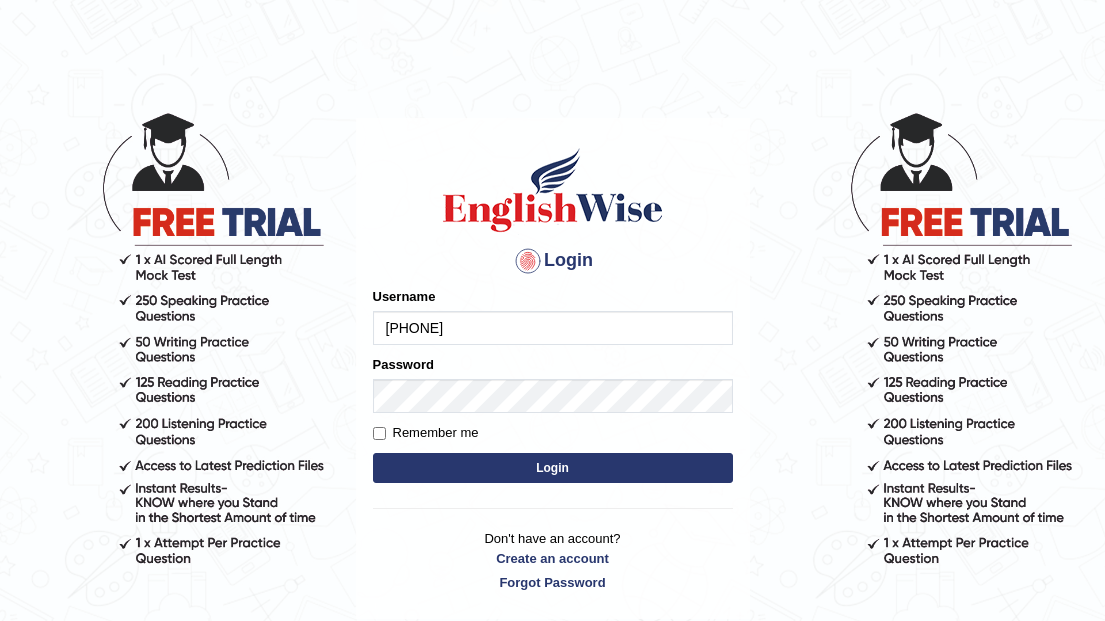 scroll, scrollTop: 0, scrollLeft: 0, axis: both 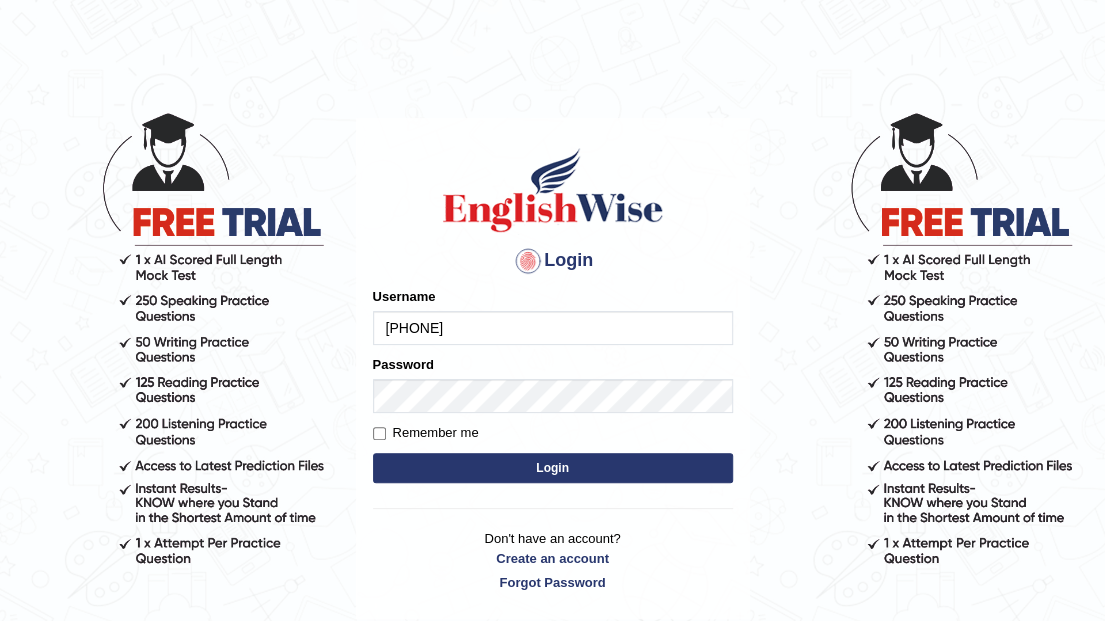 type on "0466127642" 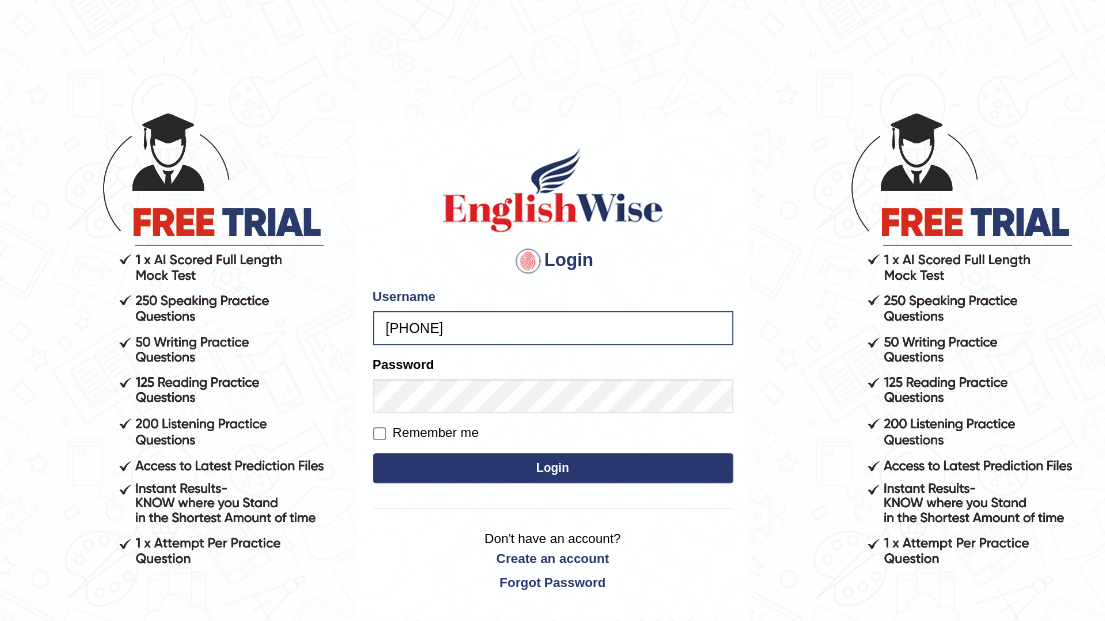 click on "Login" at bounding box center (553, 468) 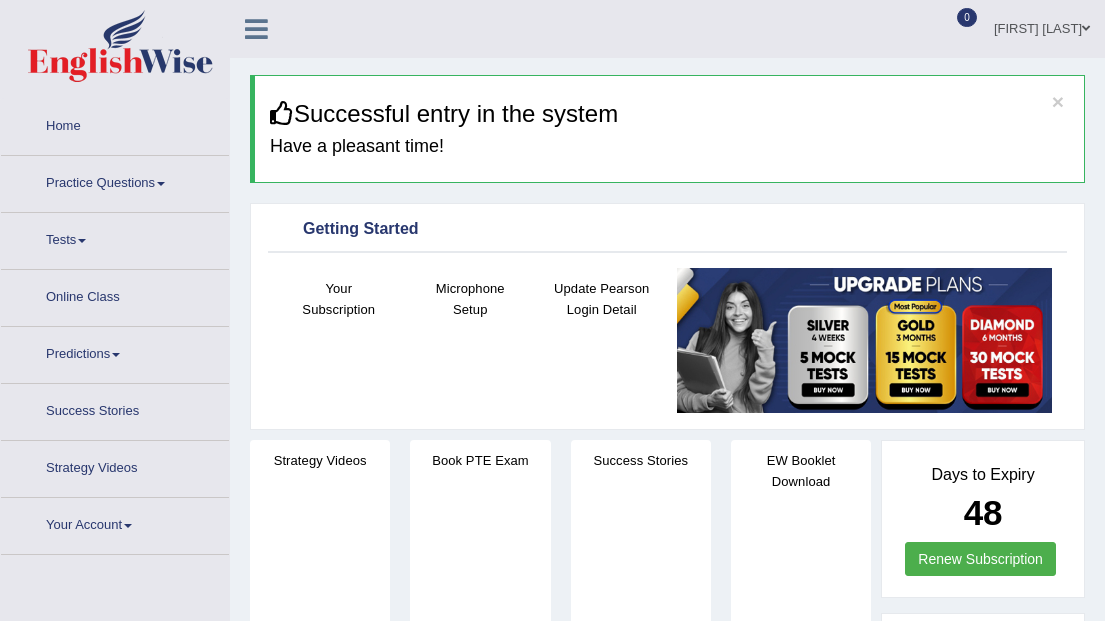 scroll, scrollTop: 0, scrollLeft: 0, axis: both 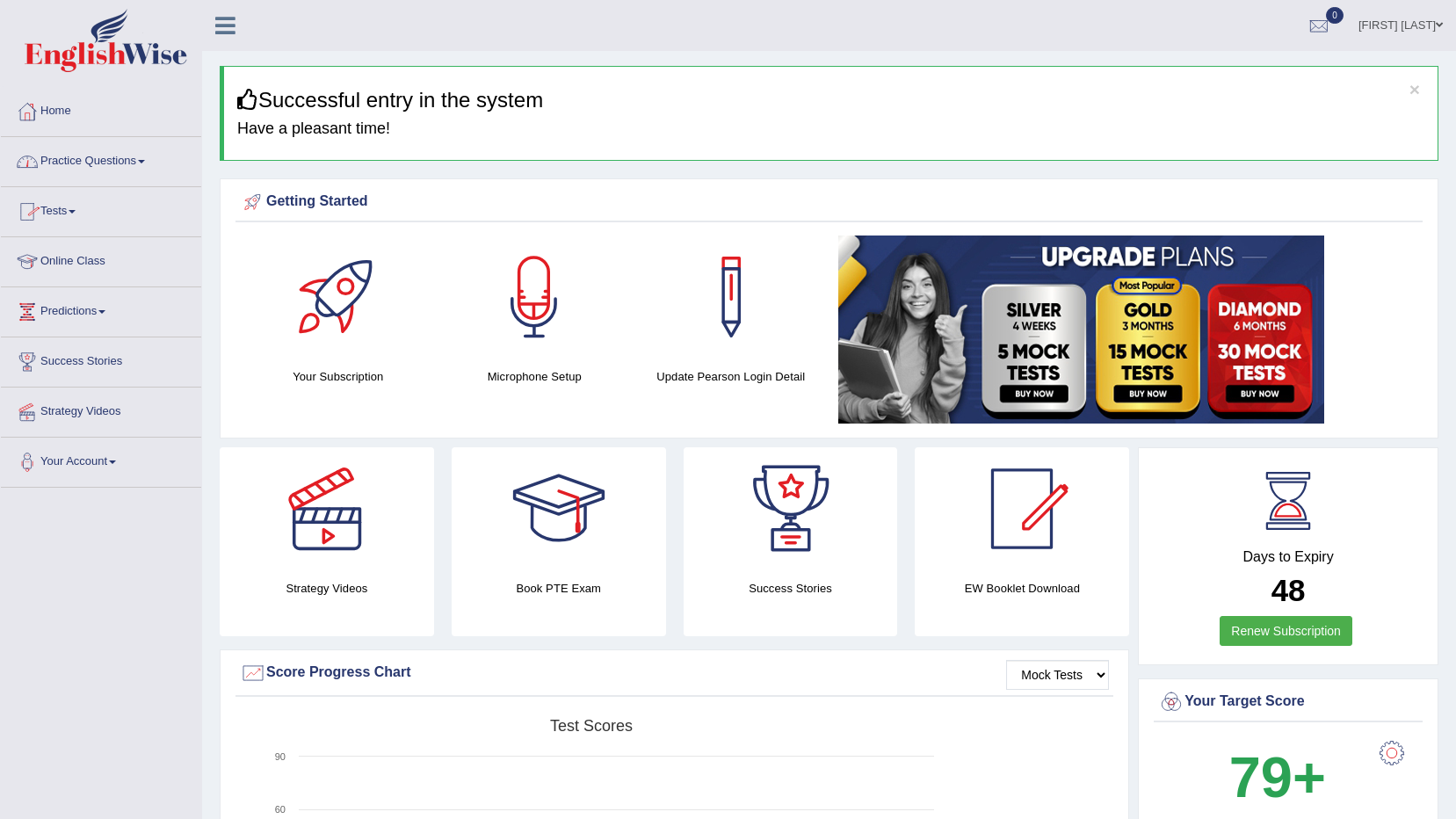 click on "Practice Questions" at bounding box center [101, 159] 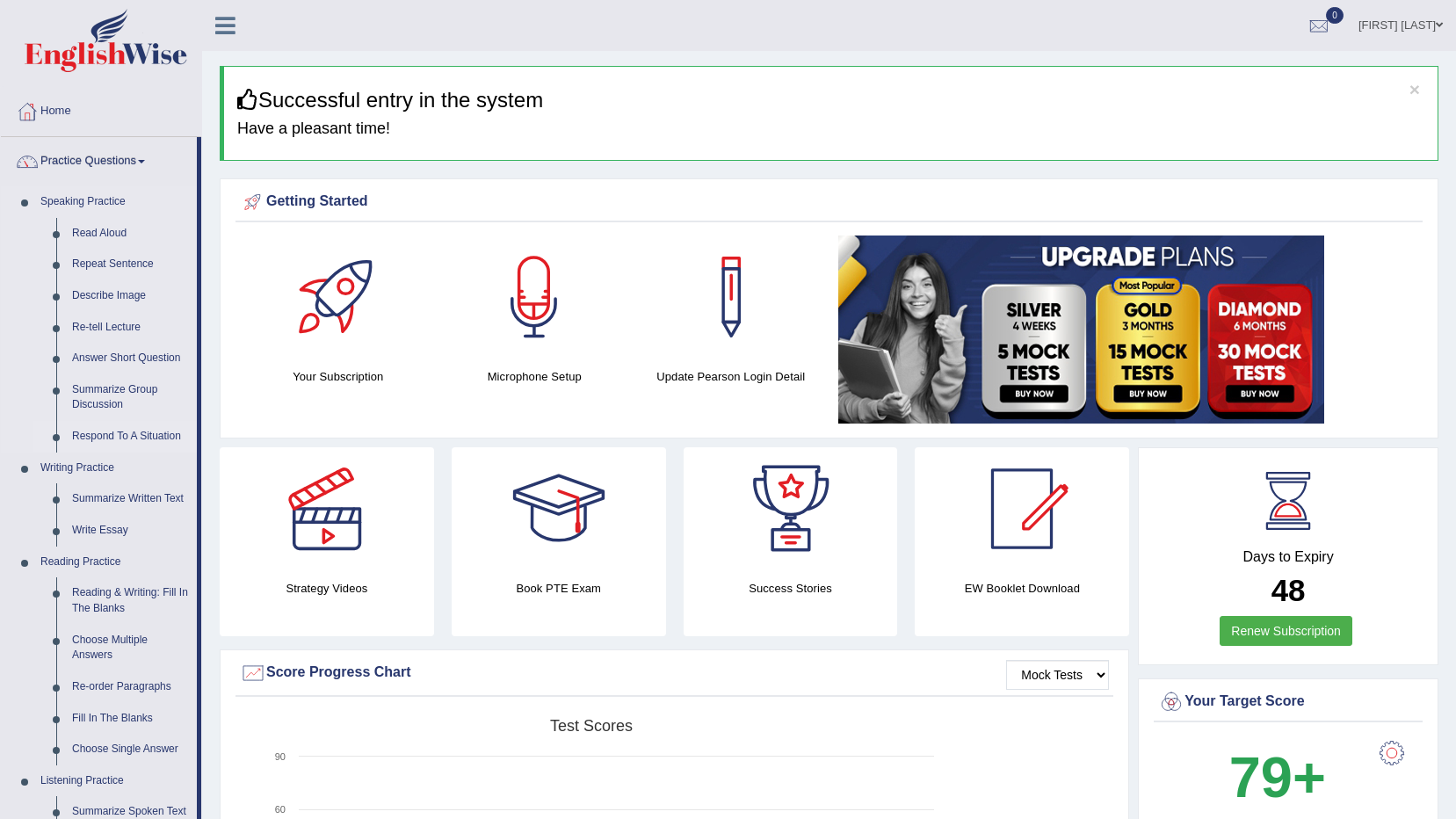click on "Respond To A Situation" at bounding box center [130, 437] 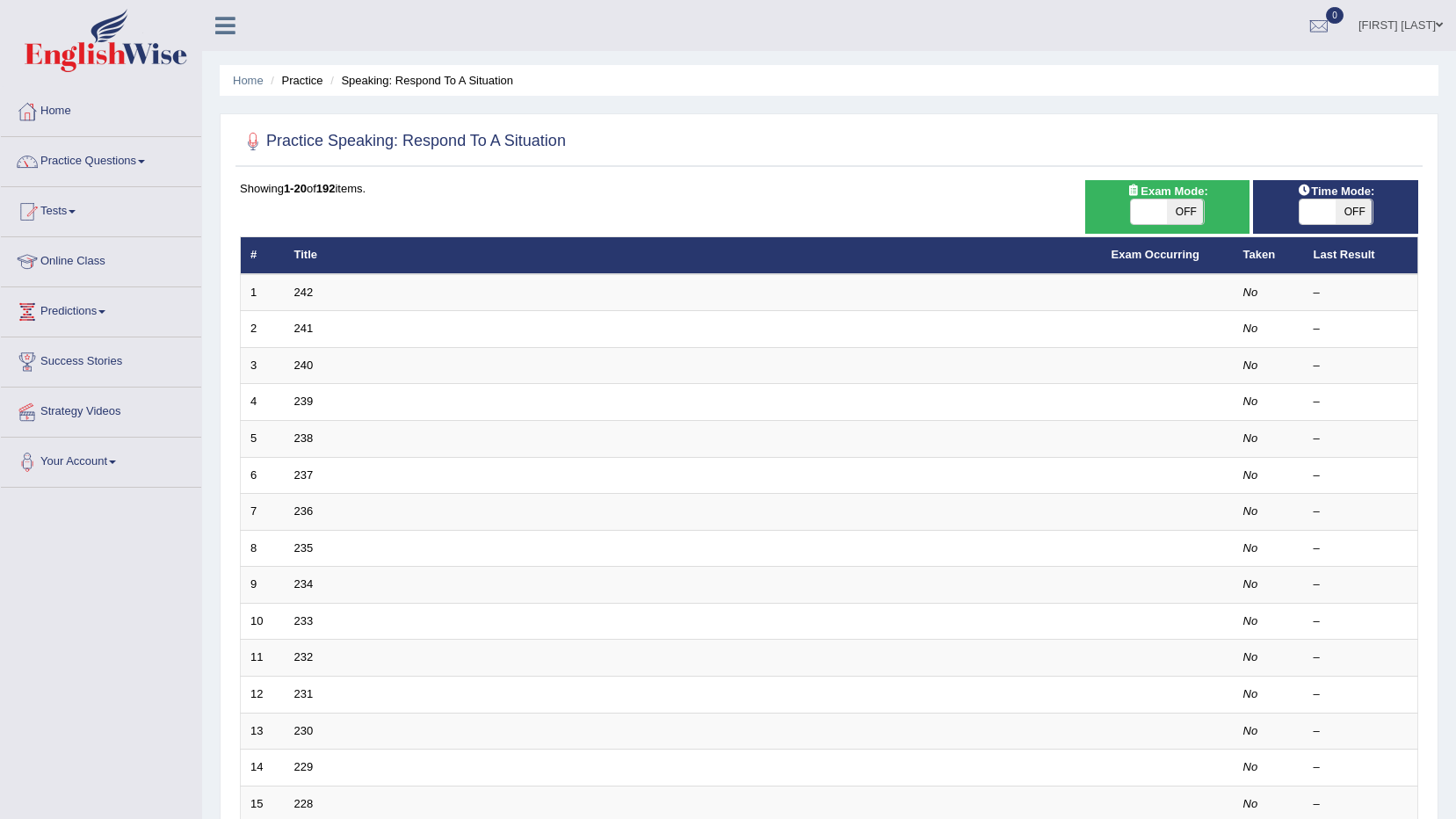 scroll, scrollTop: 0, scrollLeft: 0, axis: both 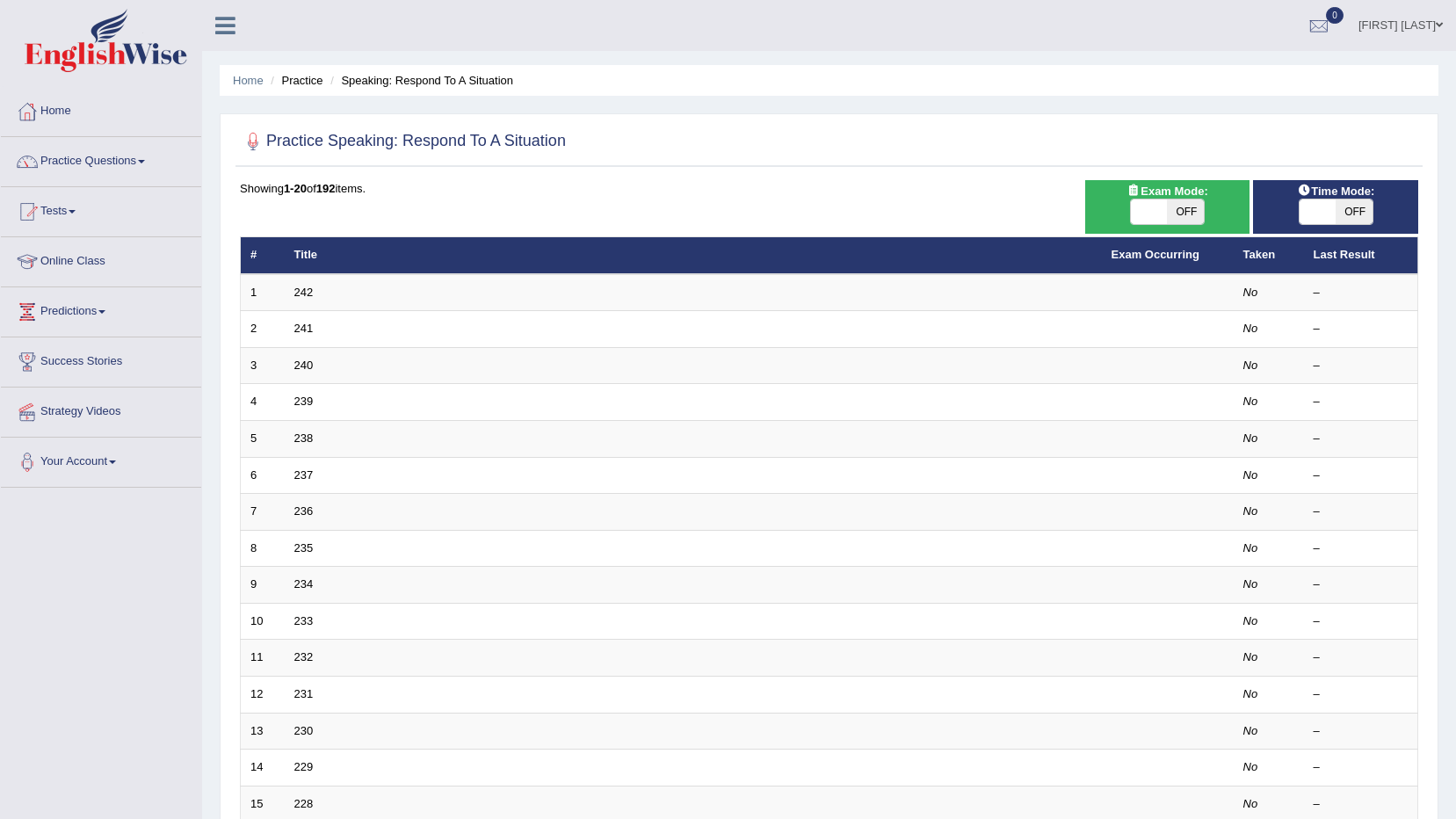 click at bounding box center [1318, 212] 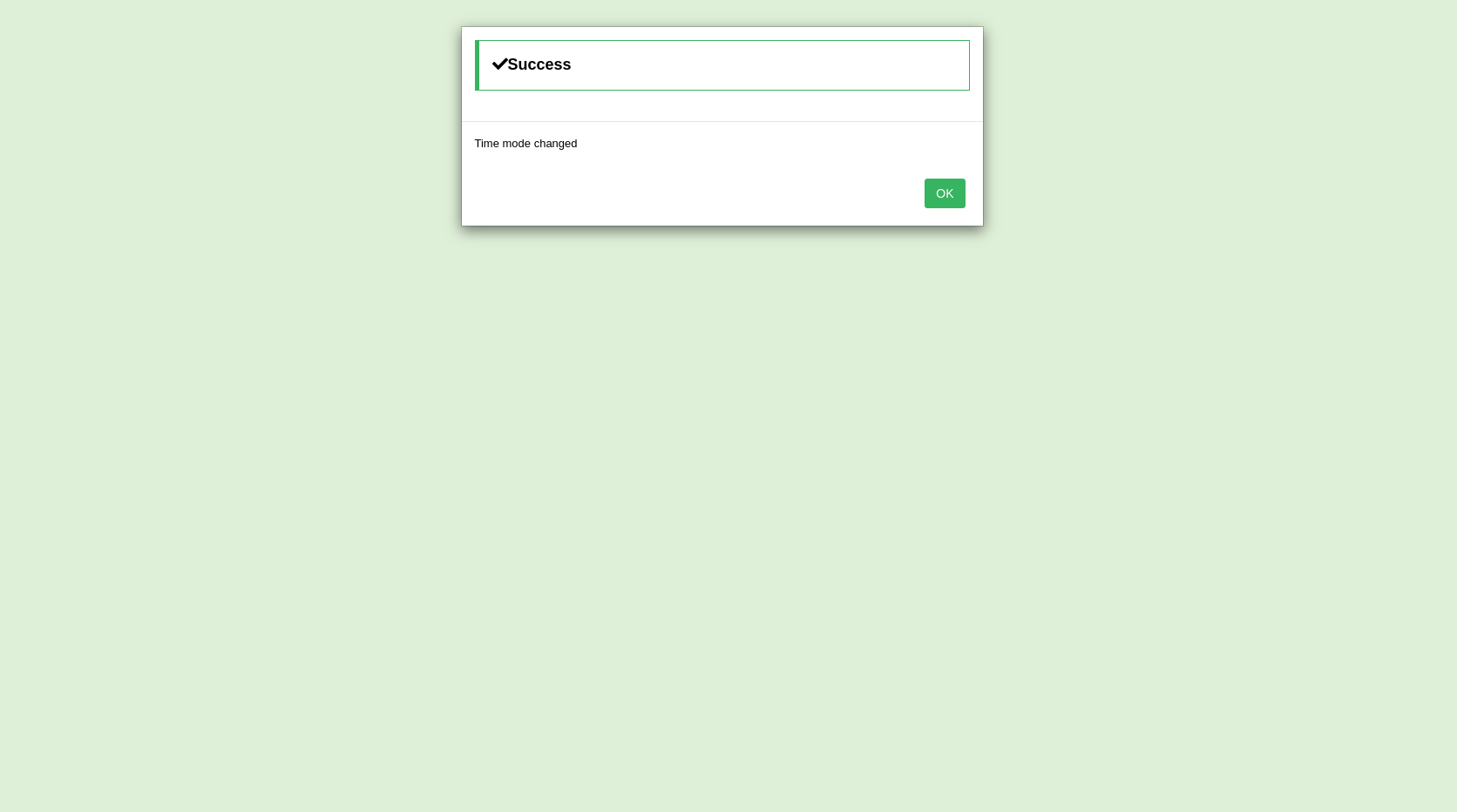 click on "OK" at bounding box center (945, 193) 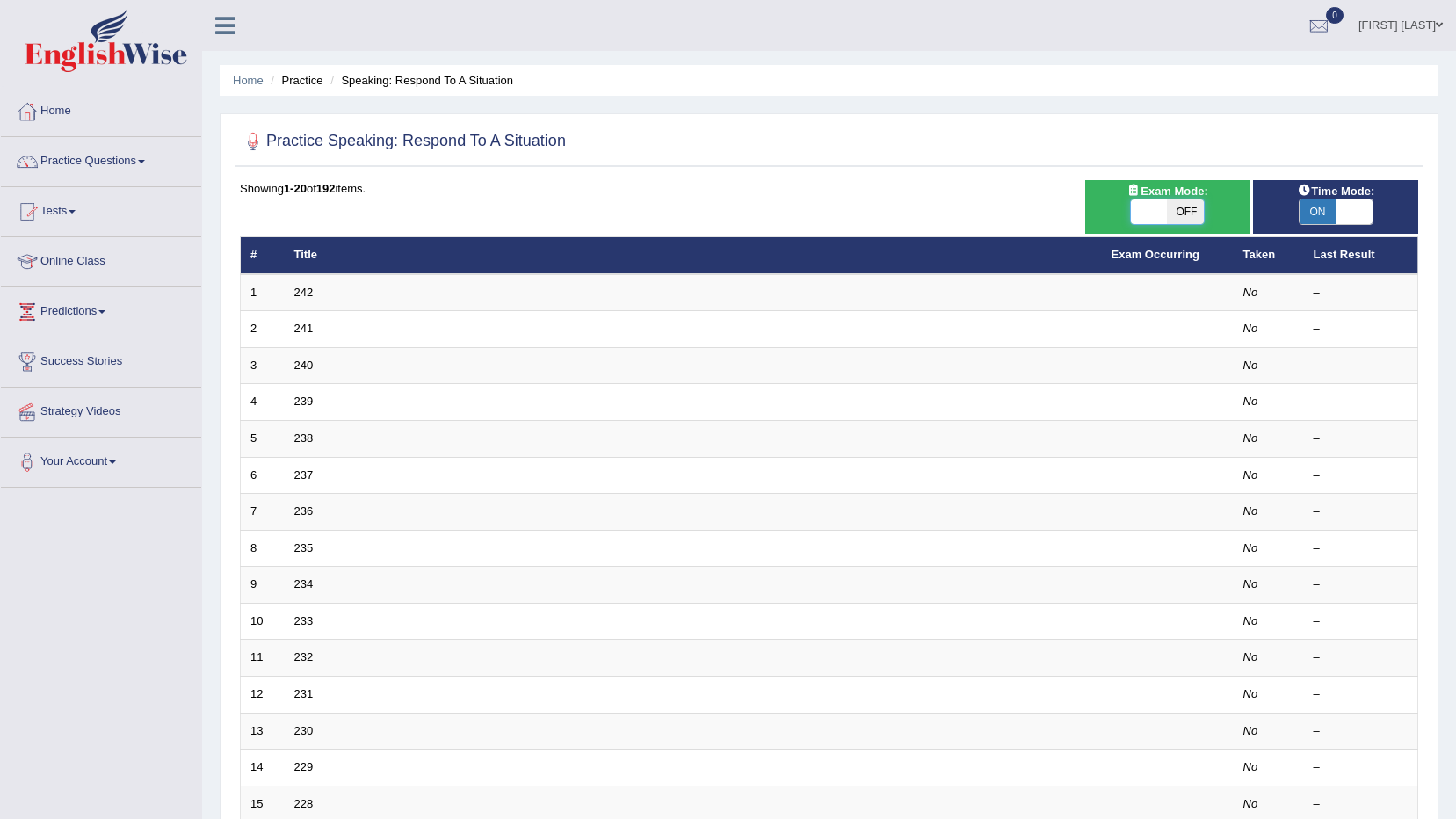 click at bounding box center (1149, 212) 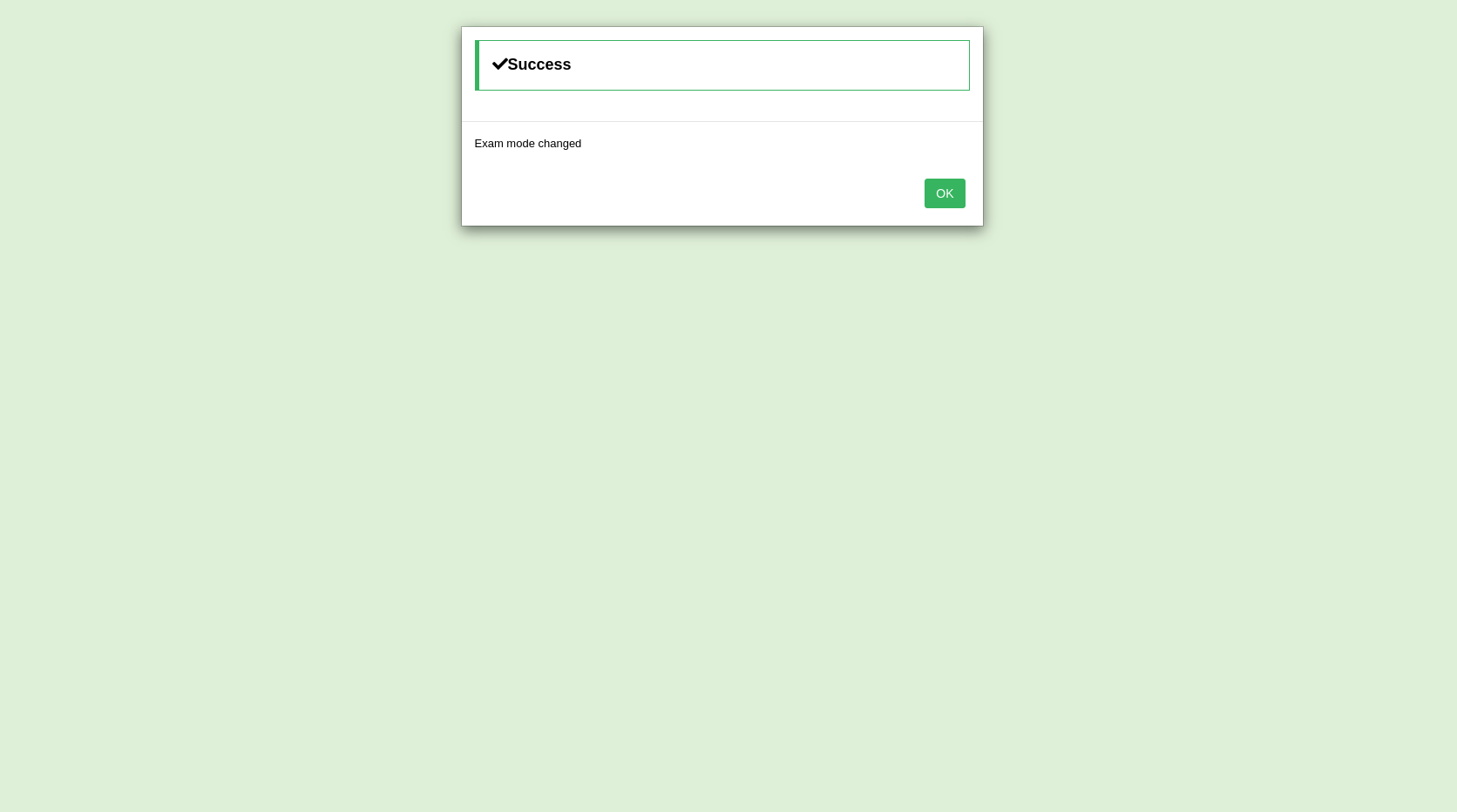 click on "OK" at bounding box center (945, 193) 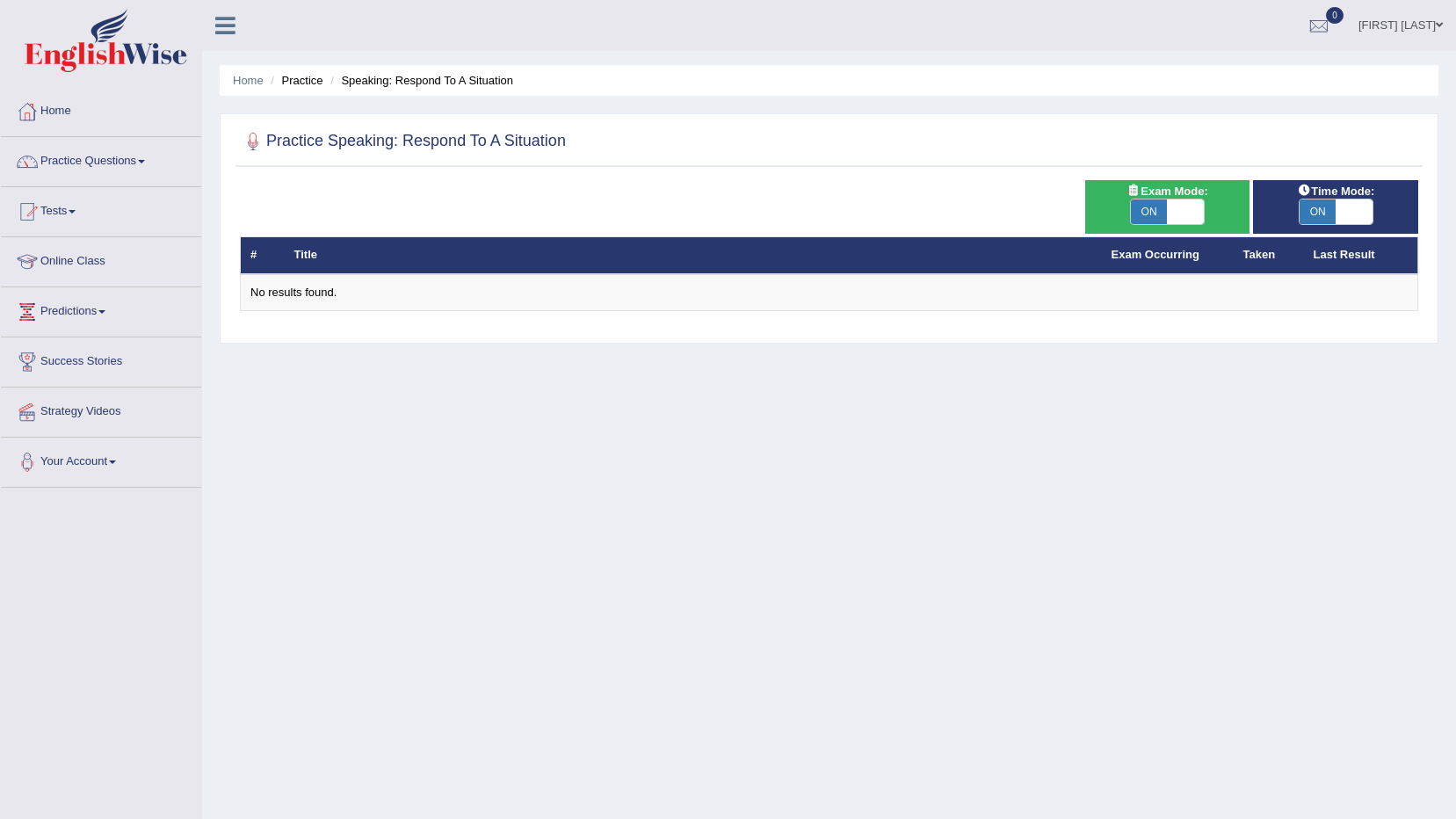 scroll, scrollTop: 0, scrollLeft: 0, axis: both 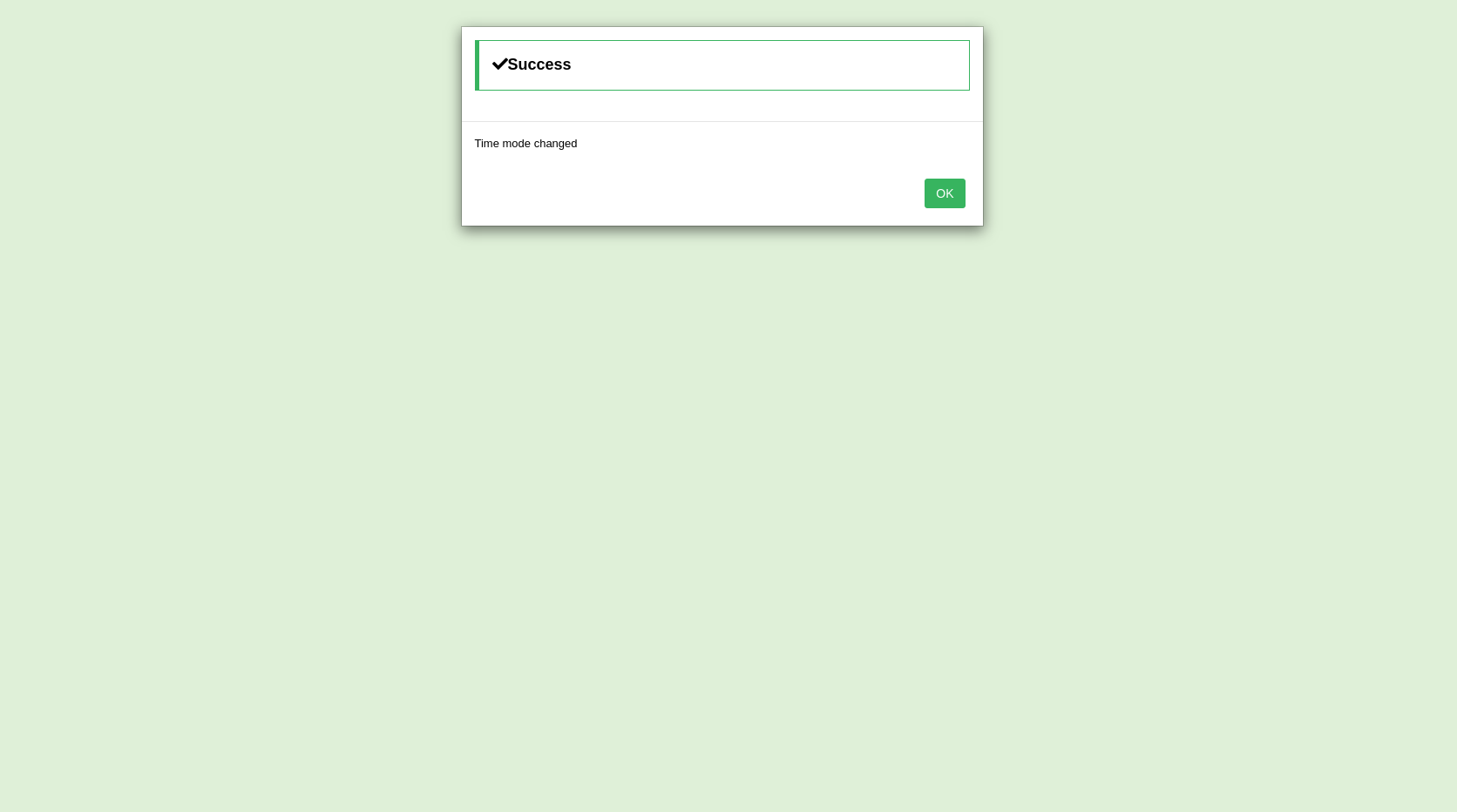 click on "OK" at bounding box center [945, 193] 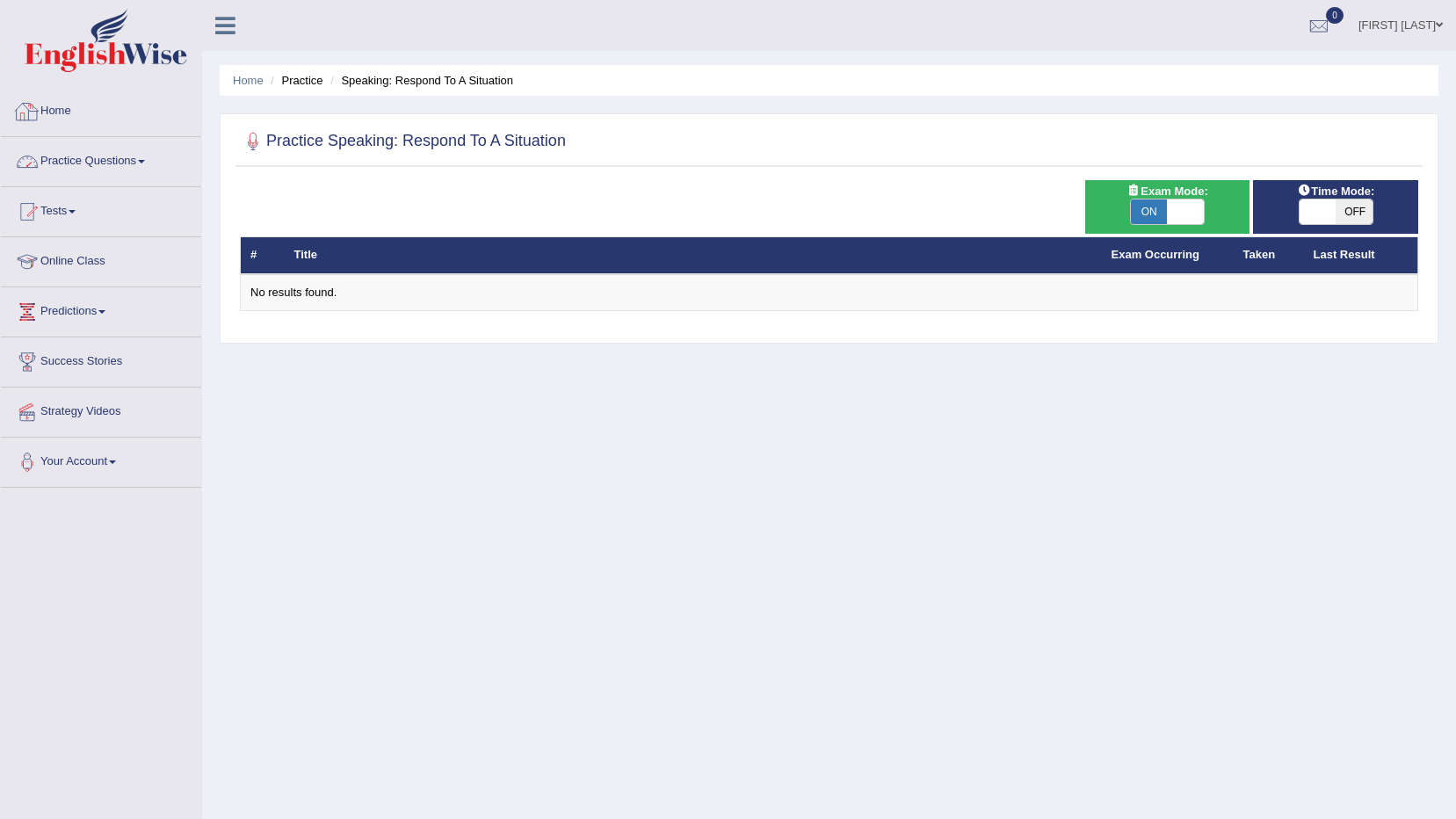 click on "Practice Questions" at bounding box center (101, 159) 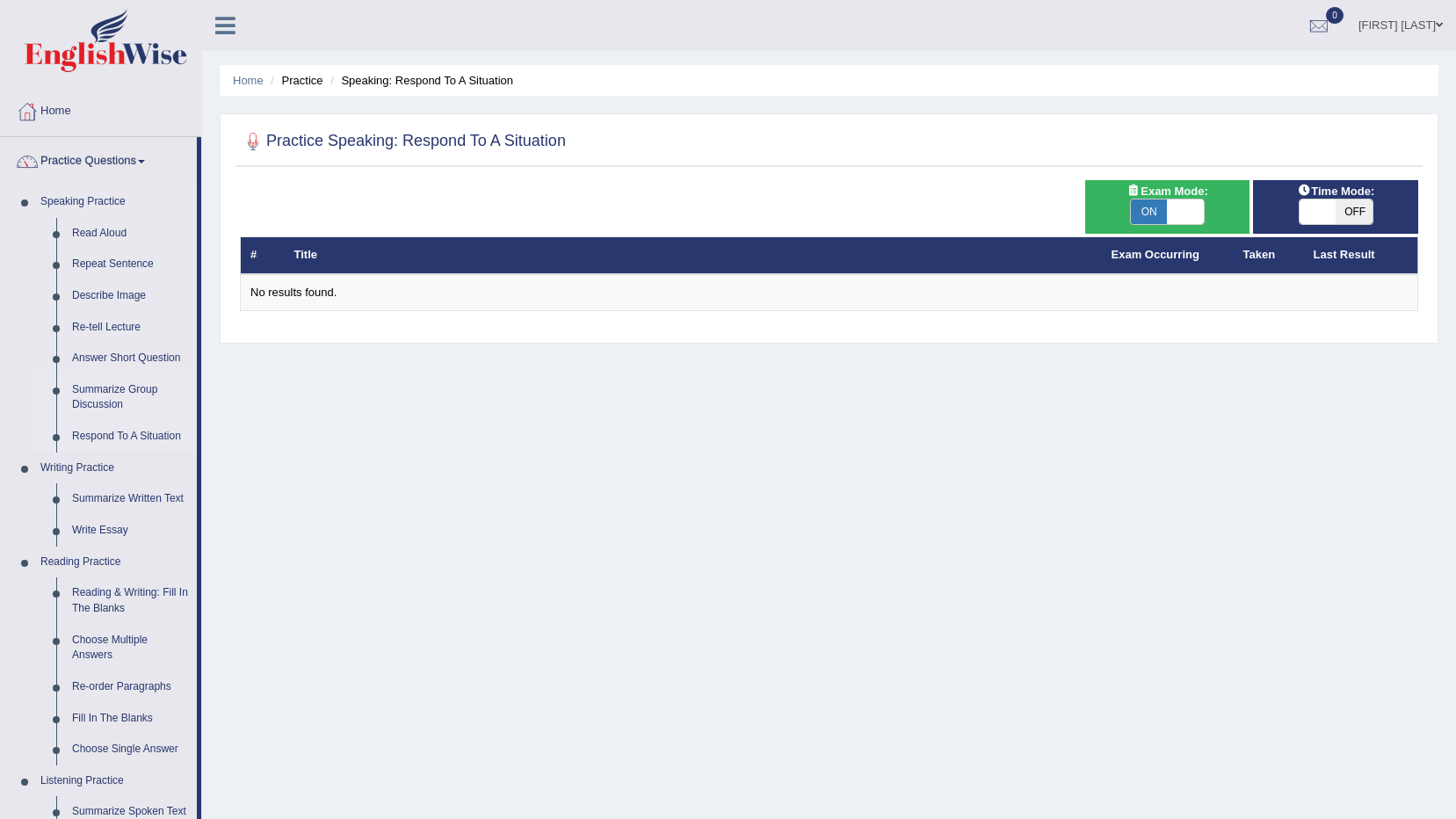 click on "Summarize Group Discussion" at bounding box center [130, 397] 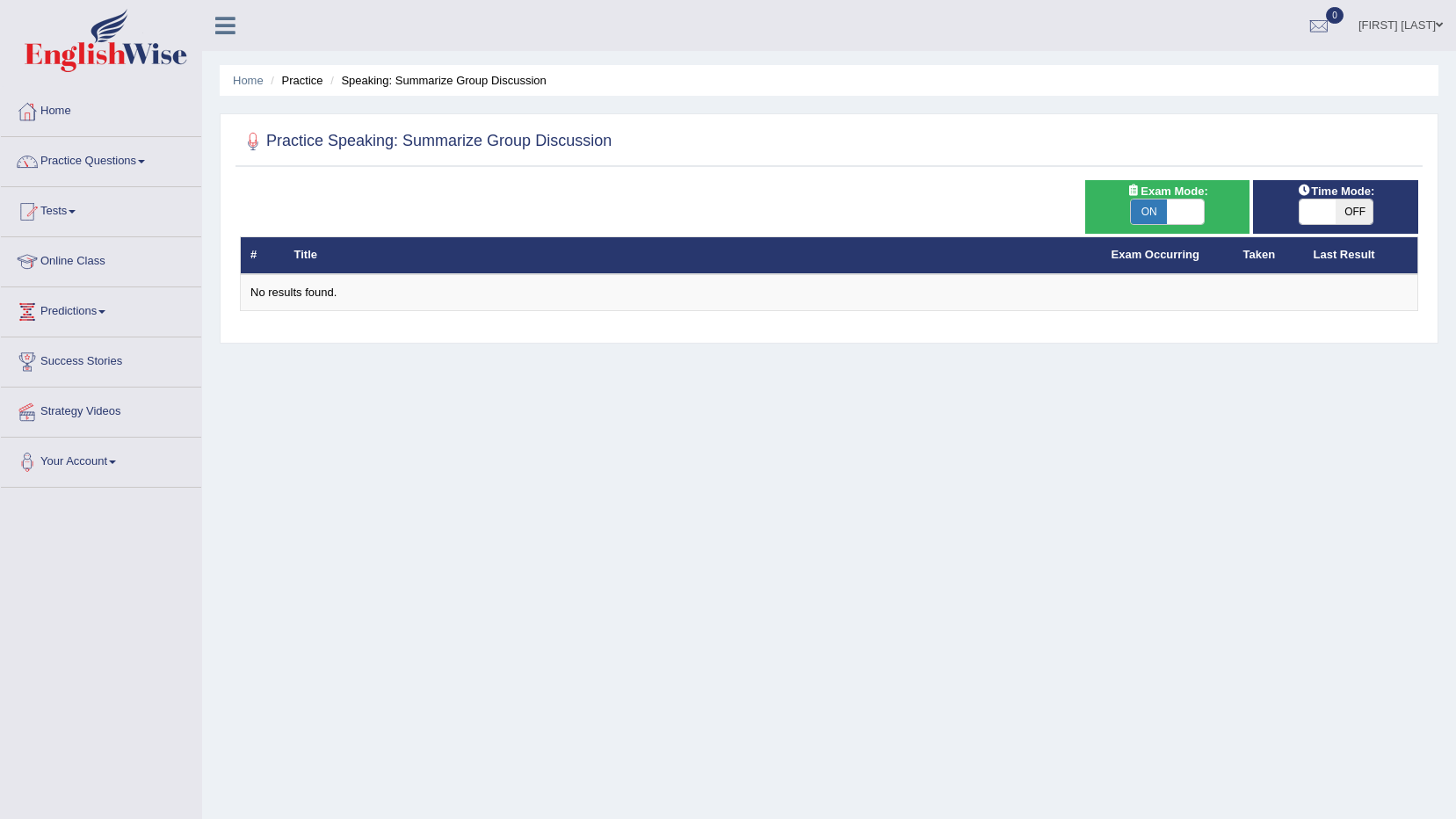 scroll, scrollTop: 0, scrollLeft: 0, axis: both 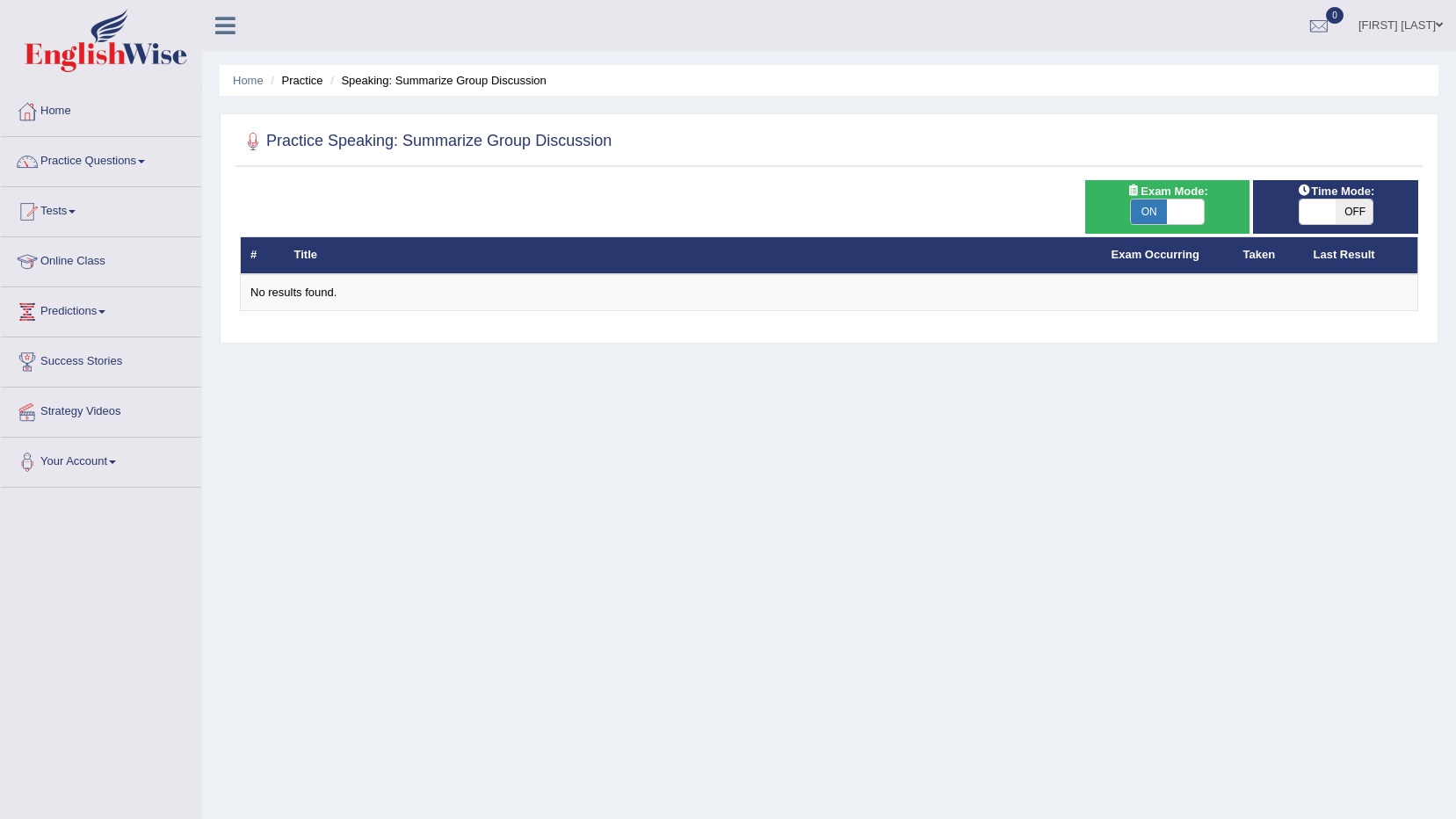 click on "ON" at bounding box center (1149, 212) 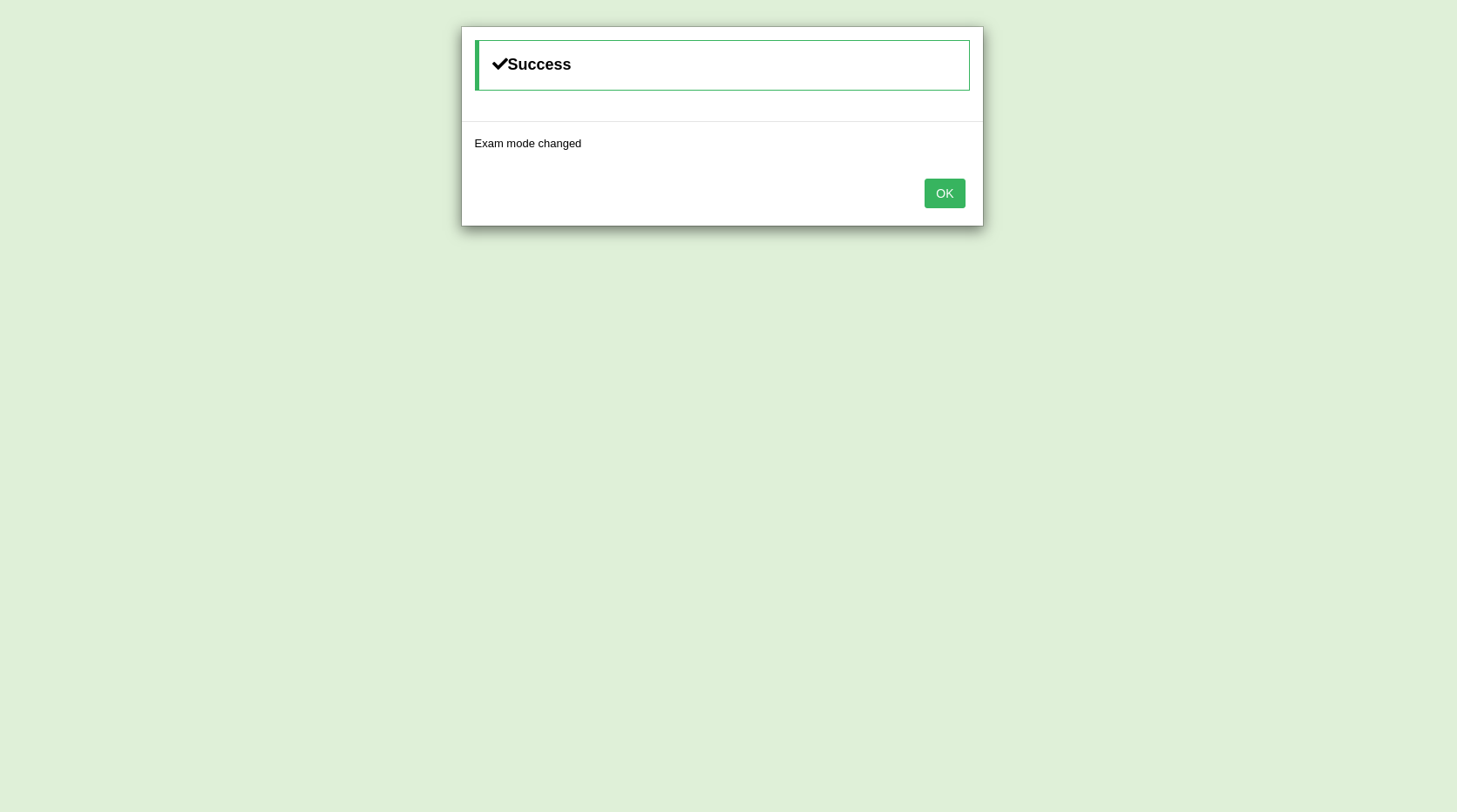 click on "OK" at bounding box center (945, 193) 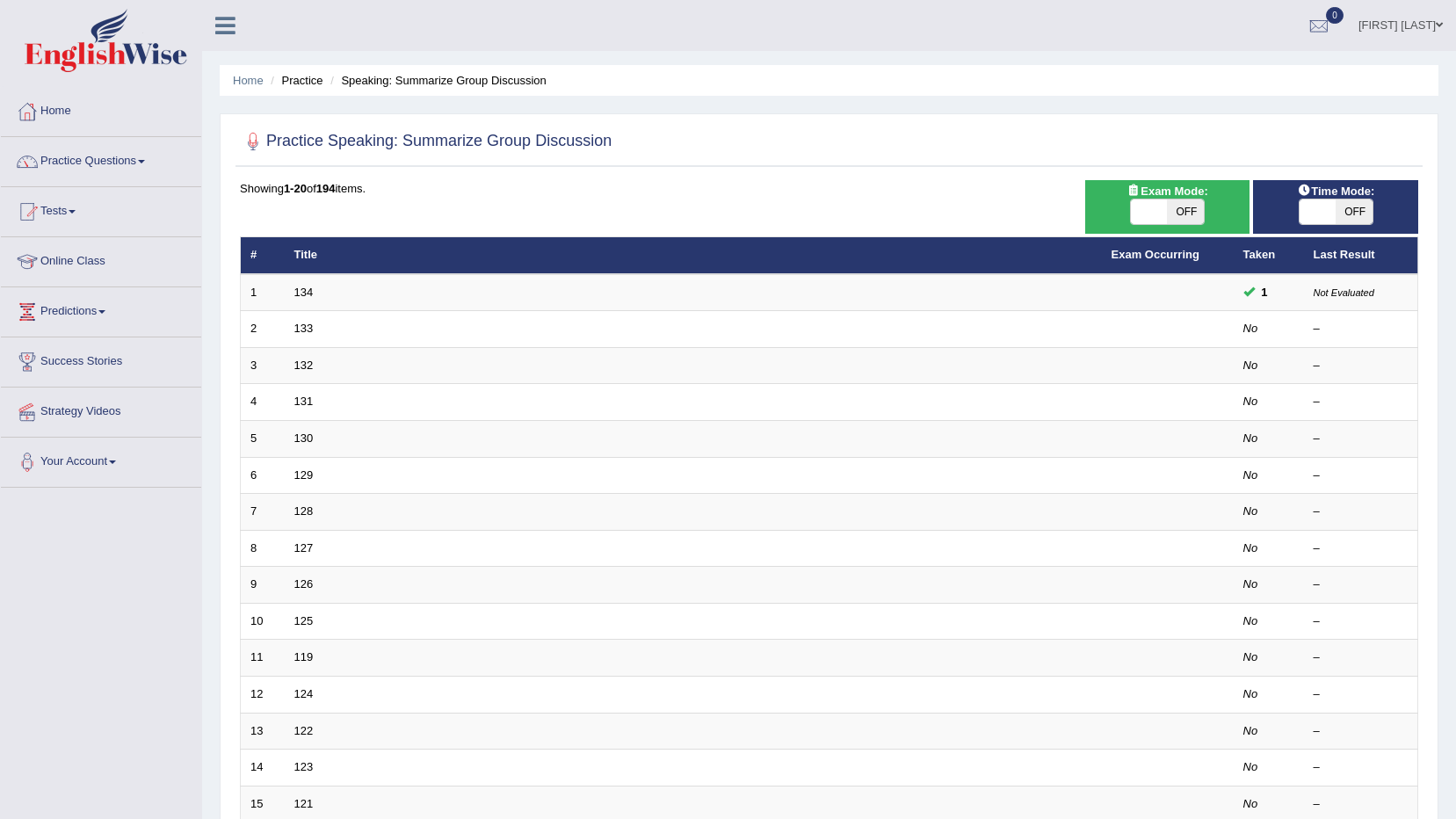 scroll, scrollTop: 0, scrollLeft: 0, axis: both 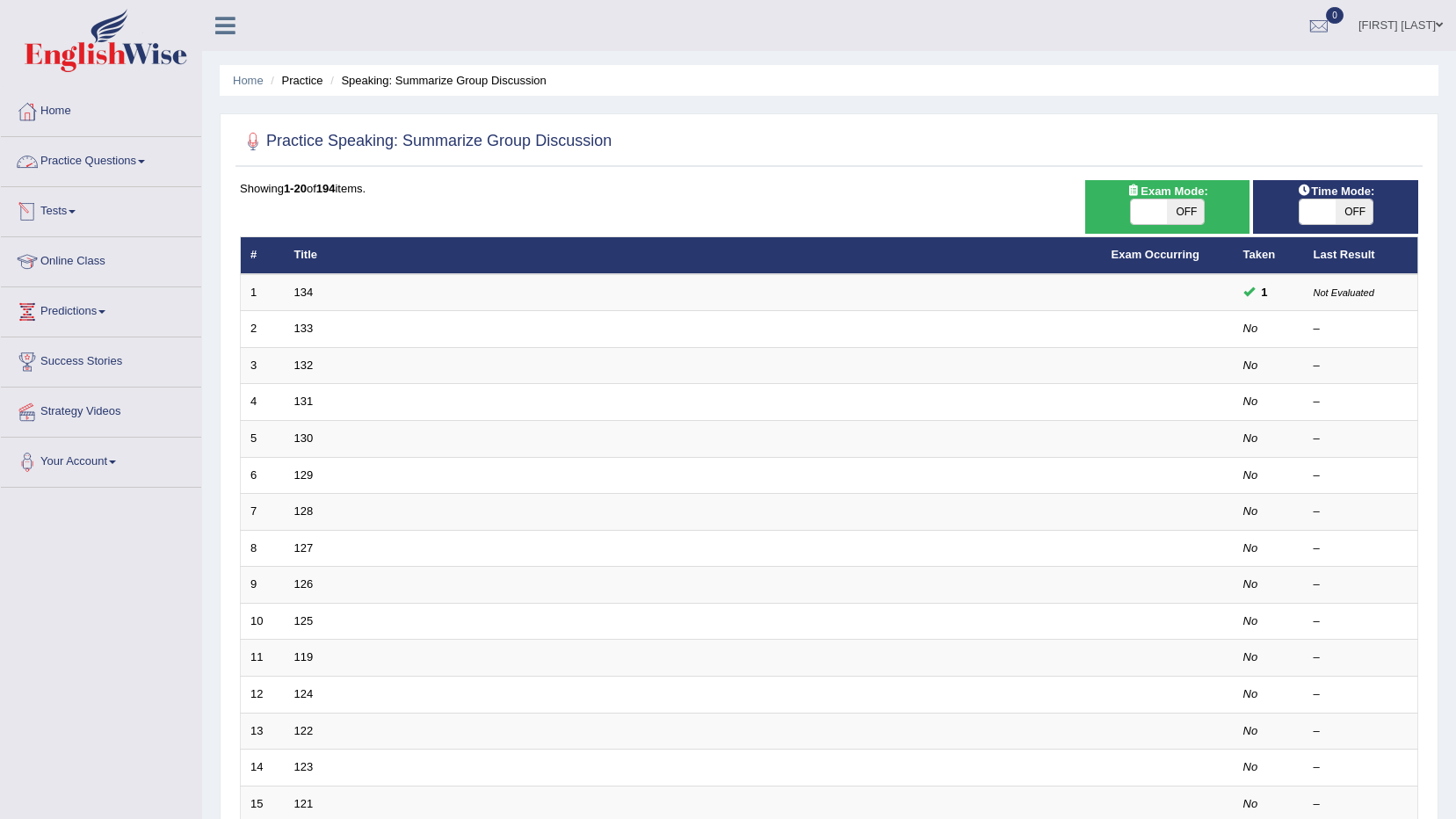 click on "Practice Questions" at bounding box center [101, 159] 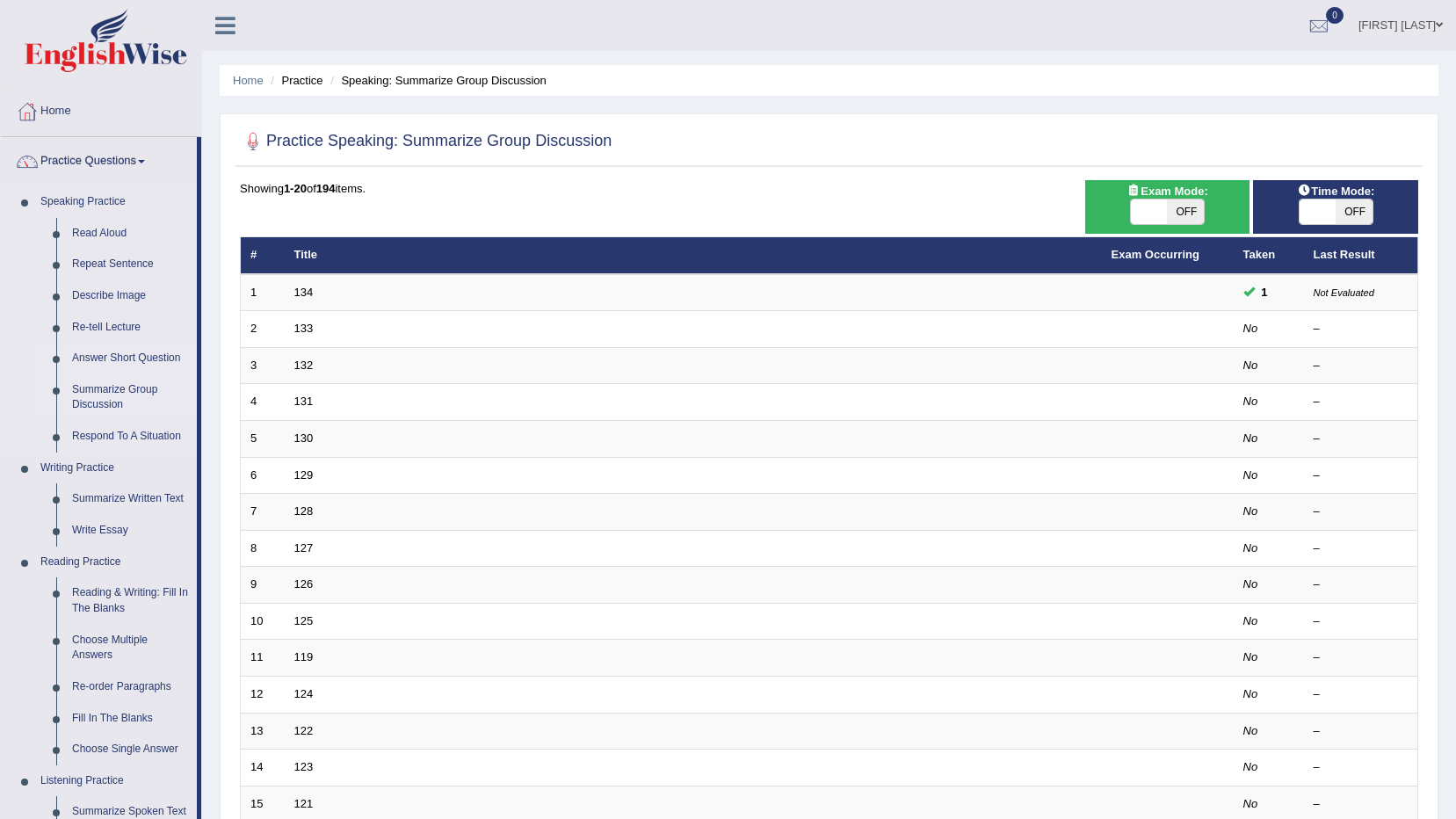 click on "Answer Short Question" at bounding box center (130, 359) 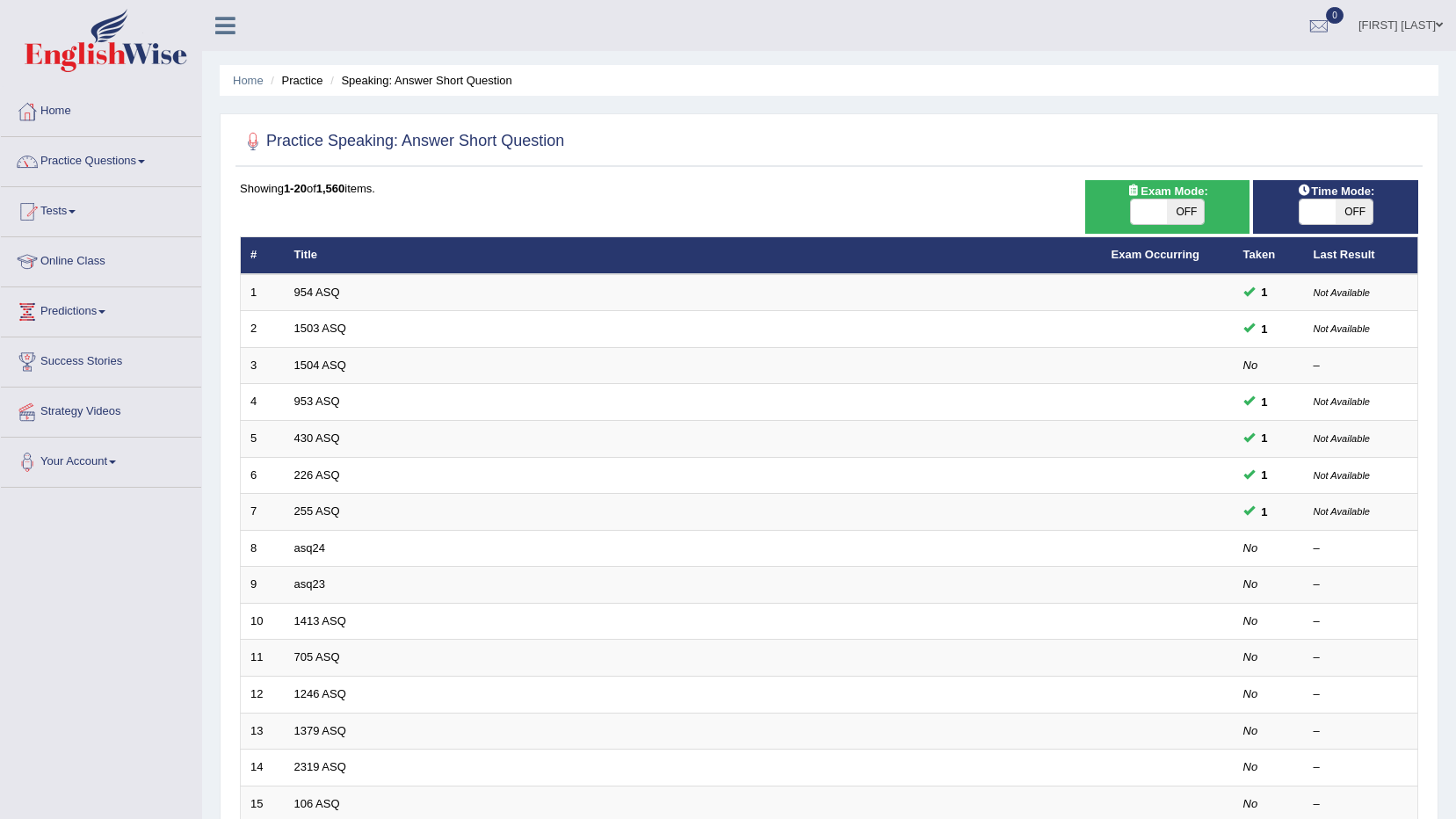 scroll, scrollTop: 0, scrollLeft: 0, axis: both 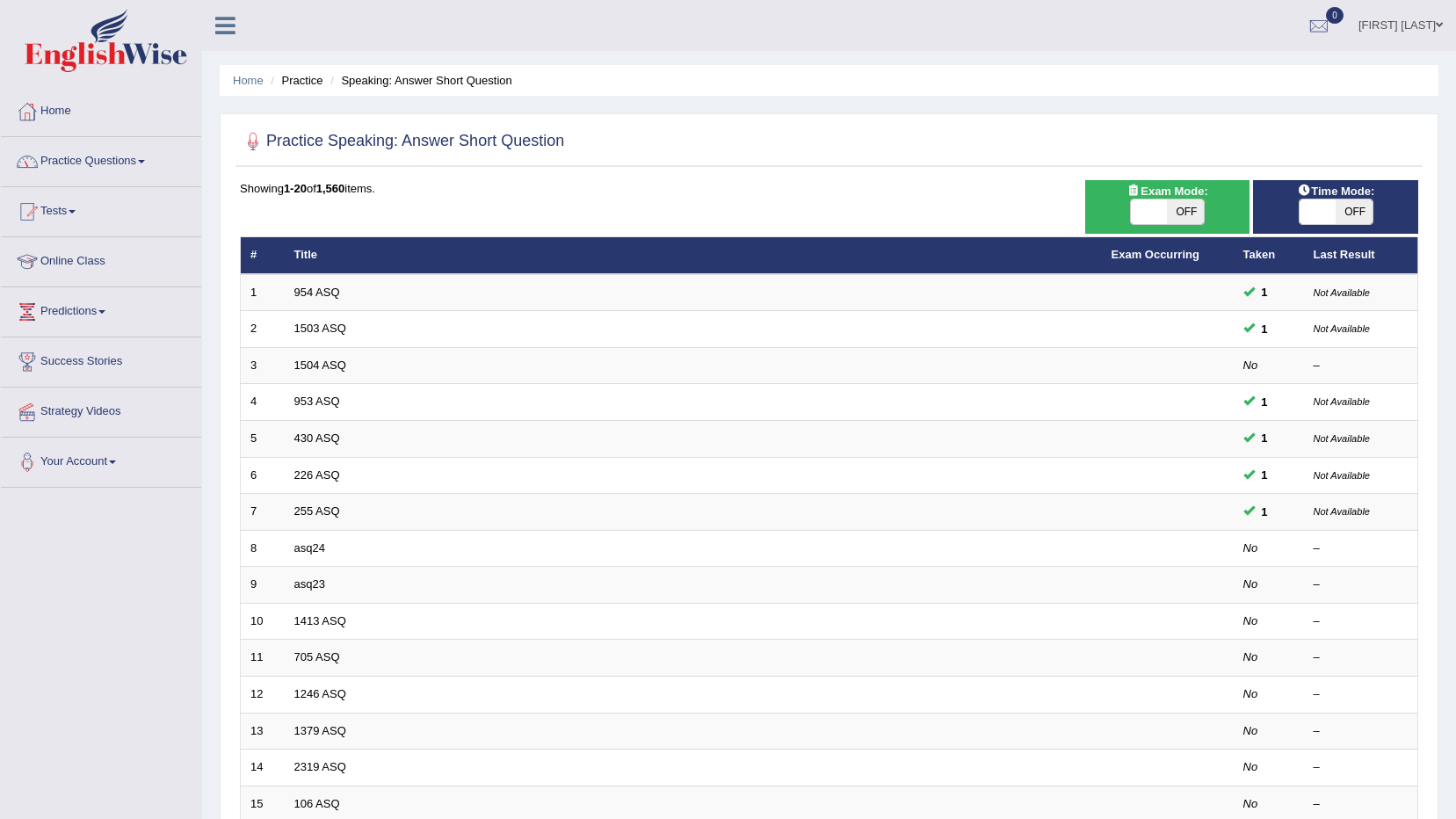 click on "Practice Questions" at bounding box center [101, 159] 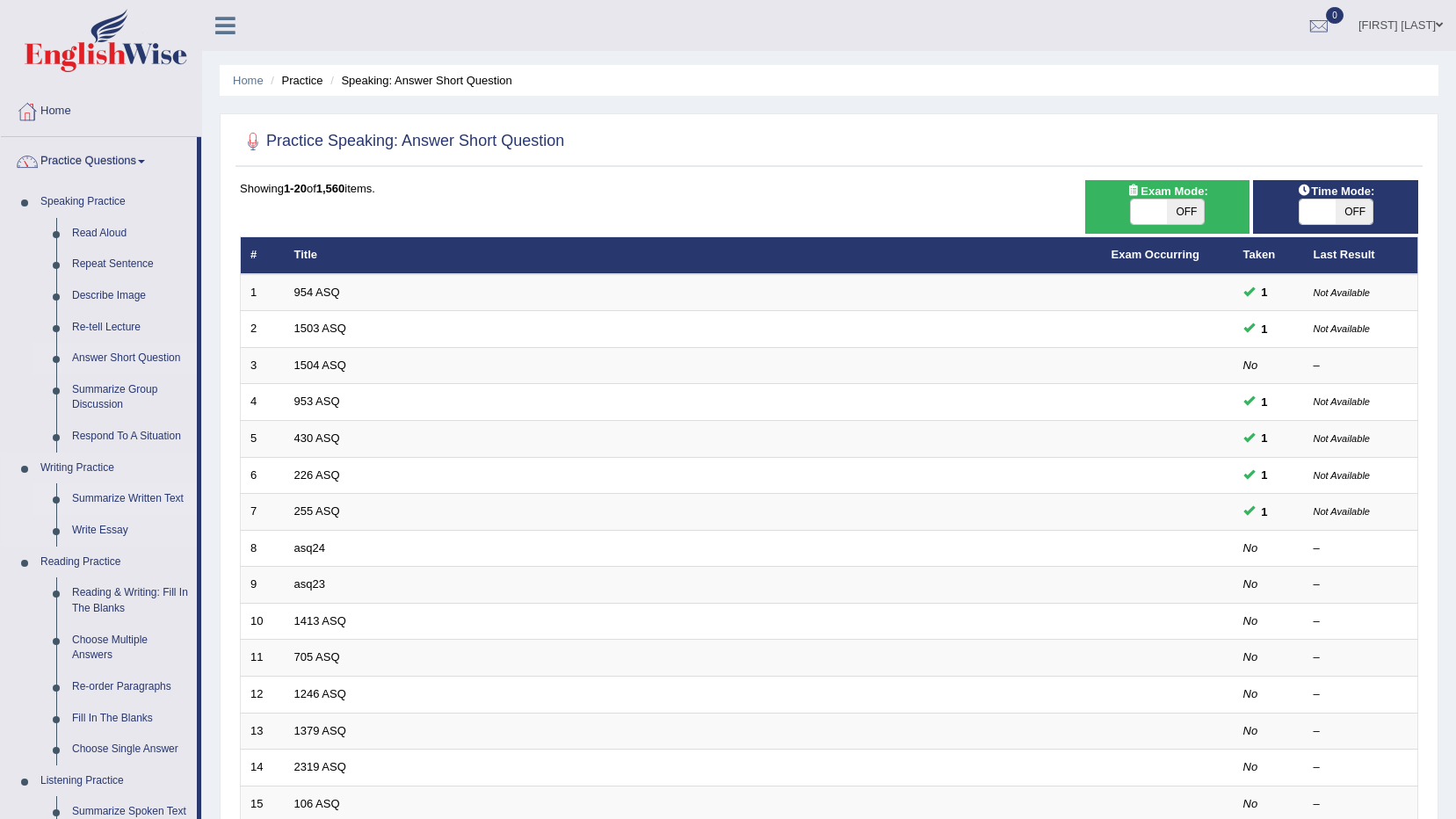 click on "Summarize Written Text" at bounding box center [130, 499] 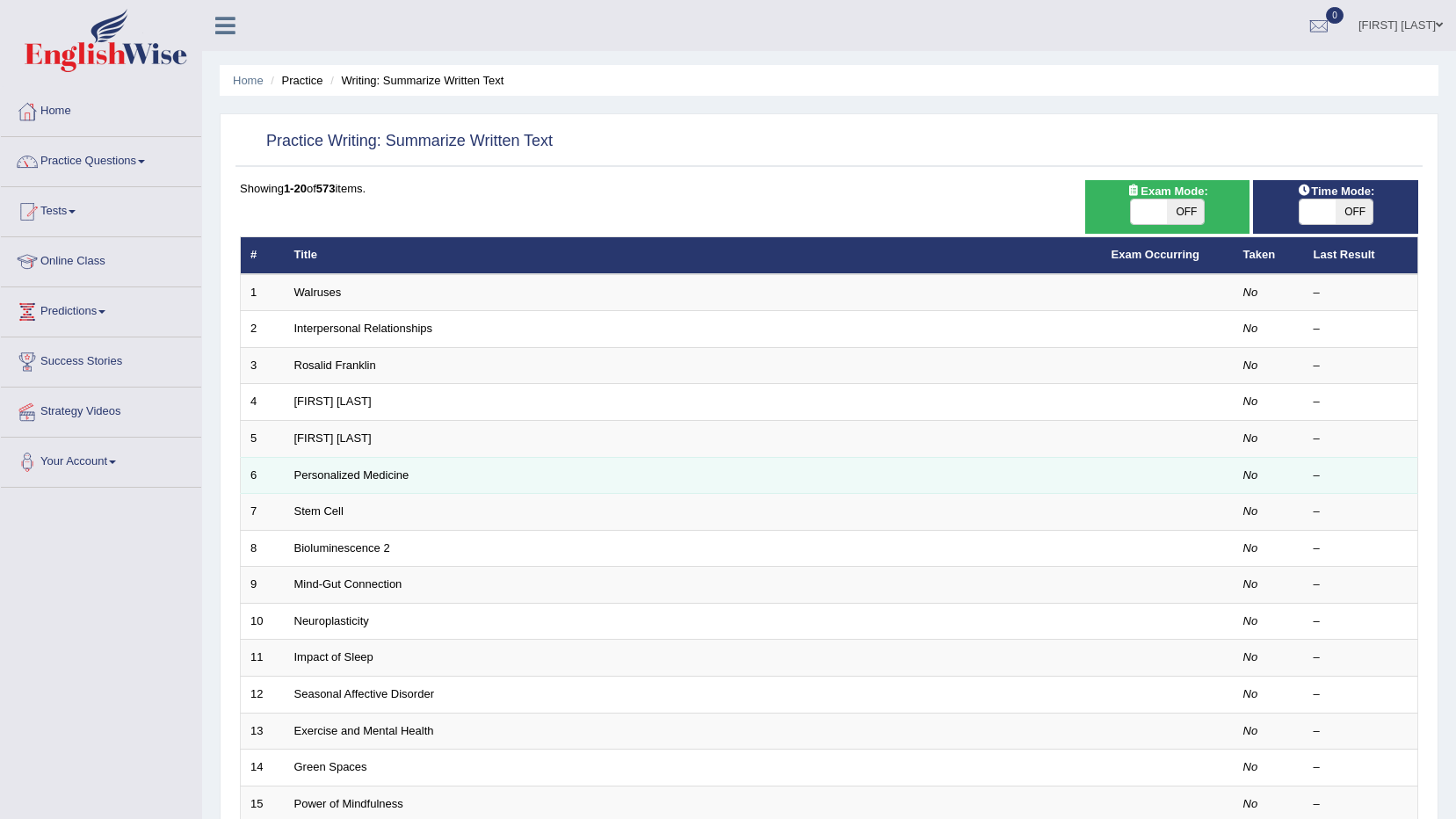scroll, scrollTop: 0, scrollLeft: 0, axis: both 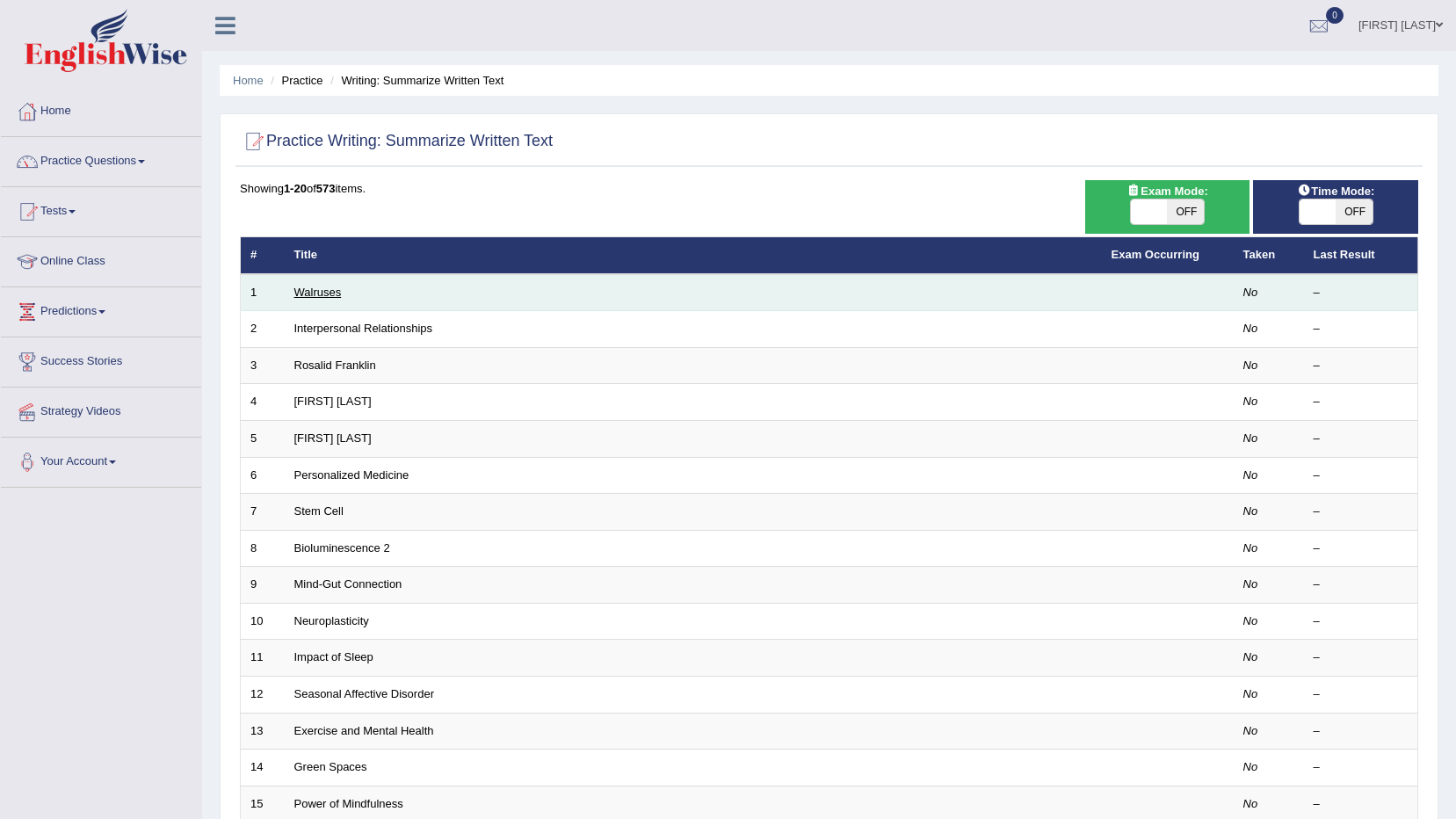 click on "Walruses" at bounding box center (318, 292) 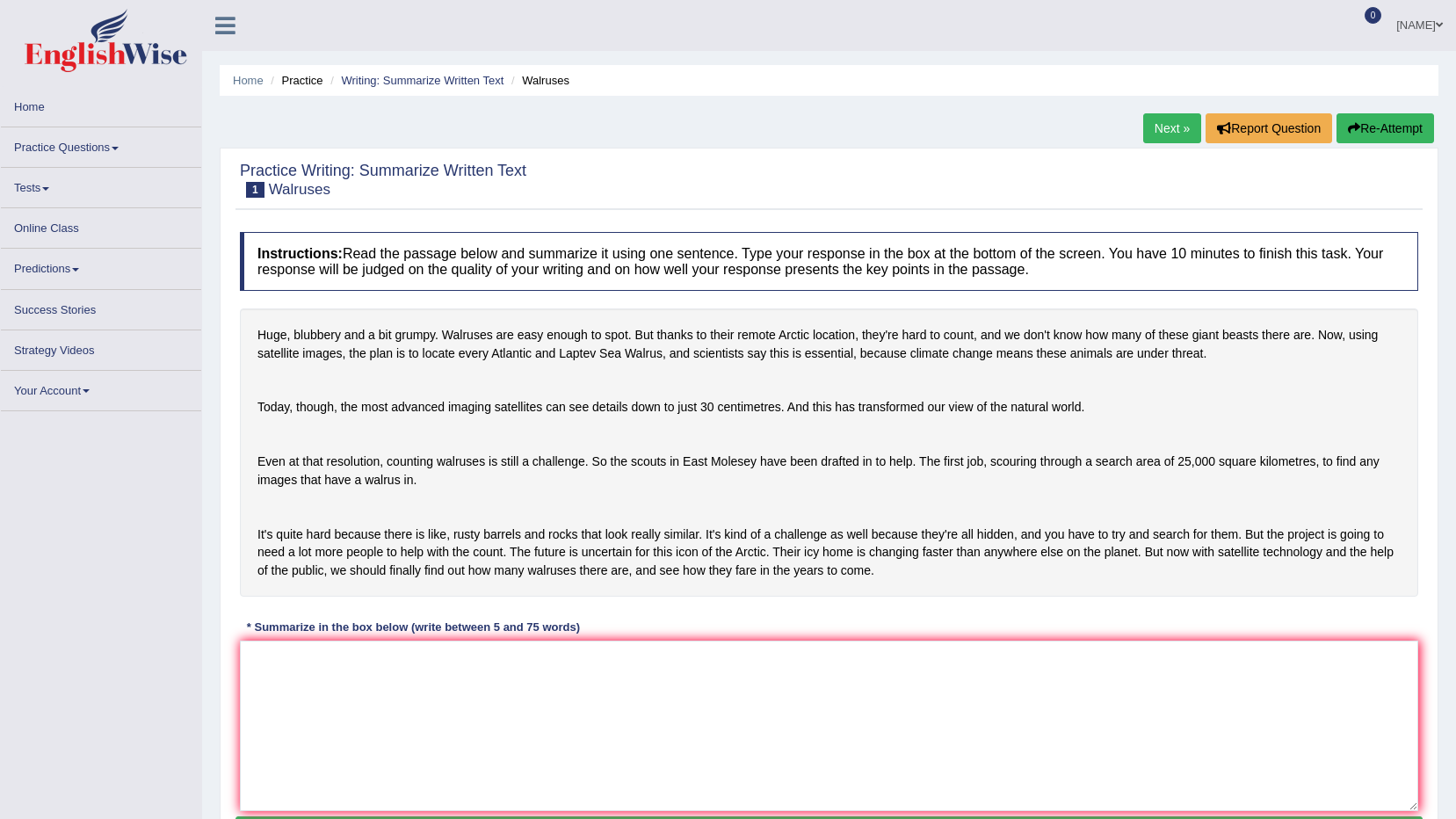 scroll, scrollTop: 0, scrollLeft: 0, axis: both 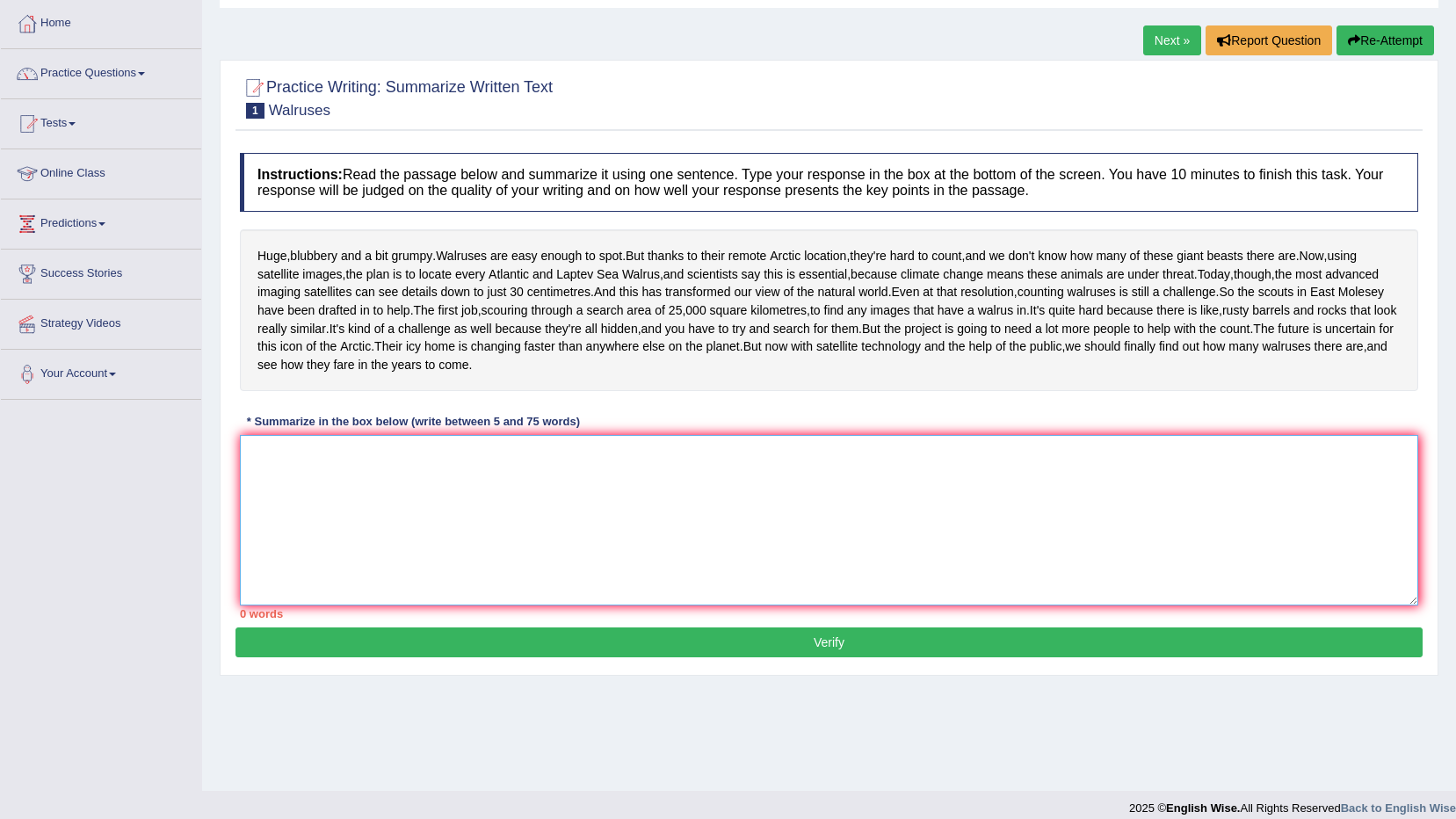 click at bounding box center (829, 520) 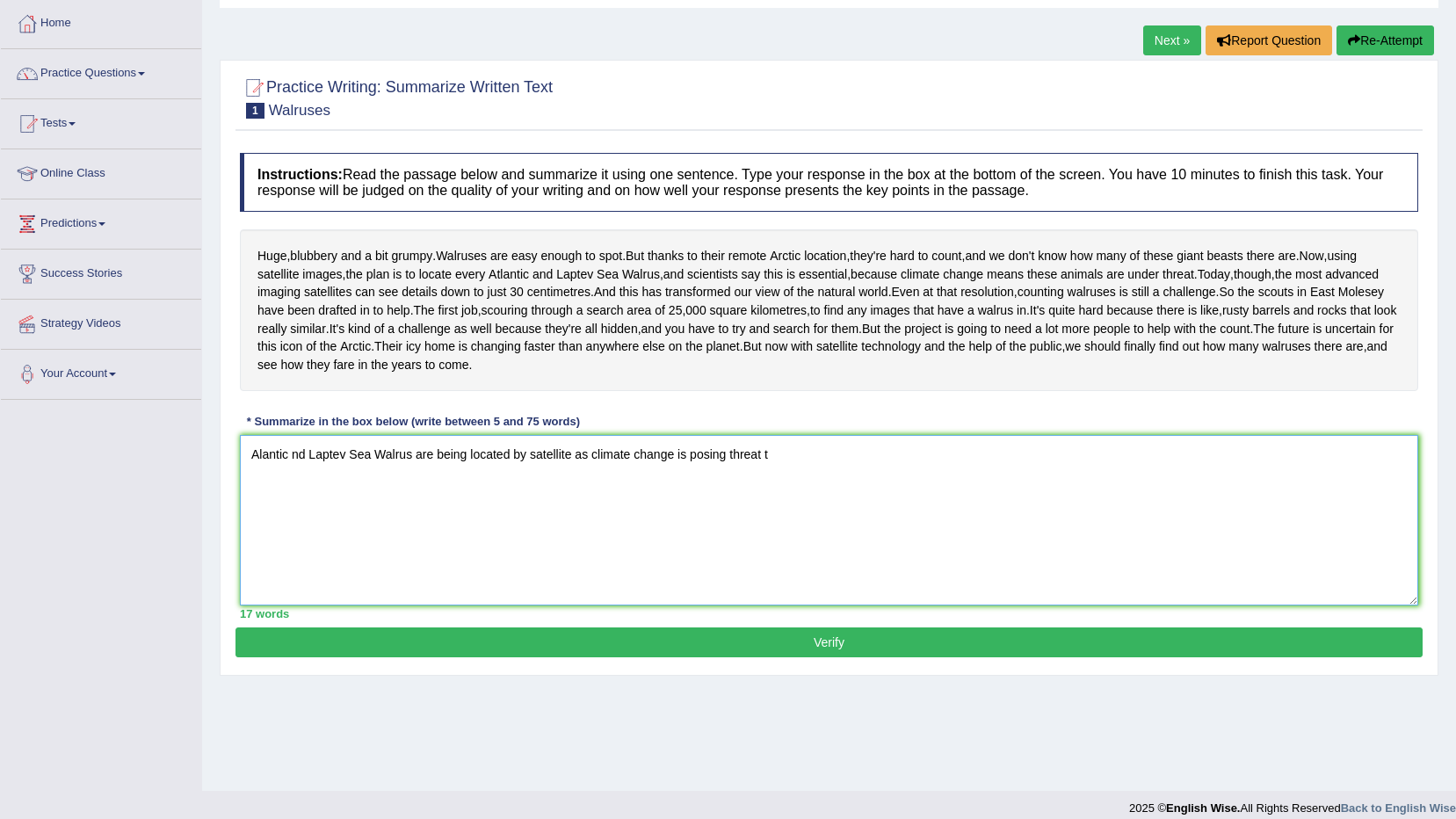 click on "Alantic nd Laptev Sea Walrus are being located by satellite as climate change is posing threat t" at bounding box center (829, 520) 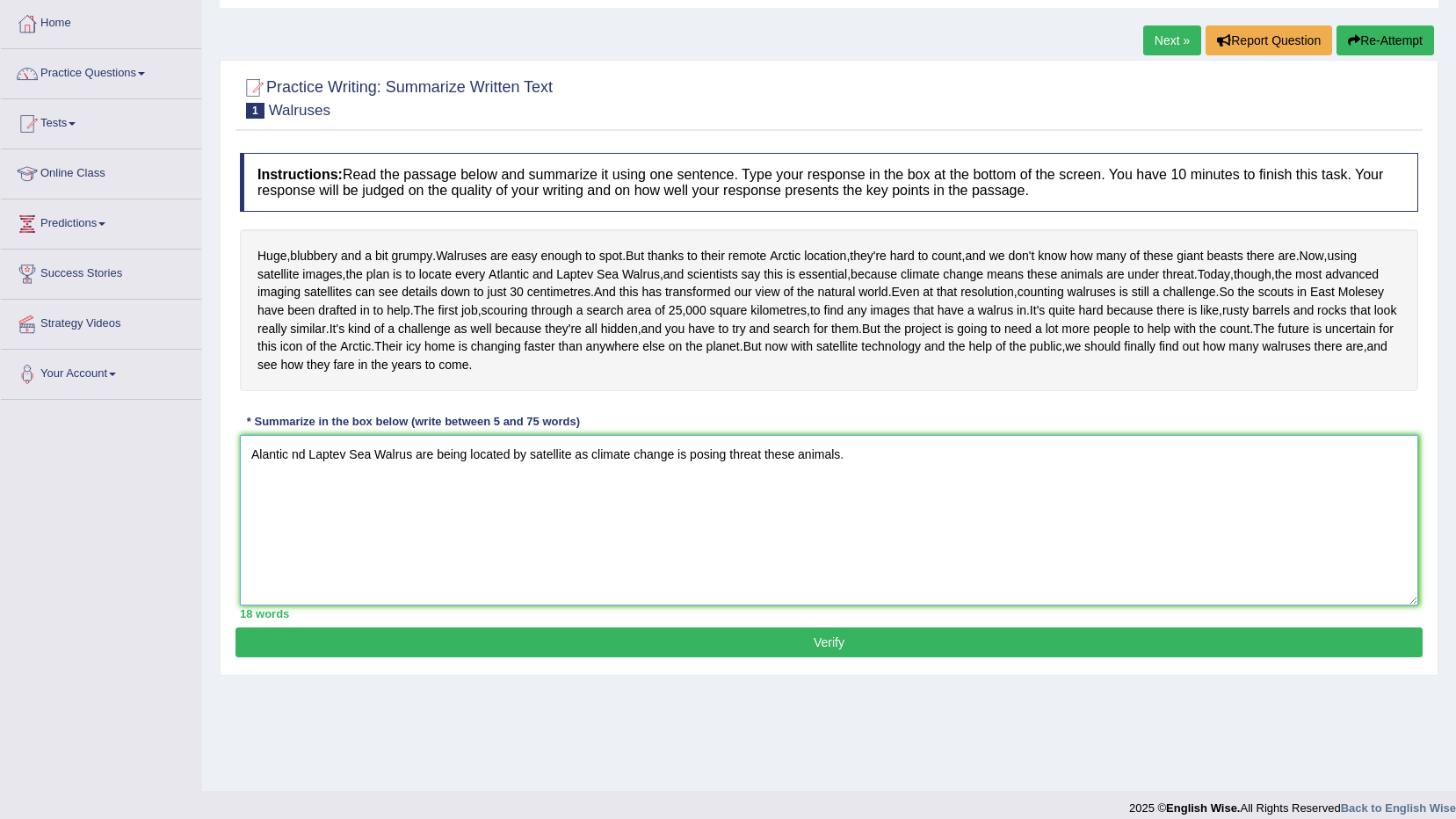 click on "Alantic nd Laptev Sea Walrus are being located by satellite as climate change is posing threat these animals." at bounding box center (829, 520) 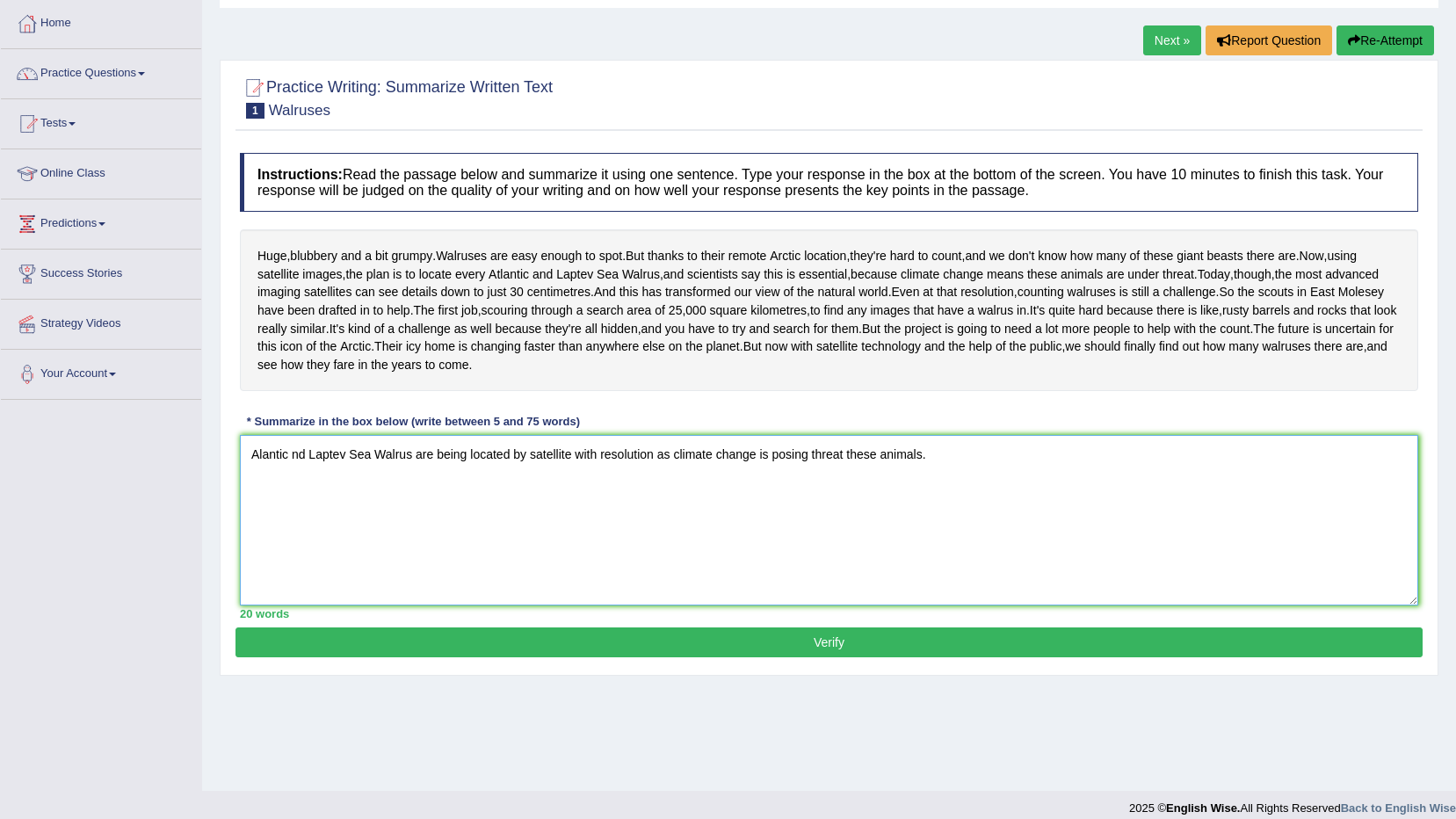 click on "Alantic nd Laptev Sea Walrus are being located by satellite with resolution as climate change is posing threat these animals." at bounding box center [829, 520] 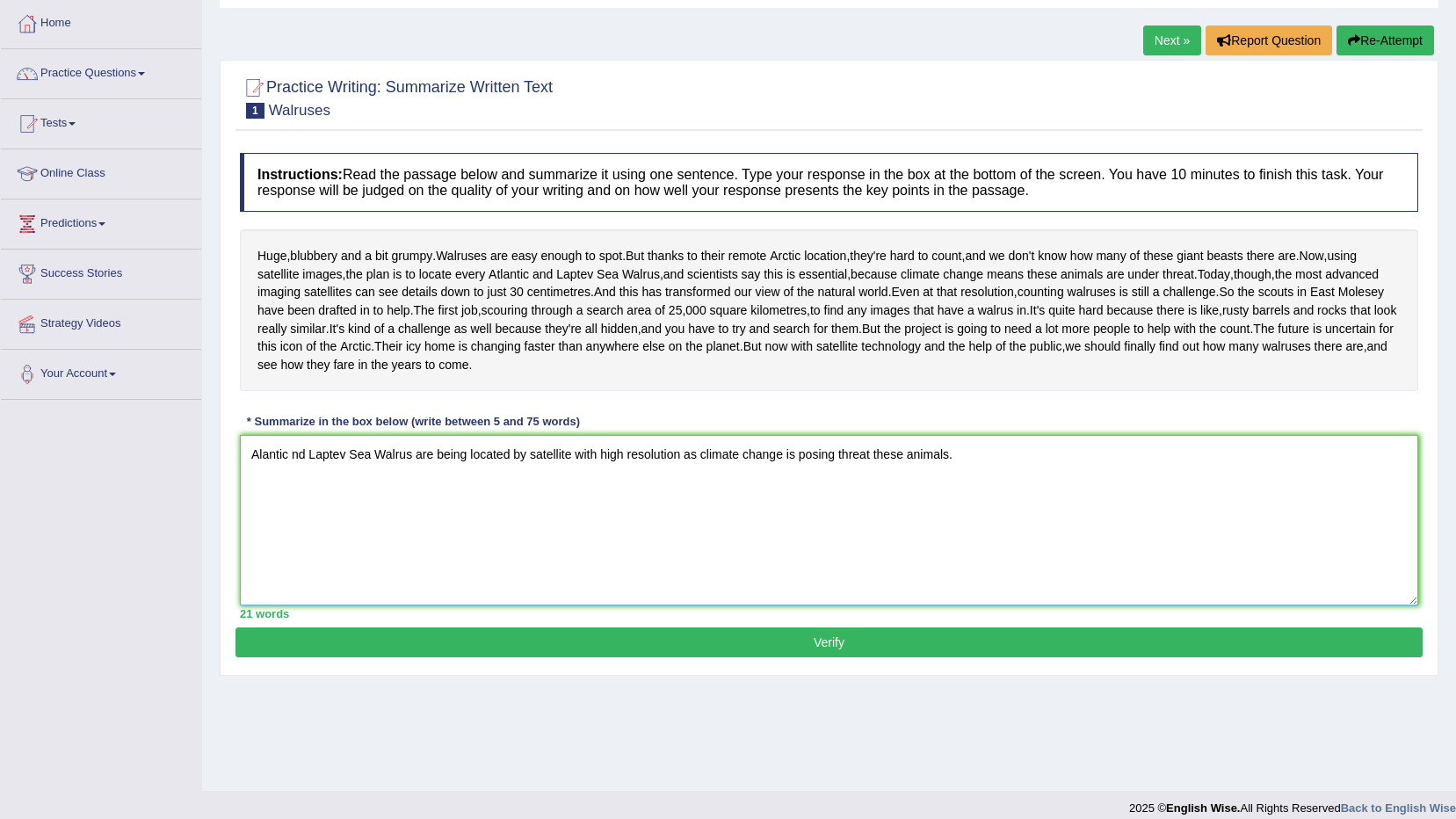 click on "Alantic nd Laptev Sea Walrus are being located by satellite with high resolution as climate change is posing threat these animals." at bounding box center (829, 520) 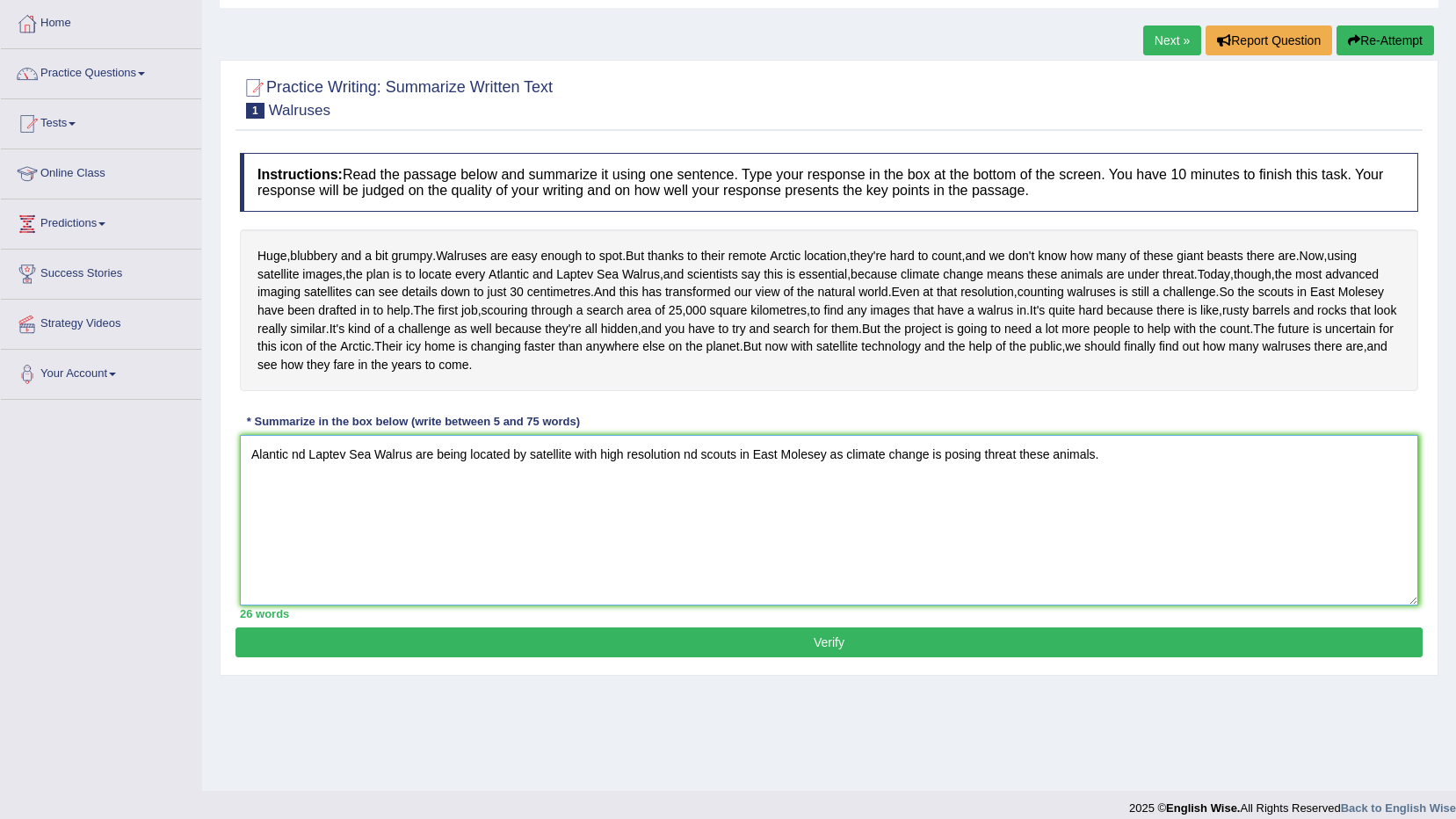 click on "Alantic nd Laptev Sea Walrus are being located by satellite with high resolution nd scouts in East Molesey as climate change is posing threat these animals." at bounding box center (829, 520) 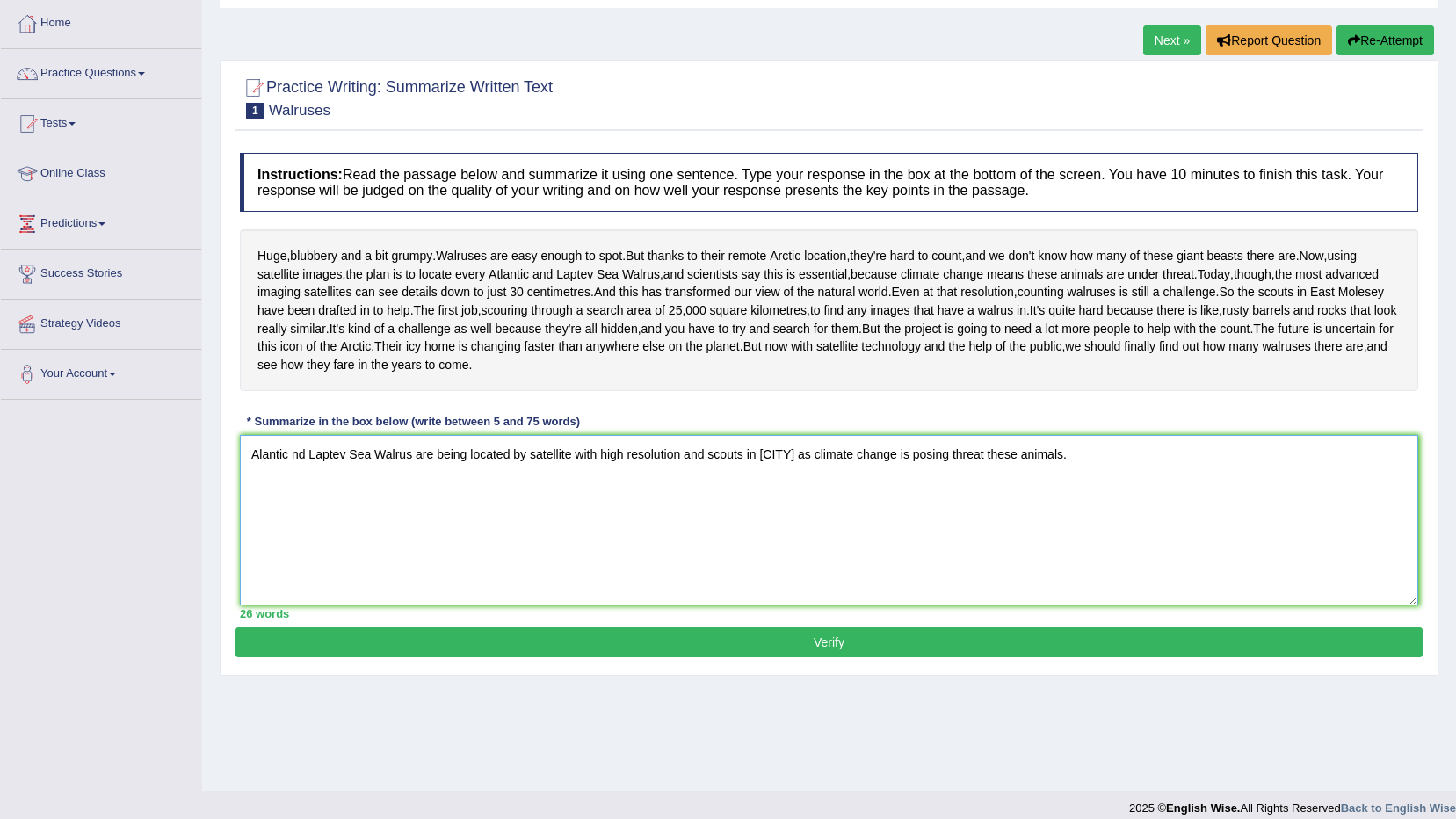 click on "Alantic nd Laptev Sea Walrus are being located by satellite with high resolution and scouts in East Molesey as climate change is posing threat these animals." at bounding box center [829, 520] 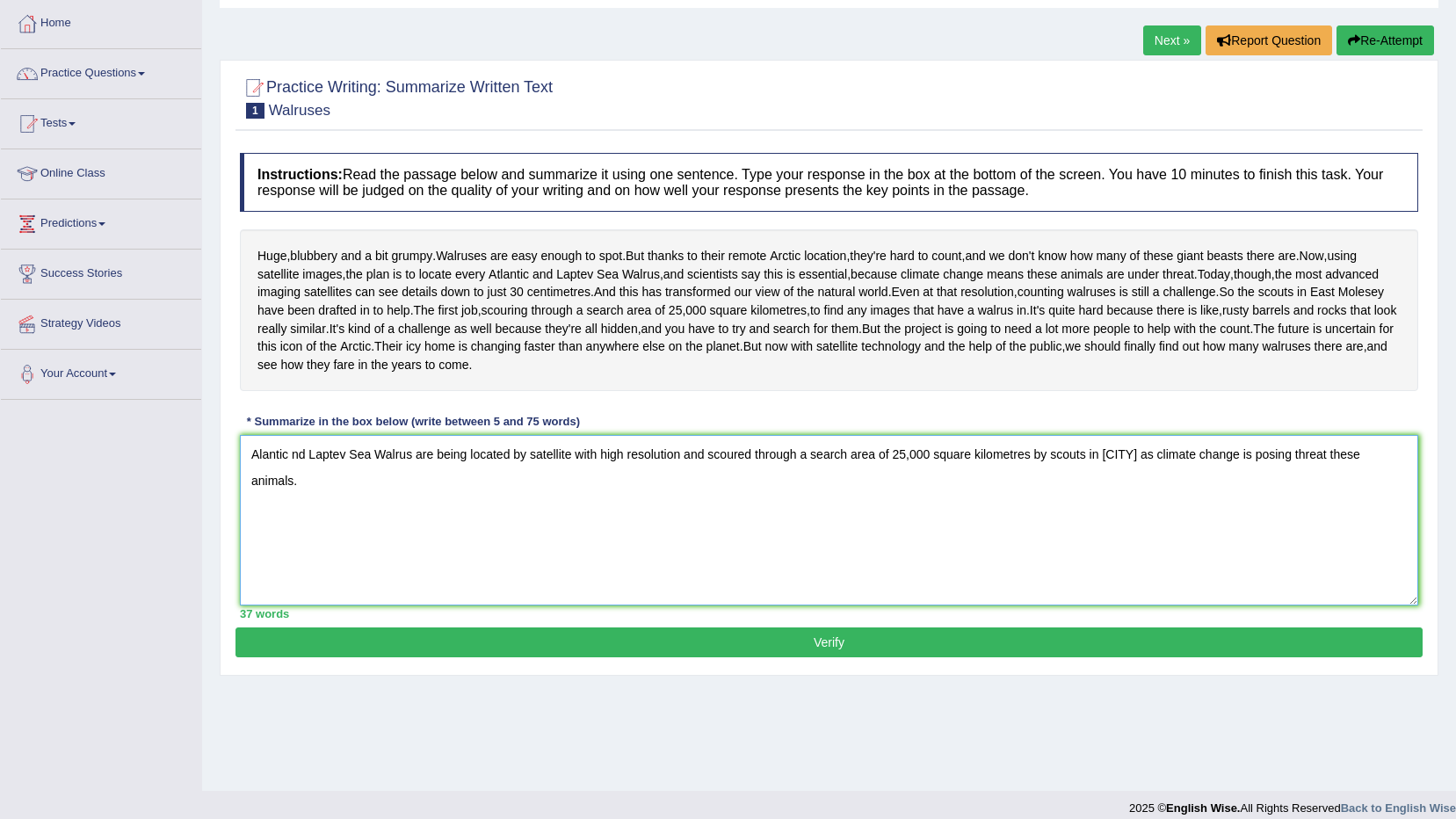 click on "Alantic nd Laptev Sea Walrus are being located by satellite with high resolution and scoured through a search area of 25,000 square kilometres by scouts in East Molesey as climate change is posing threat these animals." at bounding box center (829, 520) 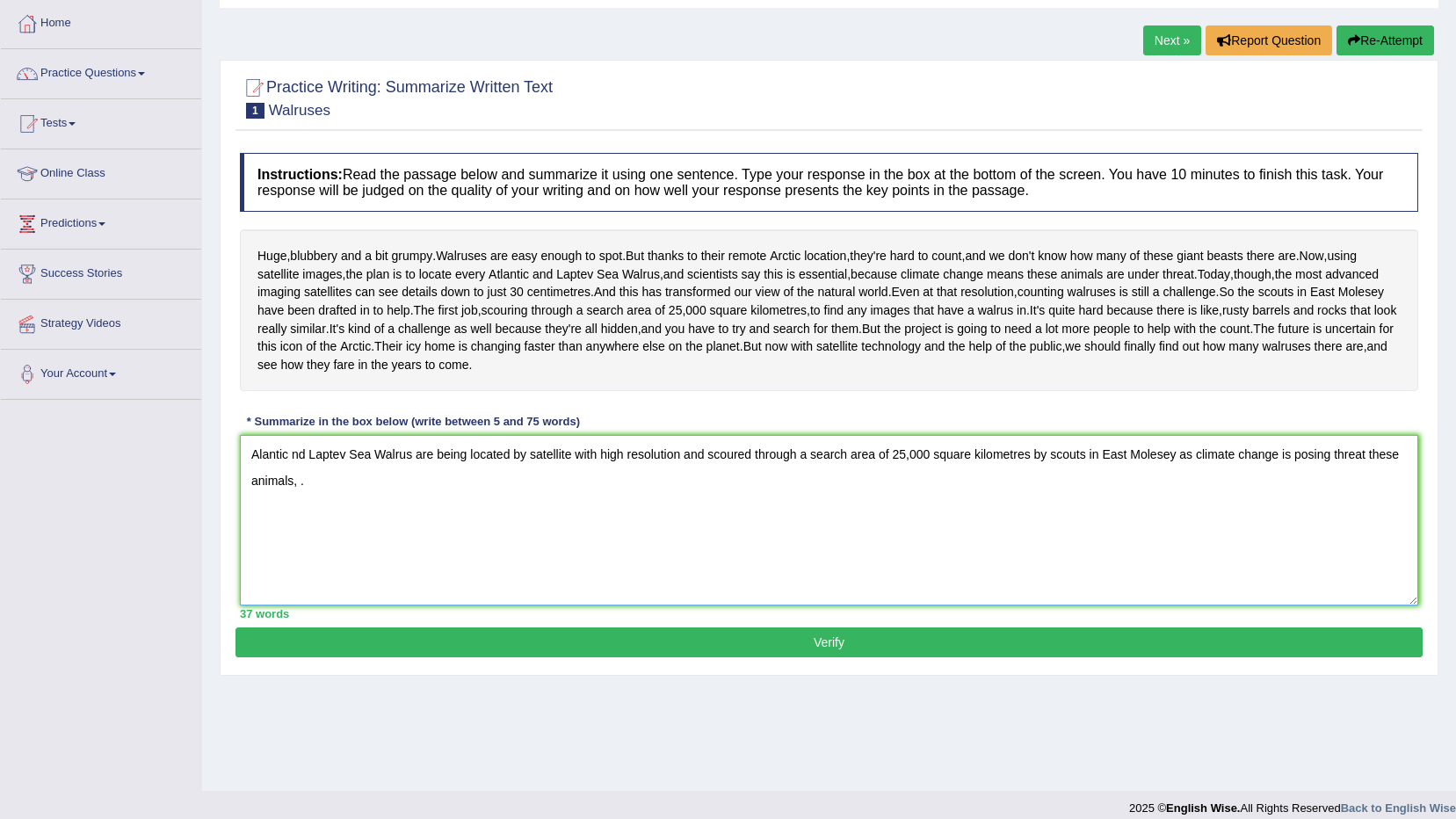 click on "Alantic nd Laptev Sea Walrus are being located by satellite with high resolution and scoured through a search area of 25,000 square kilometres by scouts in East Molesey as climate change is posing threat these animals, ." at bounding box center [829, 520] 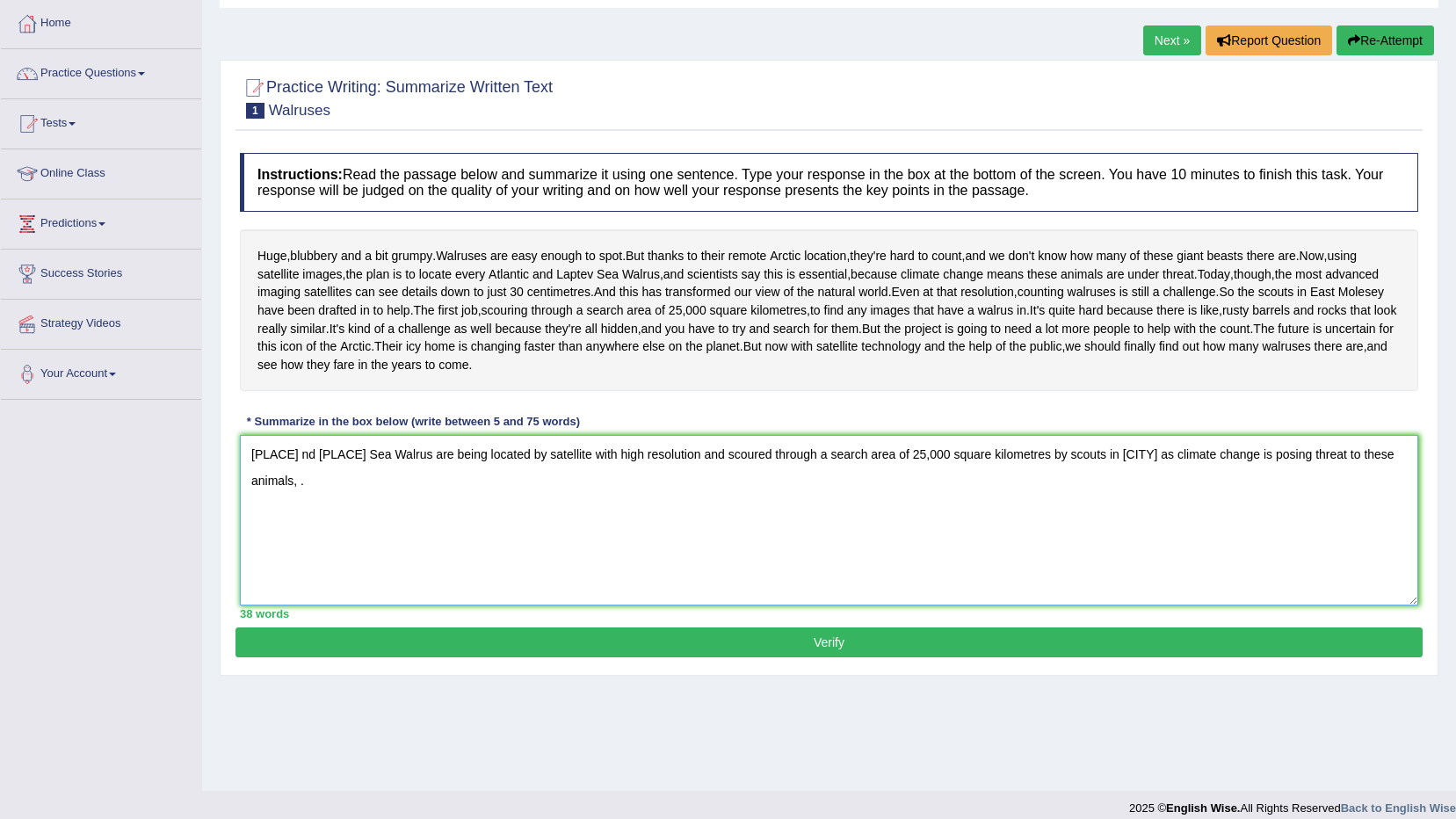 click on "Alantic nd Laptev Sea Walrus are being located by satellite with high resolution and scoured through a search area of 25,000 square kilometres by scouts in East Molesey as climate change is posing threat to these animals, ." at bounding box center (829, 520) 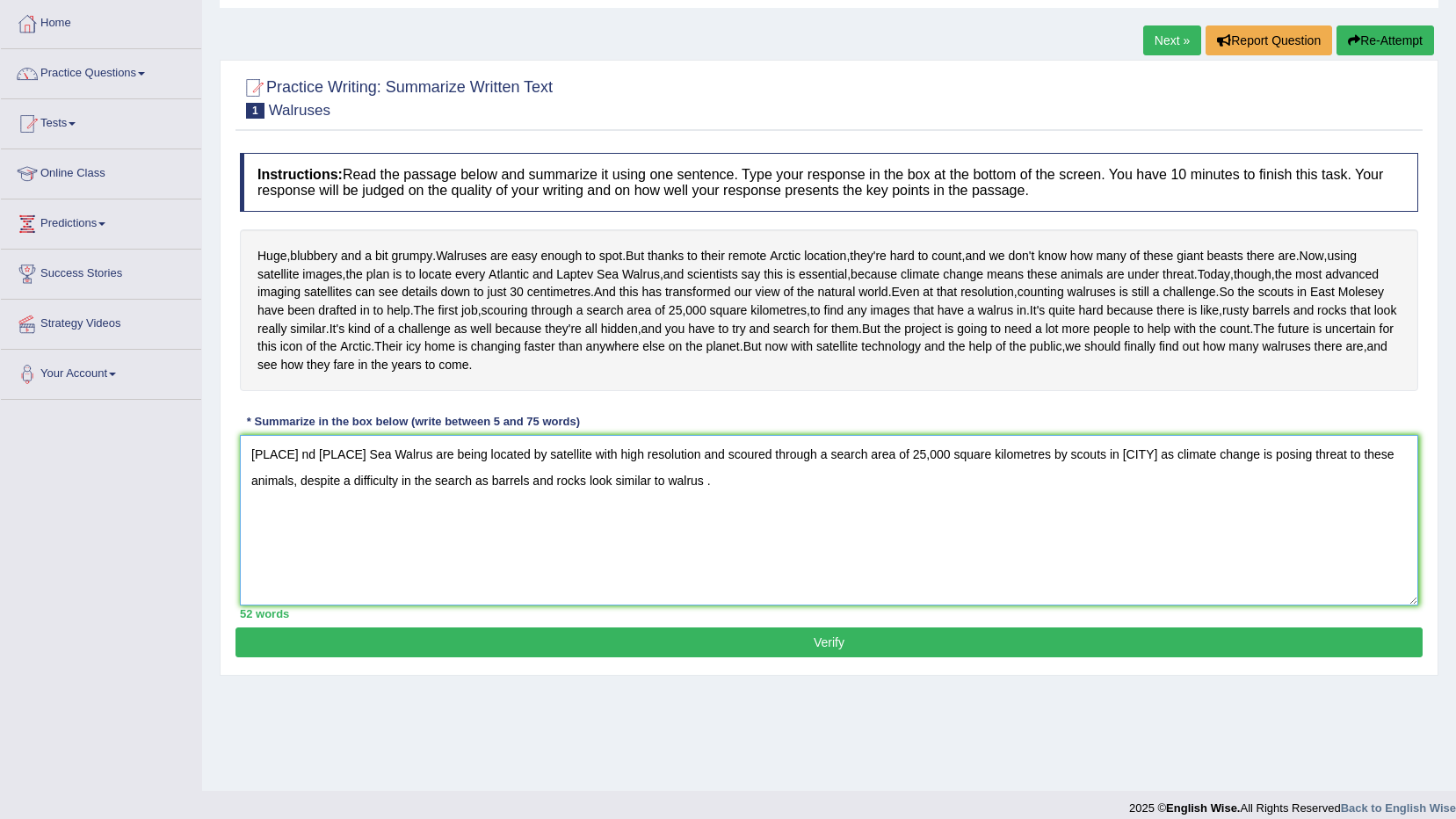 drag, startPoint x: 332, startPoint y: 553, endPoint x: 373, endPoint y: 546, distance: 41.59327 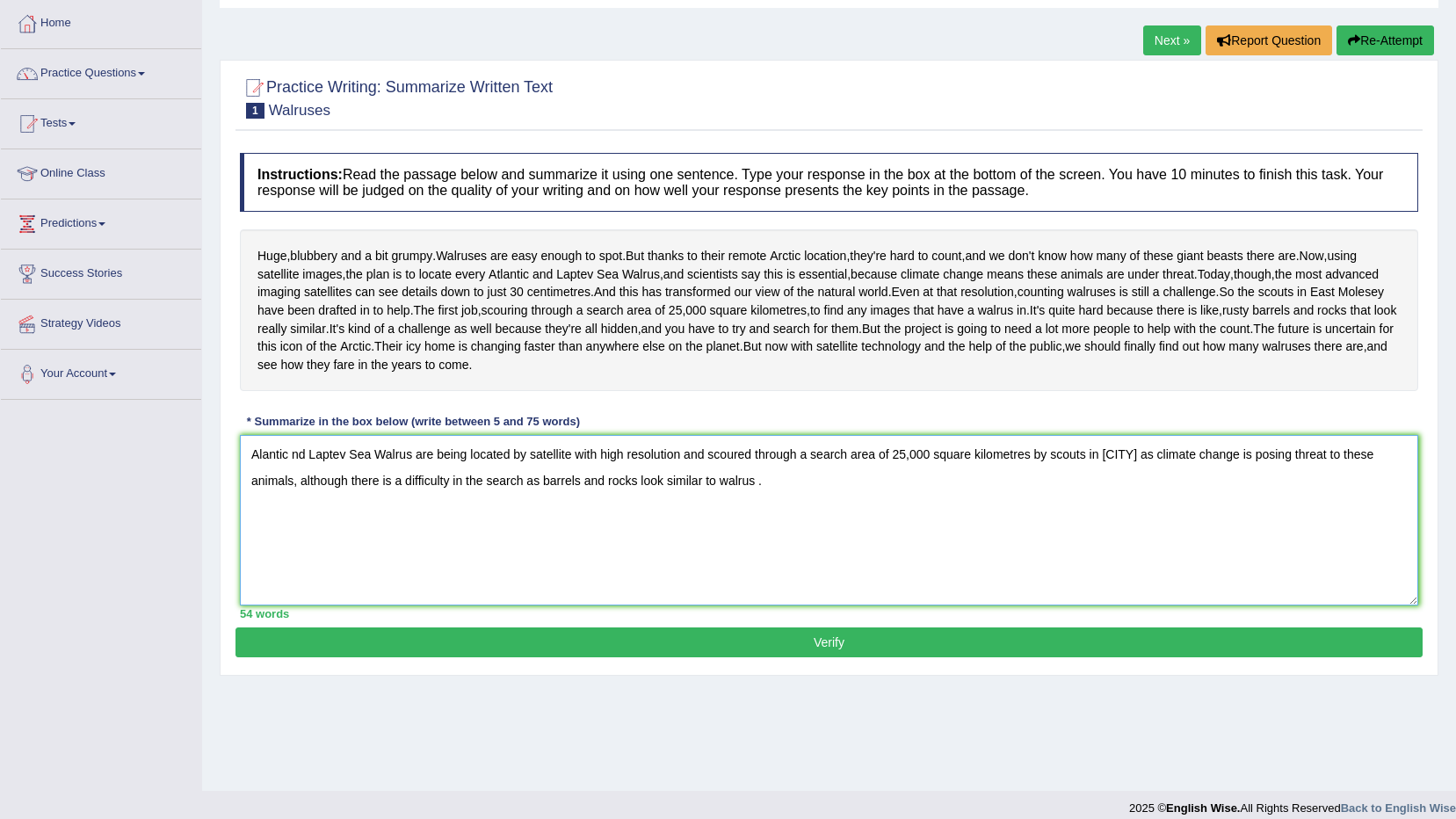 click on "Alantic nd Laptev Sea Walrus are being located by satellite with high resolution and scoured through a search area of 25,000 square kilometres by scouts in East Molesey as climate change is posing threat to these animals, although there is a difficulty in the search as barrels and rocks look similar to walrus ." at bounding box center [829, 520] 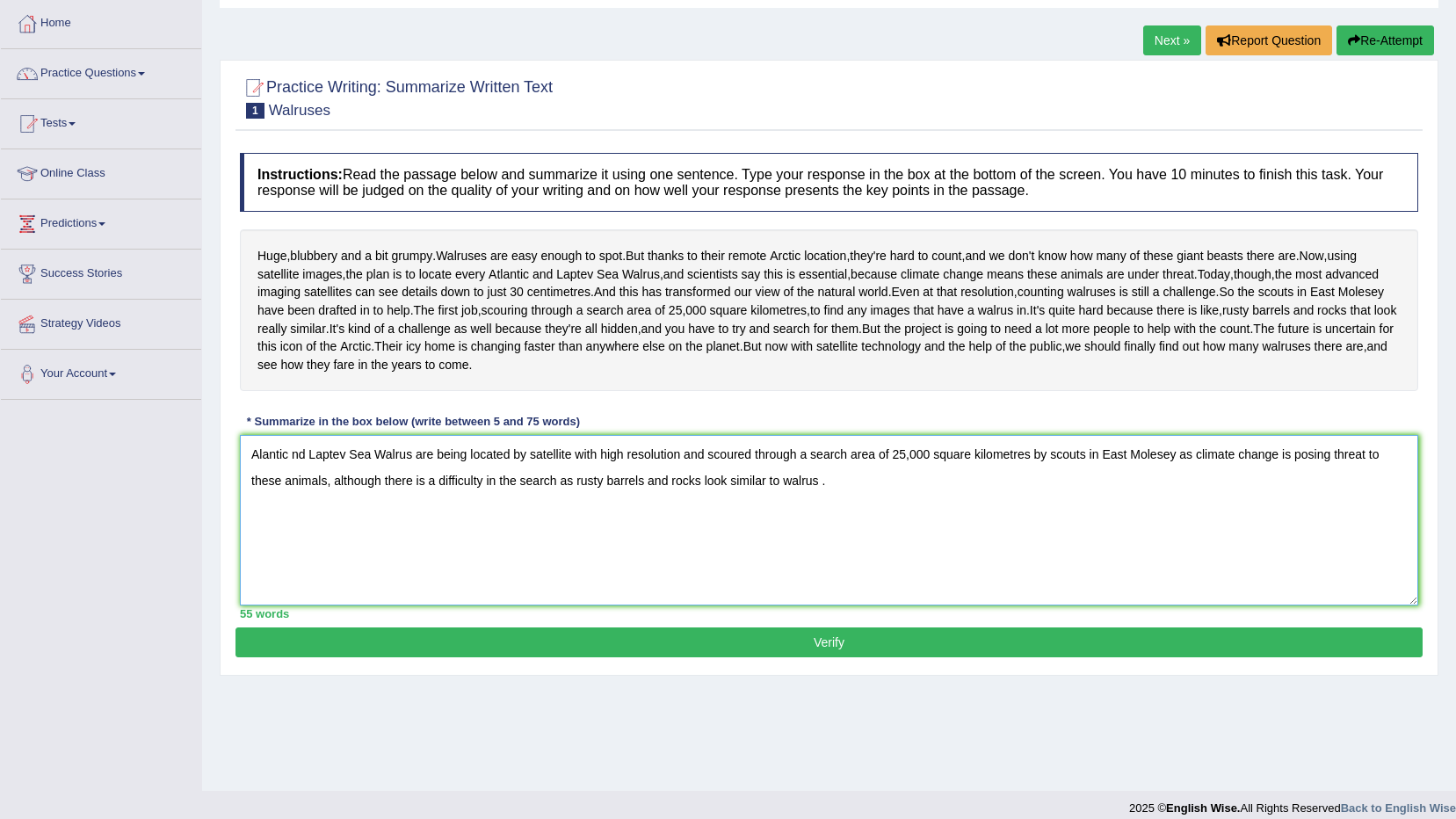 click on "Alantic nd Laptev Sea Walrus are being located by satellite with high resolution and scoured through a search area of 25,000 square kilometres by scouts in East Molesey as climate change is posing threat to these animals, although there is a difficulty in the search as rusty barrels and rocks look similar to walrus ." at bounding box center (829, 520) 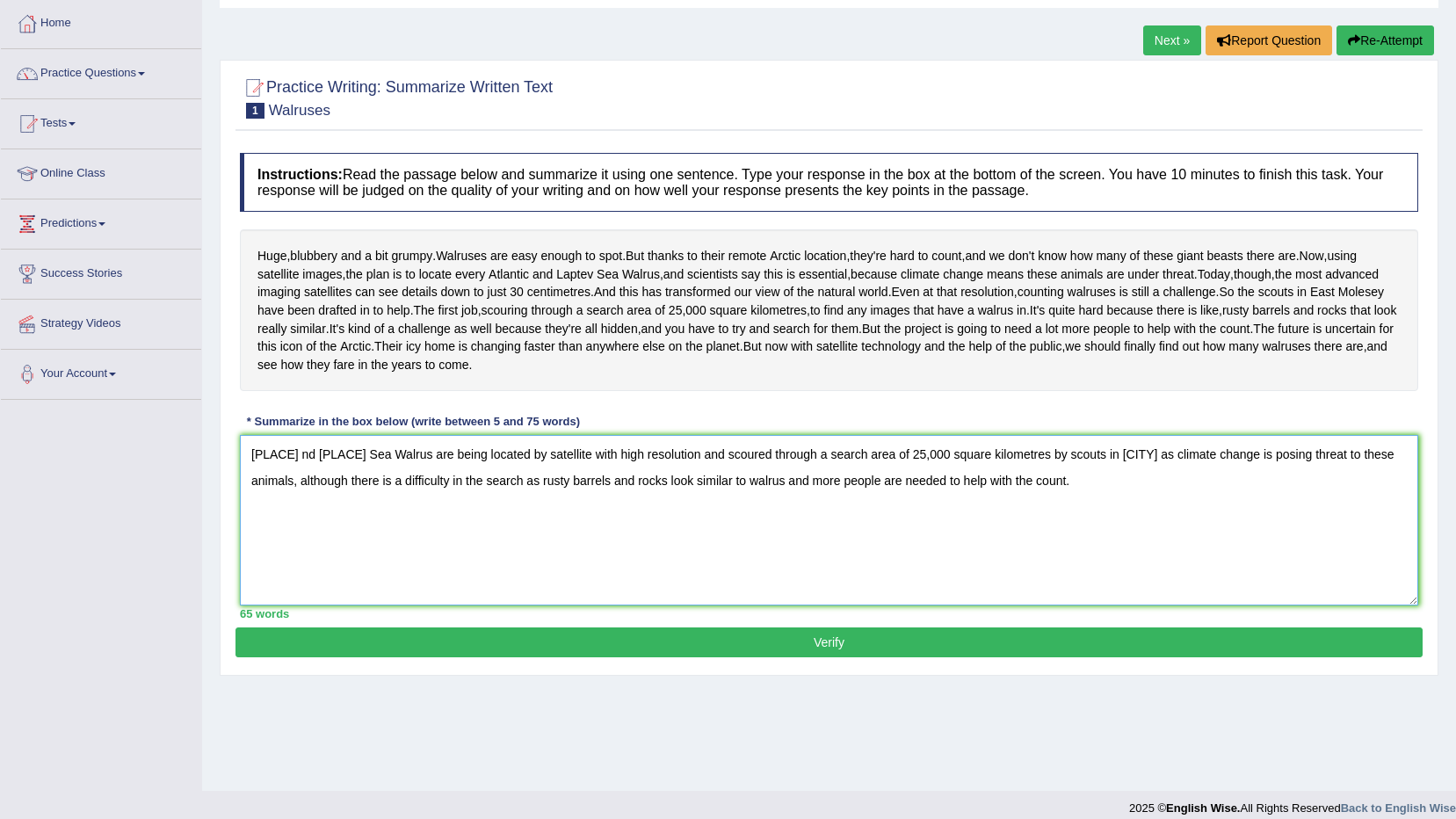 type on "Alantic nd Laptev Sea Walrus are being located by satellite with high resolution and scoured through a search area of 25,000 square kilometres by scouts in East Molesey as climate change is posing threat to these animals, although there is a difficulty in the search as rusty barrels and rocks look similar to walrus and more people are needed to help with the count." 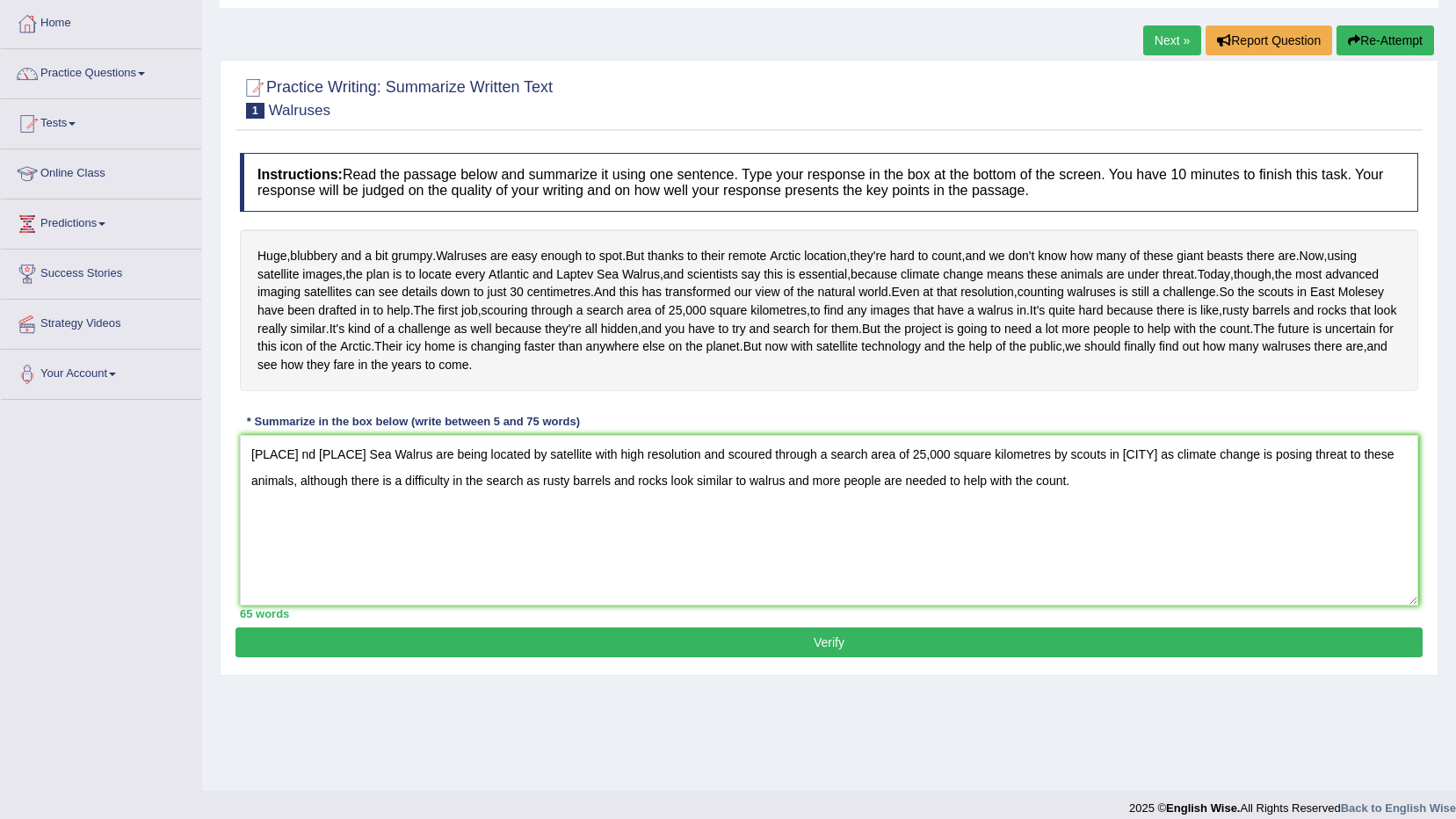 click on "Verify" at bounding box center [829, 642] 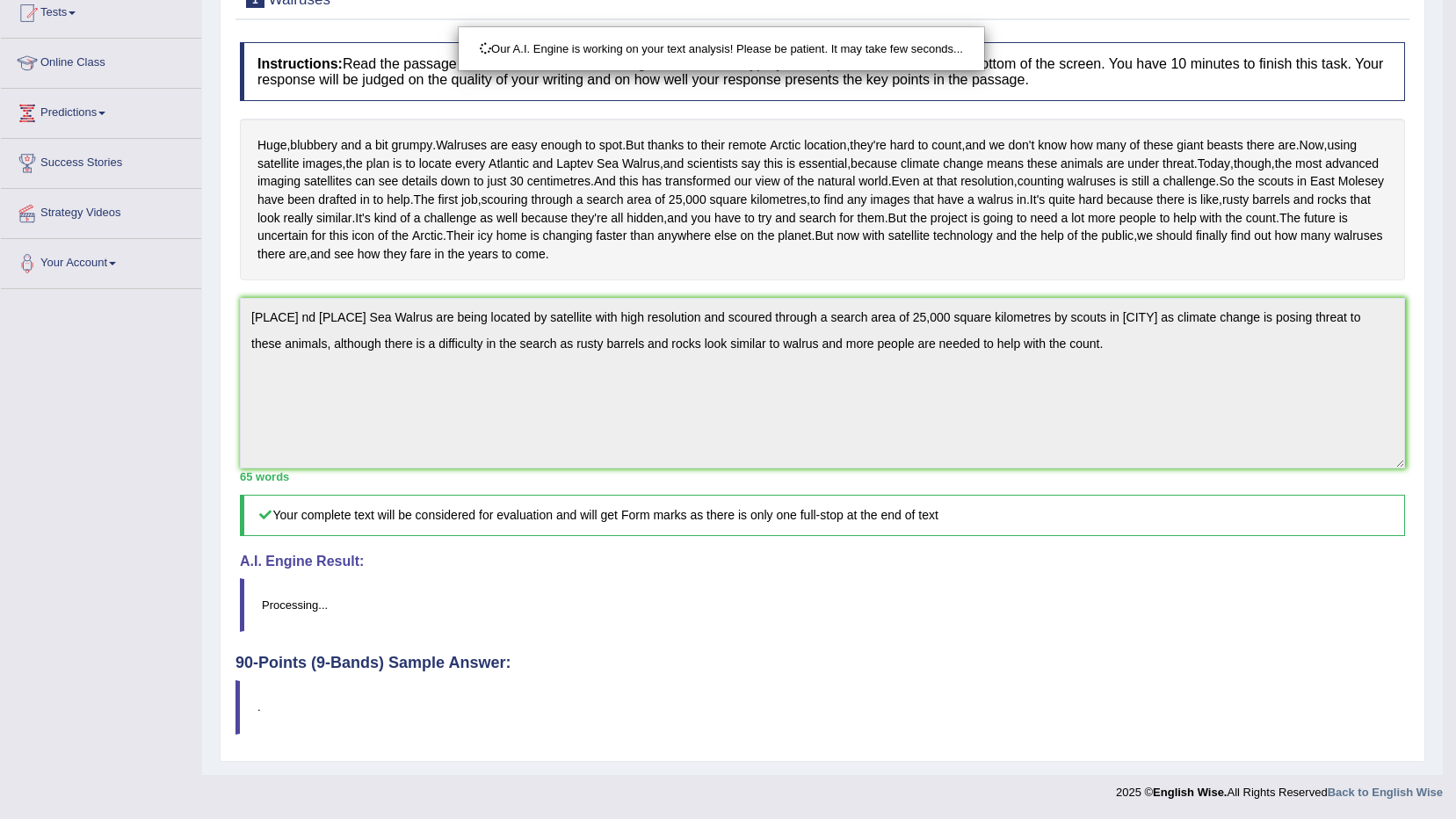 scroll, scrollTop: 271, scrollLeft: 0, axis: vertical 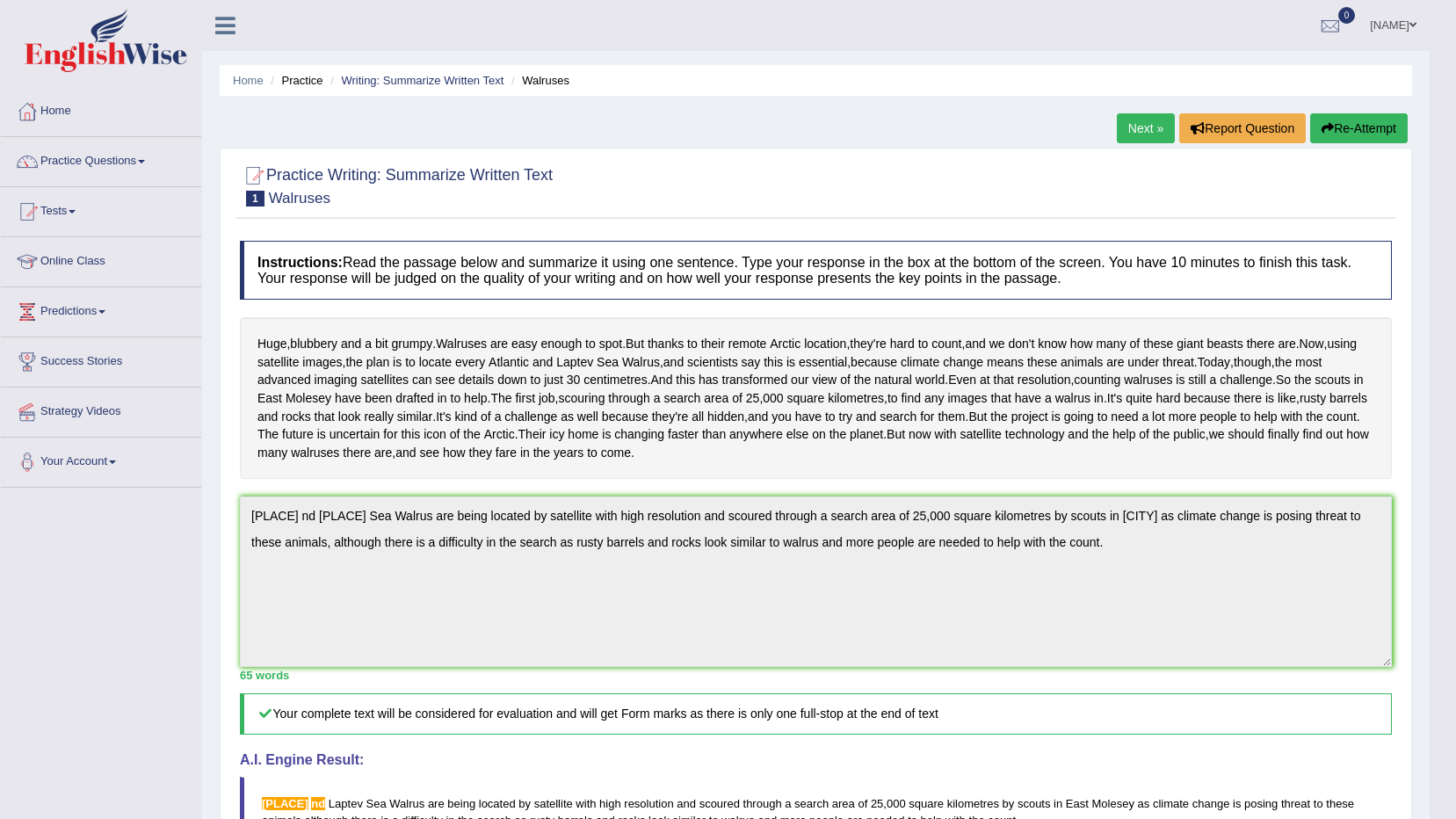 click on "Re-Attempt" at bounding box center (1358, 128) 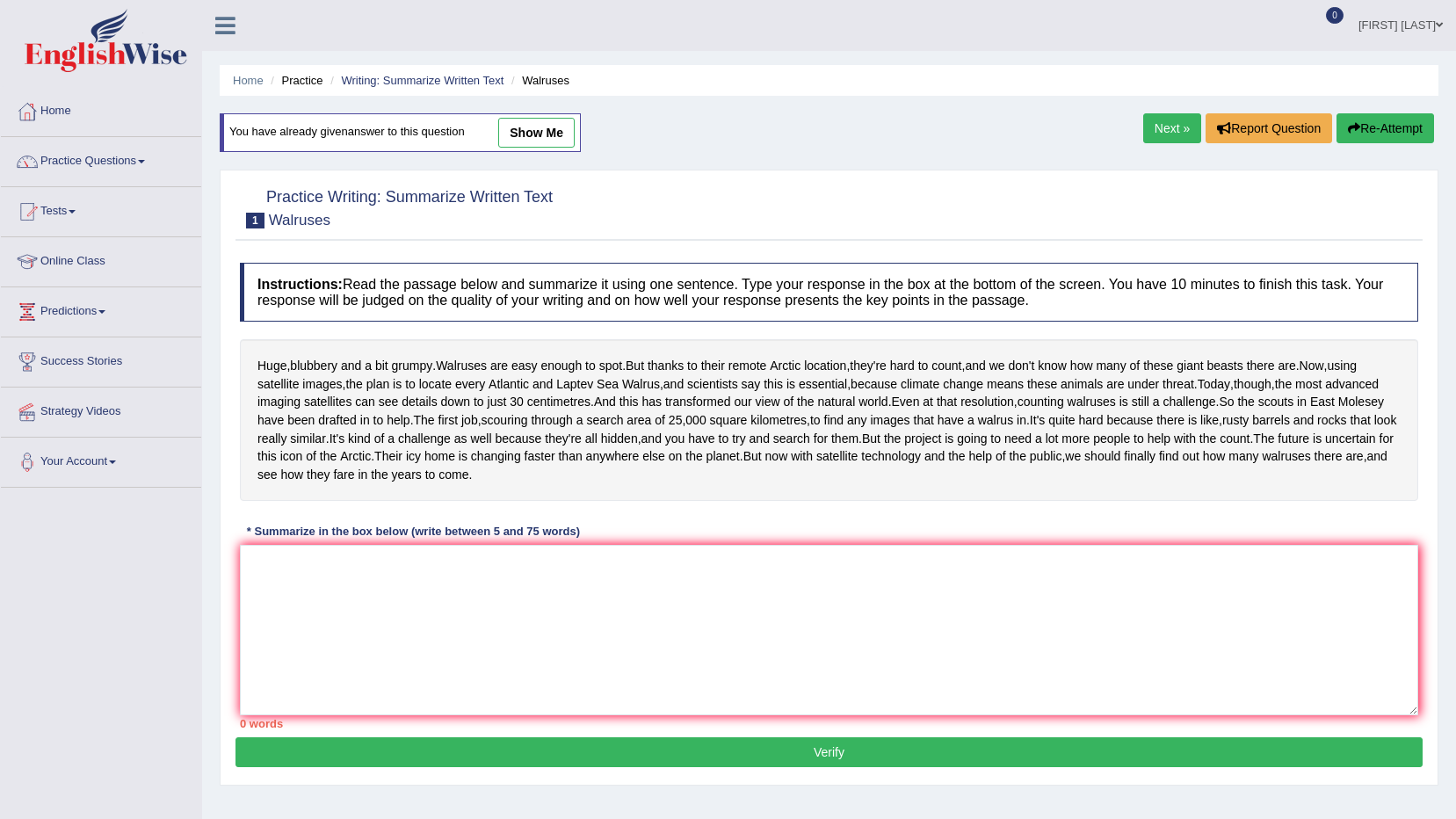 scroll, scrollTop: 0, scrollLeft: 0, axis: both 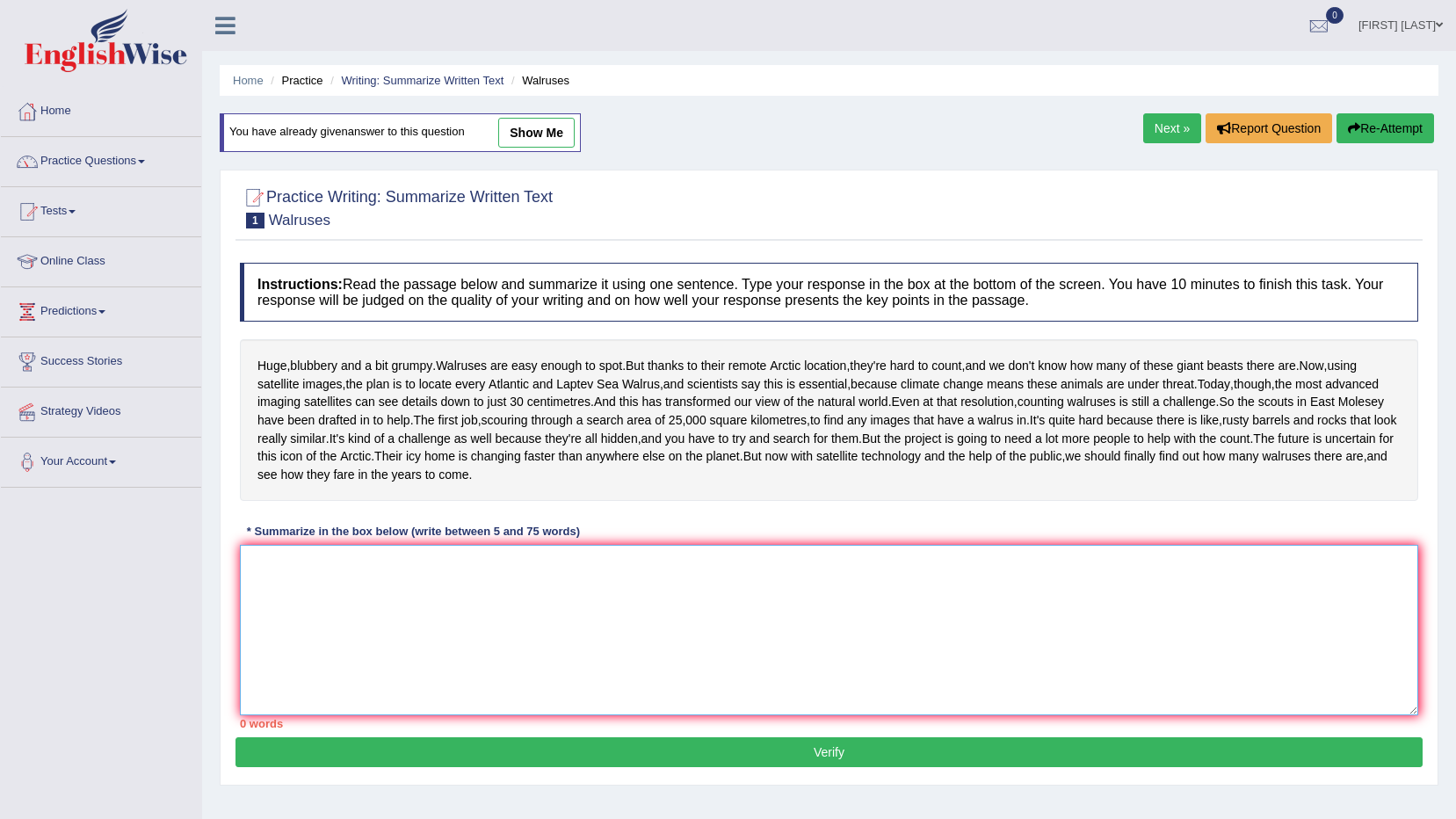 click at bounding box center (829, 630) 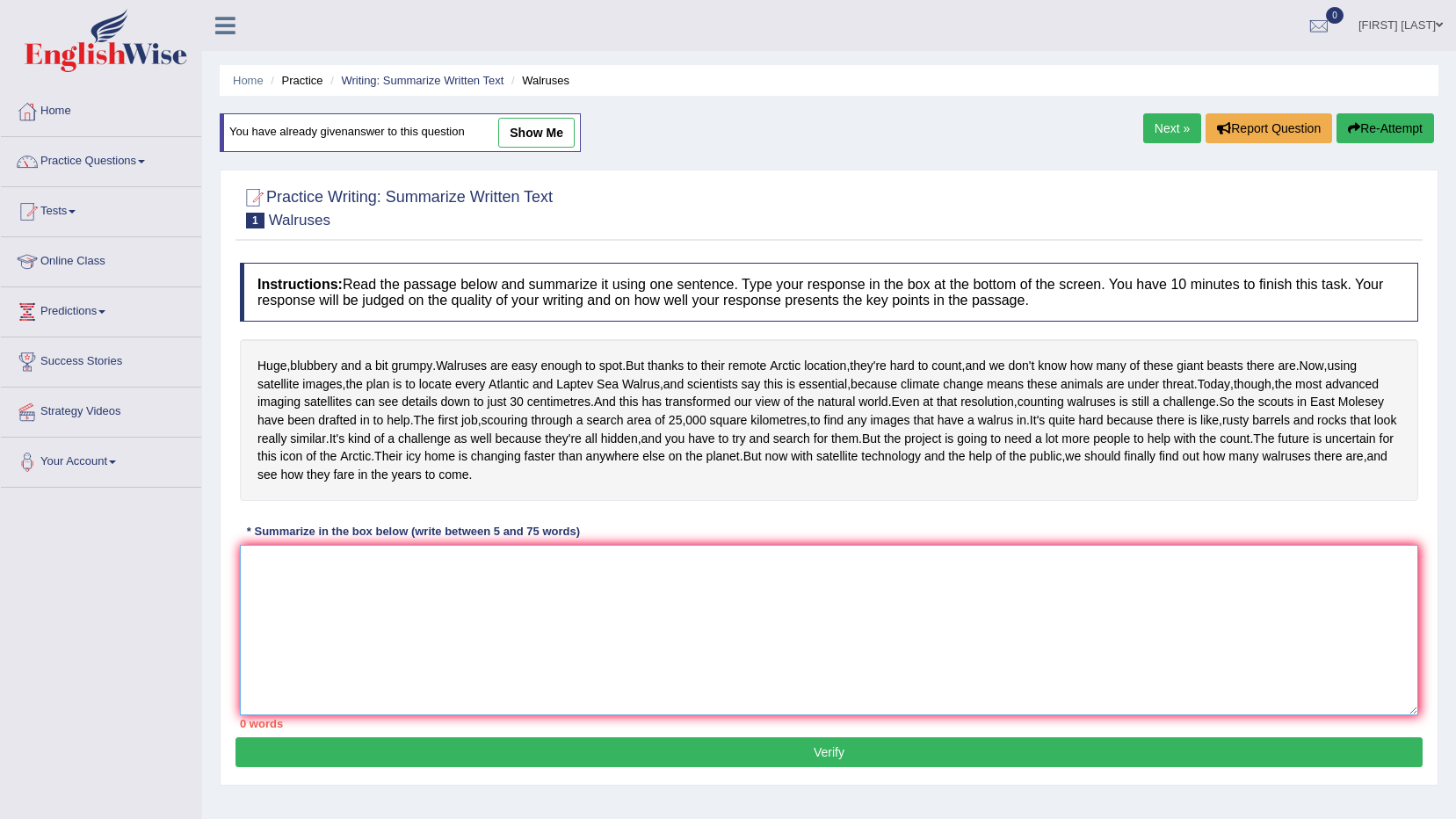 click at bounding box center (829, 630) 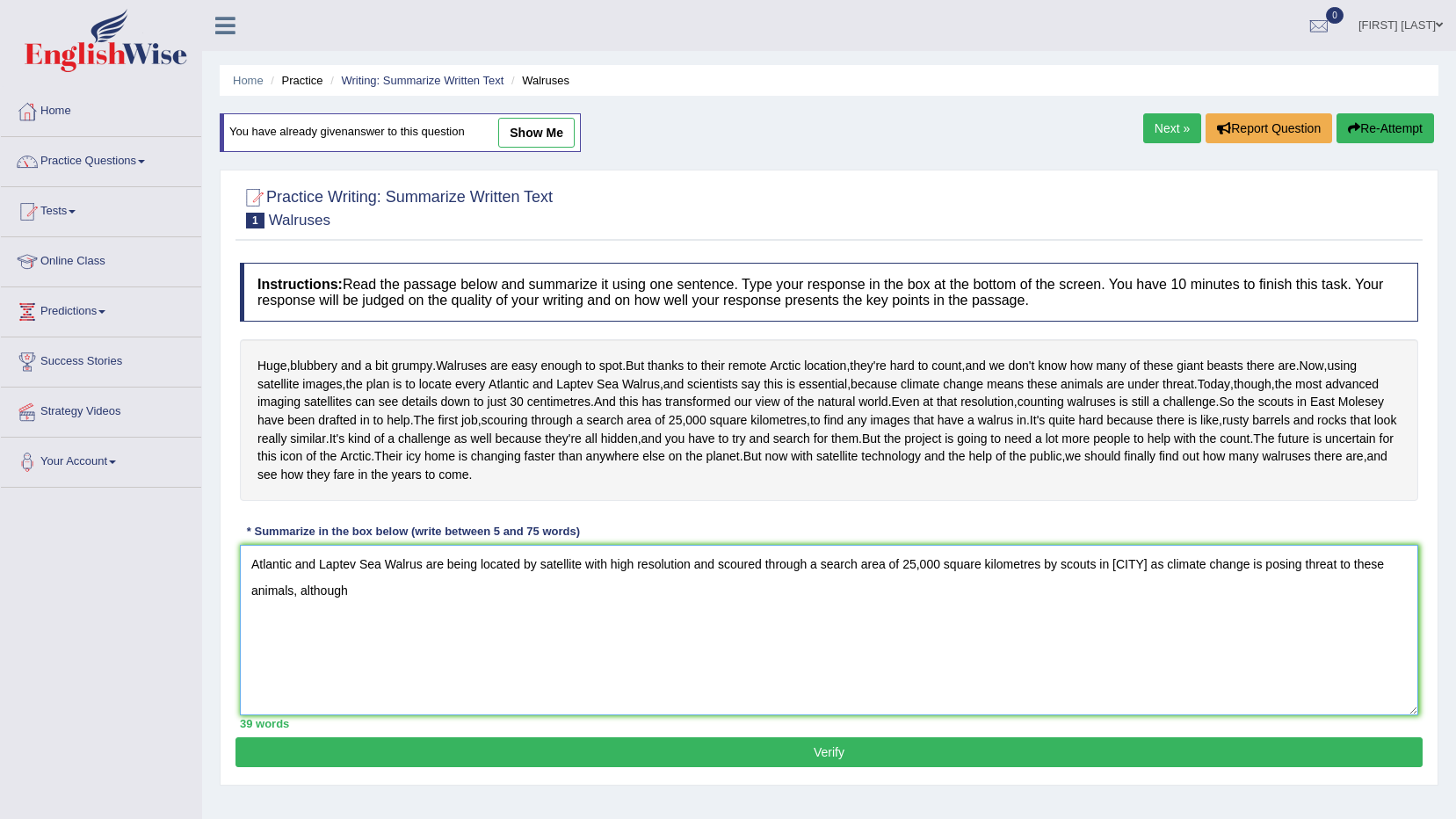 click on "Atlantic and Laptev Sea Walrus are being located by satellite with high resolution and scoured through a search area of 25,000 square kilometres by scouts in [CITY] as climate change is posing threat to these animals, although" at bounding box center (829, 630) 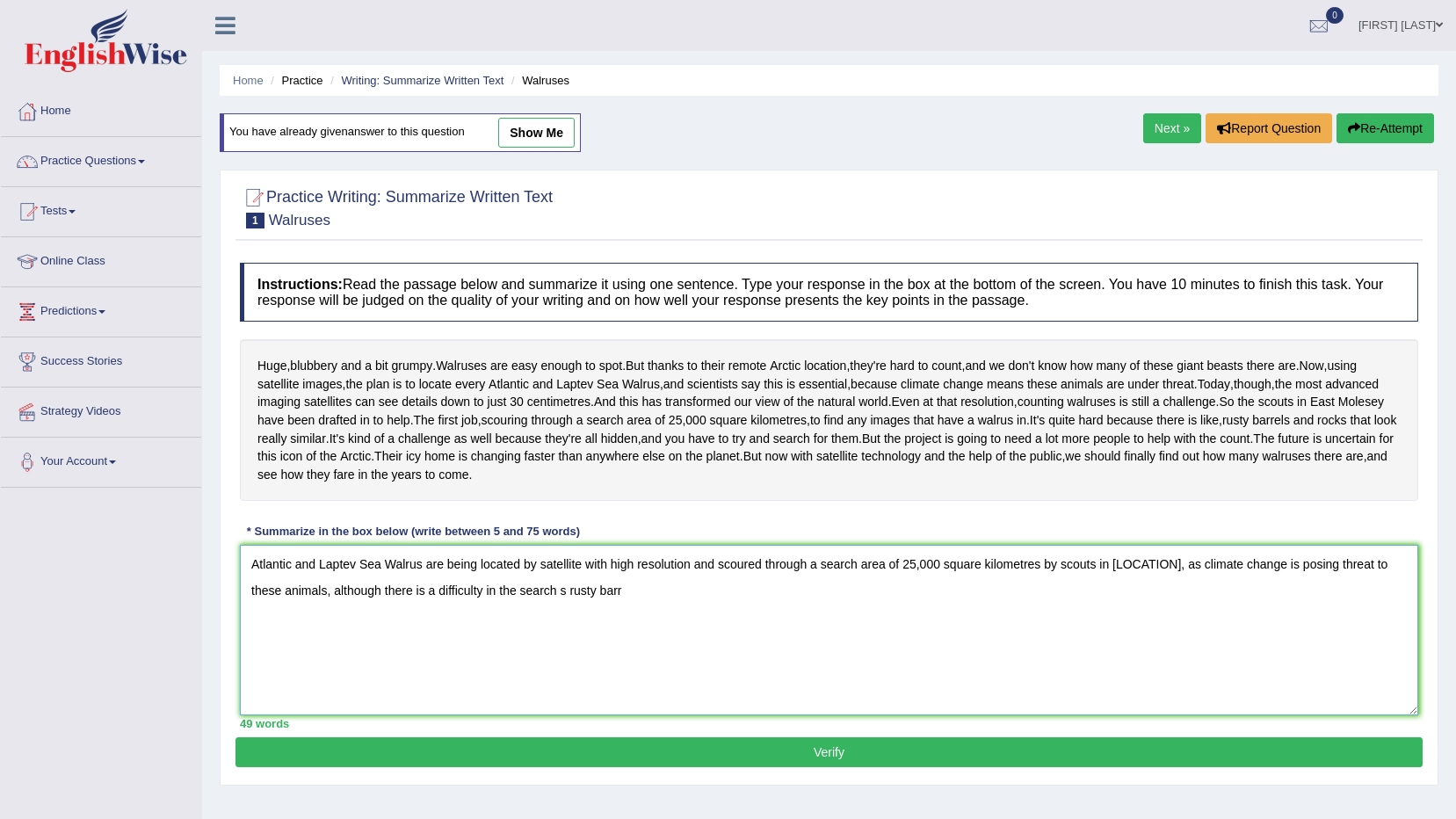 click on "Atlantic and Laptev Sea Walrus are being located by satellite with high resolution and scoured through a search area of 25,000 square kilometres by scouts in [LOCATION], as climate change is posing threat to these animals, although there is a difficulty in the search s rusty barr" at bounding box center (829, 630) 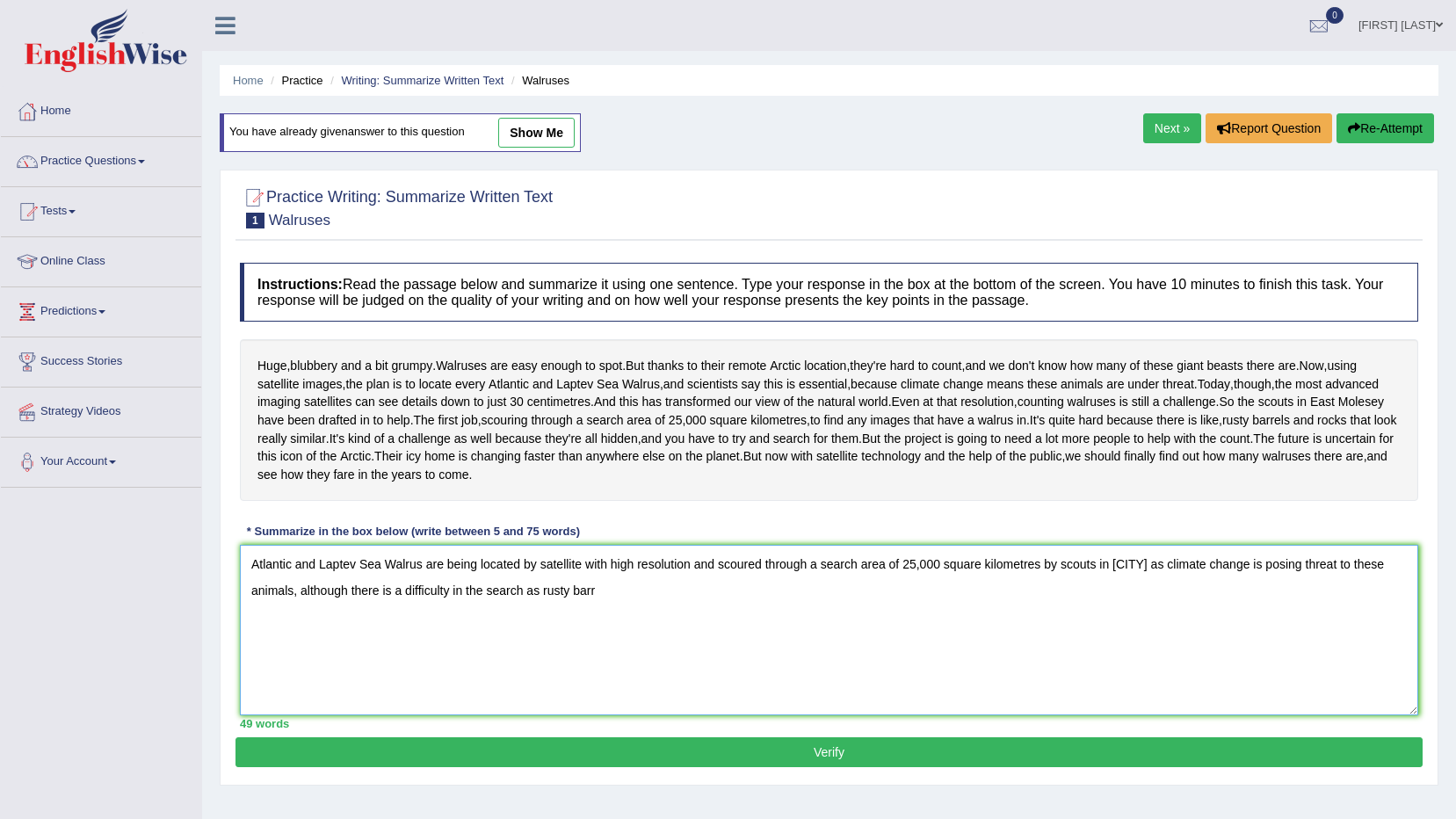 click on "Atlantic and Laptev Sea Walrus are being located by satellite with high resolution and scoured through a search area of 25,000 square kilometres by scouts in [CITY] as climate change is posing threat to these animals, although there is a difficulty in the search as rusty barr" at bounding box center (829, 630) 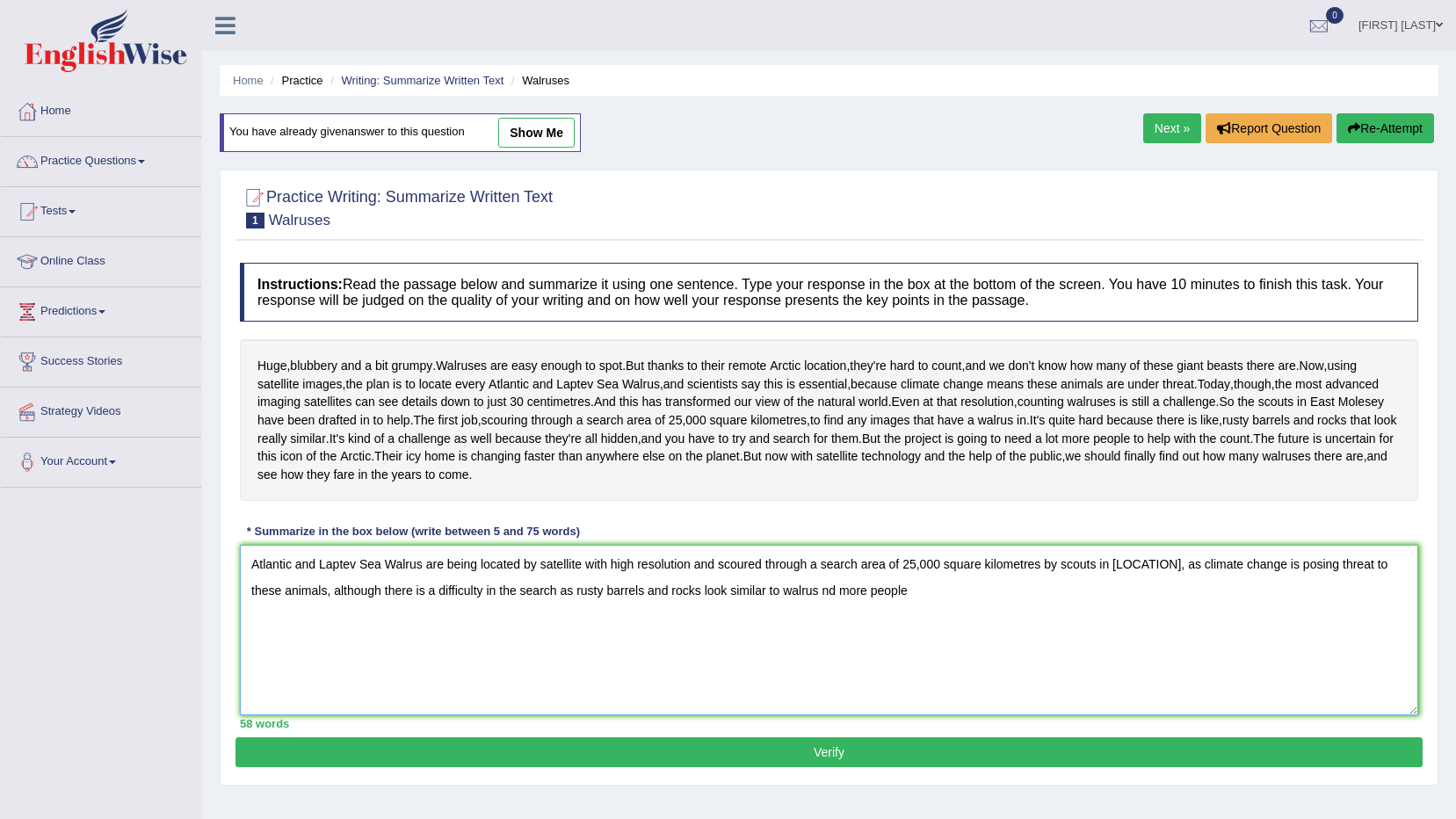 click on "Atlantic and Laptev Sea Walrus are being located by satellite with high resolution and scoured through a search area of 25,000 square kilometres by scouts in [LOCATION], as climate change is posing threat to these animals, although there is a difficulty in the search as rusty barrels and rocks look similar to walrus nd more people" at bounding box center (829, 630) 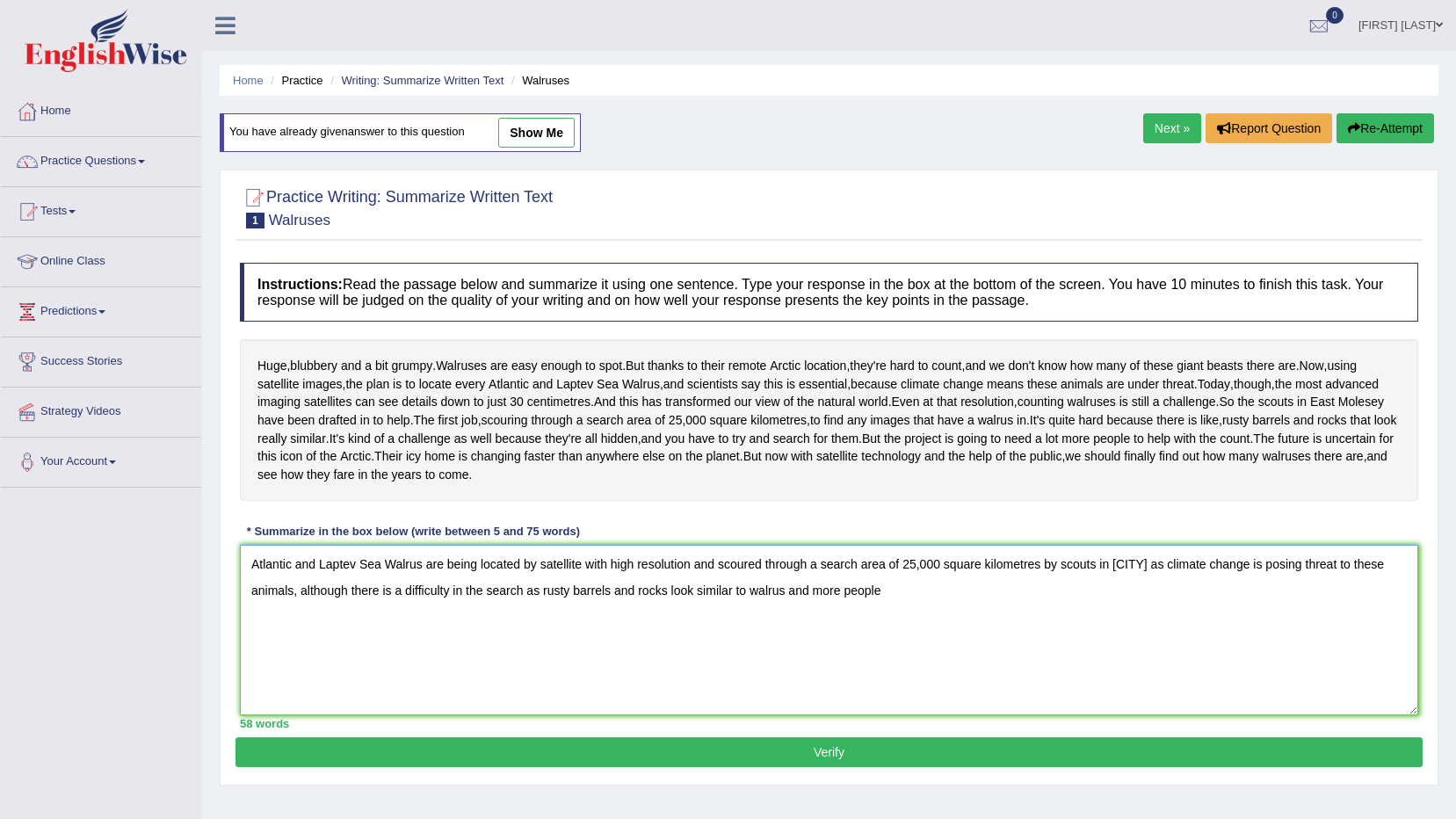 click on "Atlantic and Laptev Sea Walrus are being located by satellite with high resolution and scoured through a search area of 25,000 square kilometres by scouts in East Molesey as climate change is posing threat to these animals, although there is a difficulty in the search as rusty barrels and rocks look similar to walrus and more people" at bounding box center [829, 630] 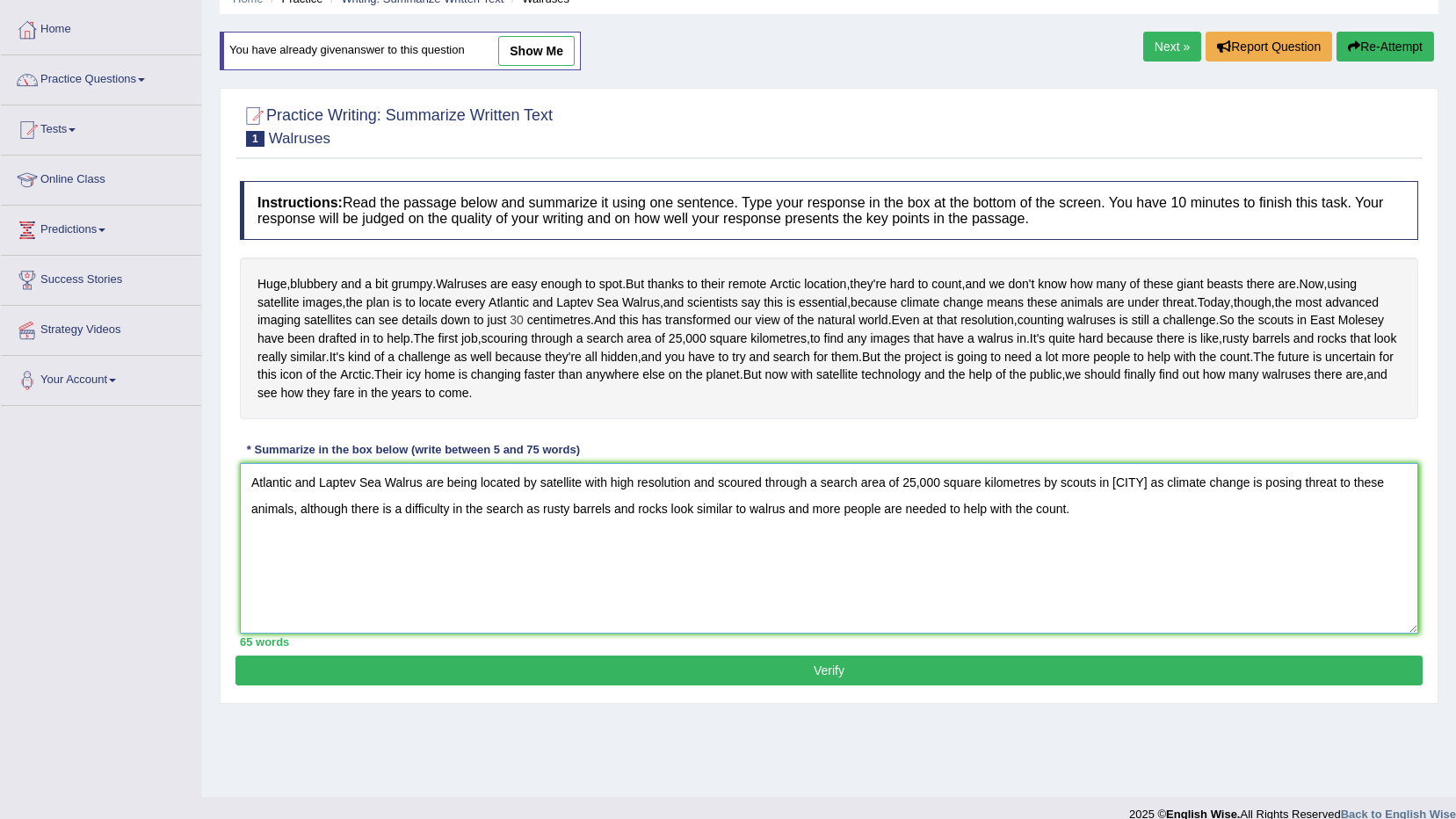 scroll, scrollTop: 104, scrollLeft: 0, axis: vertical 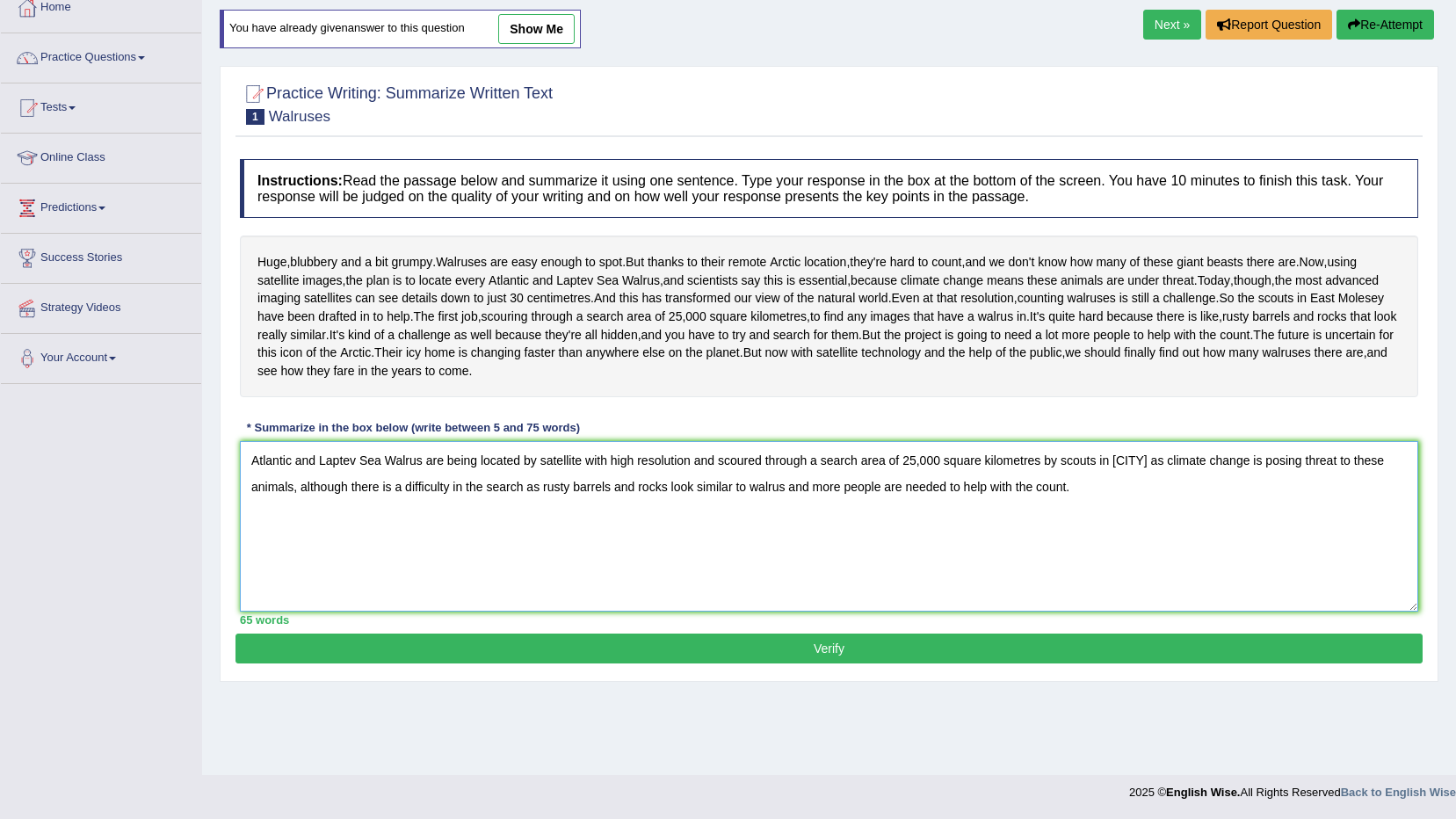 type on "Atlantic and Laptev Sea Walrus are being located by satellite with high resolution and scoured through a search area of 25,000 square kilometres by scouts in East Molesey as climate change is posing threat to these animals, although there is a difficulty in the search as rusty barrels and rocks look similar to walrus and more people are needed to help with the count." 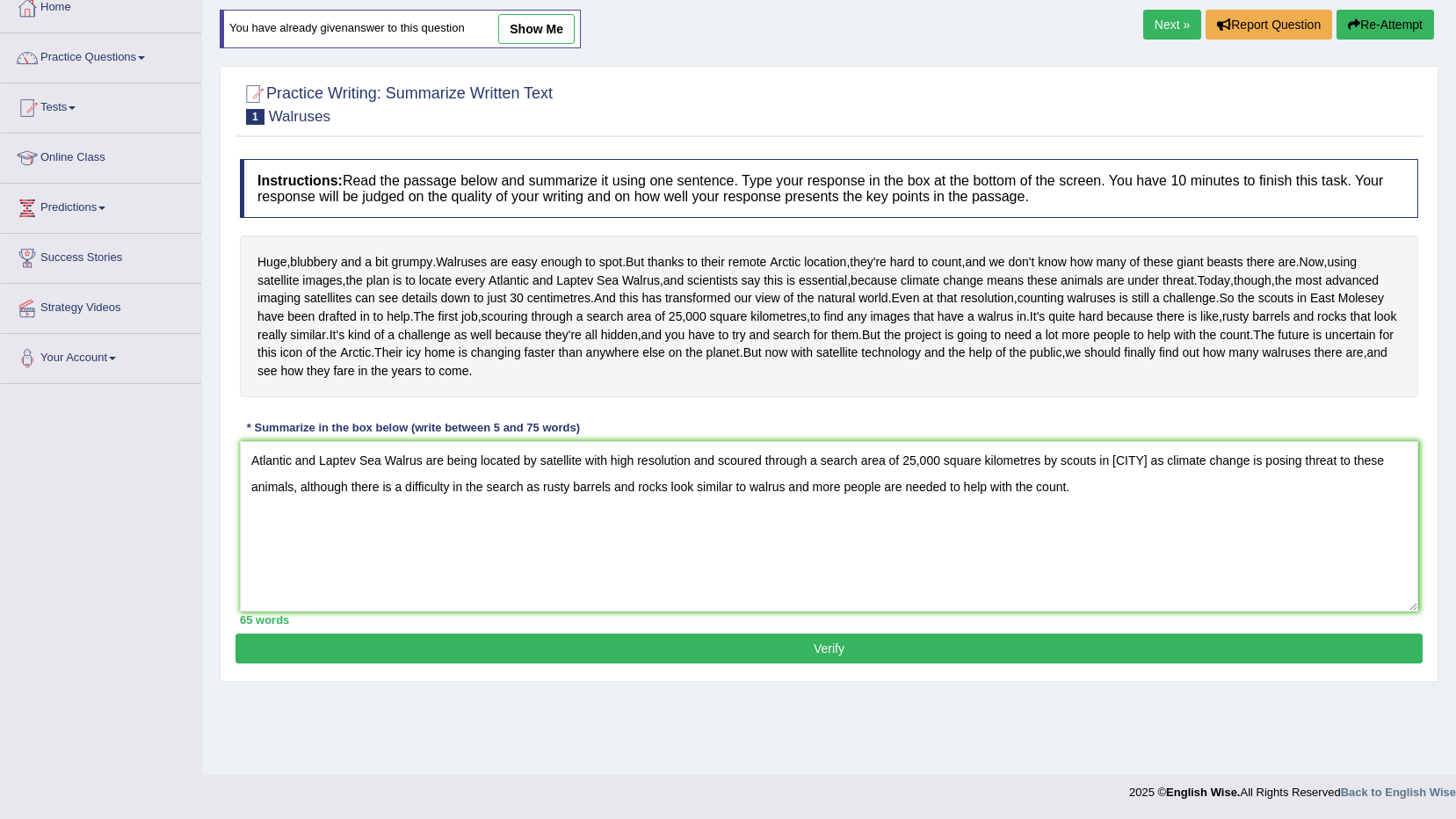 click on "Verify" at bounding box center [829, 649] 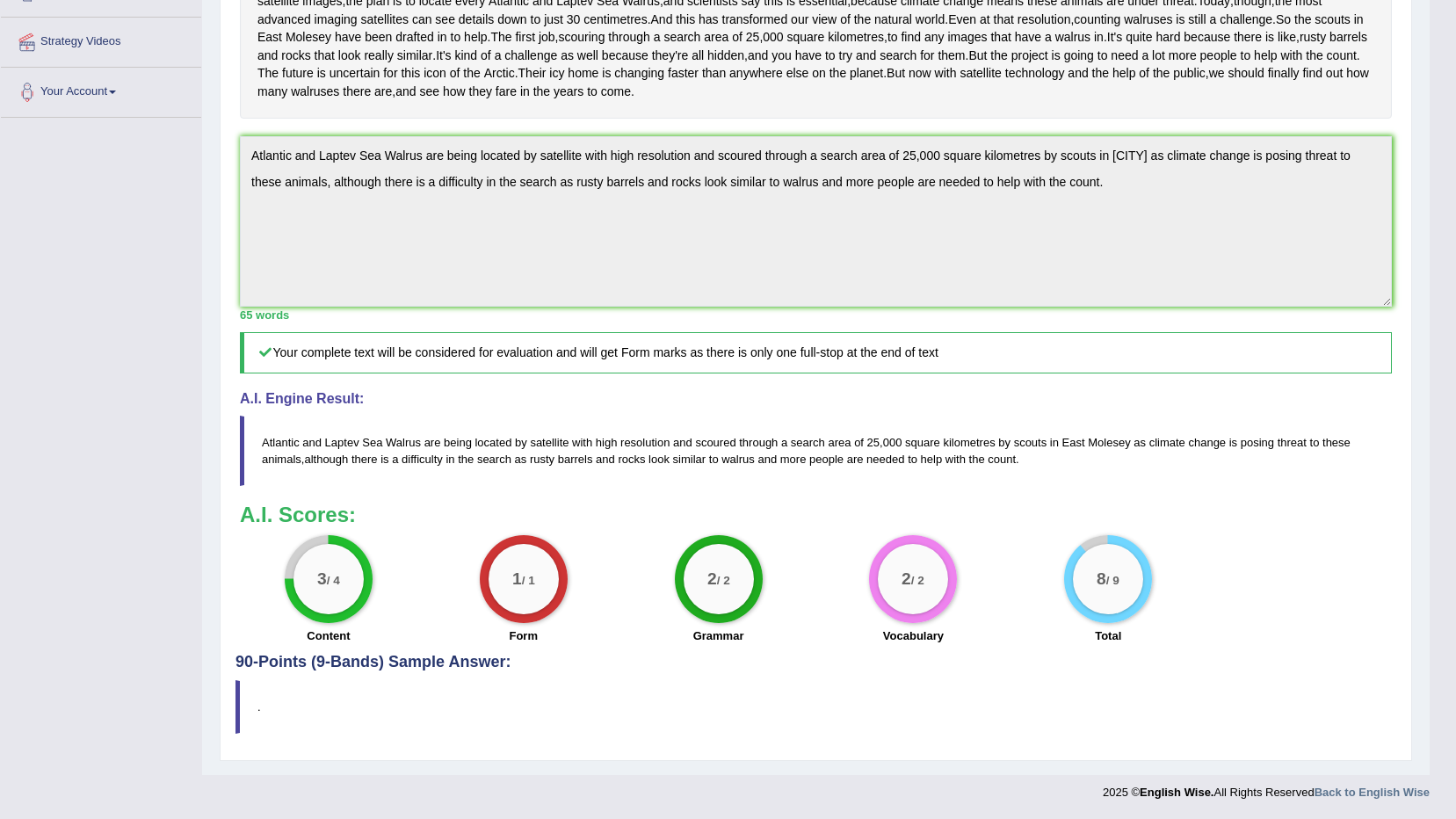 scroll, scrollTop: 442, scrollLeft: 0, axis: vertical 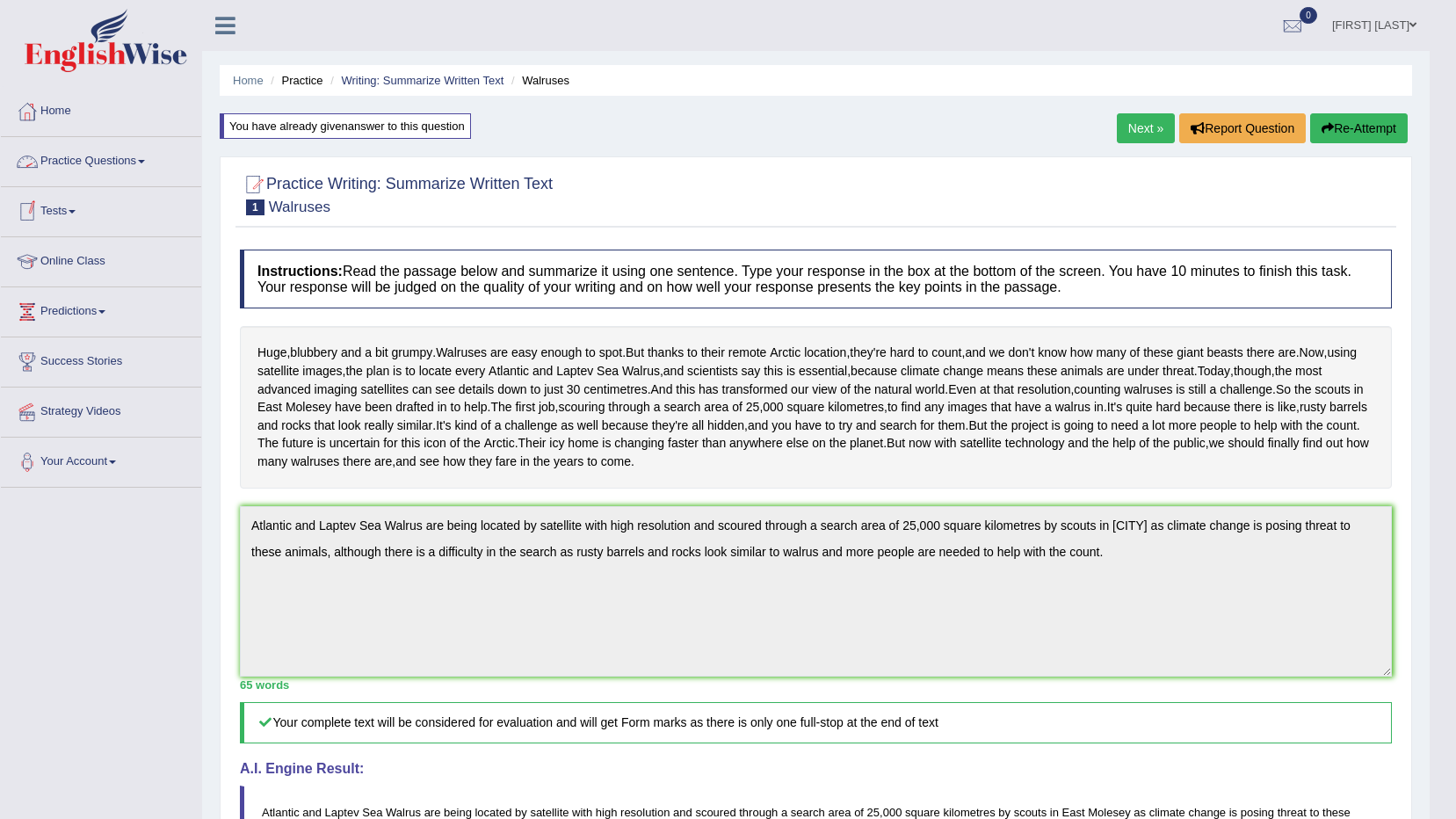 click on "Practice Questions" at bounding box center (101, 159) 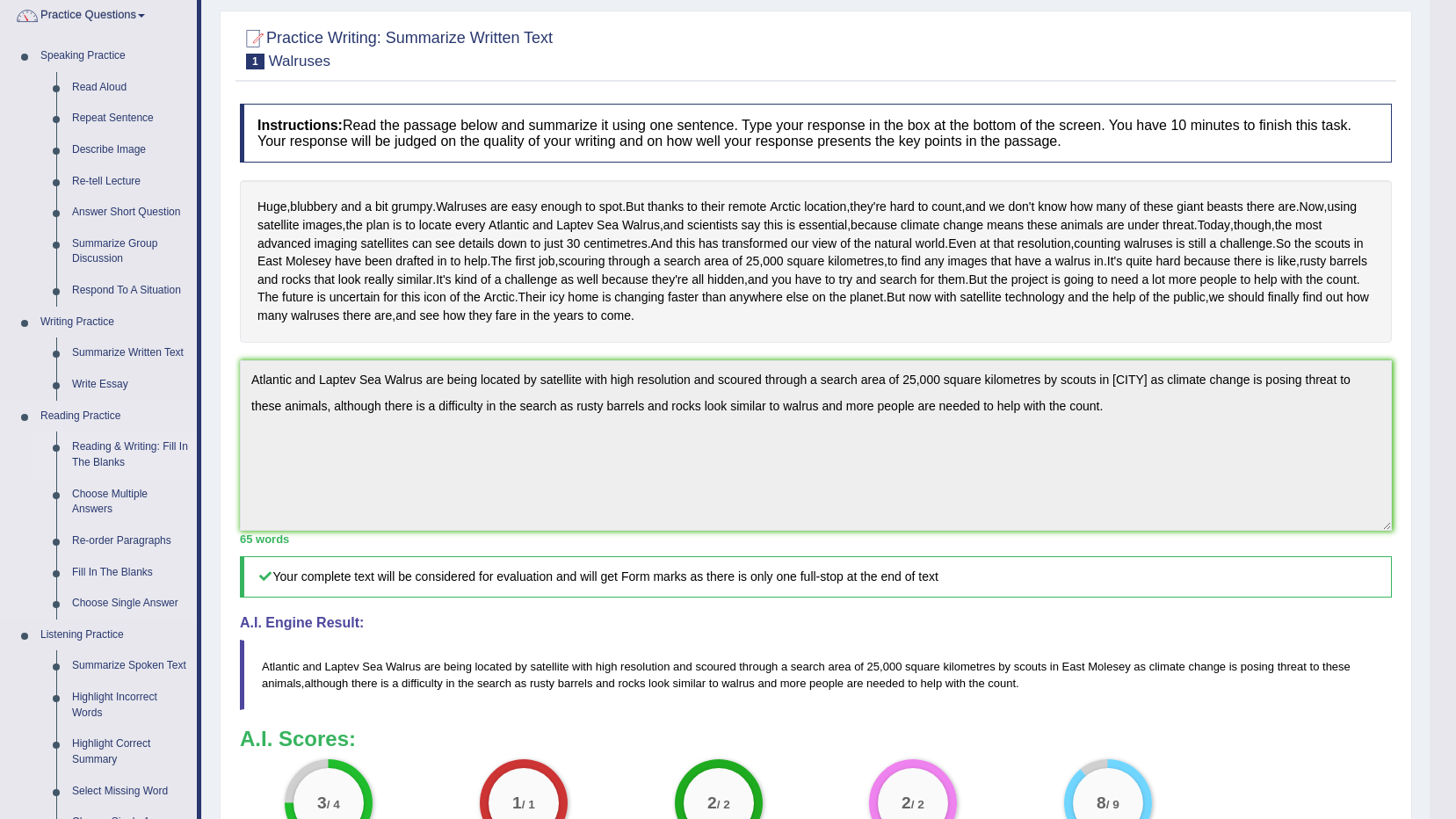 scroll, scrollTop: 176, scrollLeft: 0, axis: vertical 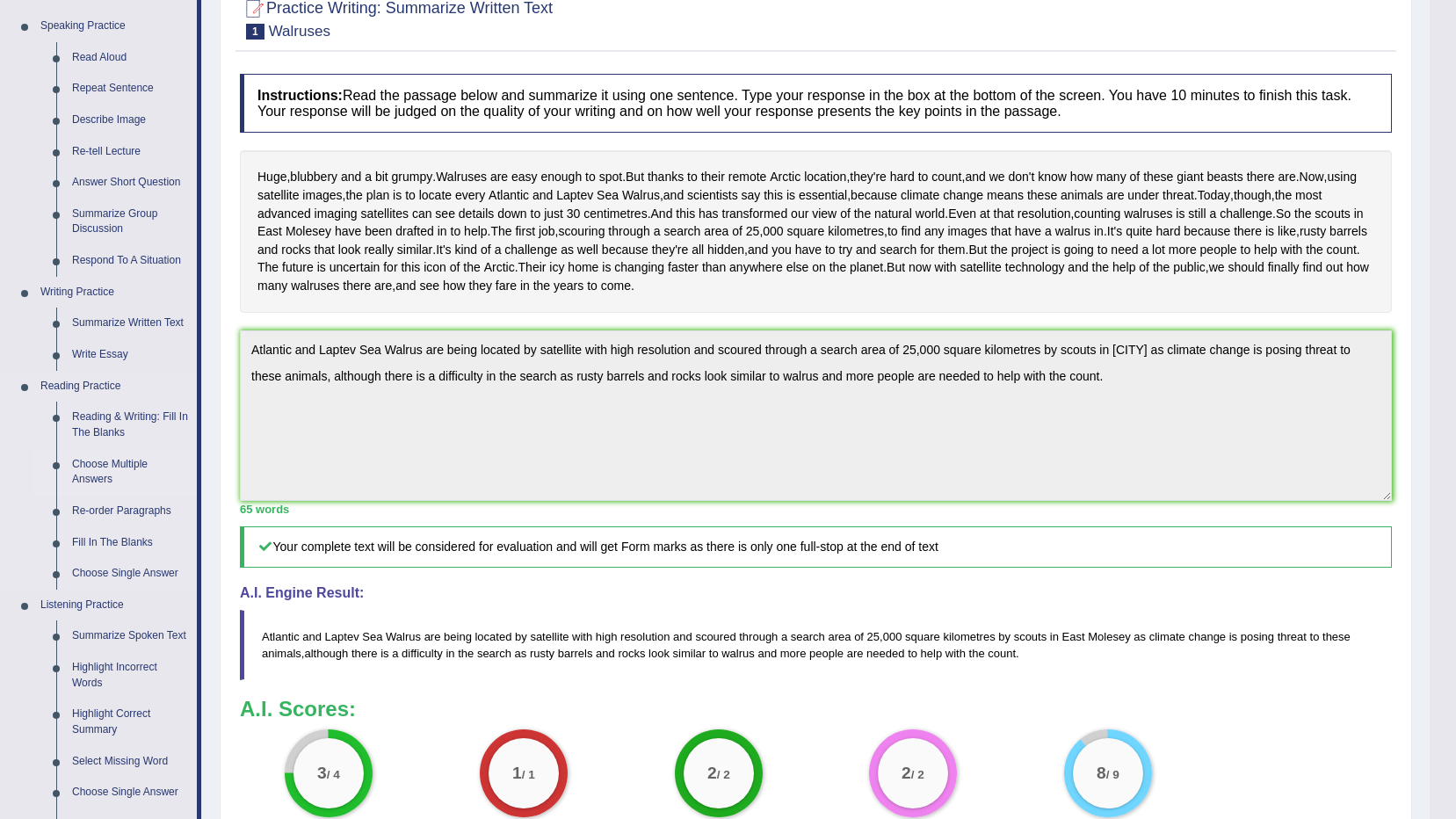click on "Choose Multiple Answers" at bounding box center (130, 472) 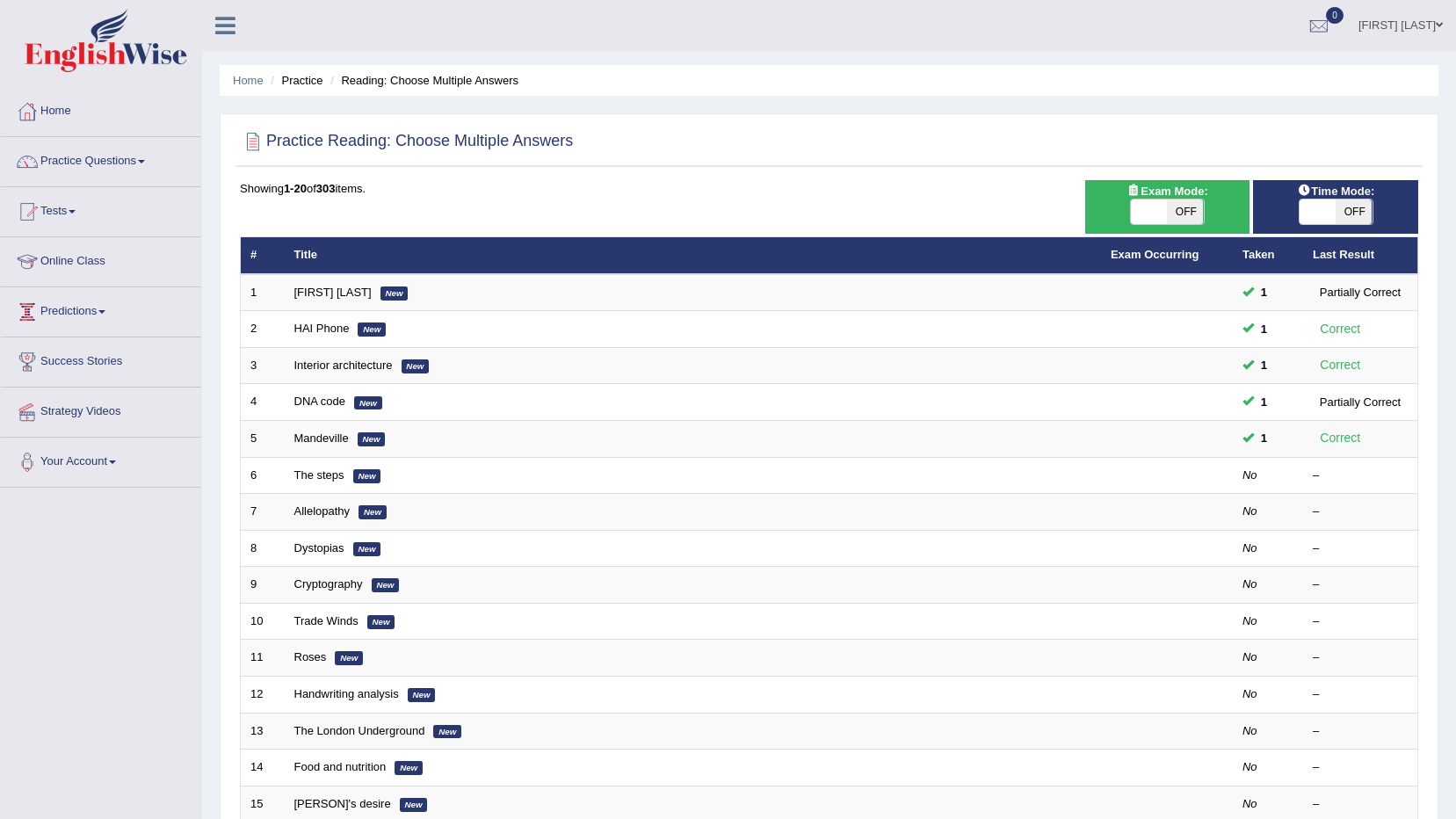 scroll, scrollTop: 0, scrollLeft: 0, axis: both 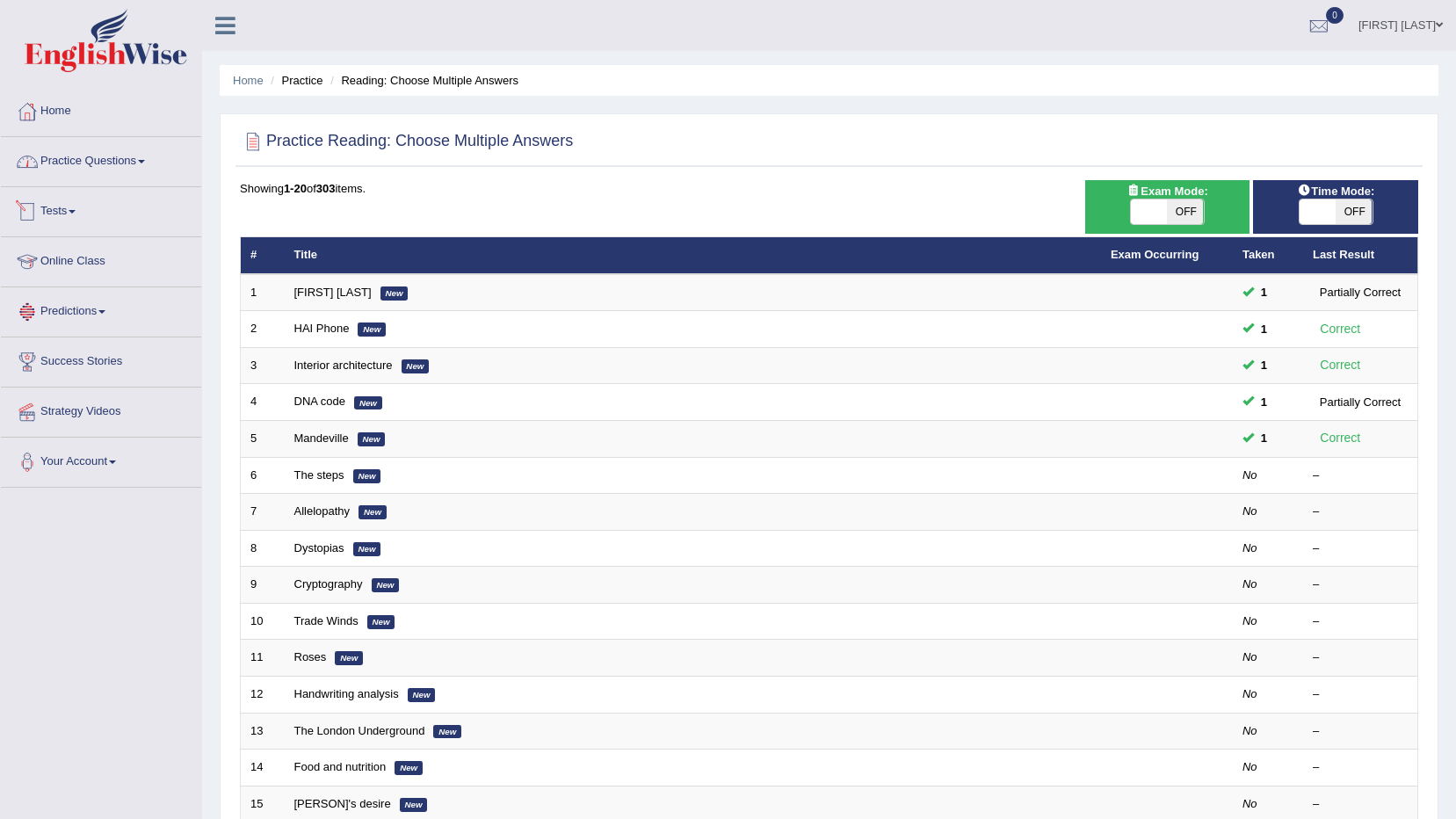 click on "Practice Questions" at bounding box center (101, 159) 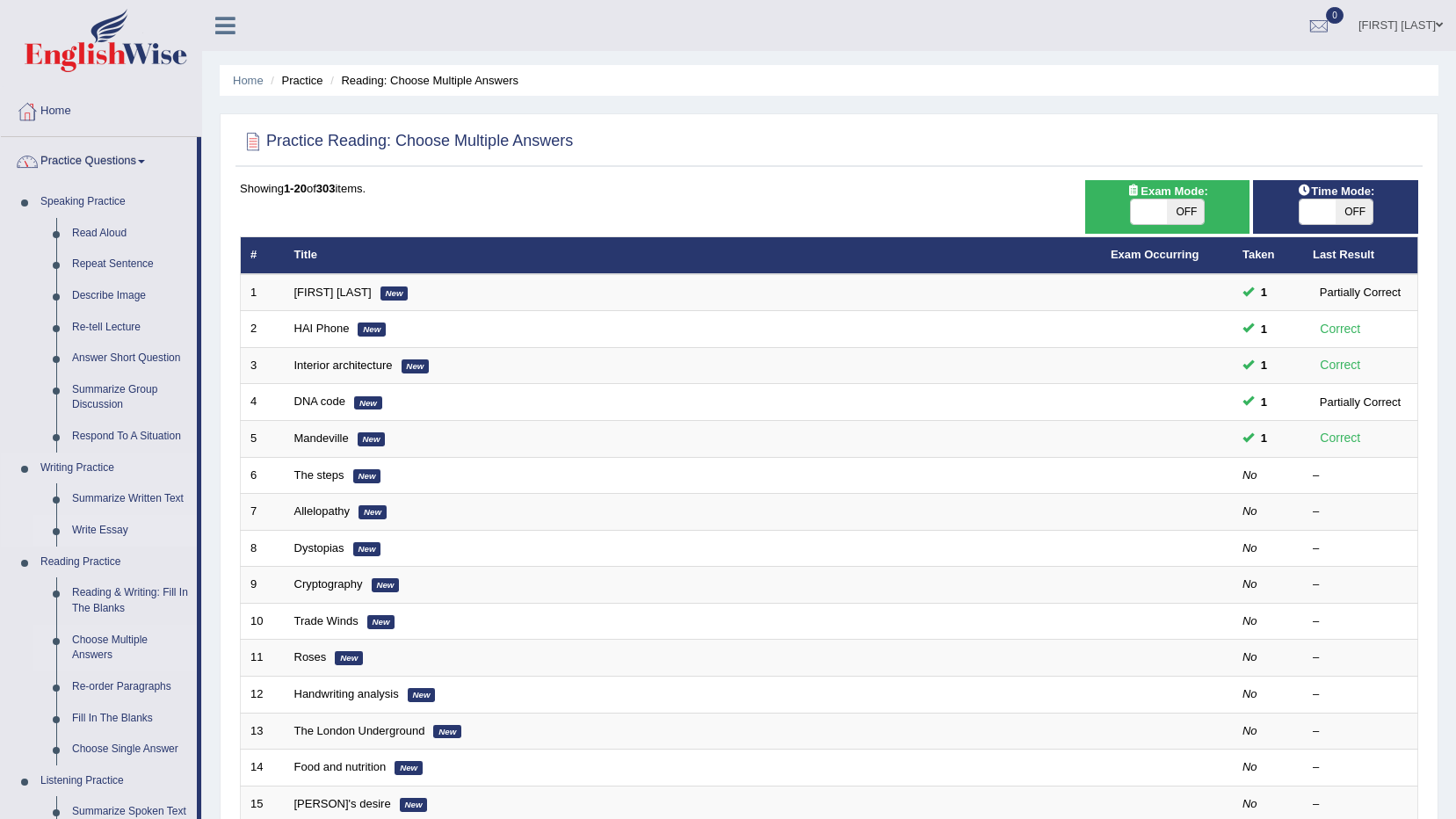scroll, scrollTop: 88, scrollLeft: 0, axis: vertical 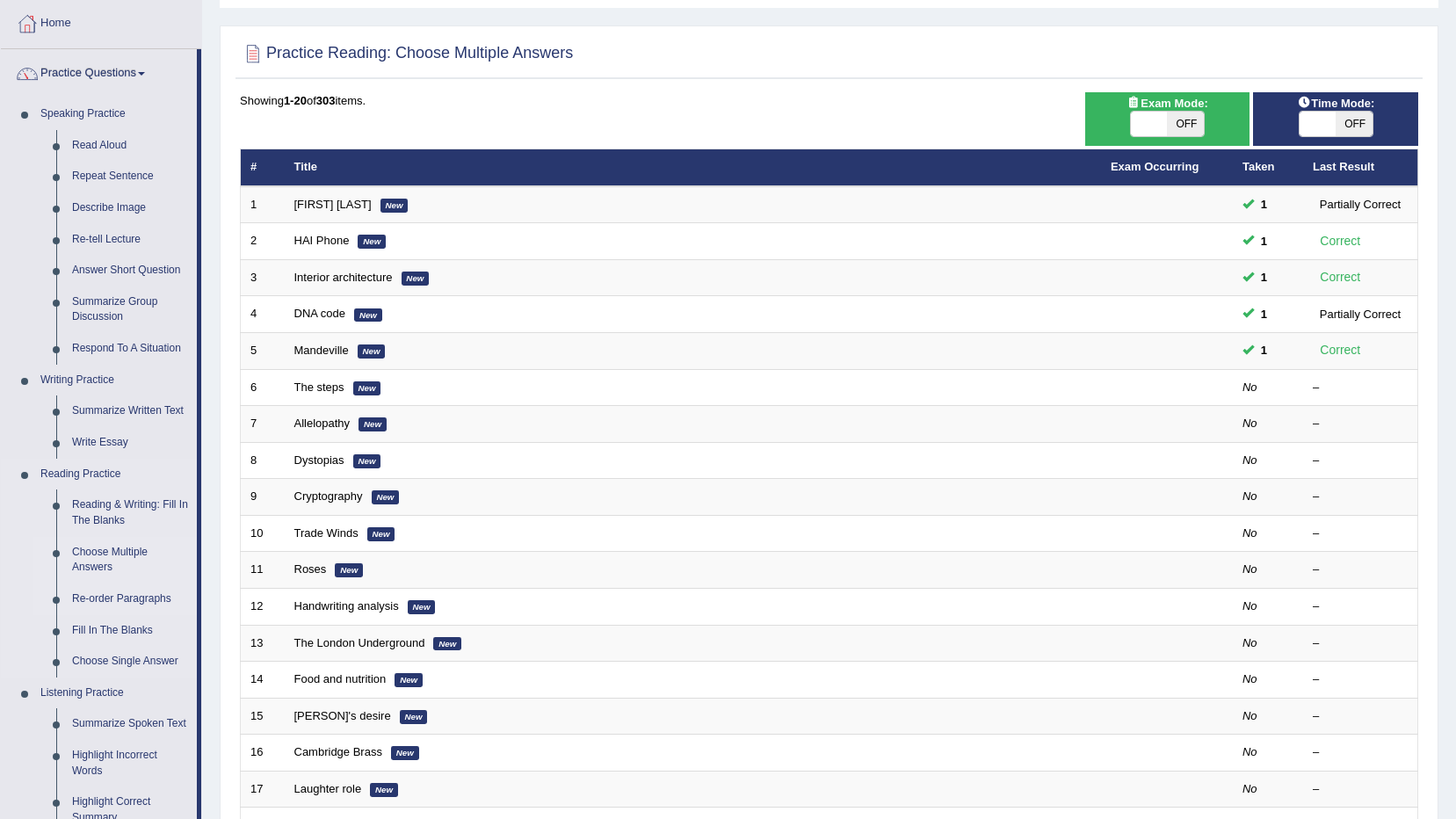 click on "Re-order Paragraphs" at bounding box center (130, 599) 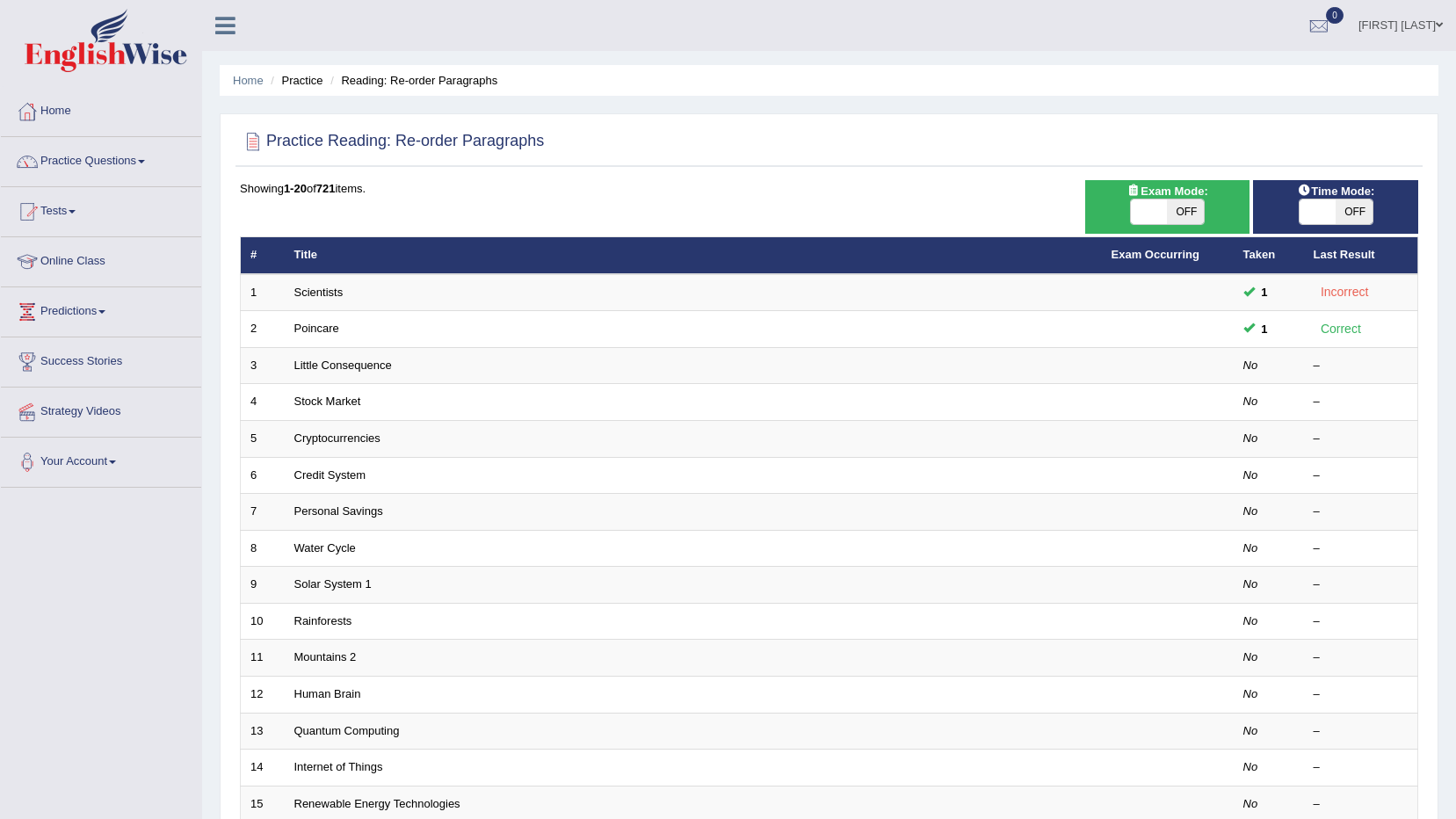 scroll, scrollTop: 0, scrollLeft: 0, axis: both 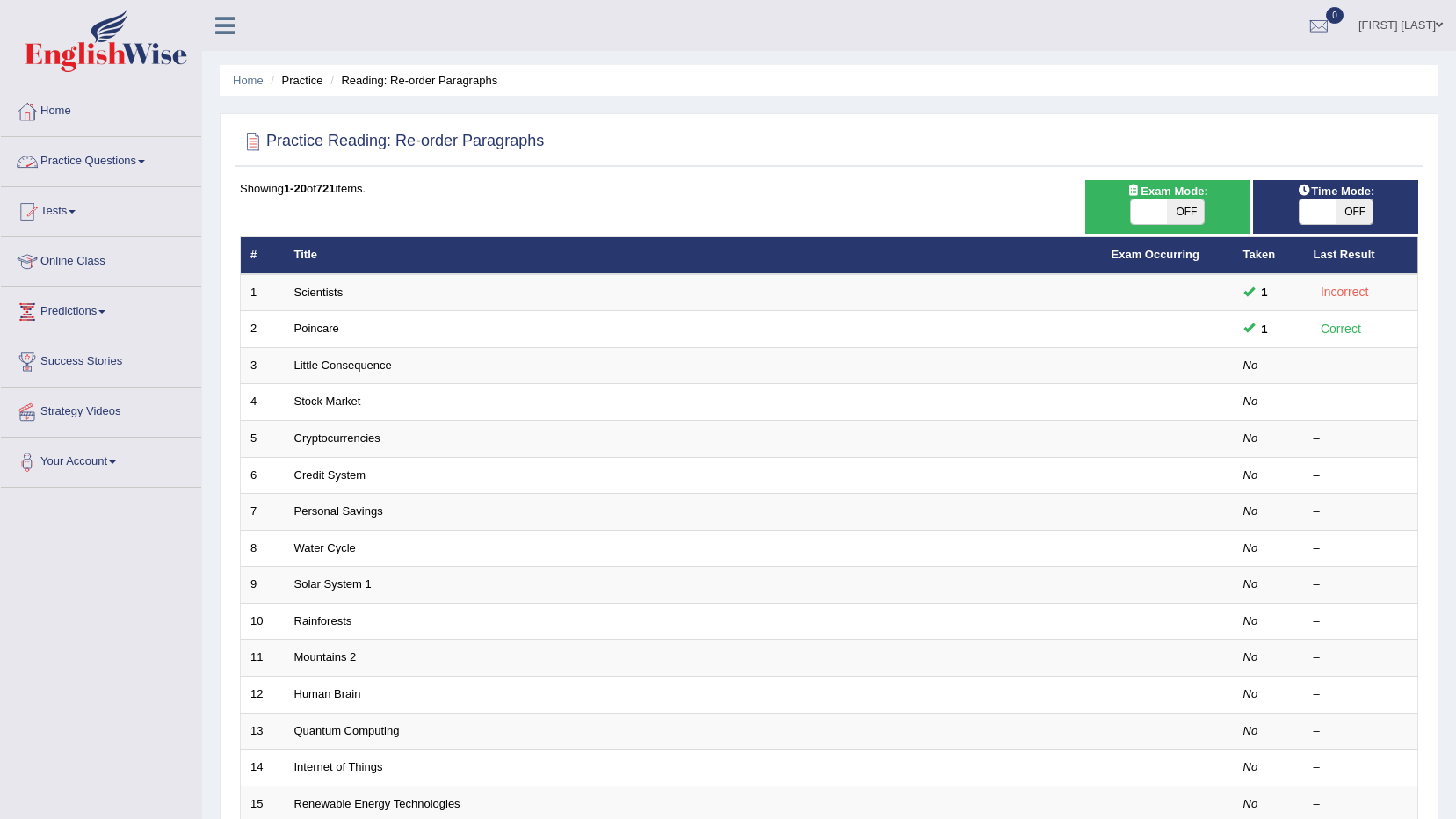 click on "Practice Questions" at bounding box center [101, 159] 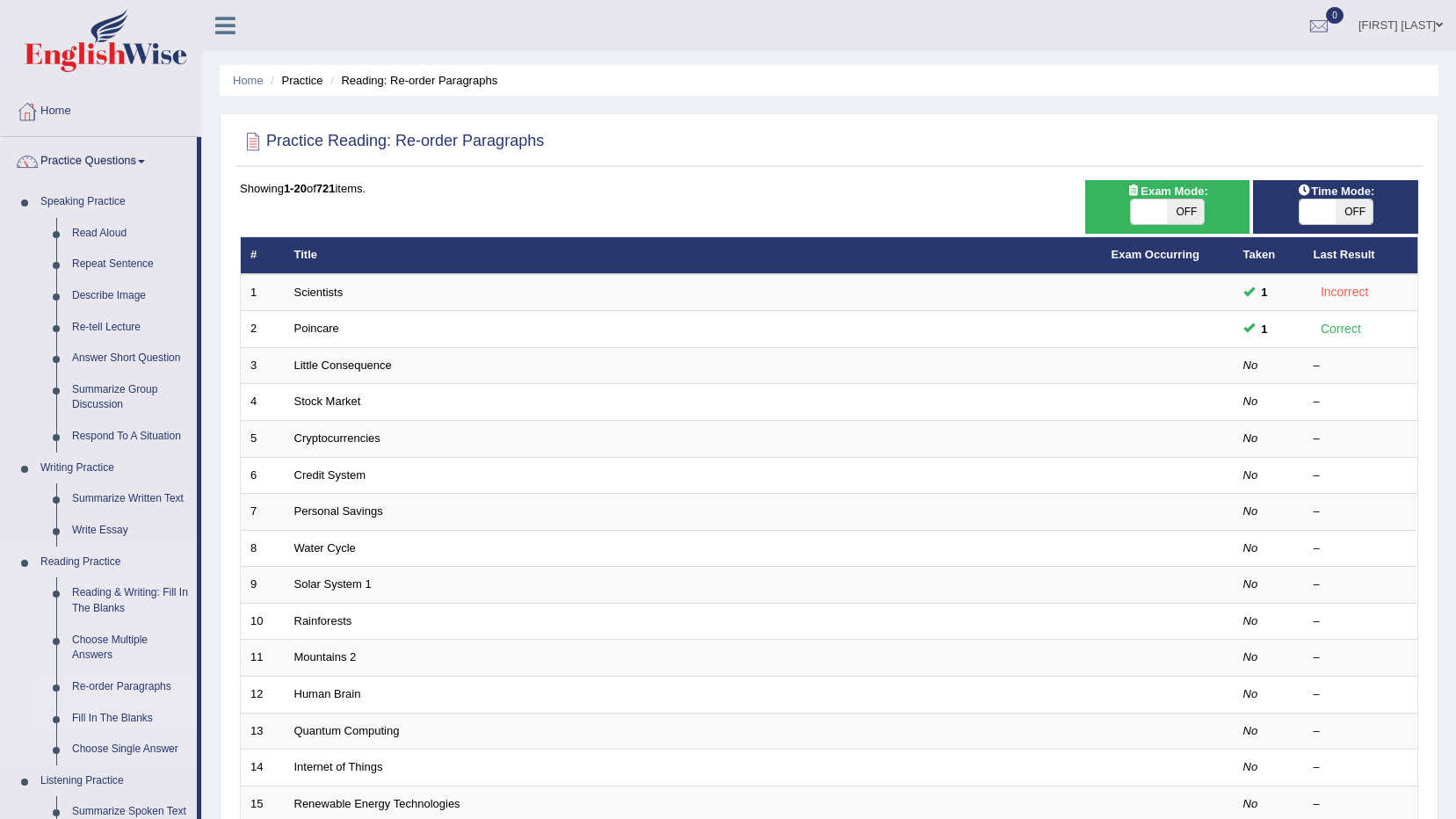 click on "Fill In The Blanks" at bounding box center [130, 719] 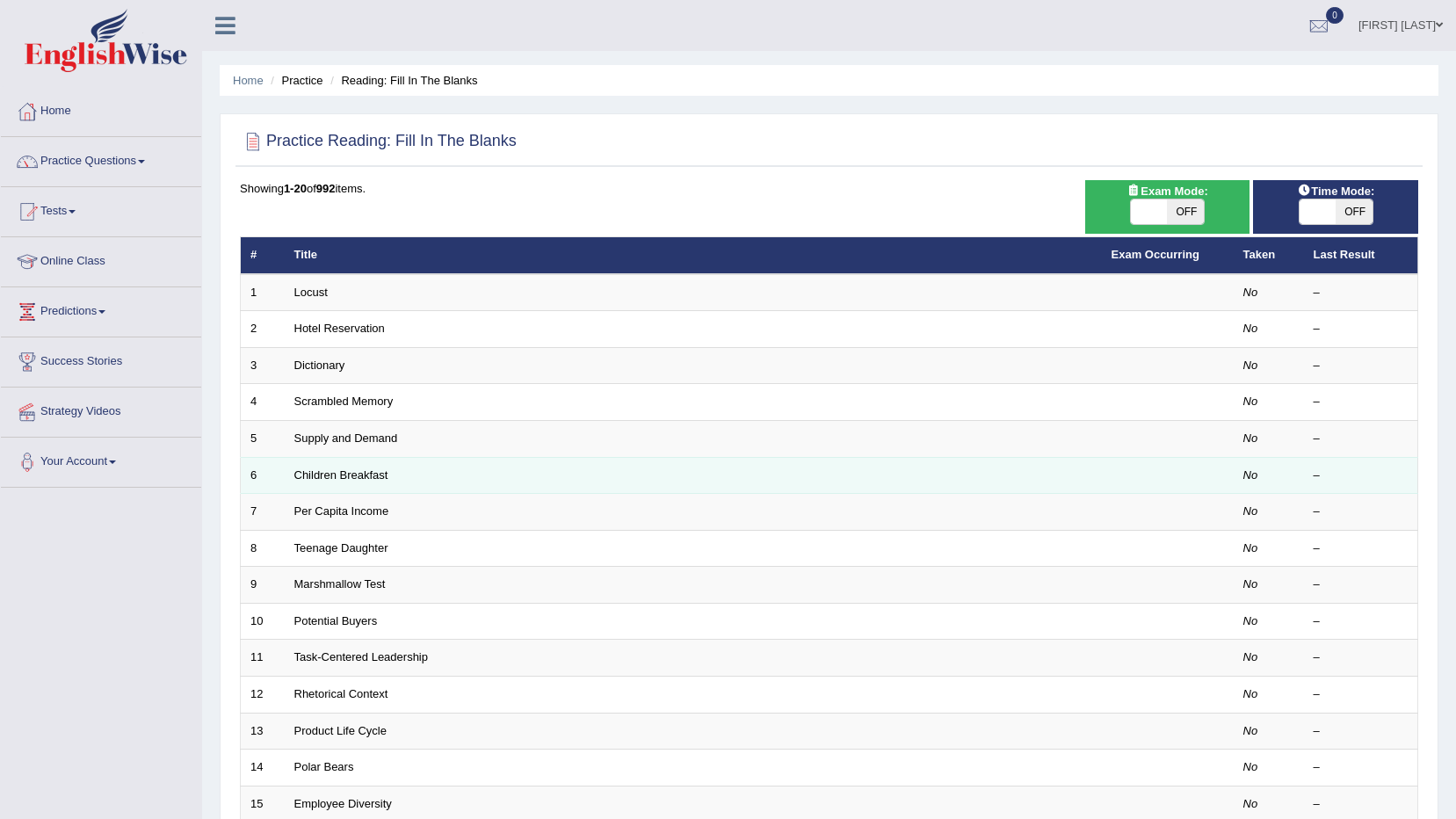 scroll, scrollTop: 0, scrollLeft: 0, axis: both 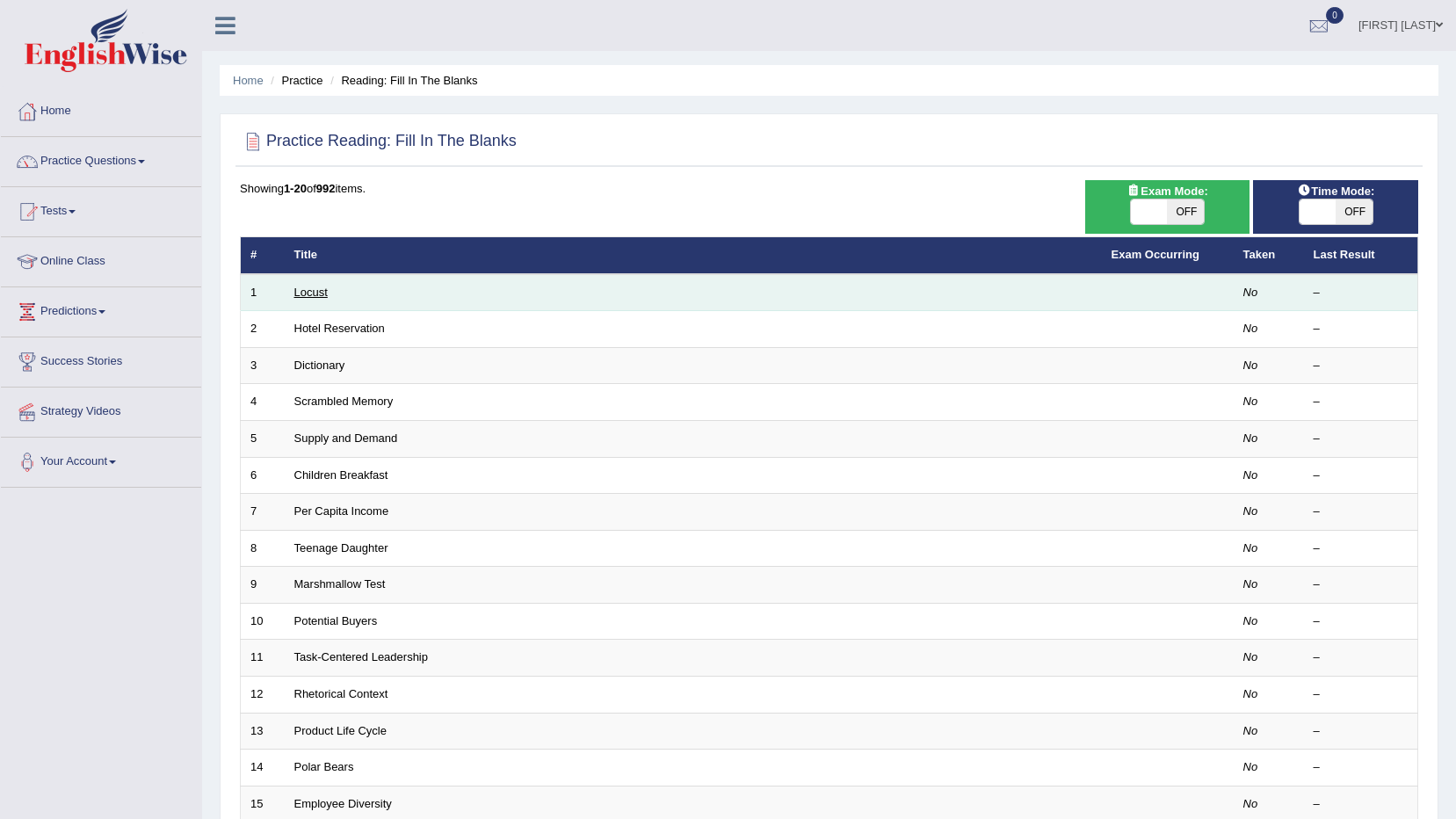 click on "Locust" at bounding box center [311, 292] 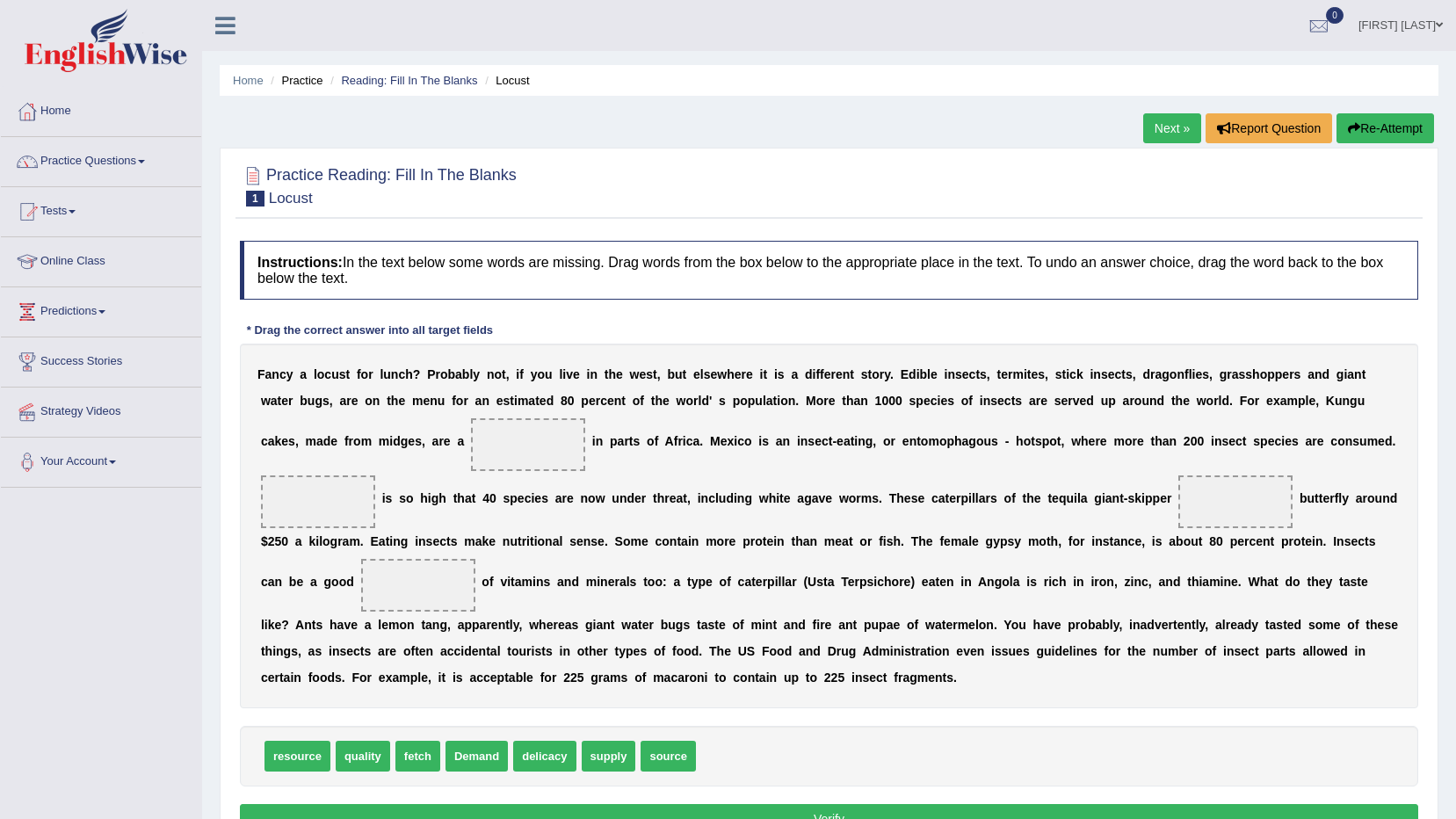 scroll, scrollTop: 0, scrollLeft: 0, axis: both 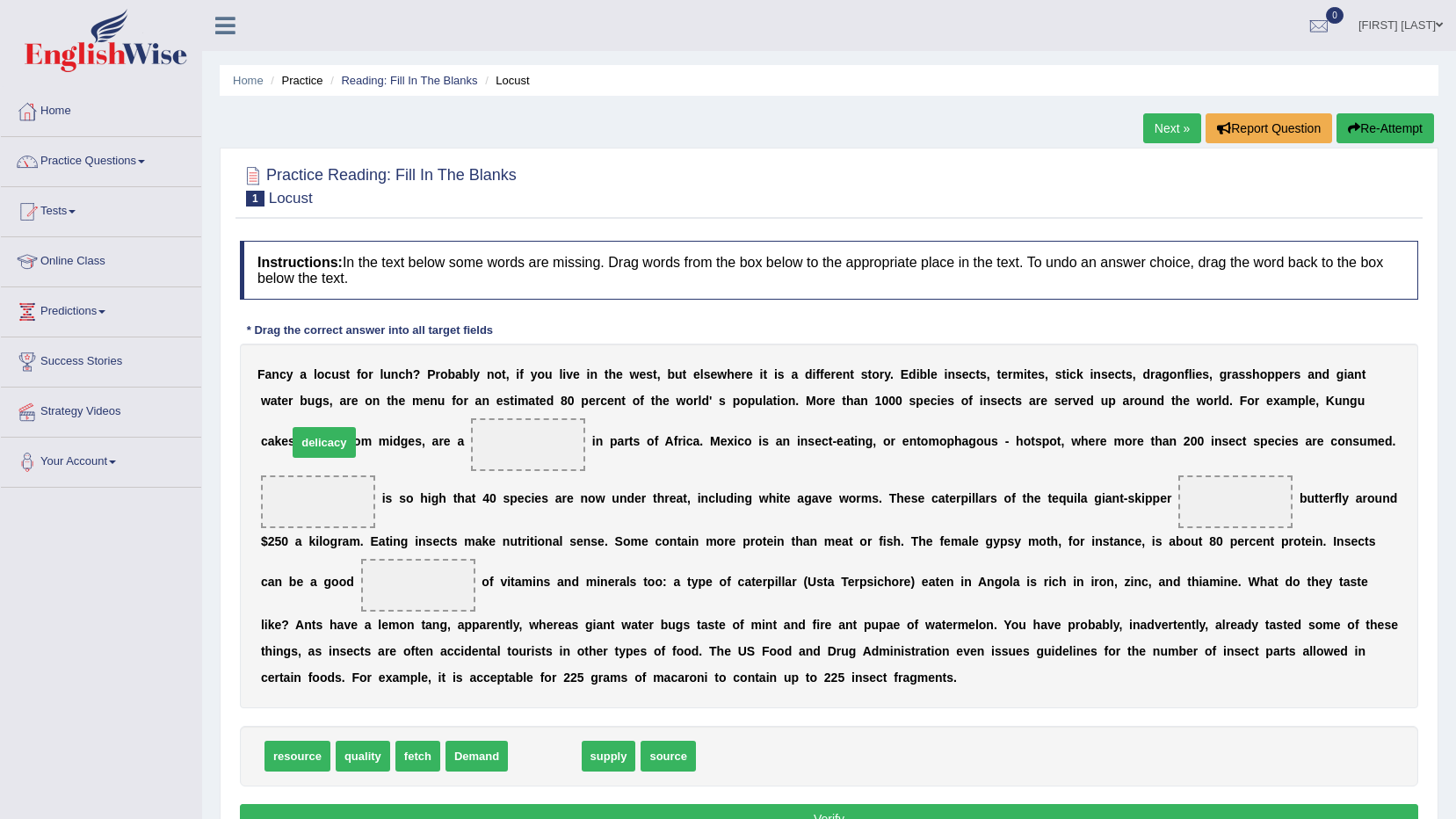 drag, startPoint x: 557, startPoint y: 757, endPoint x: 337, endPoint y: 444, distance: 382.58202 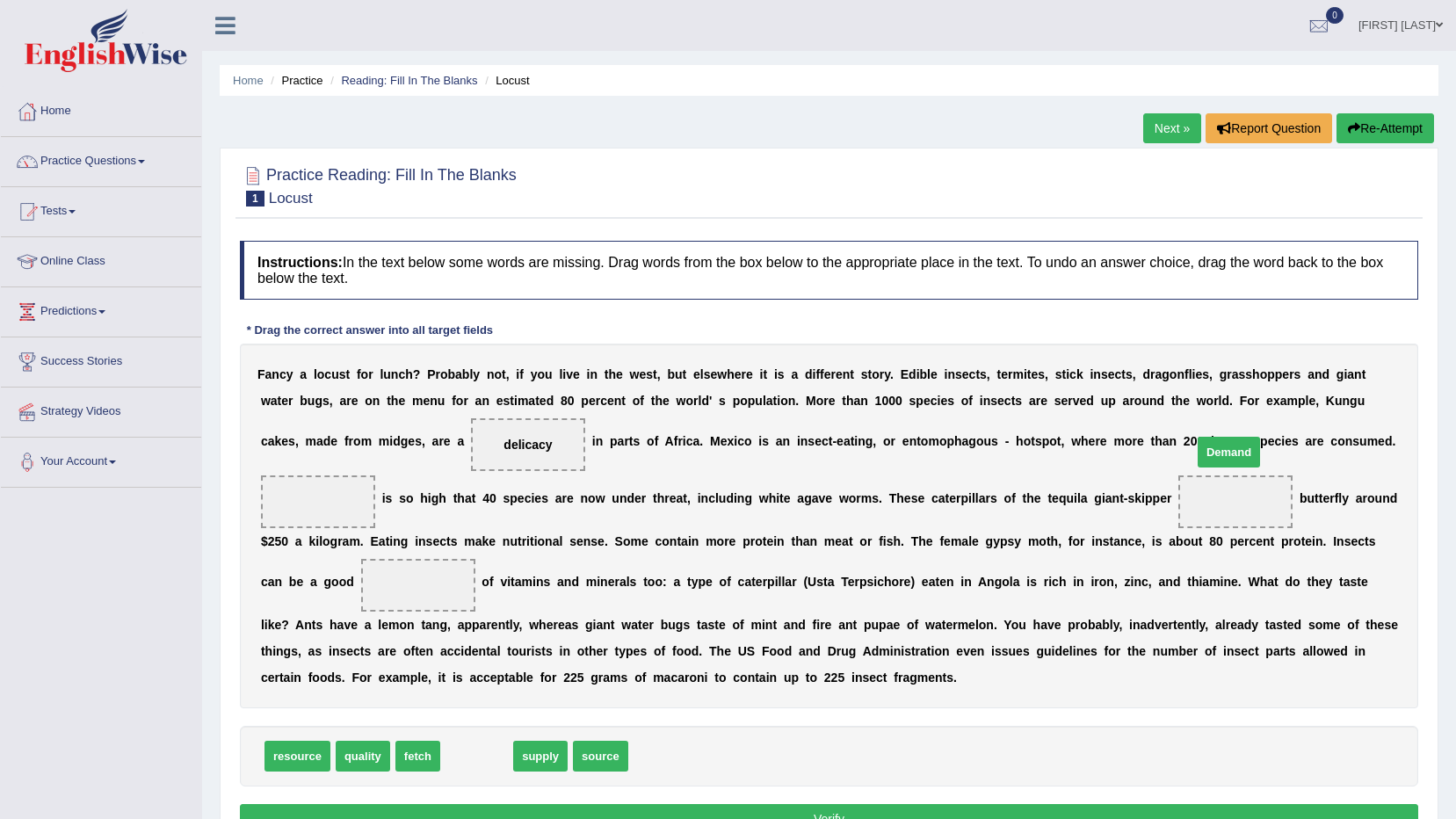 drag, startPoint x: 463, startPoint y: 756, endPoint x: 1215, endPoint y: 452, distance: 811.12268 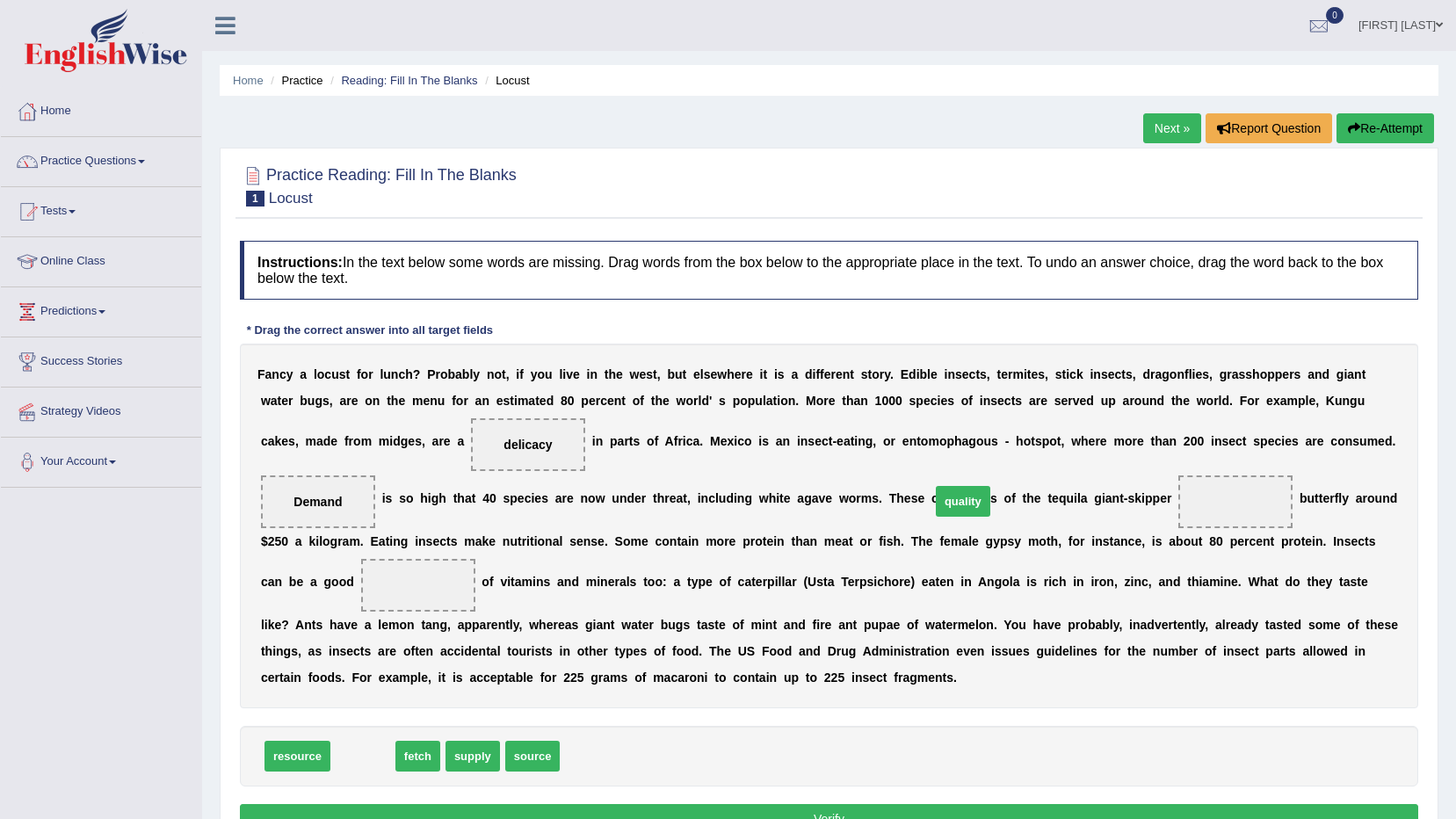 drag, startPoint x: 349, startPoint y: 759, endPoint x: 949, endPoint y: 503, distance: 652.3312 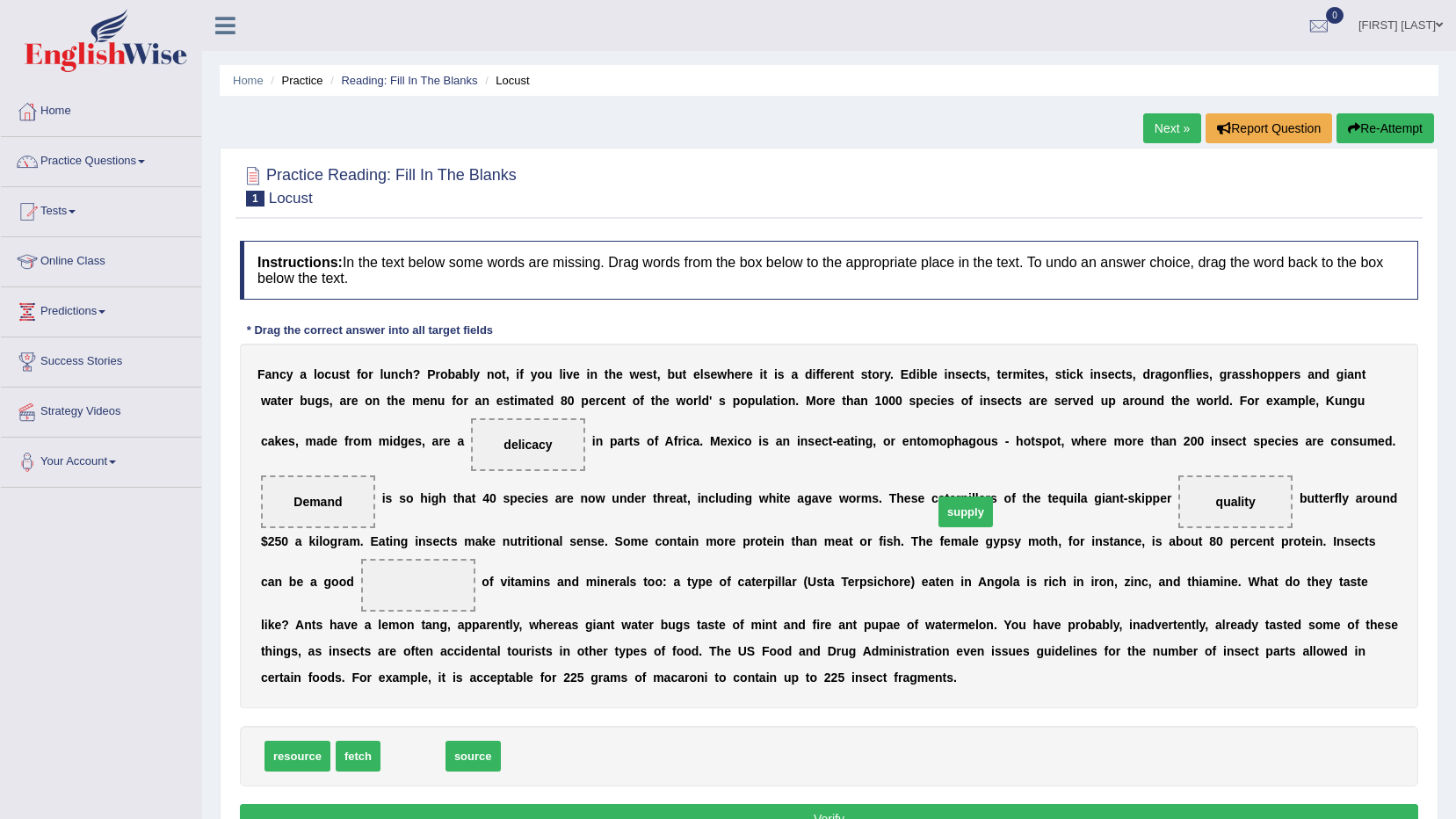 drag, startPoint x: 397, startPoint y: 752, endPoint x: 950, endPoint y: 508, distance: 604.43776 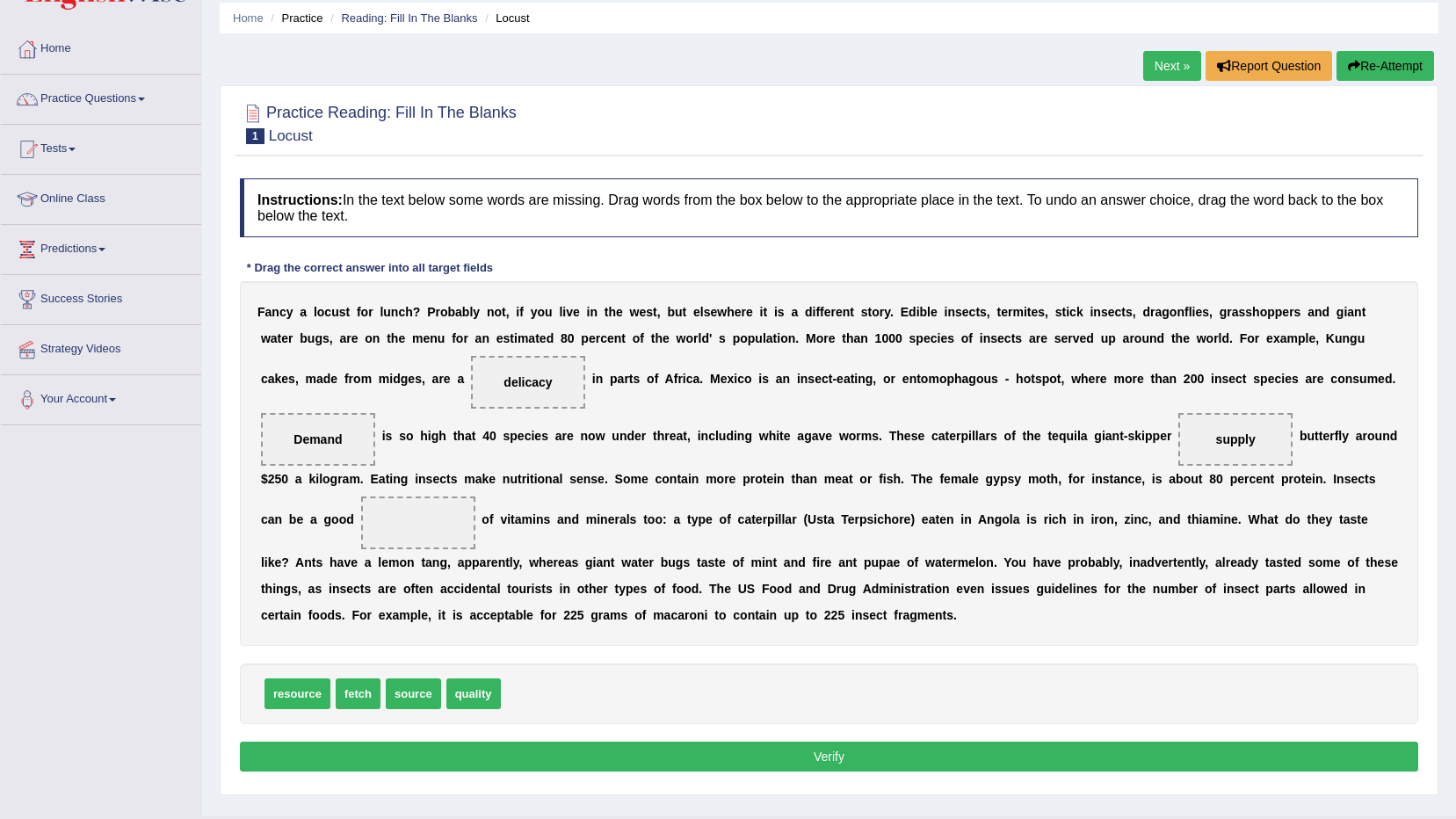 scroll, scrollTop: 88, scrollLeft: 0, axis: vertical 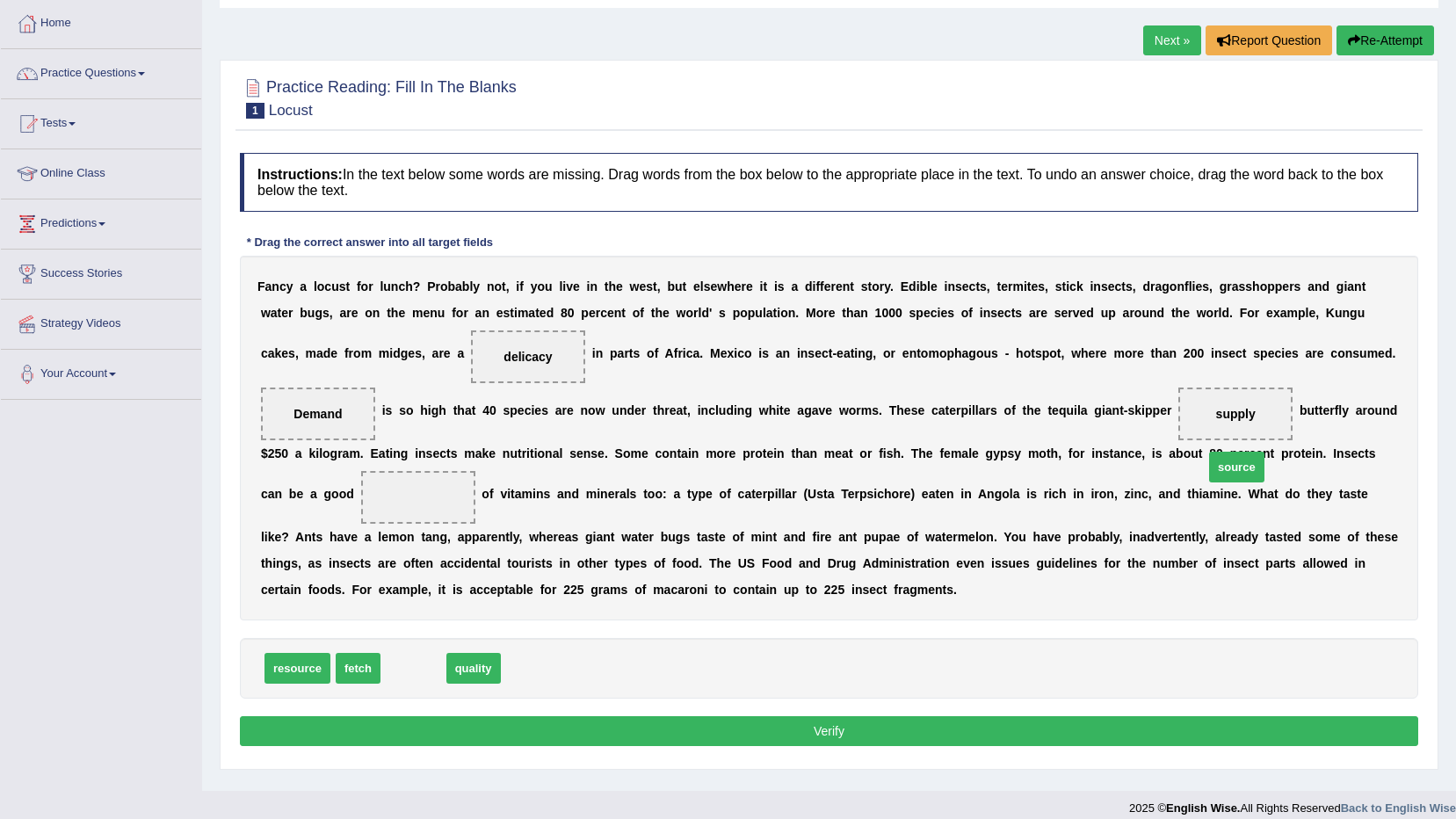 drag, startPoint x: 402, startPoint y: 679, endPoint x: 1226, endPoint y: 477, distance: 848.39849 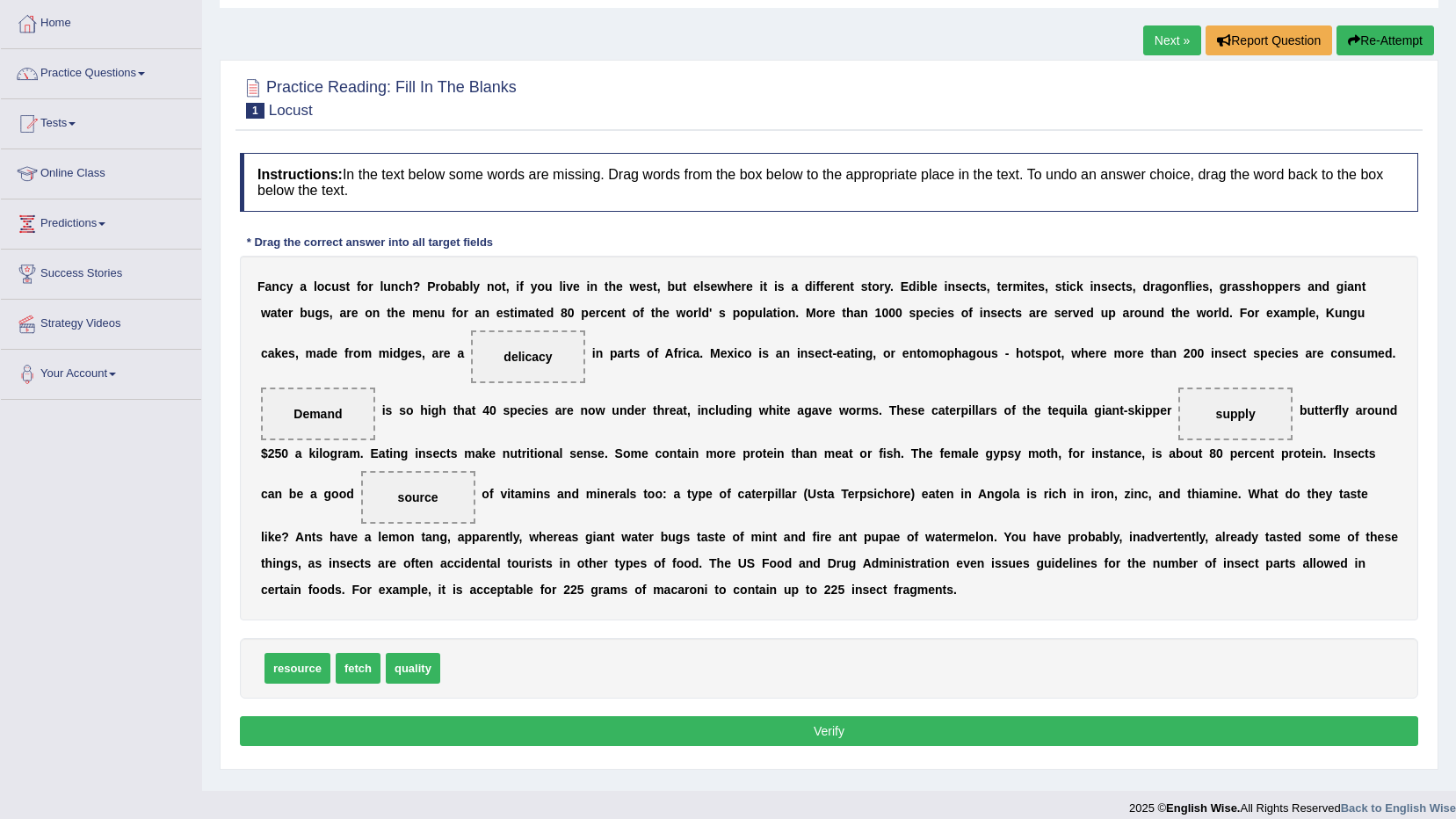 click on "Verify" at bounding box center [829, 731] 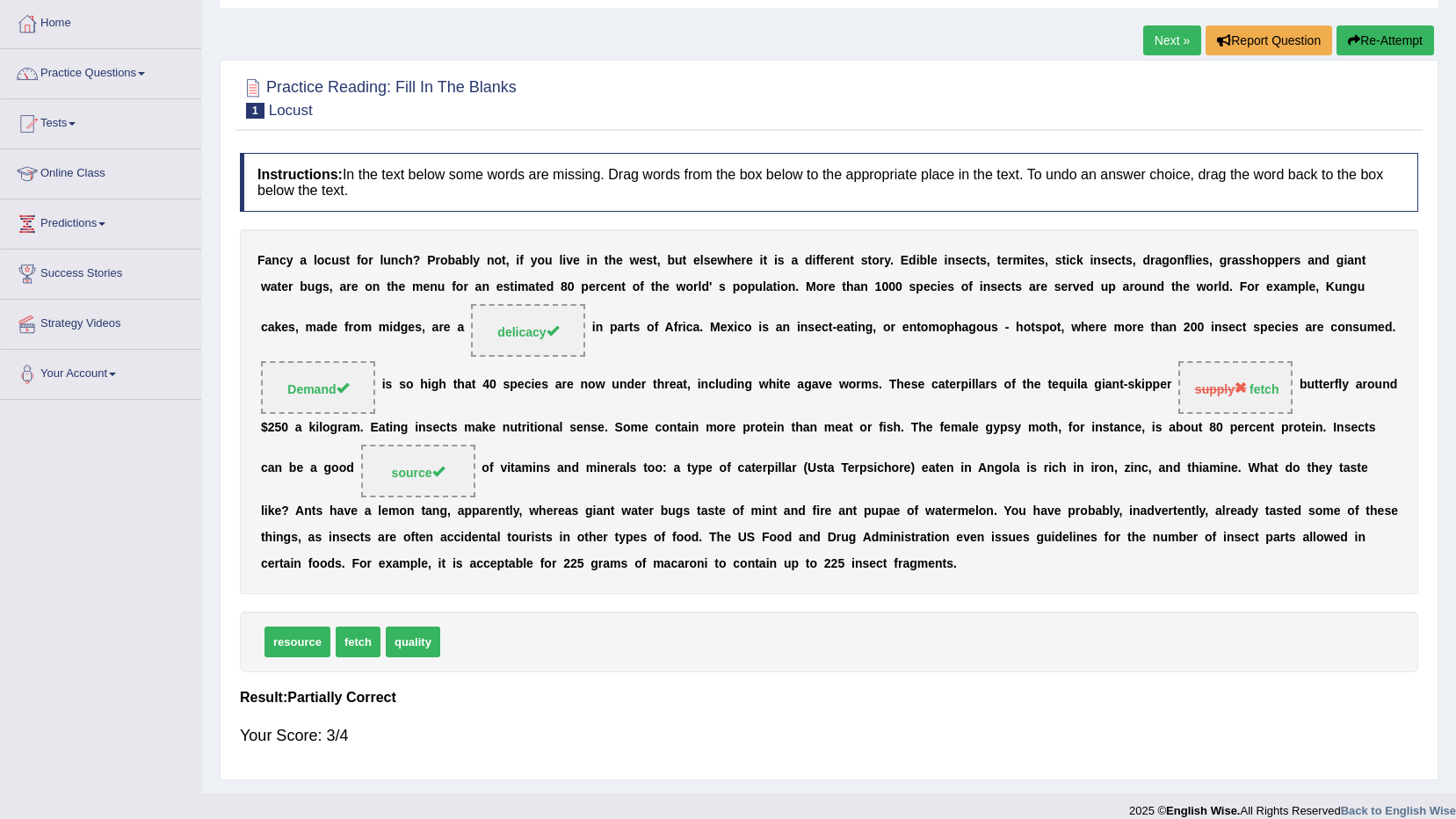 scroll, scrollTop: 0, scrollLeft: 0, axis: both 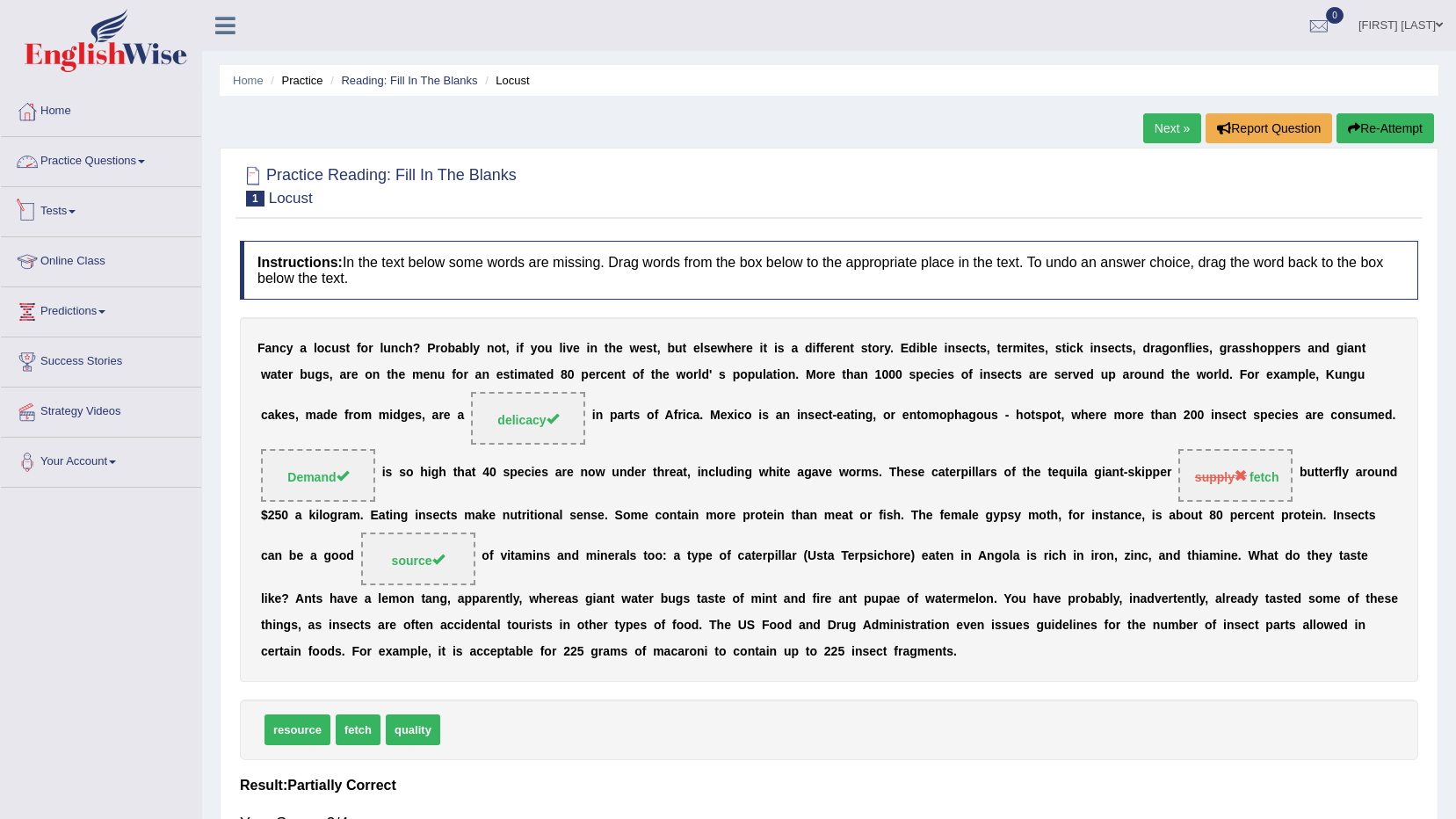 click on "Practice Questions" at bounding box center [101, 159] 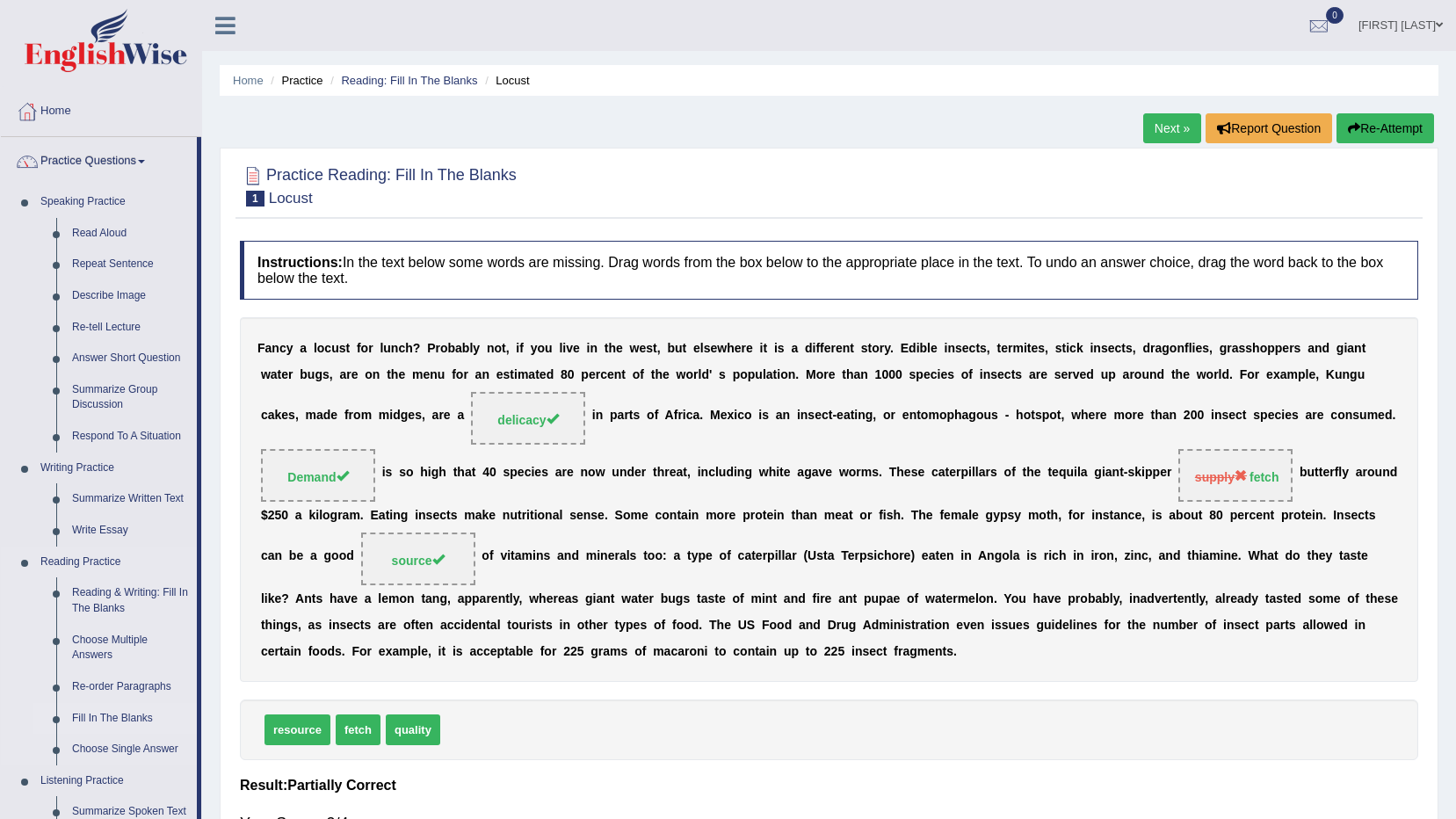 click on "Fill In The Blanks" at bounding box center (130, 719) 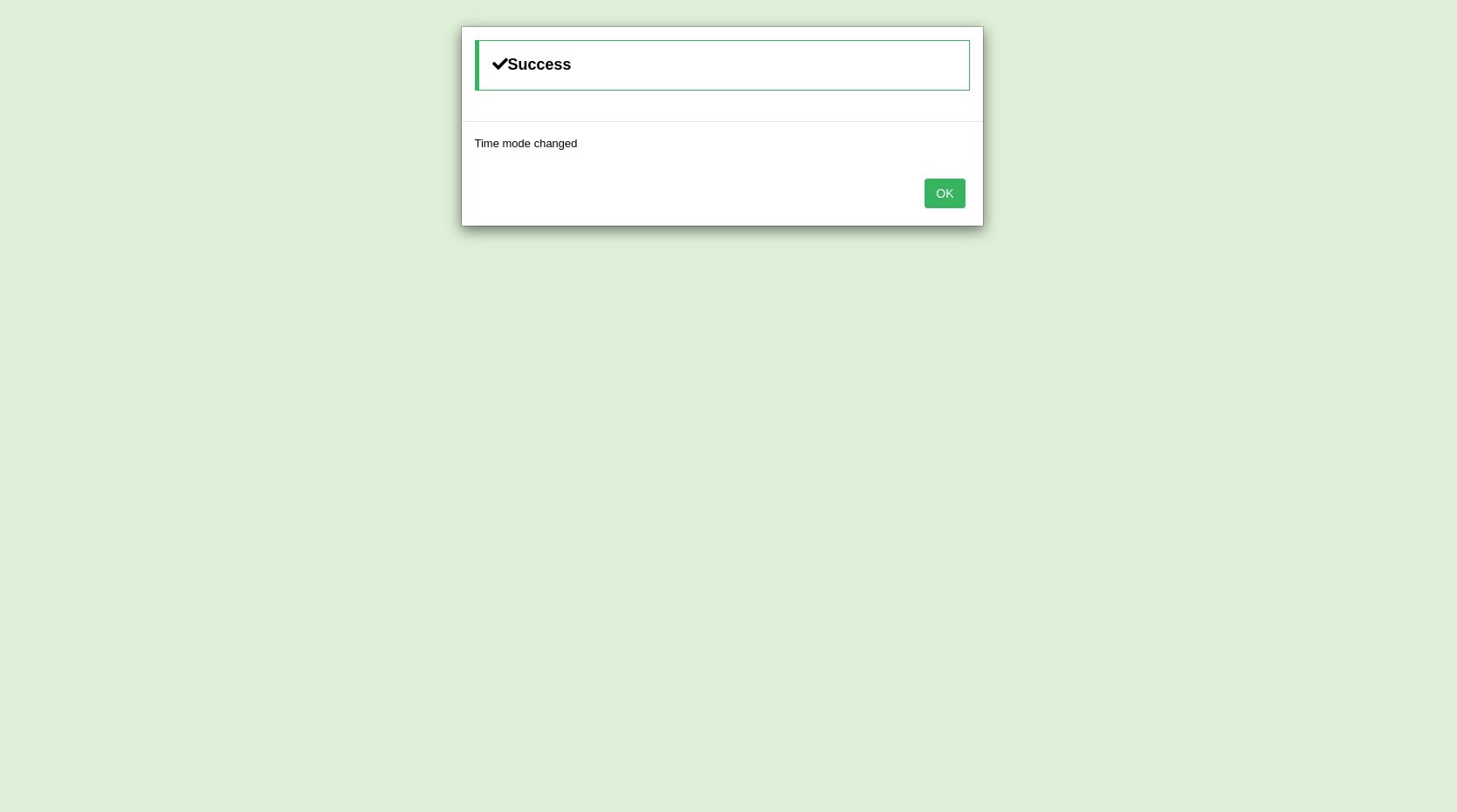 scroll, scrollTop: 0, scrollLeft: 0, axis: both 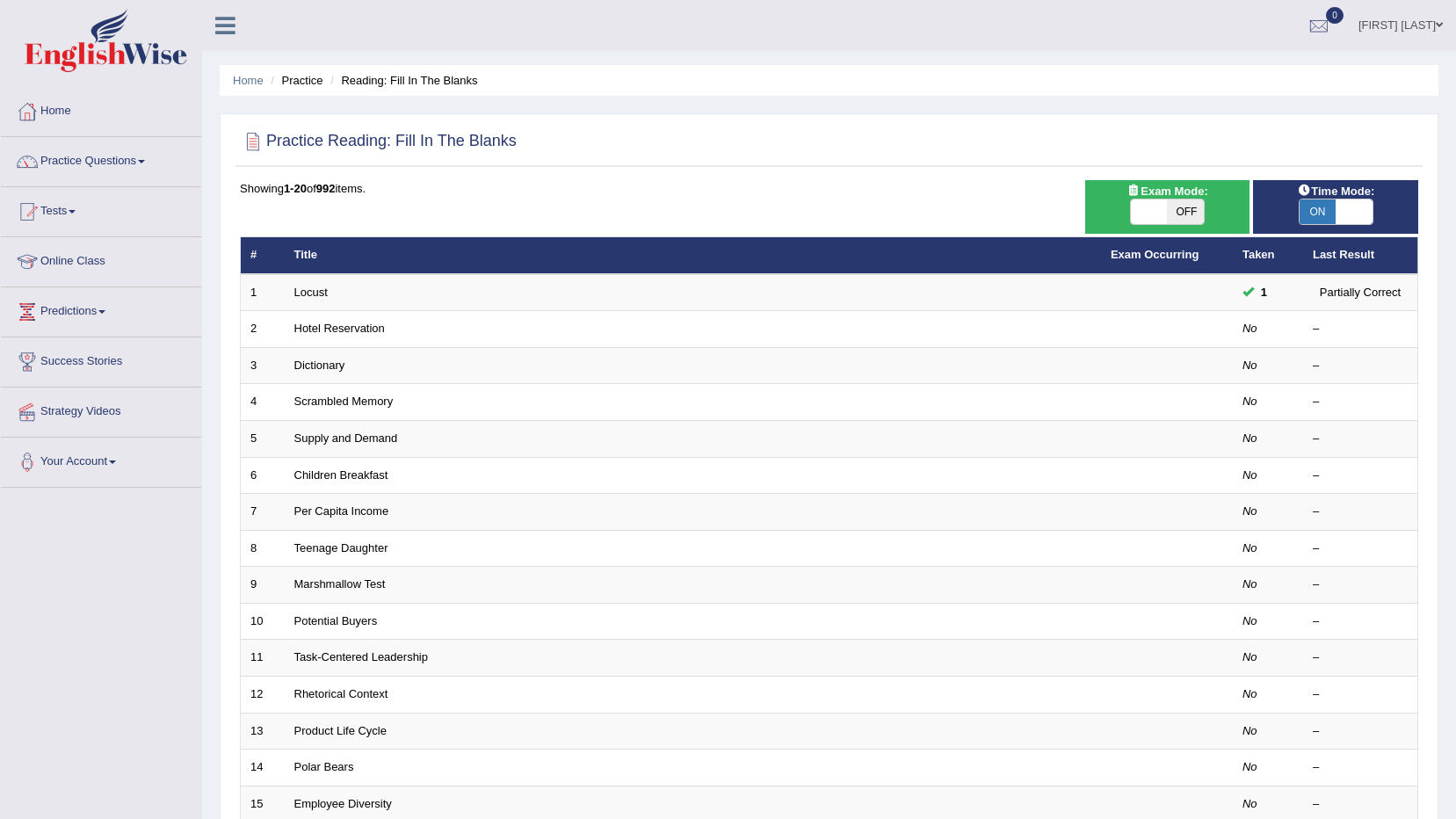click on "ON" at bounding box center (1318, 212) 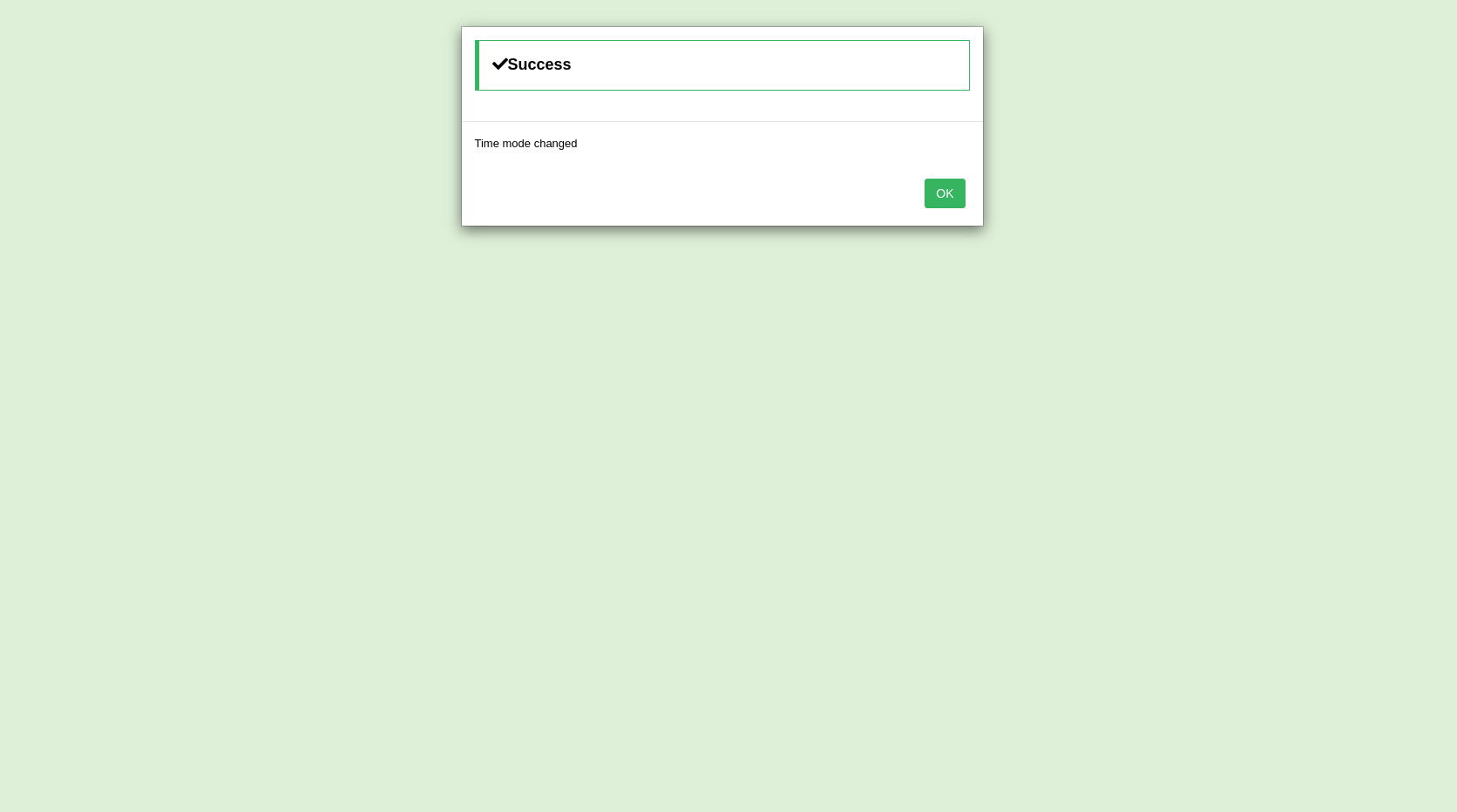 click on "OK" at bounding box center (945, 193) 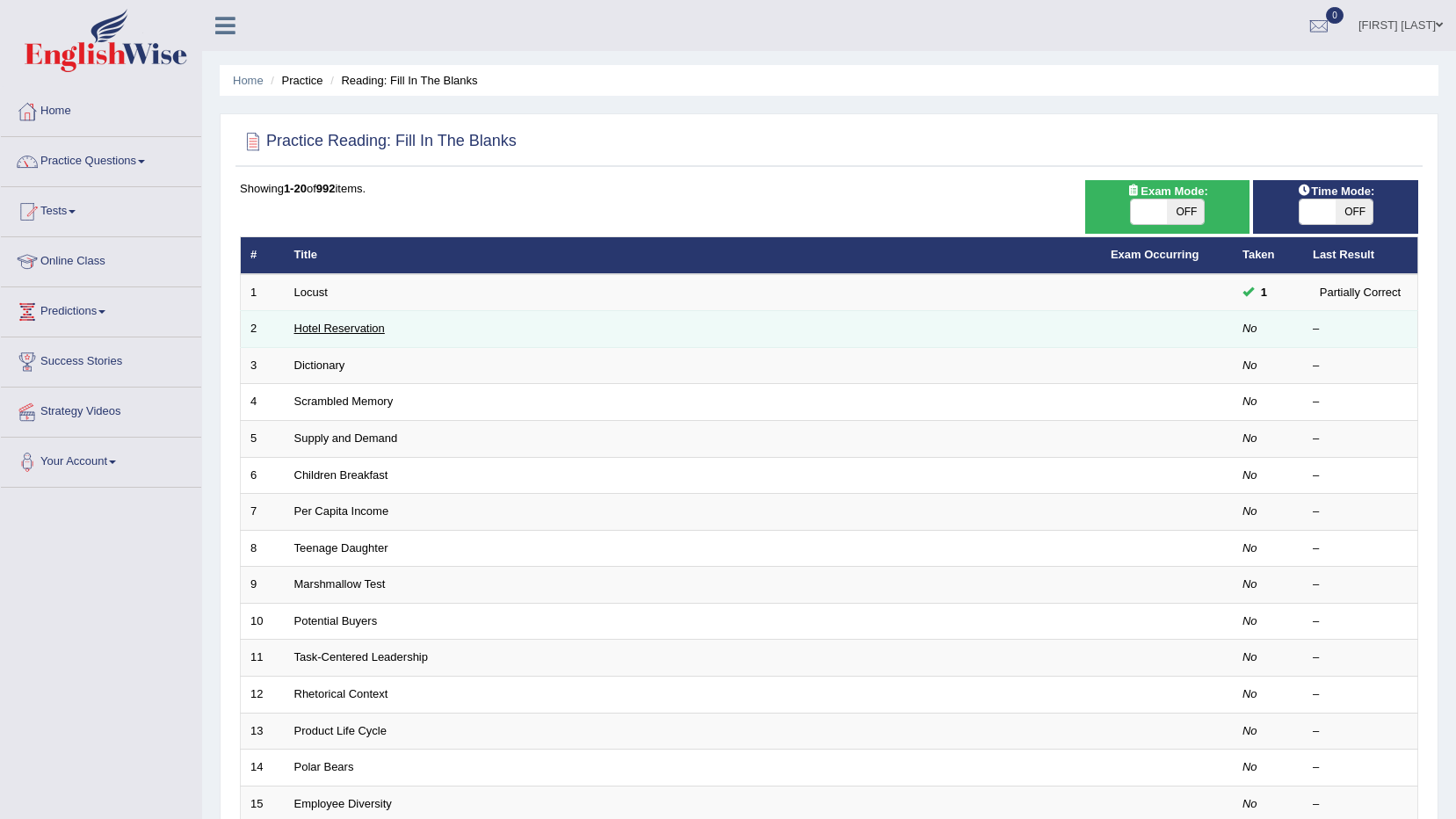 click on "Hotel Reservation" at bounding box center [339, 328] 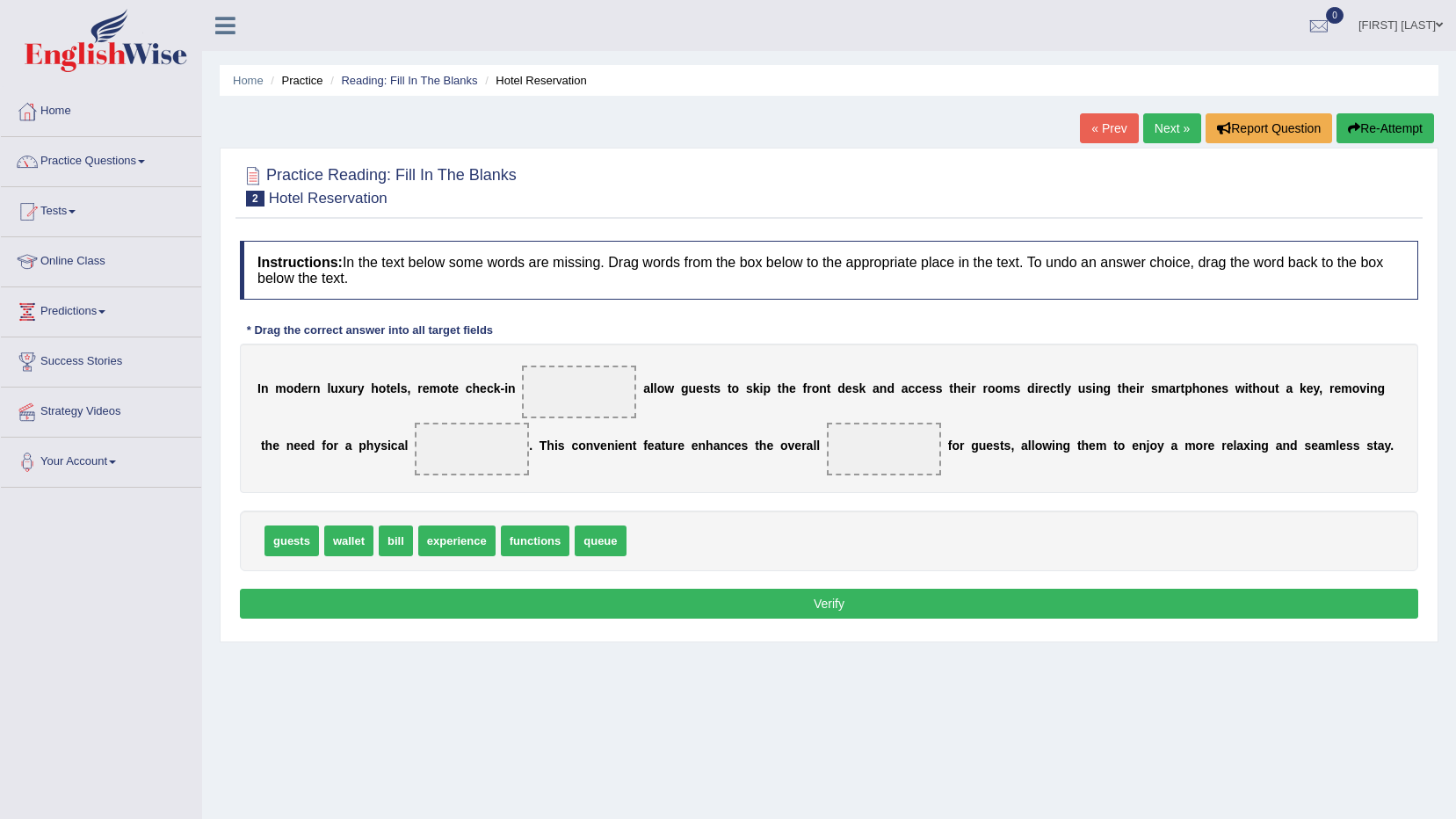 scroll, scrollTop: 0, scrollLeft: 0, axis: both 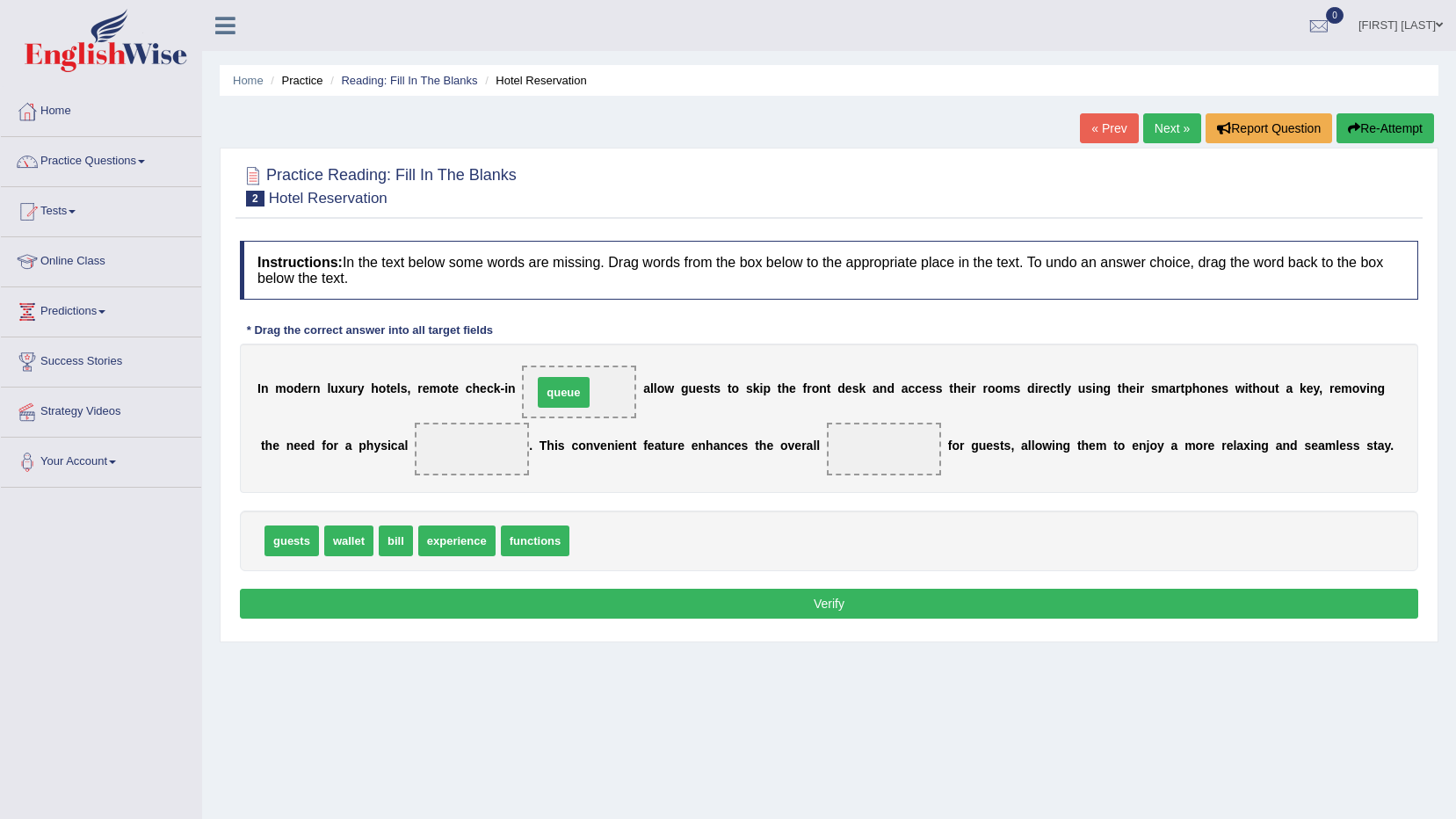 drag, startPoint x: 612, startPoint y: 541, endPoint x: 572, endPoint y: 390, distance: 156.20819 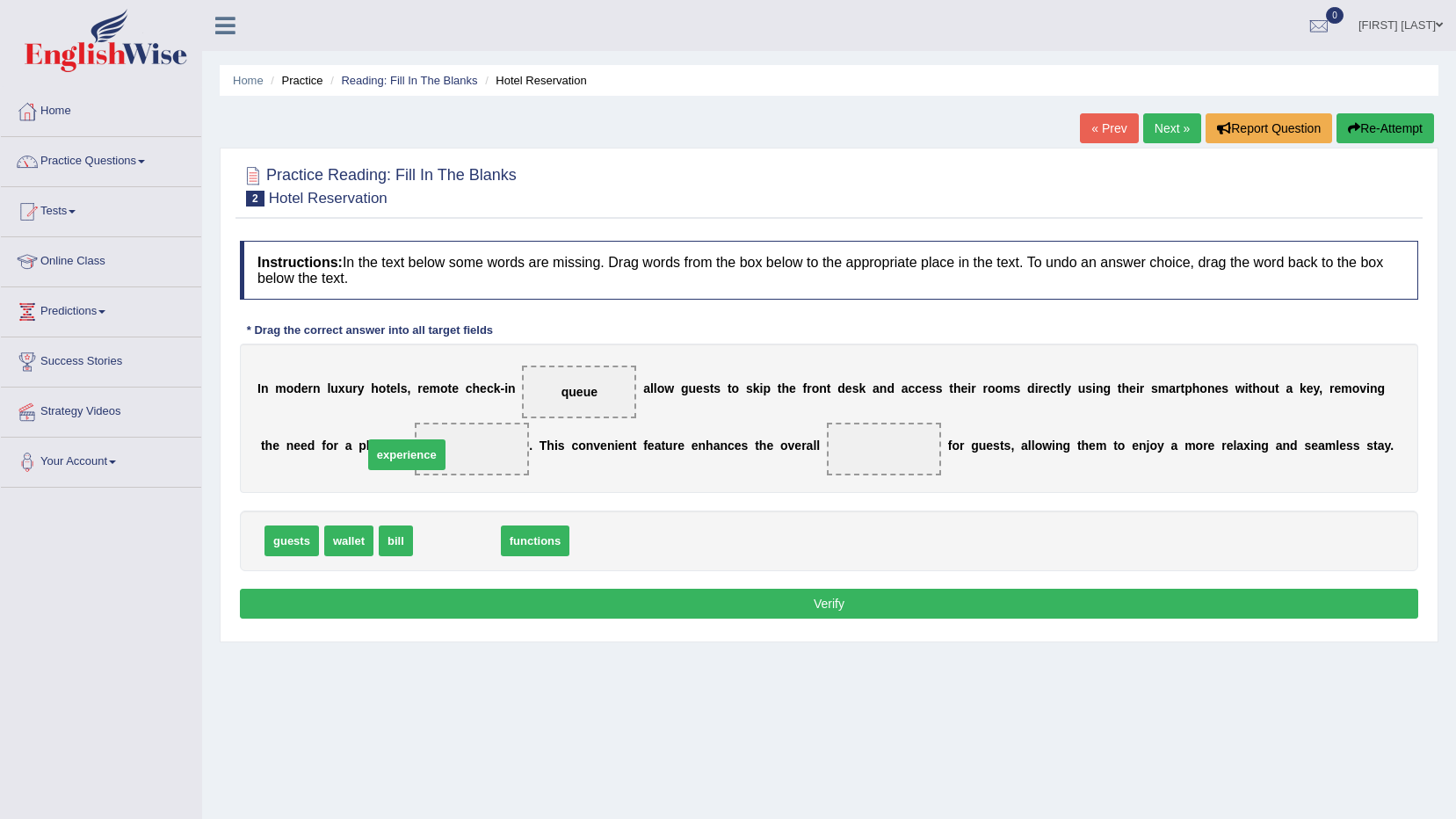 drag, startPoint x: 474, startPoint y: 546, endPoint x: 424, endPoint y: 460, distance: 99.47864 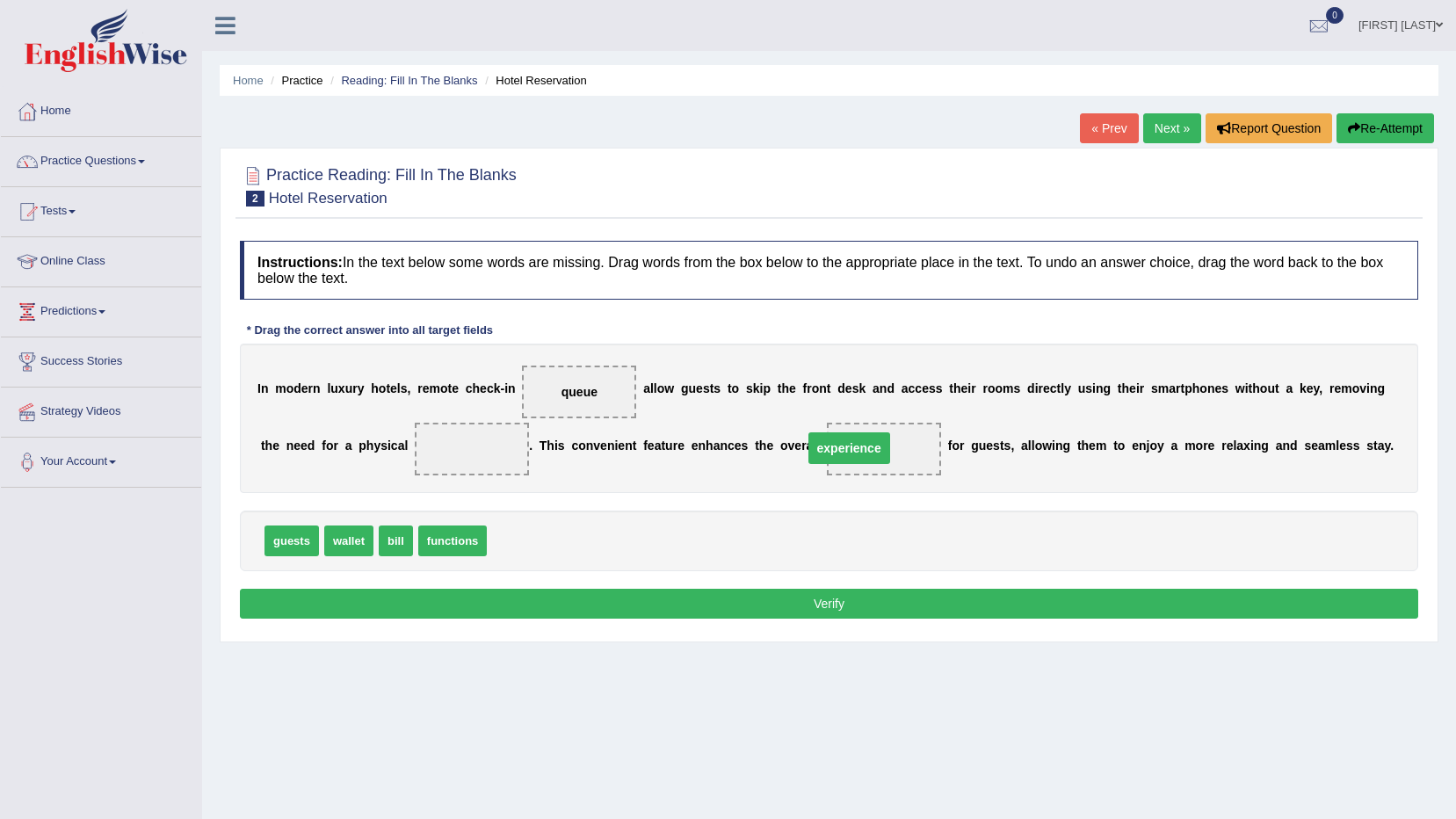 drag, startPoint x: 373, startPoint y: 442, endPoint x: 742, endPoint y: 443, distance: 369.0014 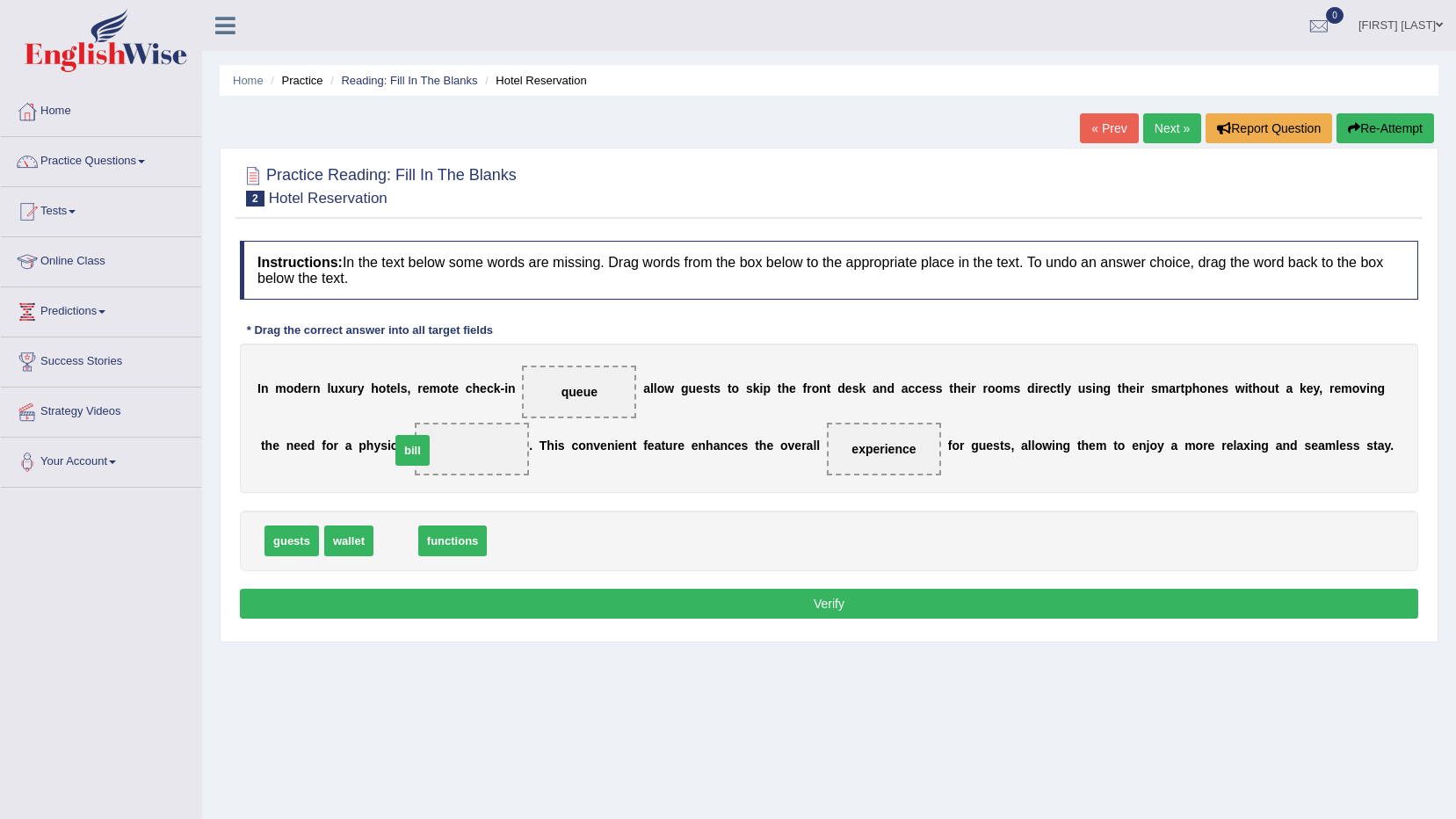 drag, startPoint x: 399, startPoint y: 541, endPoint x: 409, endPoint y: 439, distance: 102.48902 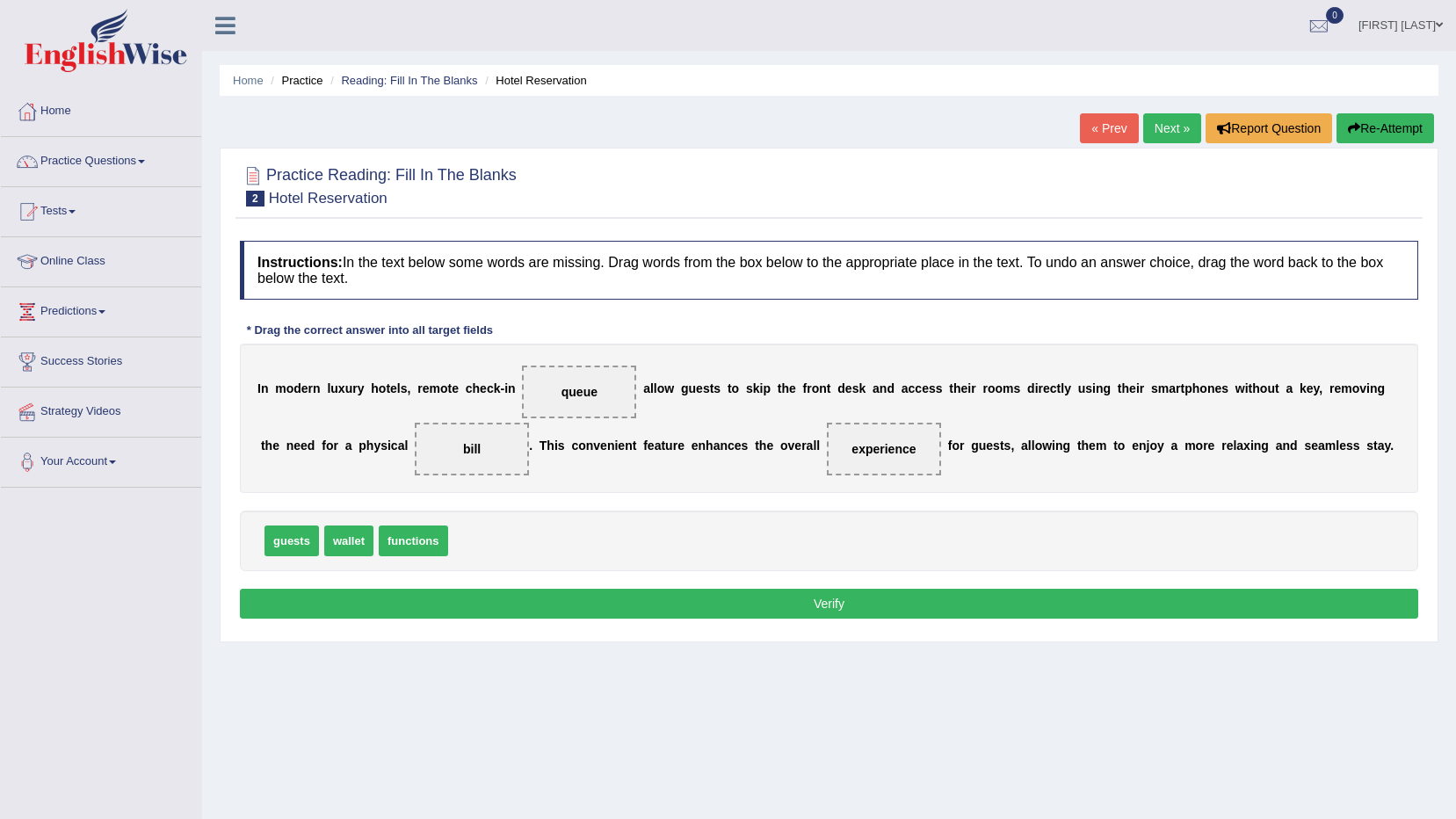 click on "Verify" at bounding box center [829, 604] 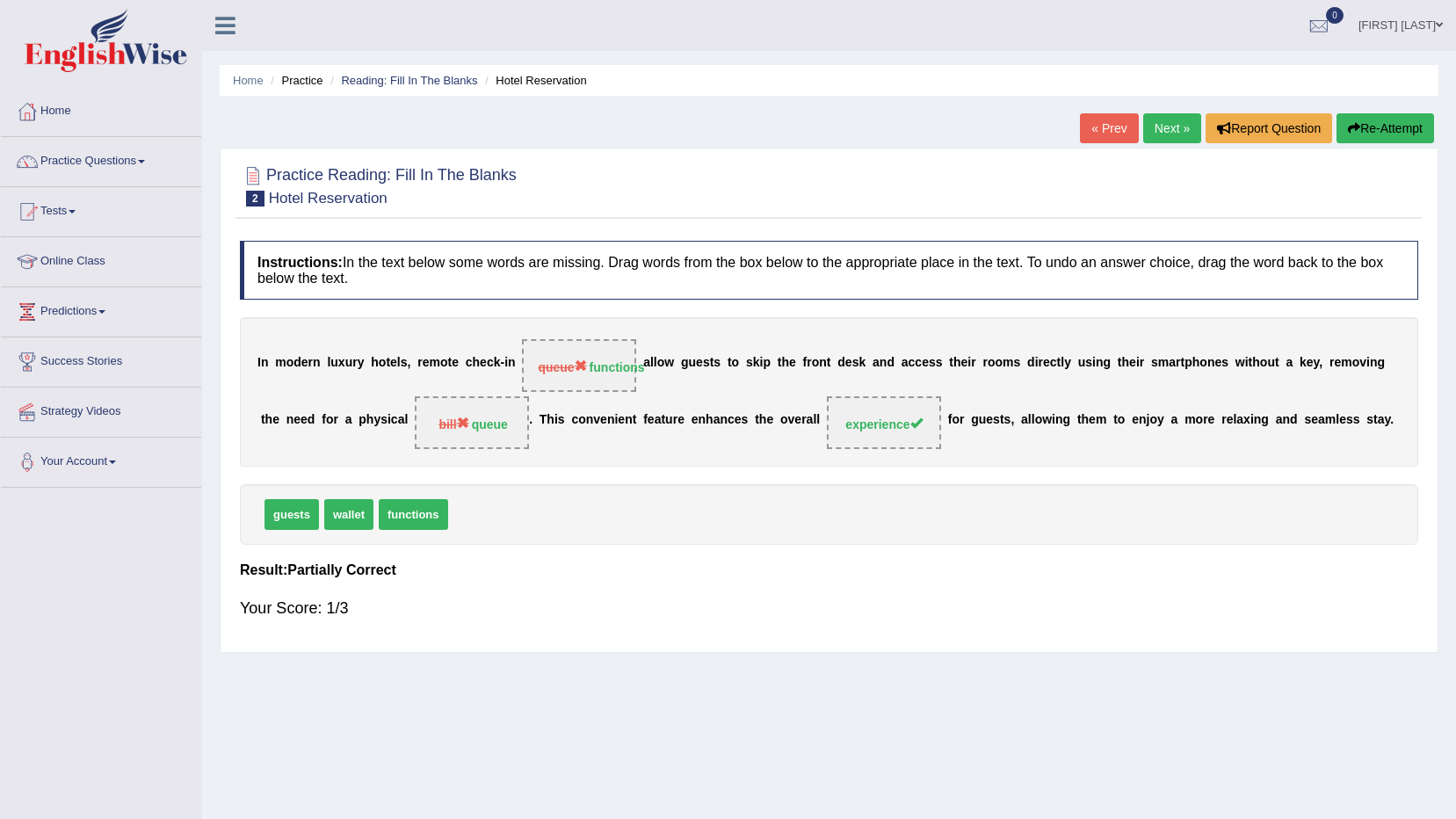 click on "Next »" at bounding box center (1172, 128) 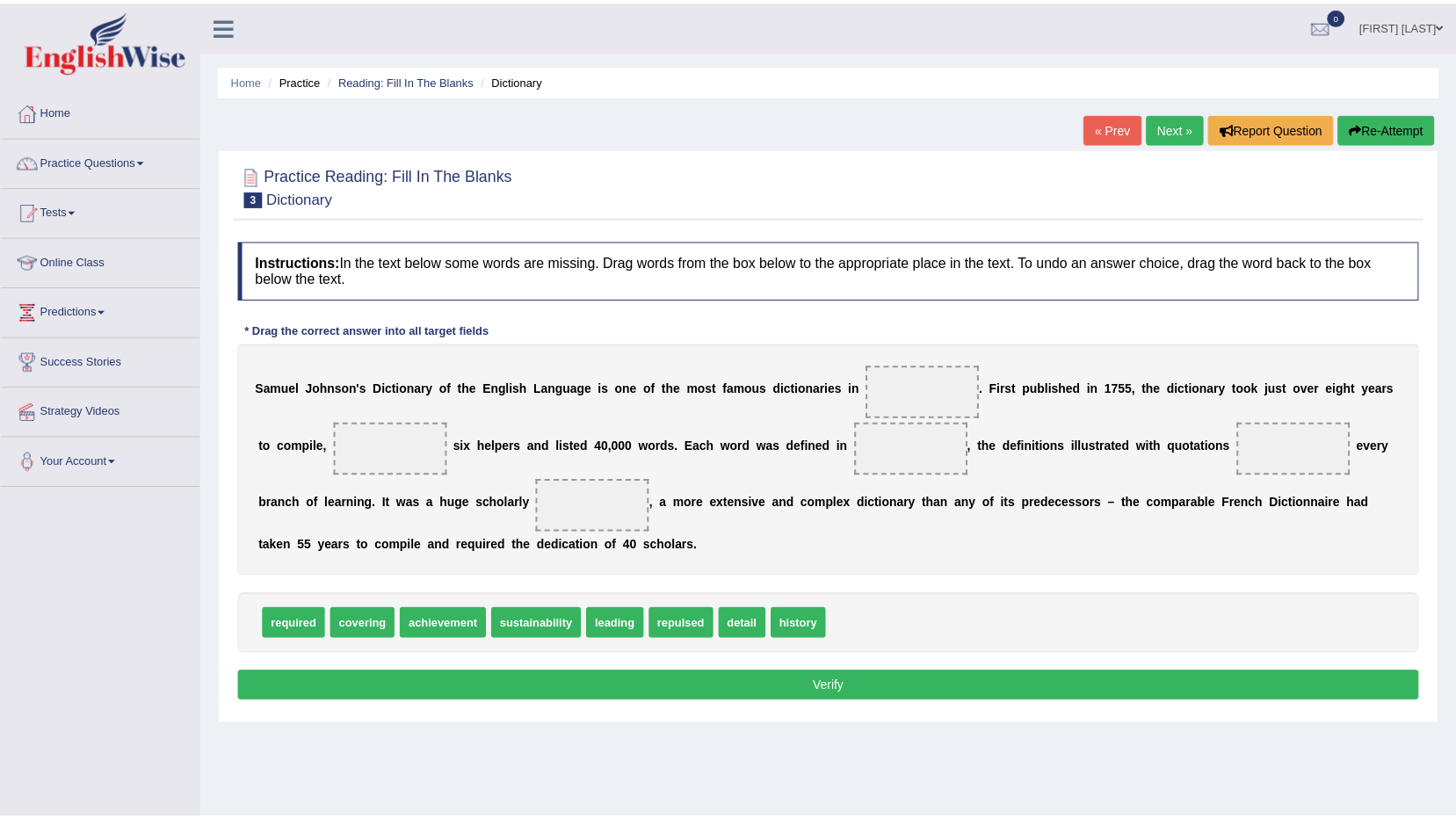 scroll, scrollTop: 0, scrollLeft: 0, axis: both 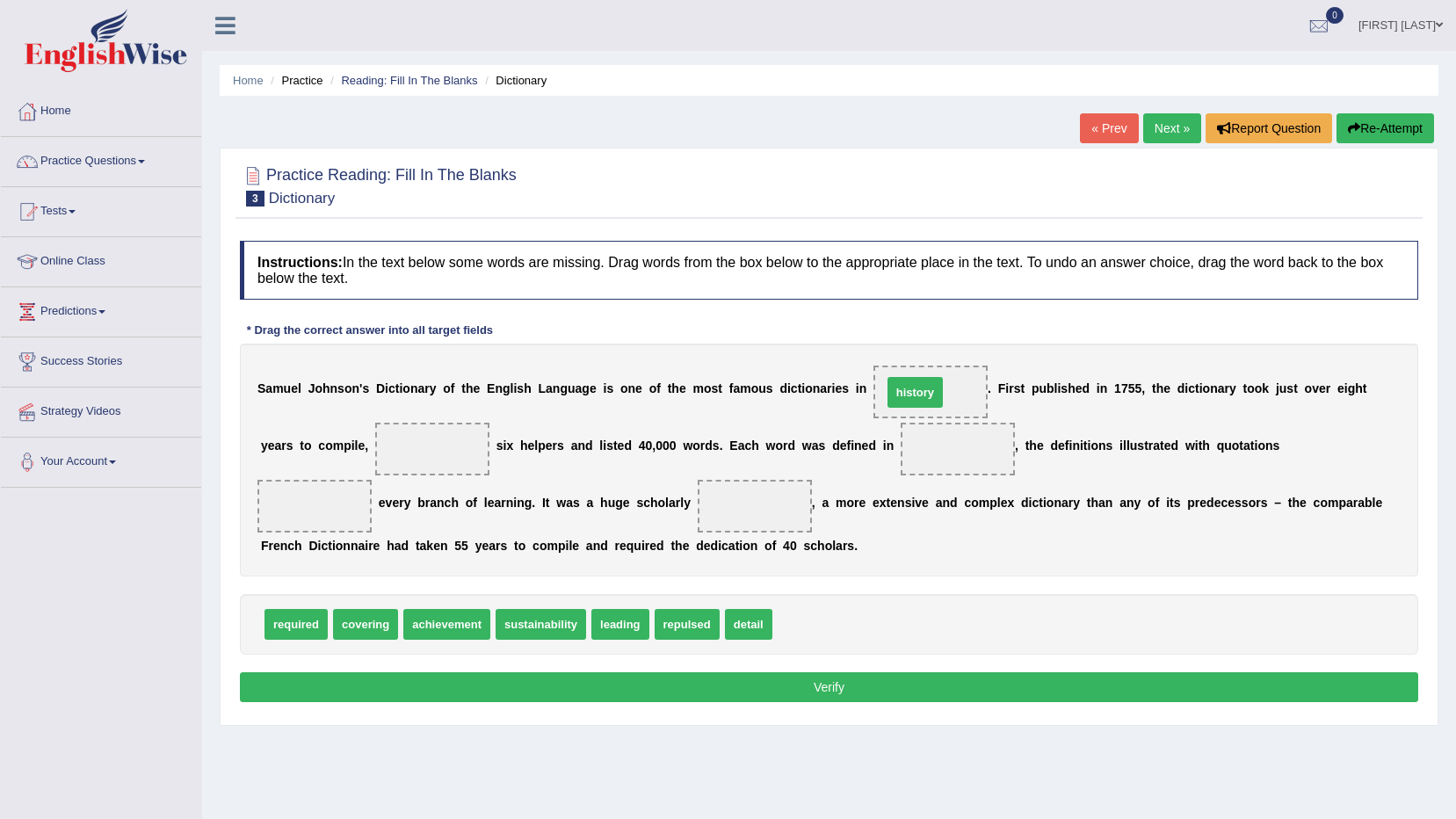 drag, startPoint x: 803, startPoint y: 623, endPoint x: 913, endPoint y: 391, distance: 256.7567 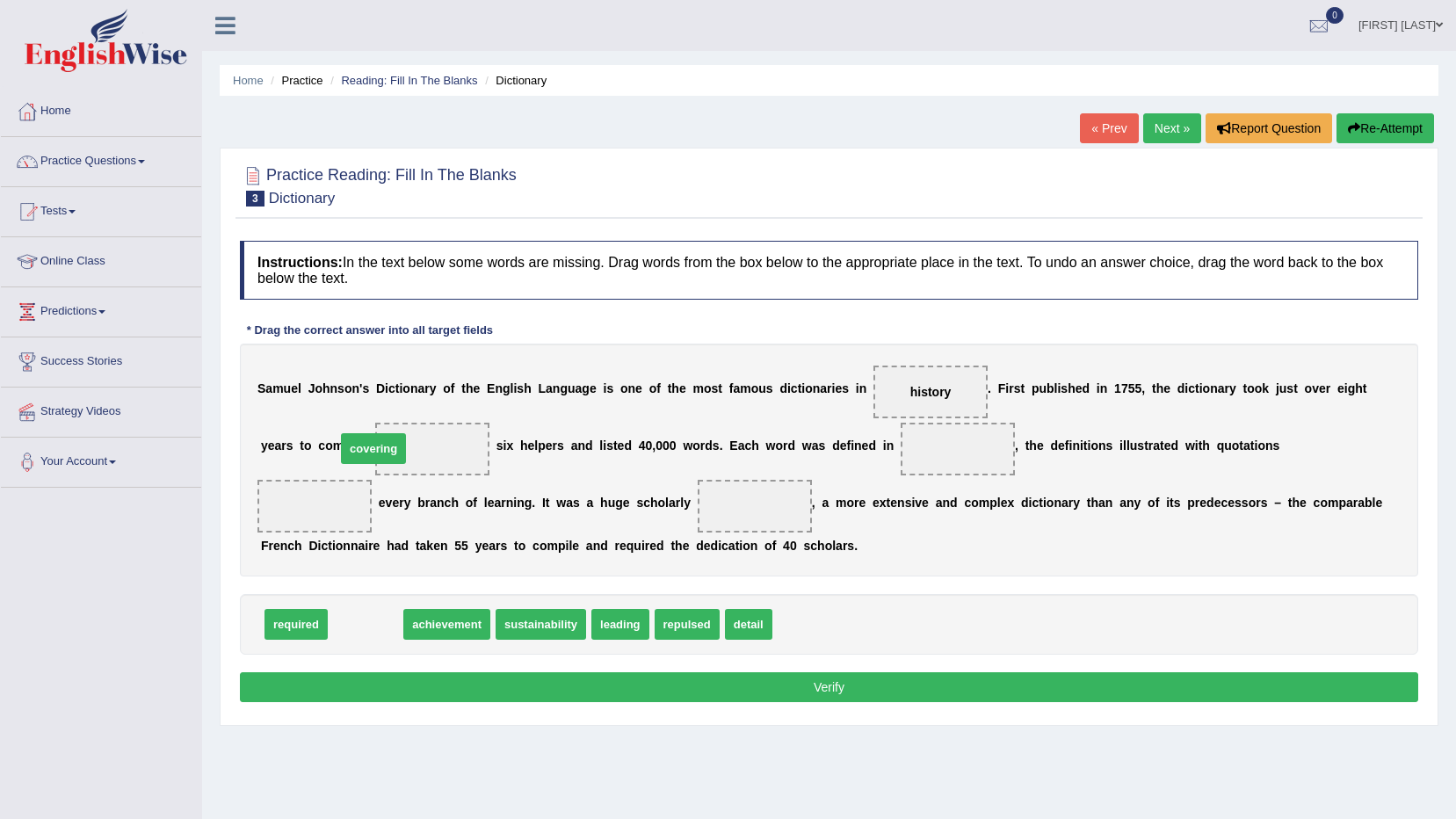 drag, startPoint x: 369, startPoint y: 627, endPoint x: 377, endPoint y: 452, distance: 175.1828 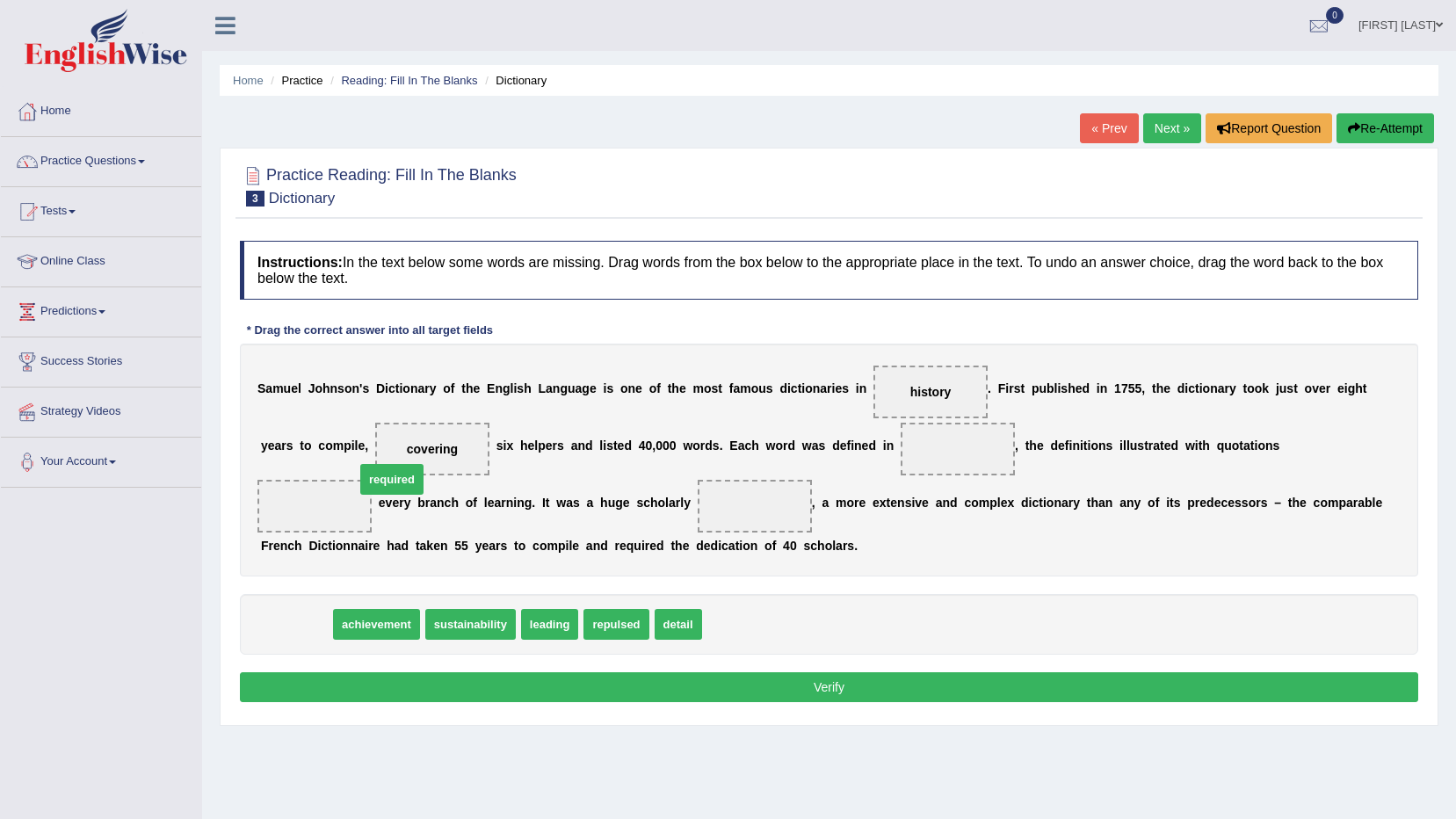 drag, startPoint x: 281, startPoint y: 618, endPoint x: 383, endPoint y: 434, distance: 210.38061 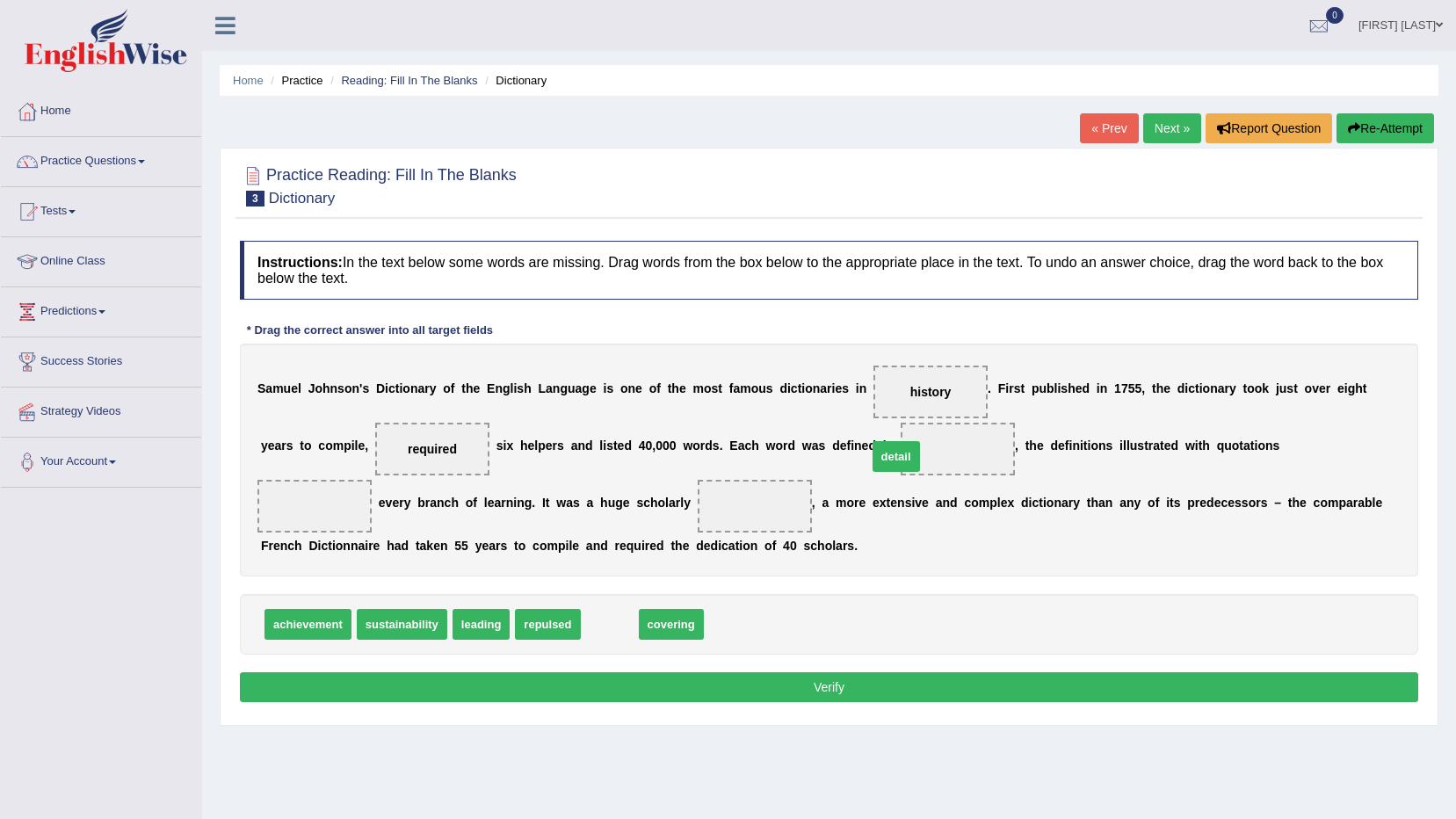 drag, startPoint x: 600, startPoint y: 618, endPoint x: 887, endPoint y: 452, distance: 331.5494 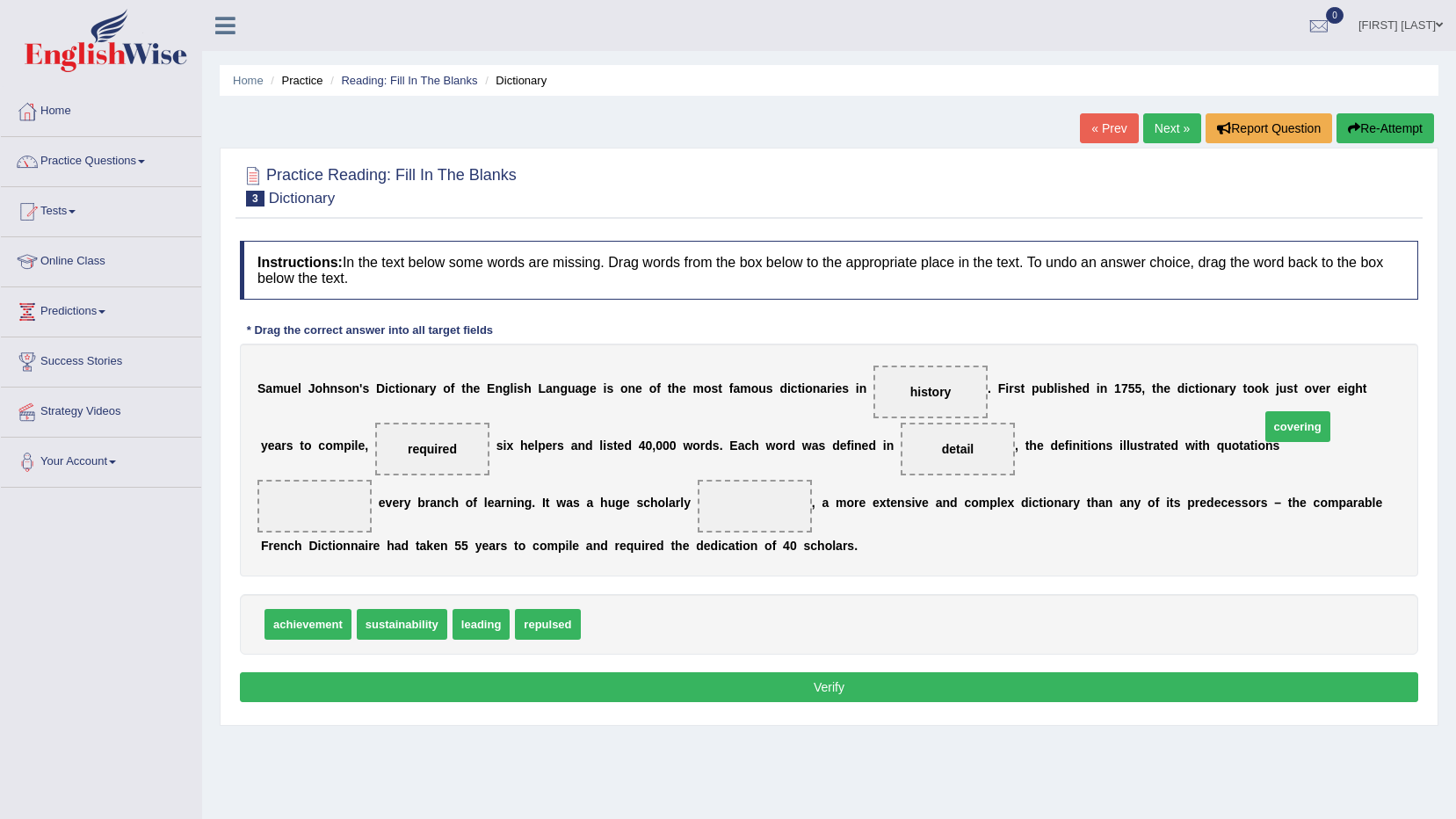 drag, startPoint x: 611, startPoint y: 632, endPoint x: 1290, endPoint y: 434, distance: 707.28 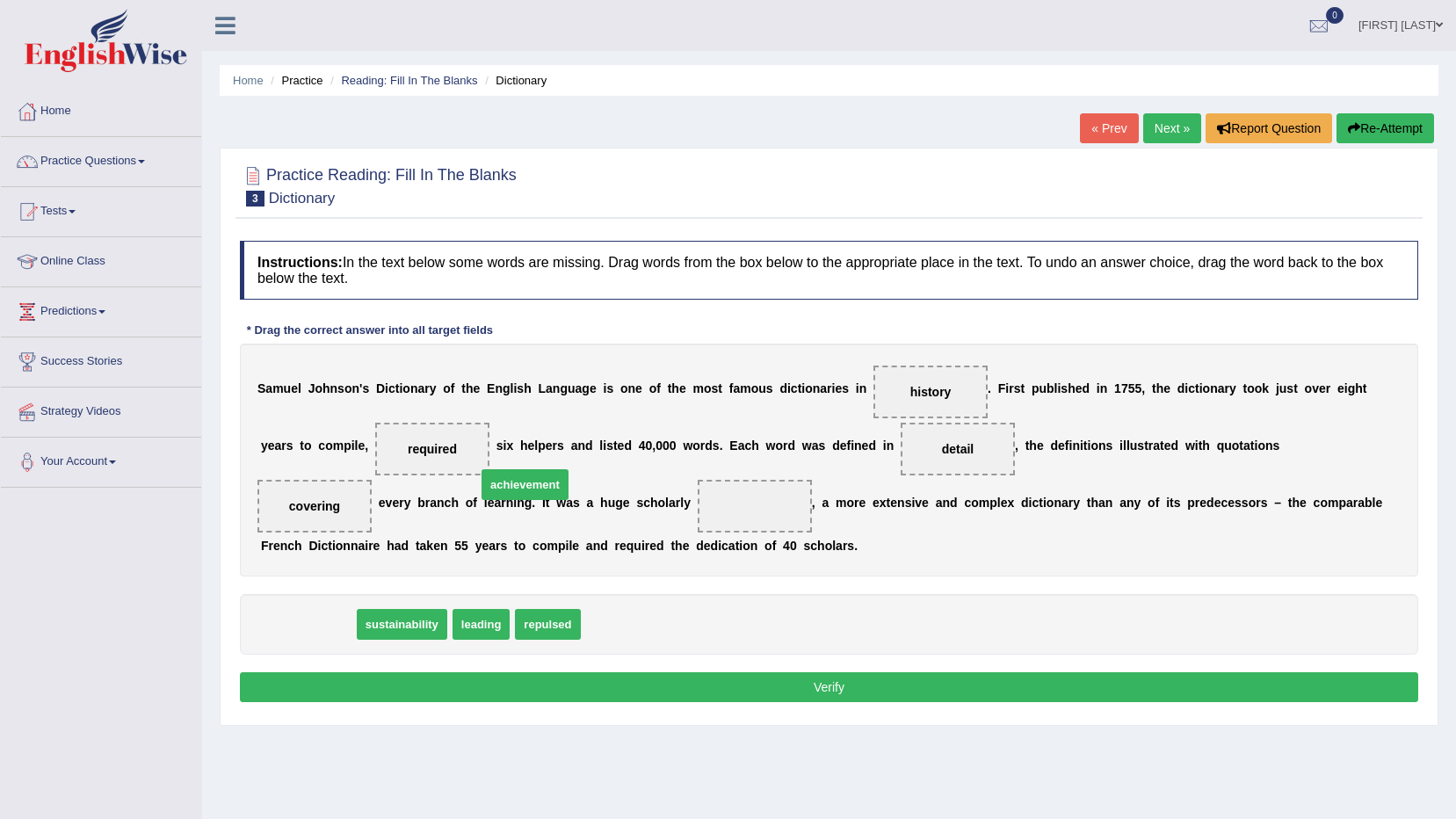 drag, startPoint x: 324, startPoint y: 628, endPoint x: 541, endPoint y: 489, distance: 257.7014 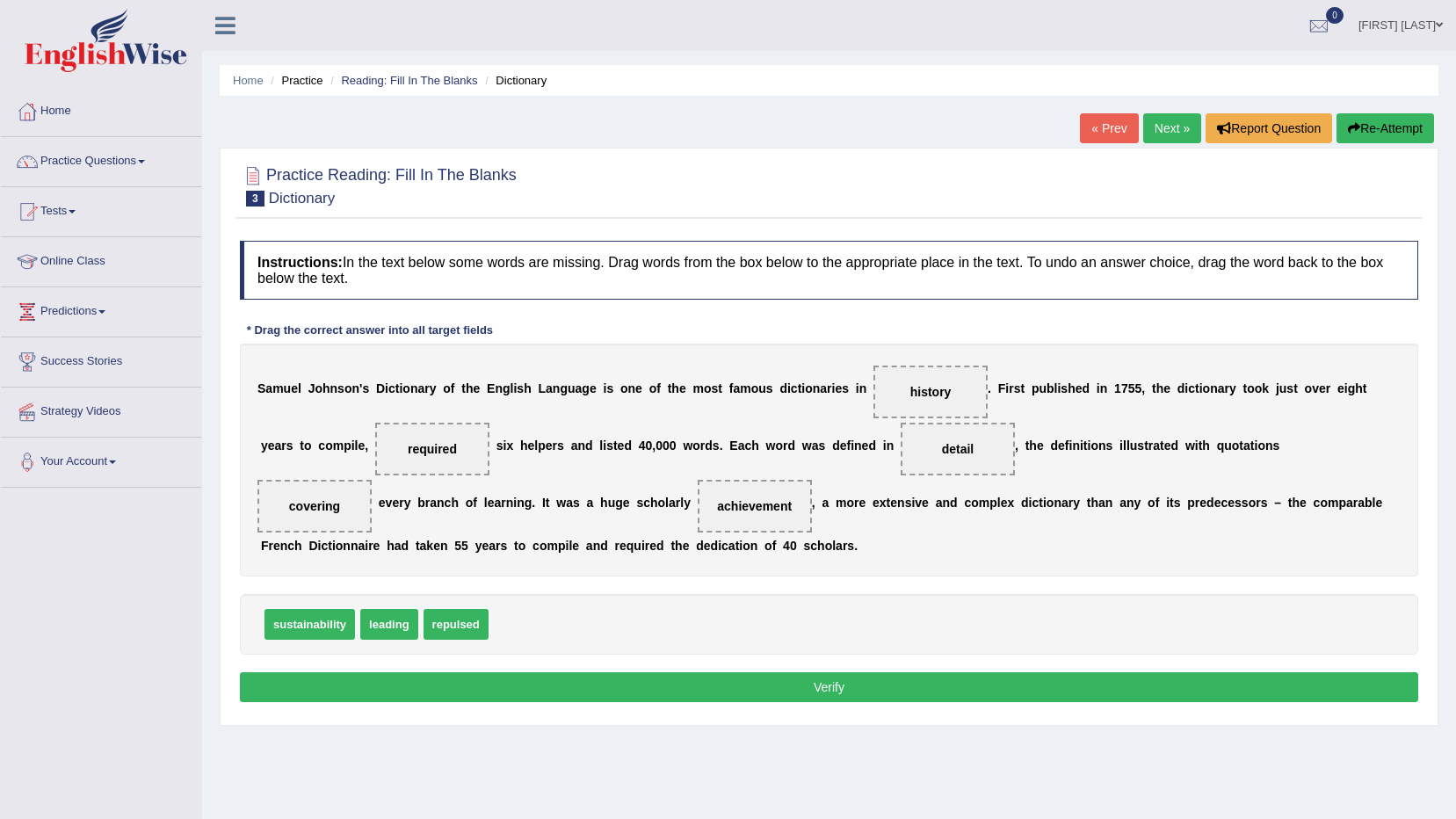 click on "Verify" at bounding box center (829, 687) 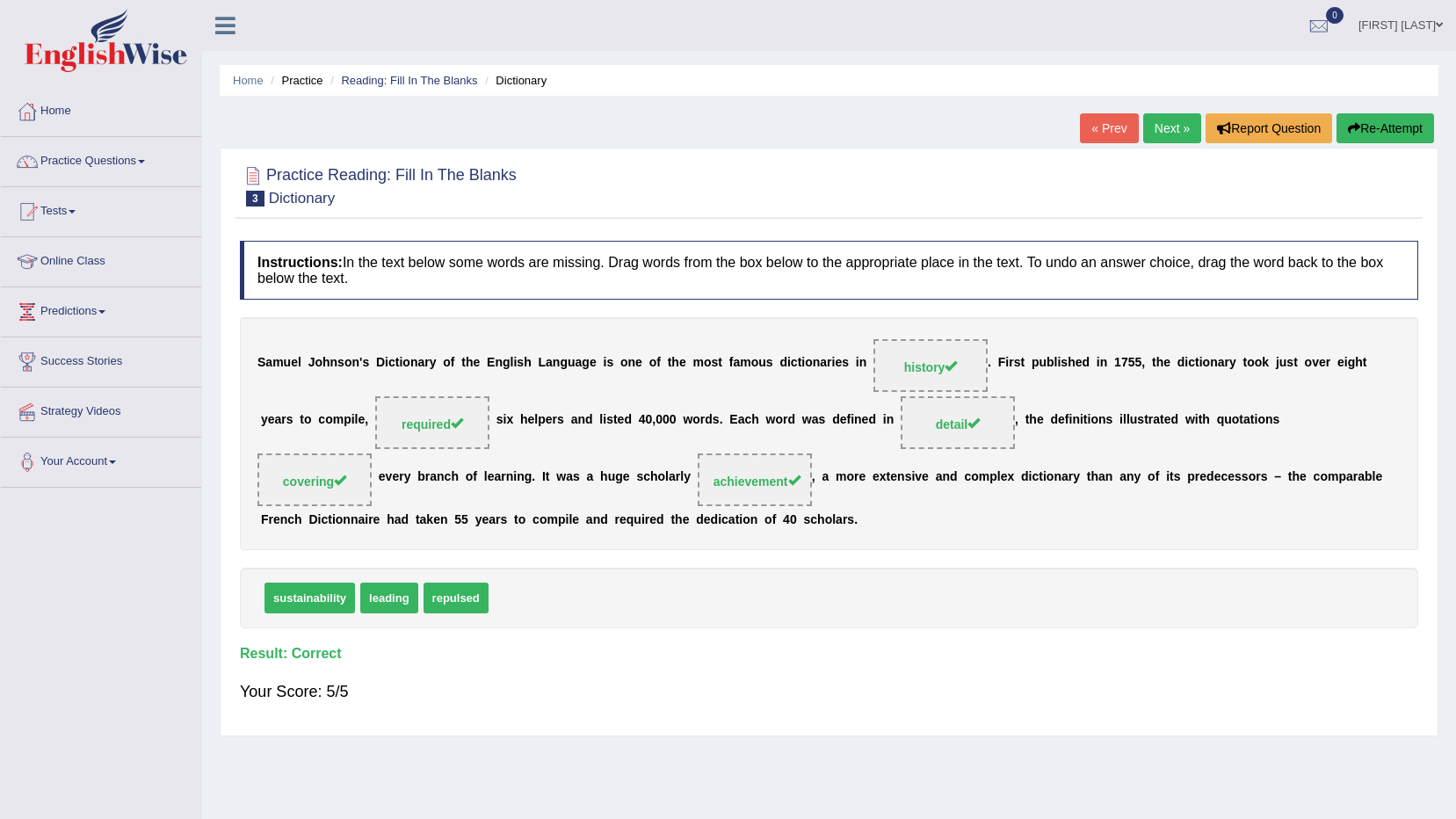 click on "Next »" at bounding box center [1172, 128] 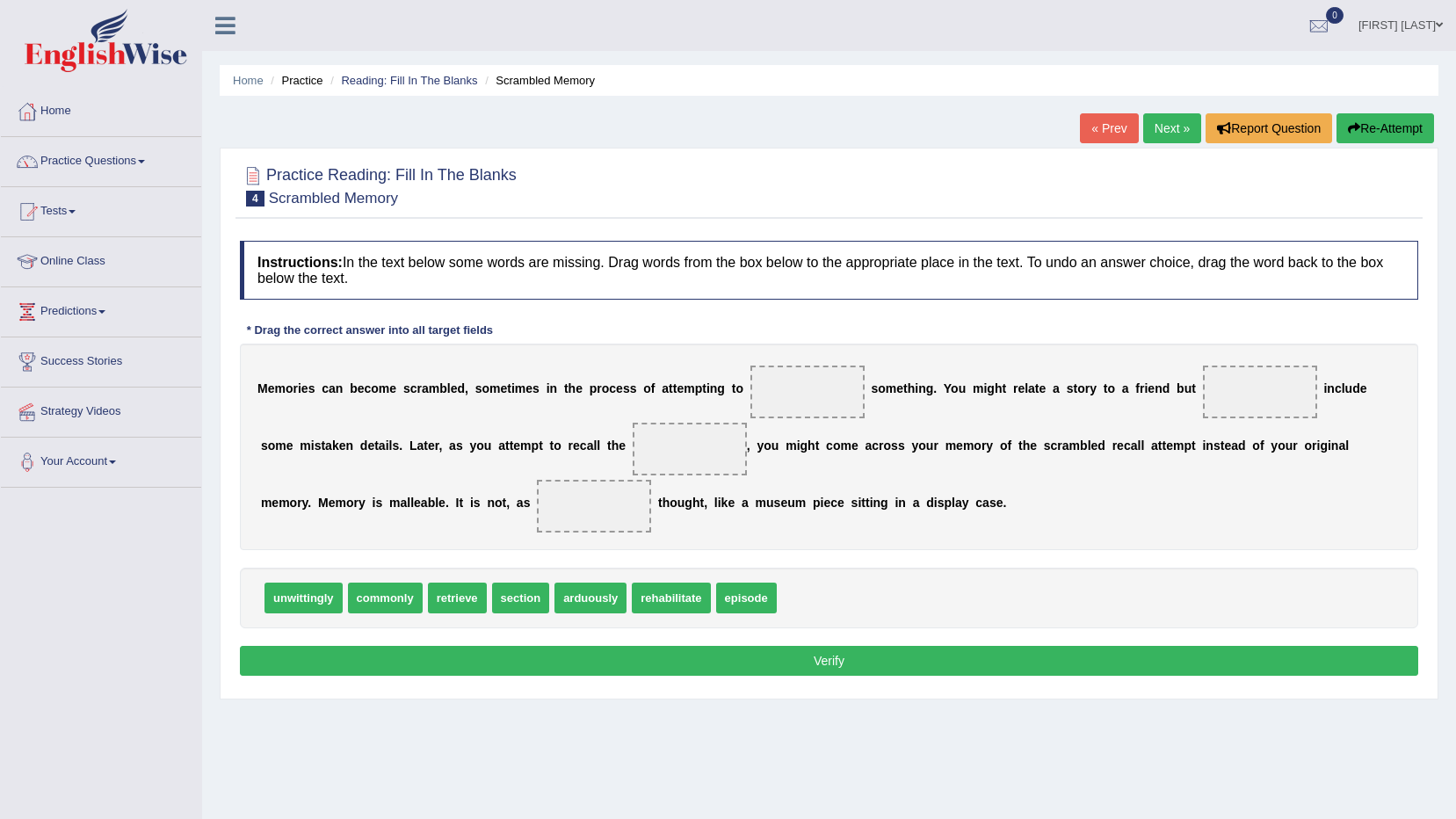 scroll, scrollTop: 0, scrollLeft: 0, axis: both 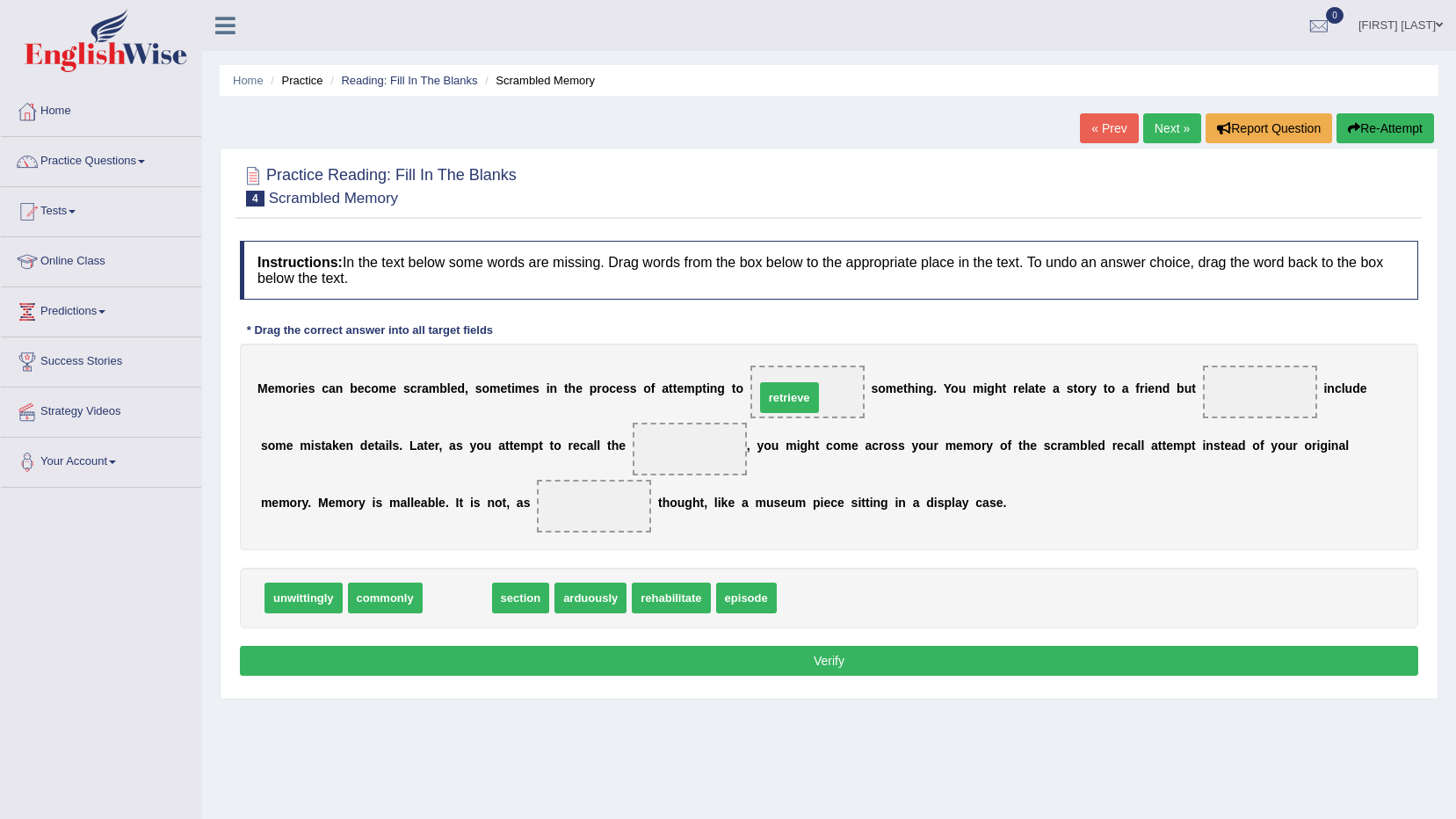 drag, startPoint x: 443, startPoint y: 600, endPoint x: 775, endPoint y: 400, distance: 387.58741 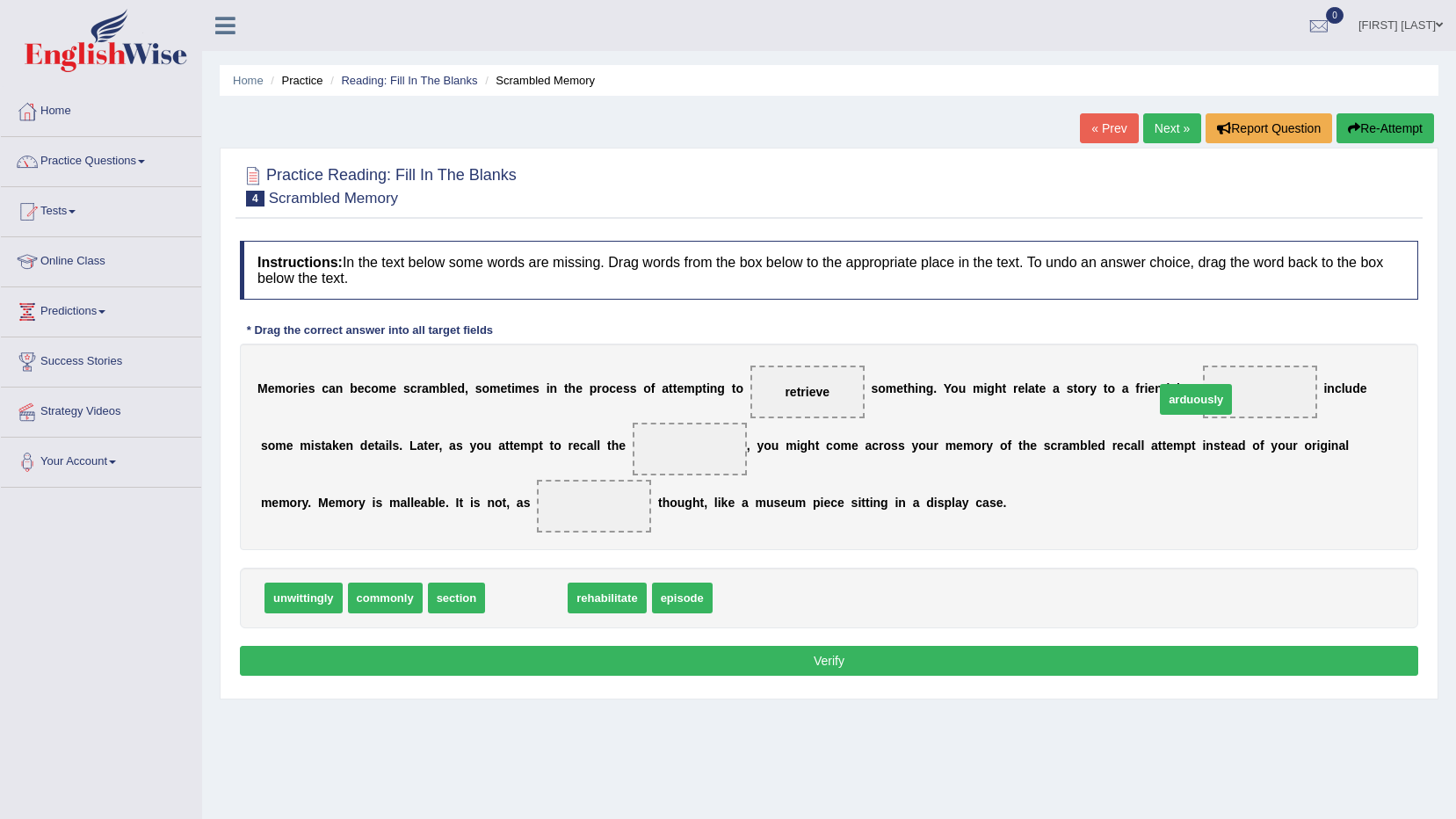 drag, startPoint x: 523, startPoint y: 598, endPoint x: 1192, endPoint y: 400, distance: 697.68546 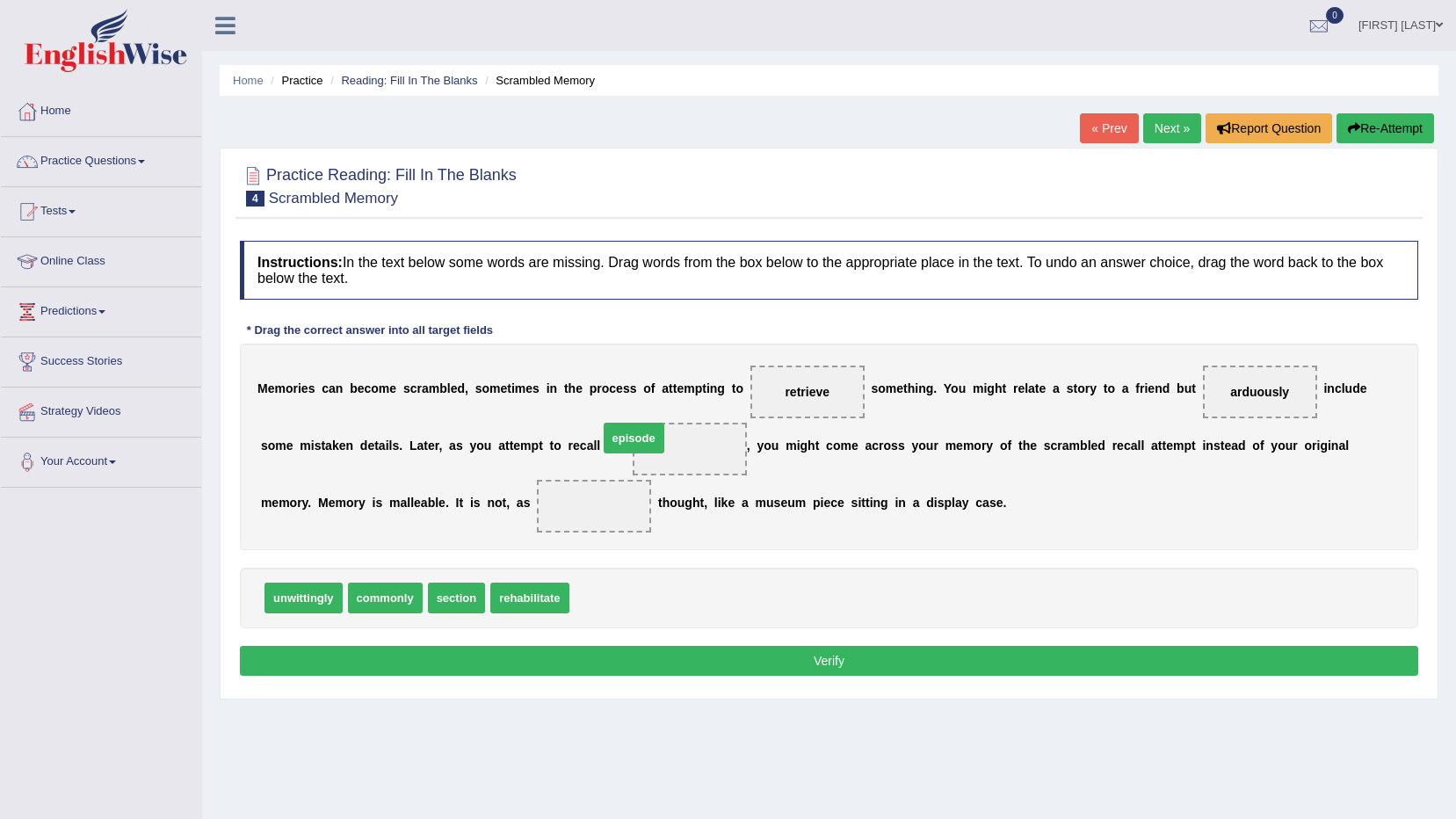 drag, startPoint x: 583, startPoint y: 598, endPoint x: 612, endPoint y: 438, distance: 162.60689 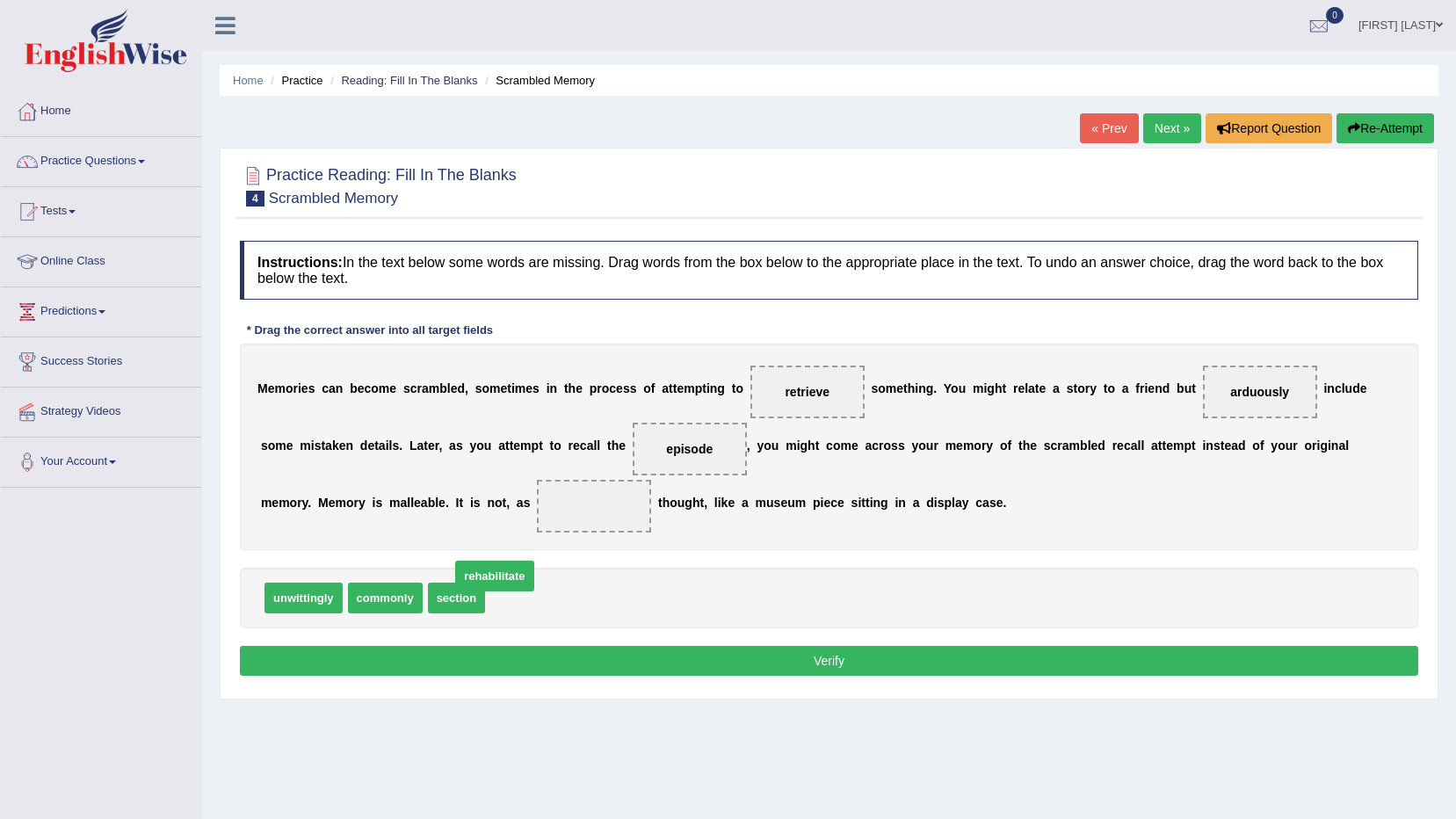 drag, startPoint x: 543, startPoint y: 606, endPoint x: 511, endPoint y: 593, distance: 34.53983 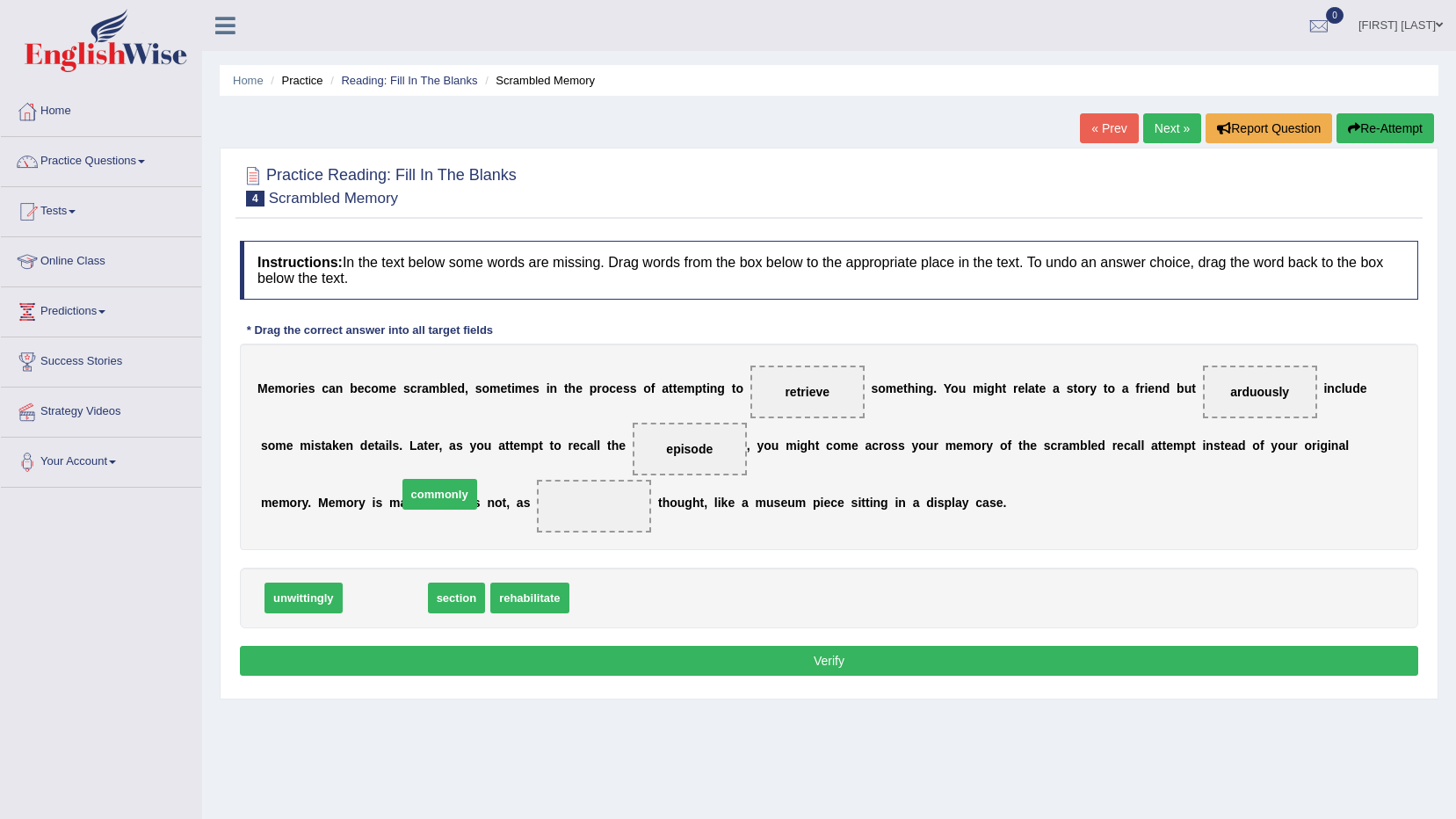 drag, startPoint x: 391, startPoint y: 598, endPoint x: 447, endPoint y: 505, distance: 108.55874 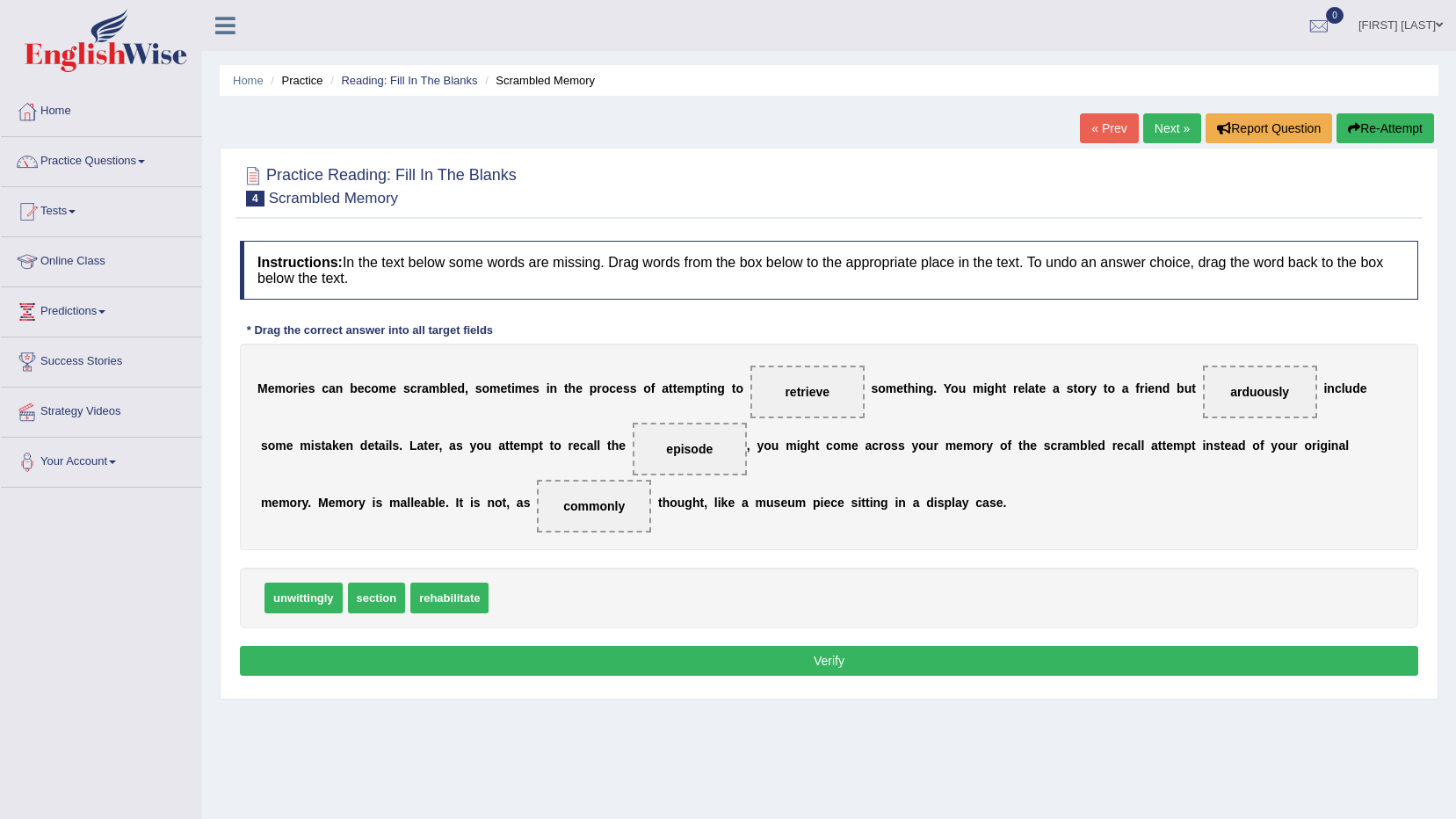 click on "Verify" at bounding box center [829, 661] 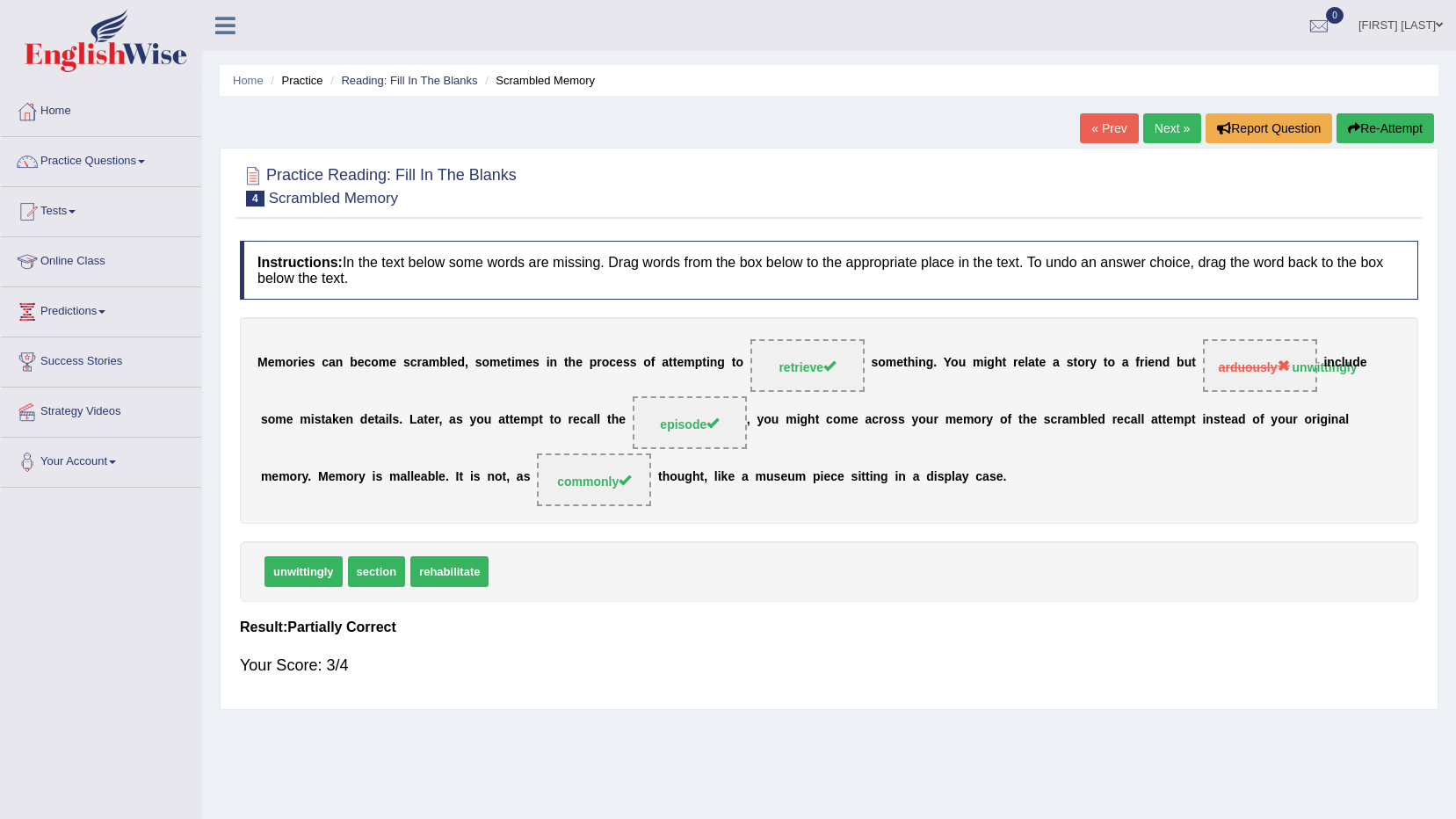 click on "Next »" at bounding box center (1172, 128) 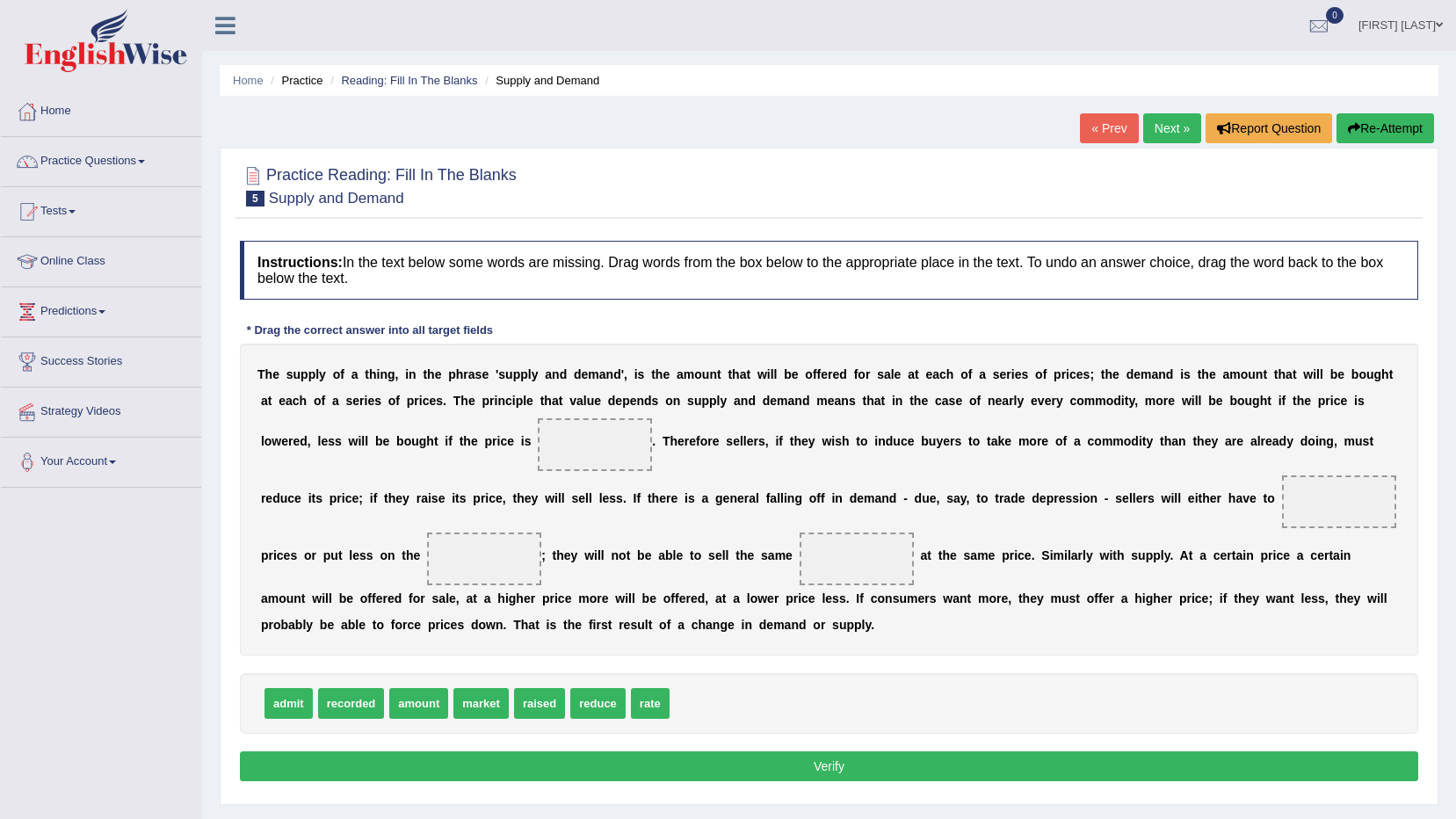 scroll, scrollTop: 0, scrollLeft: 0, axis: both 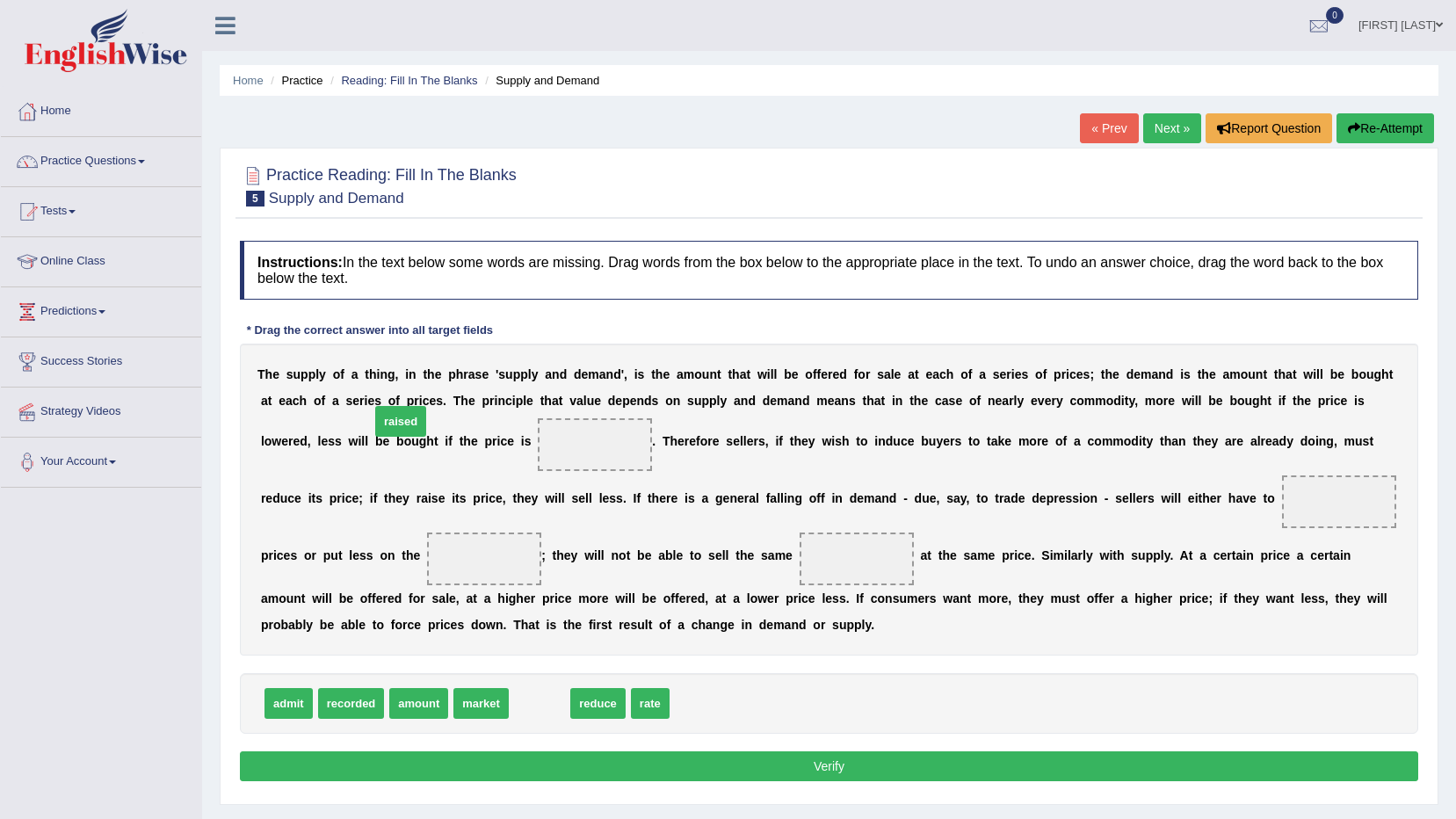 drag, startPoint x: 537, startPoint y: 706, endPoint x: 402, endPoint y: 425, distance: 311.74669 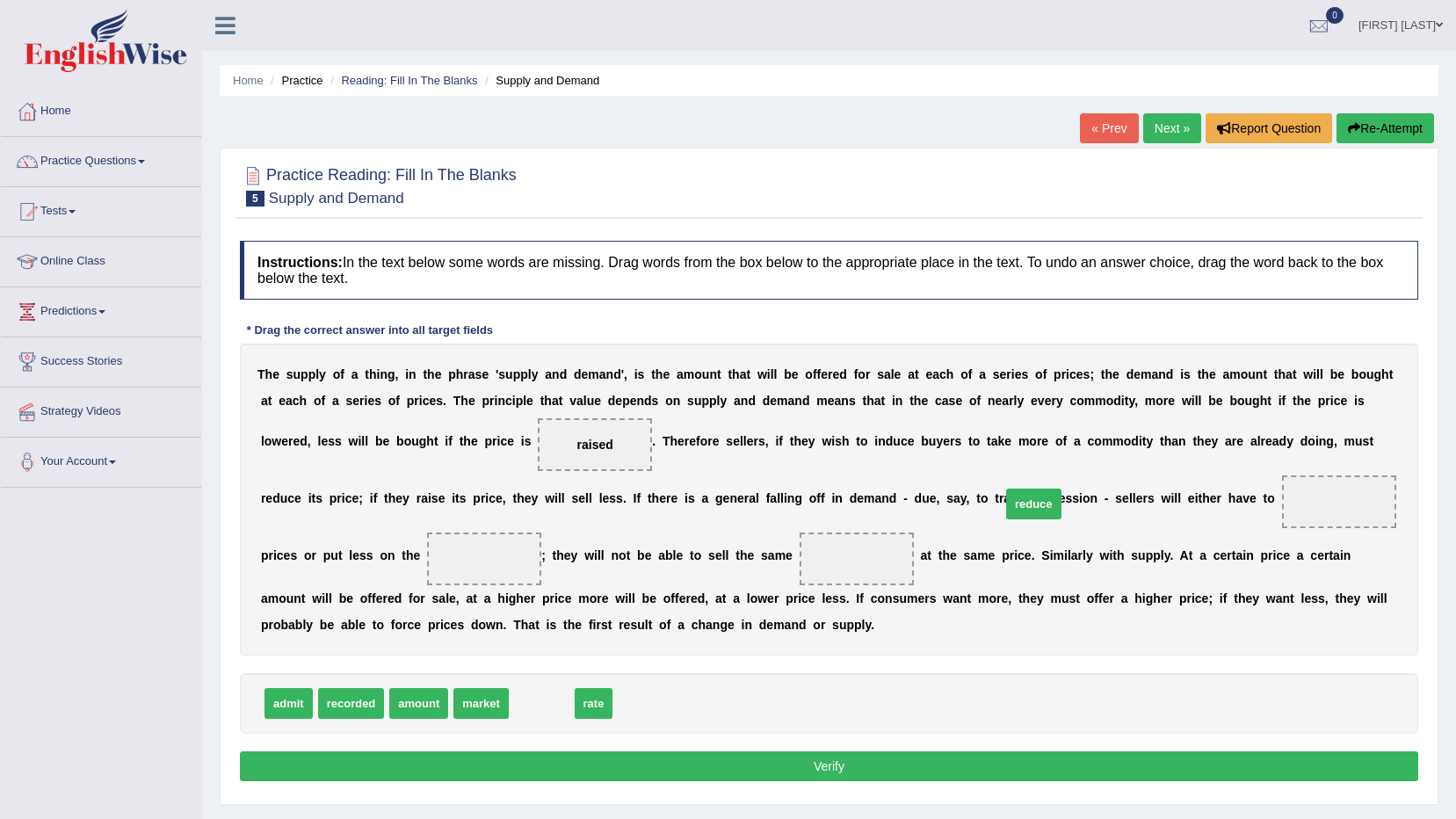 drag, startPoint x: 523, startPoint y: 704, endPoint x: 1015, endPoint y: 504, distance: 531.09698 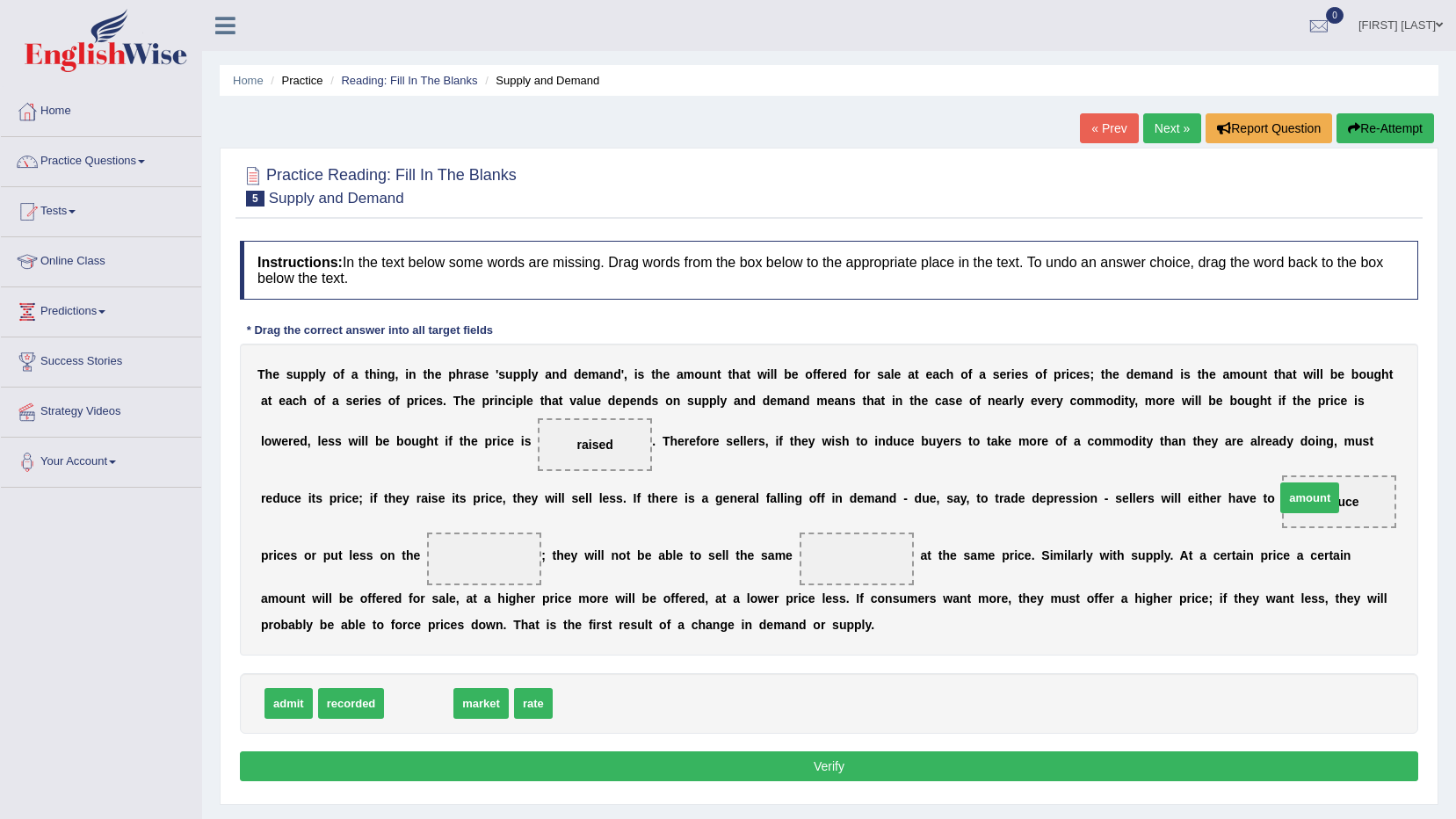 drag, startPoint x: 428, startPoint y: 697, endPoint x: 1319, endPoint y: 491, distance: 914.5037 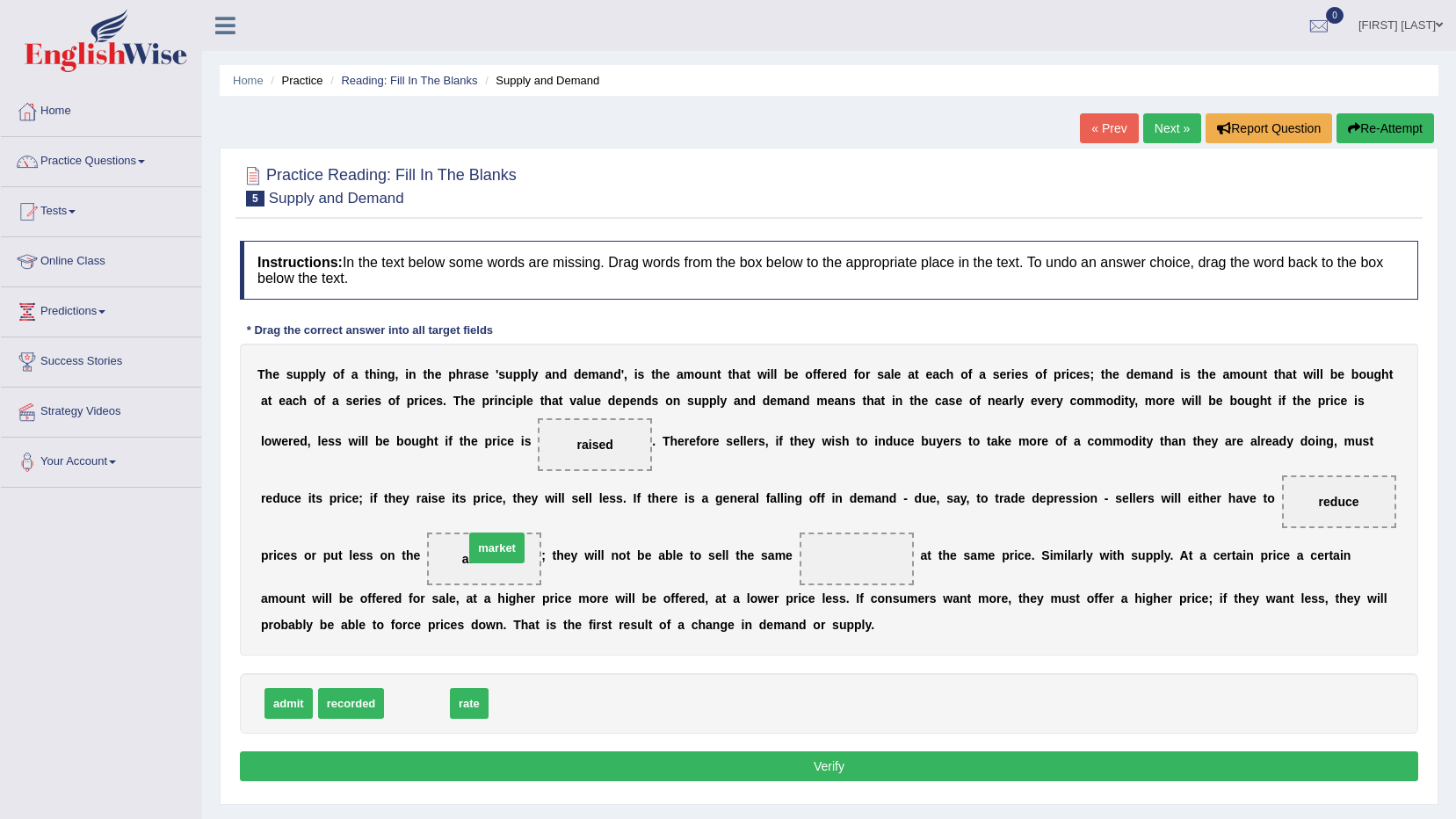 drag, startPoint x: 417, startPoint y: 708, endPoint x: 497, endPoint y: 553, distance: 174.42764 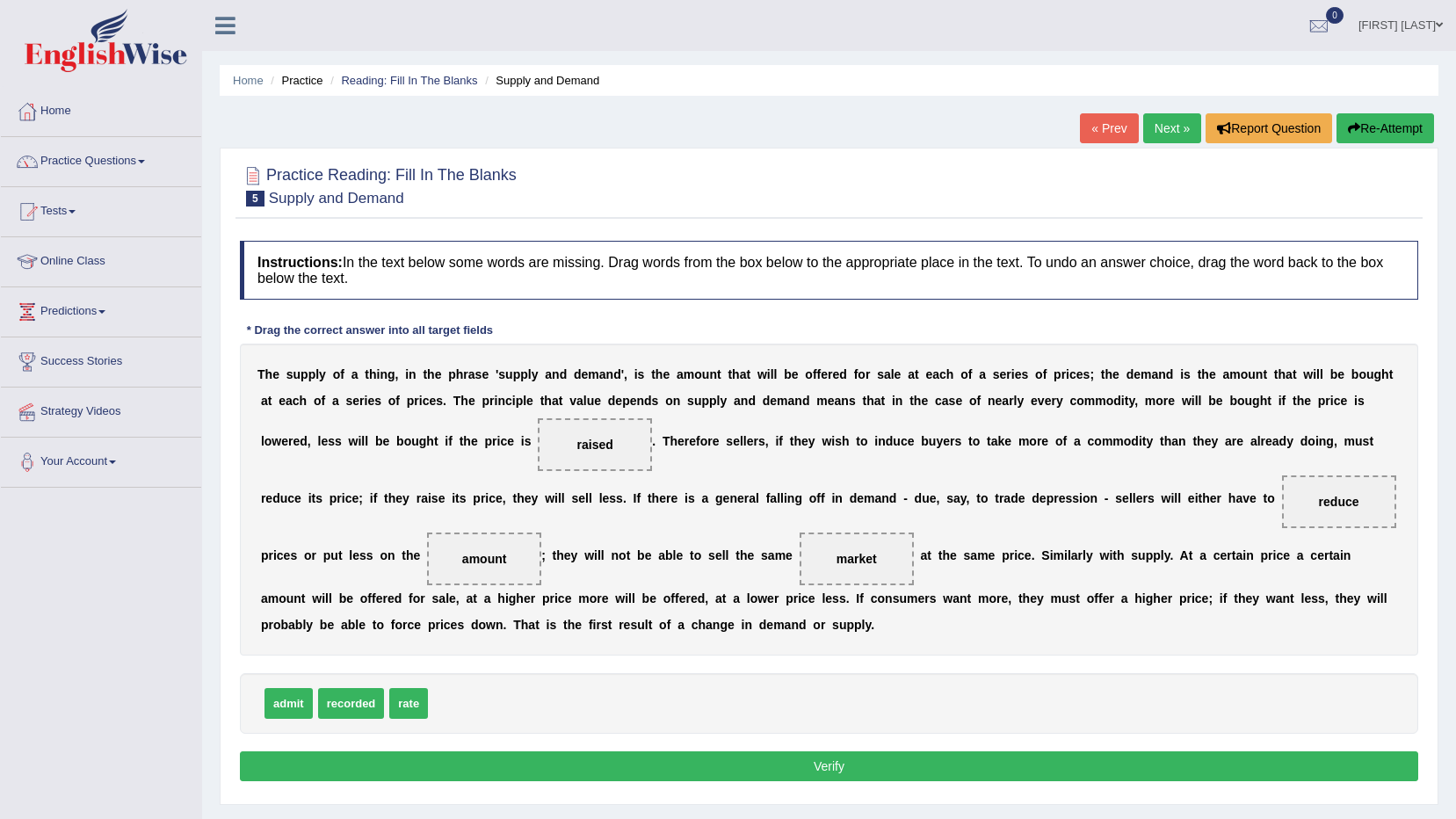 click on "Verify" at bounding box center [829, 766] 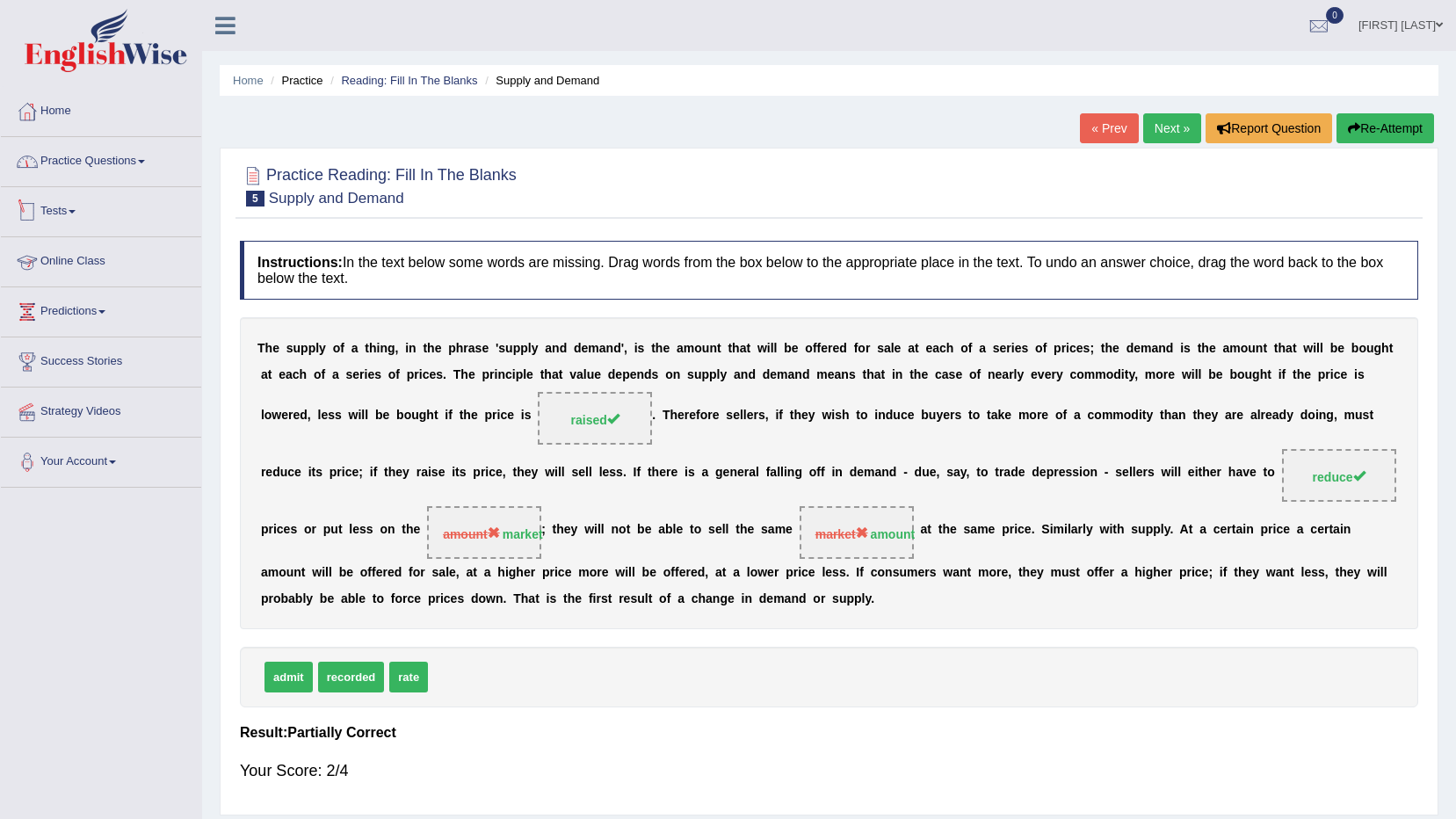 click on "Practice Questions" at bounding box center (101, 159) 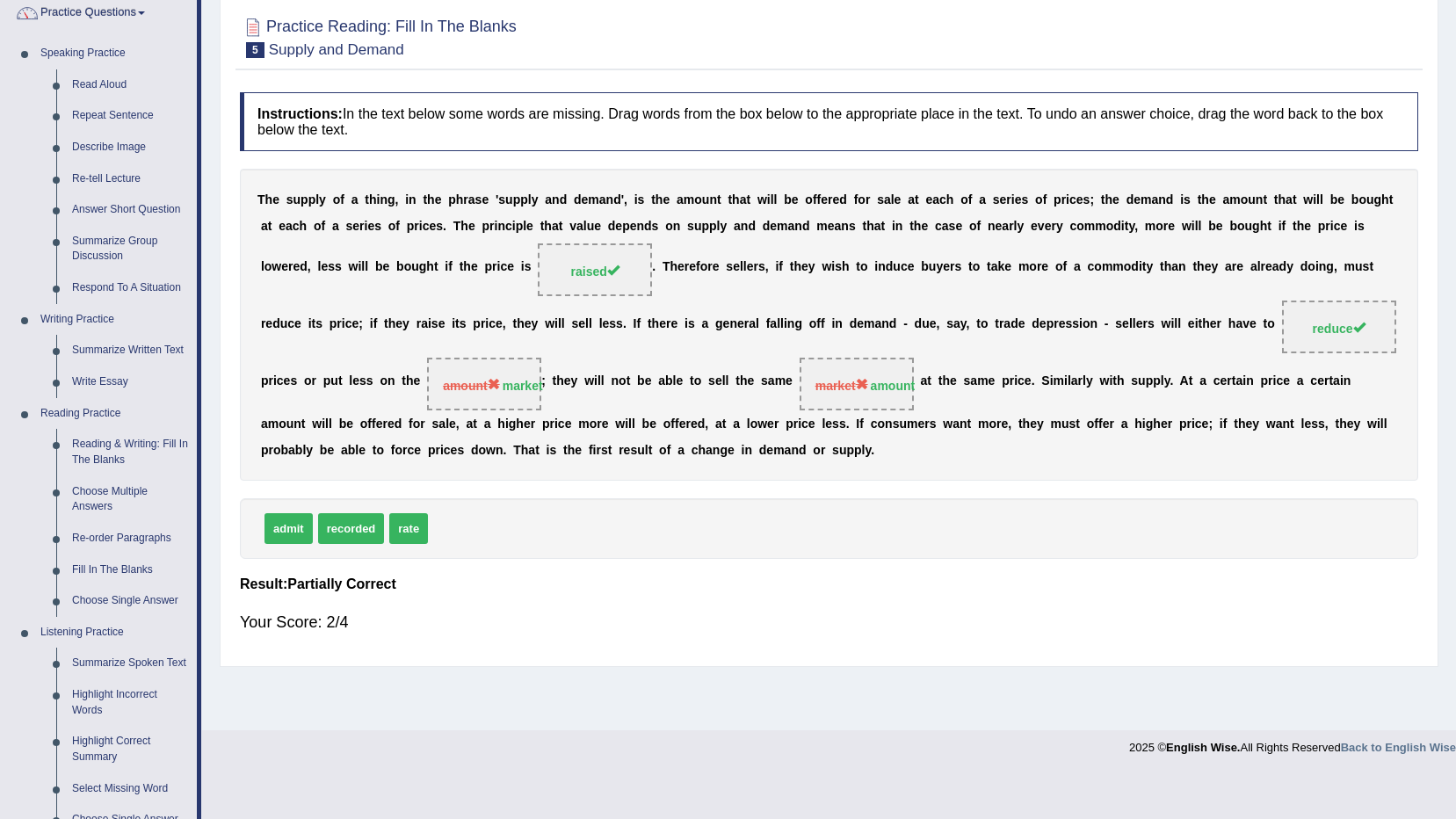 scroll, scrollTop: 176, scrollLeft: 0, axis: vertical 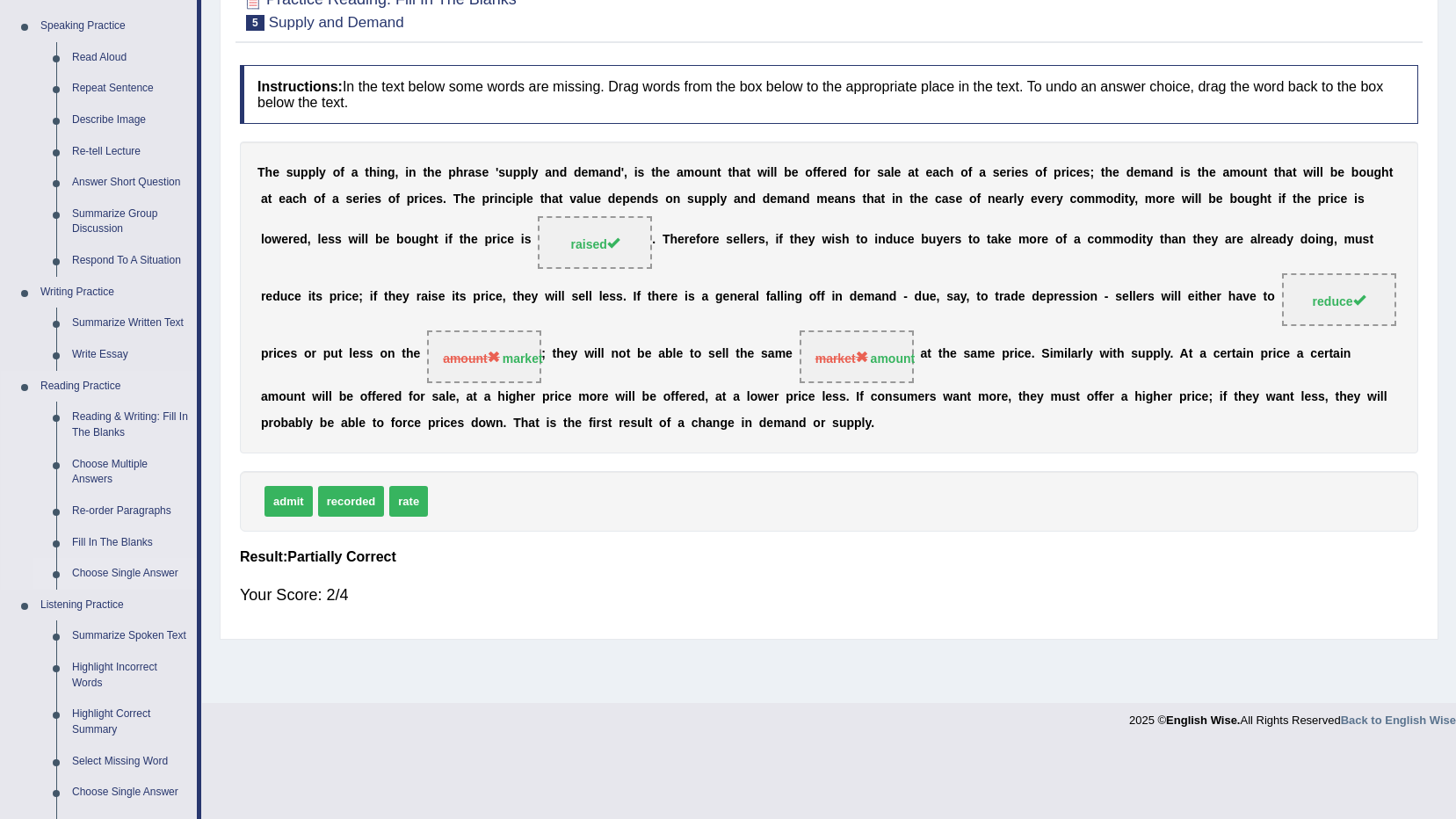 click on "Choose Single Answer" at bounding box center (130, 574) 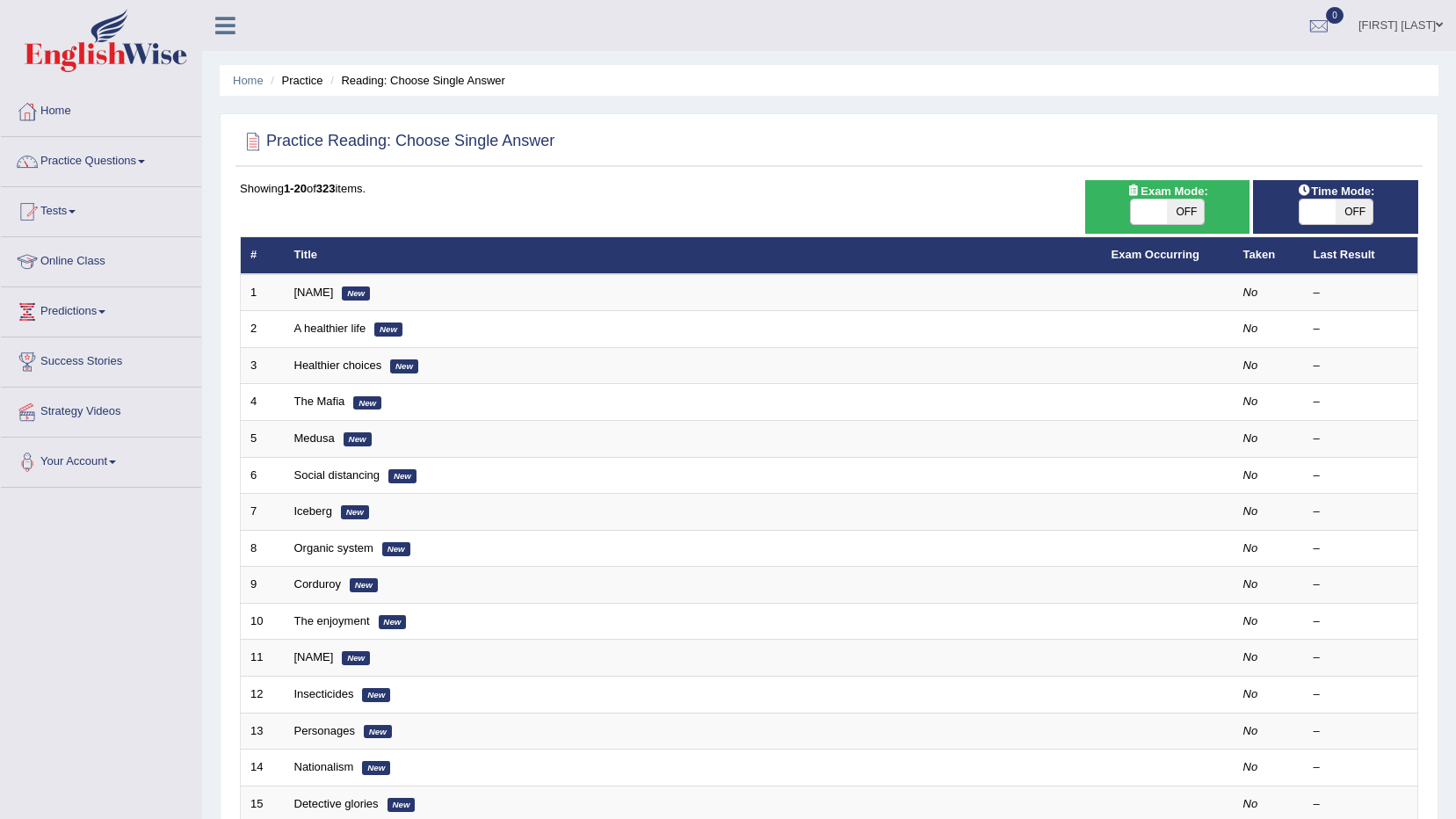 scroll, scrollTop: 0, scrollLeft: 0, axis: both 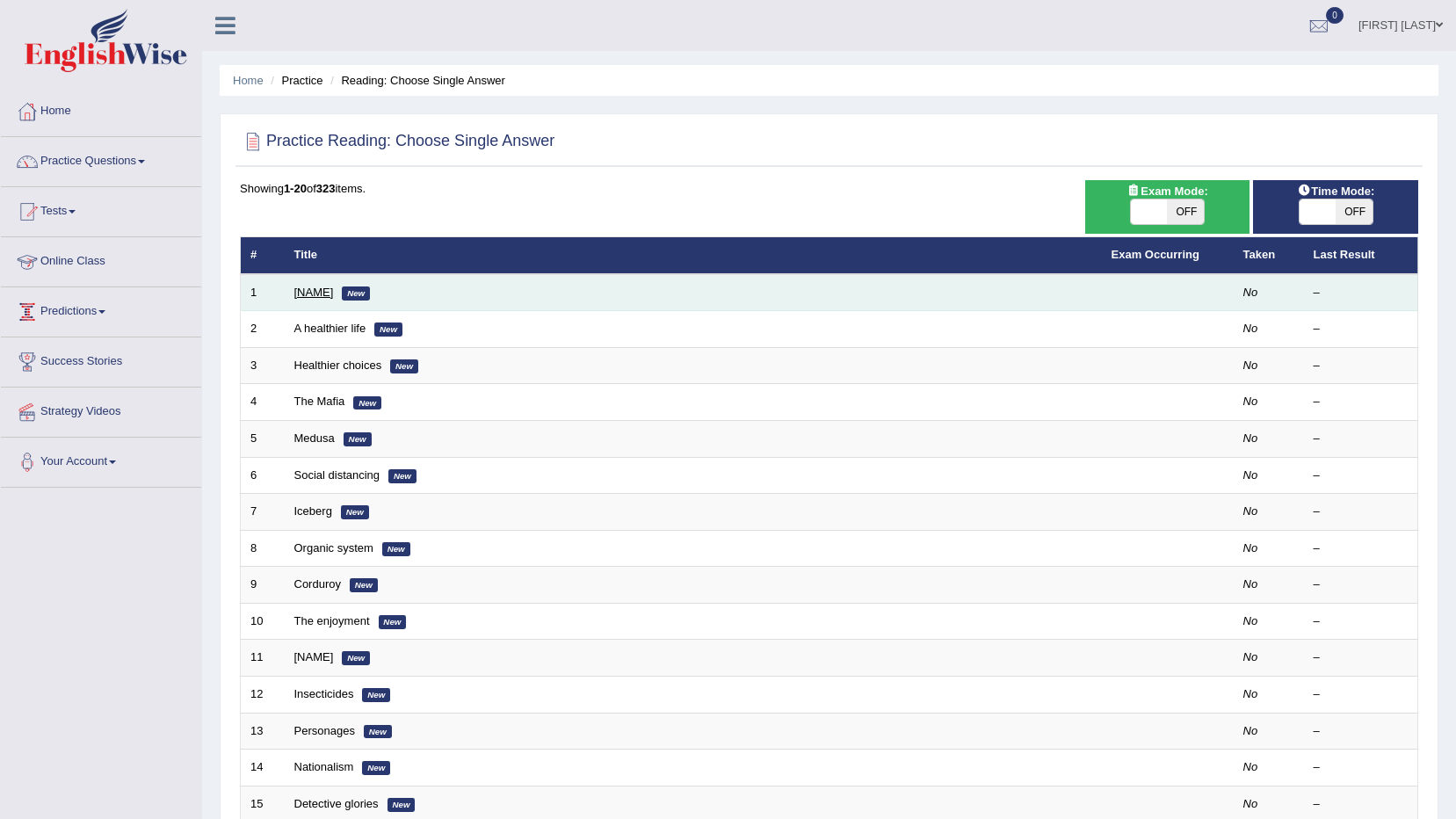 click on "Clark" at bounding box center [314, 292] 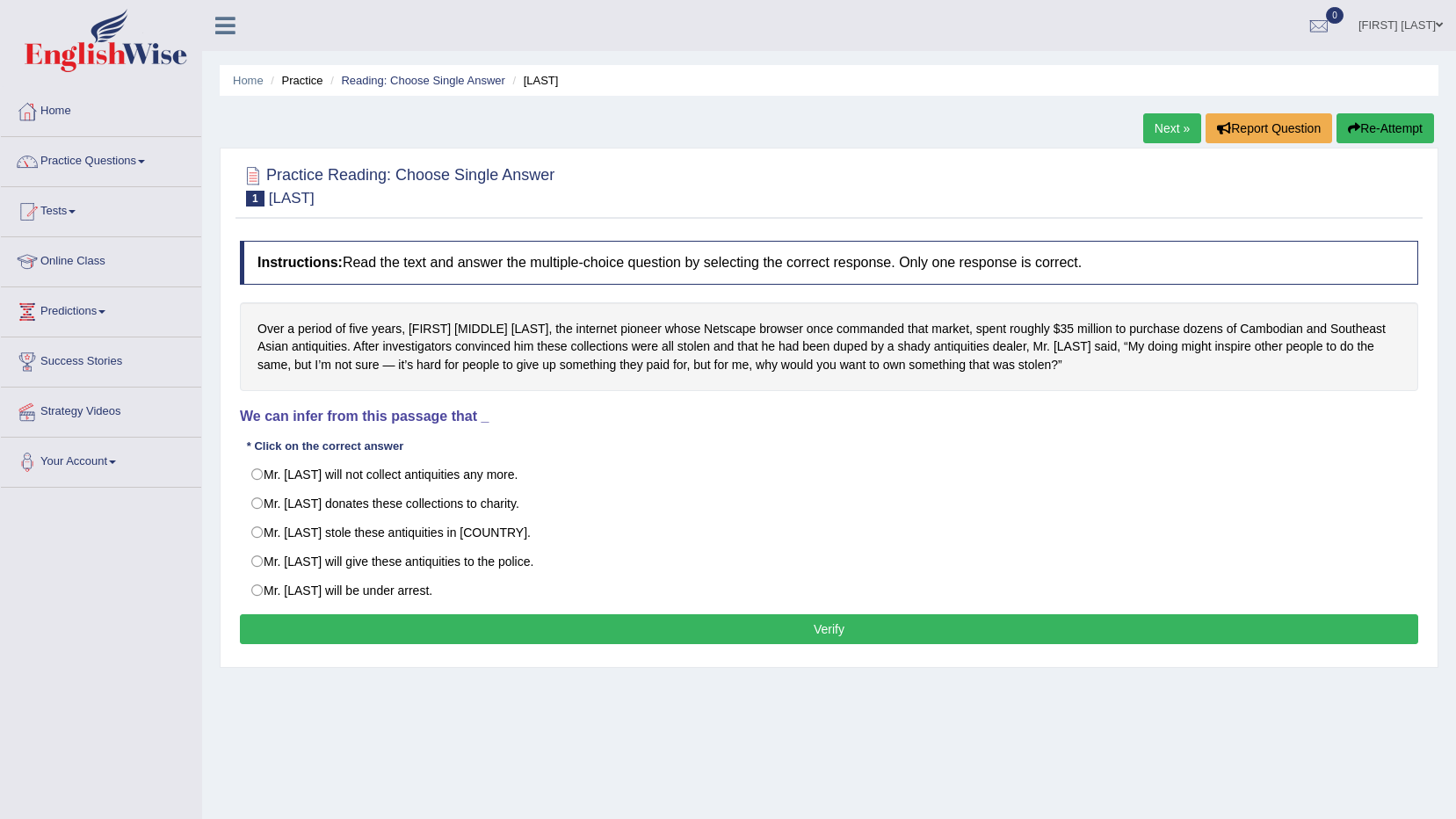 scroll, scrollTop: 0, scrollLeft: 0, axis: both 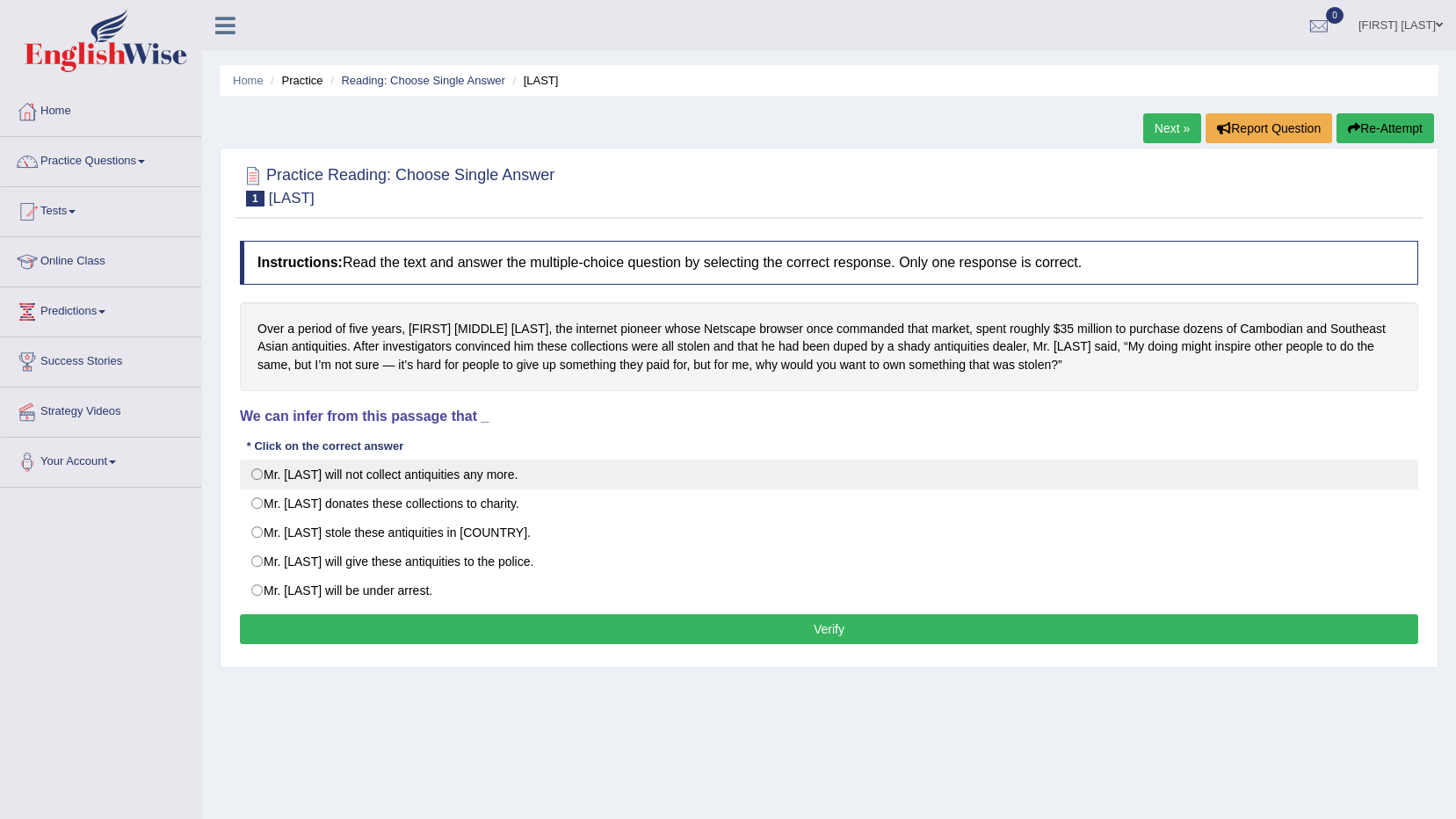 click on "Mr. Clark will not collect antiquities any more." at bounding box center (829, 475) 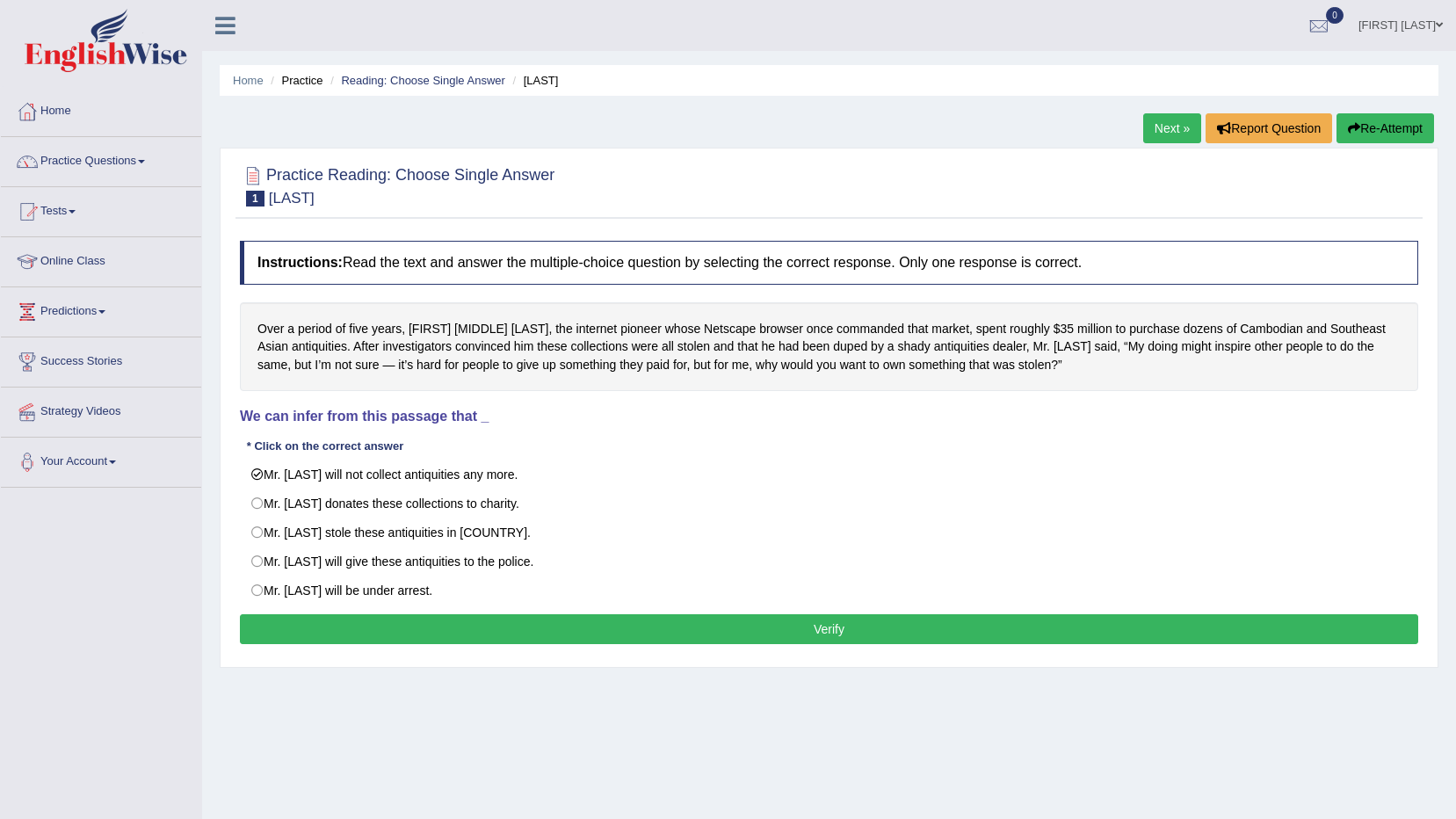 click on "Verify" at bounding box center (829, 629) 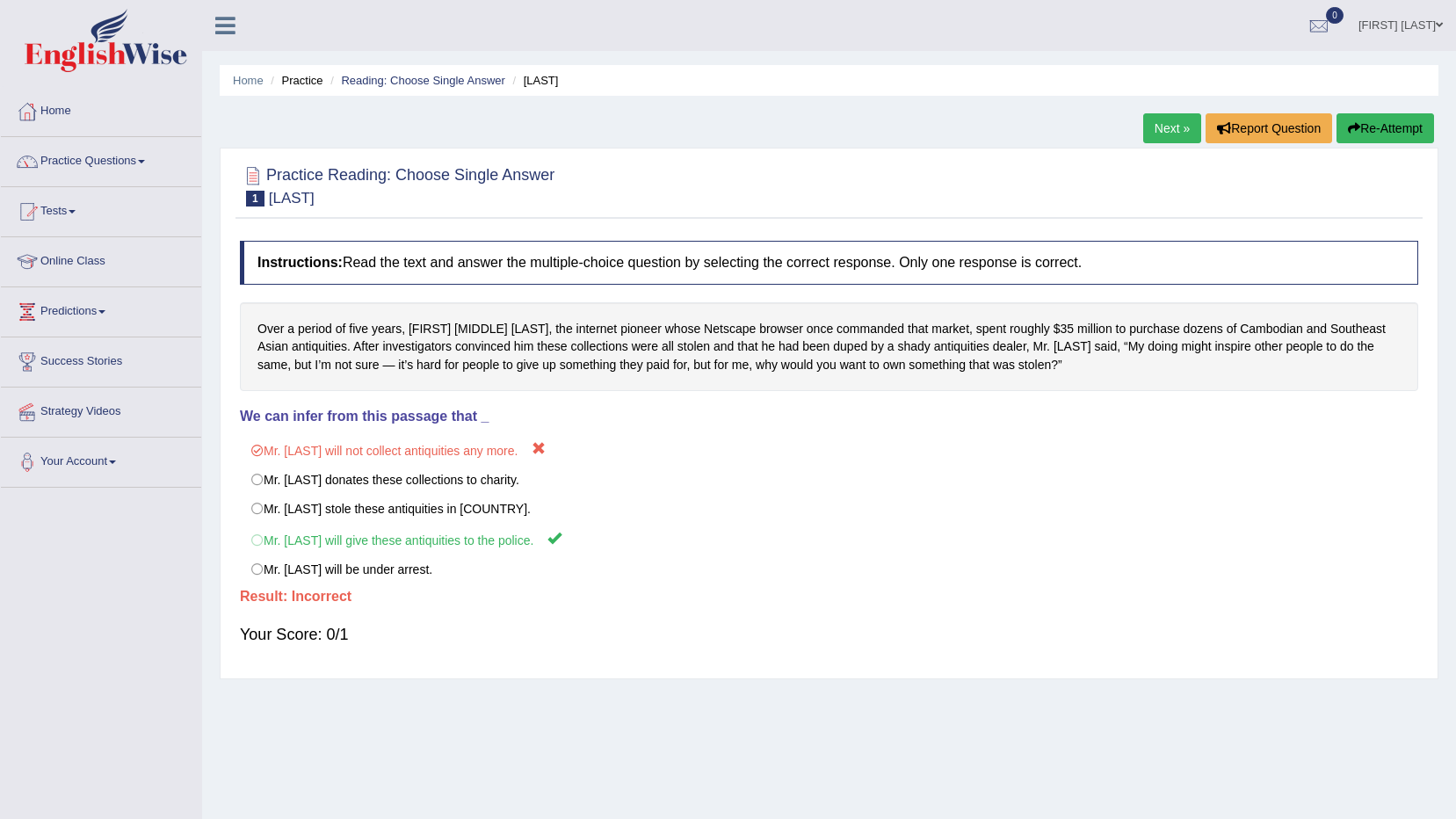 click on "Next »" at bounding box center [1172, 128] 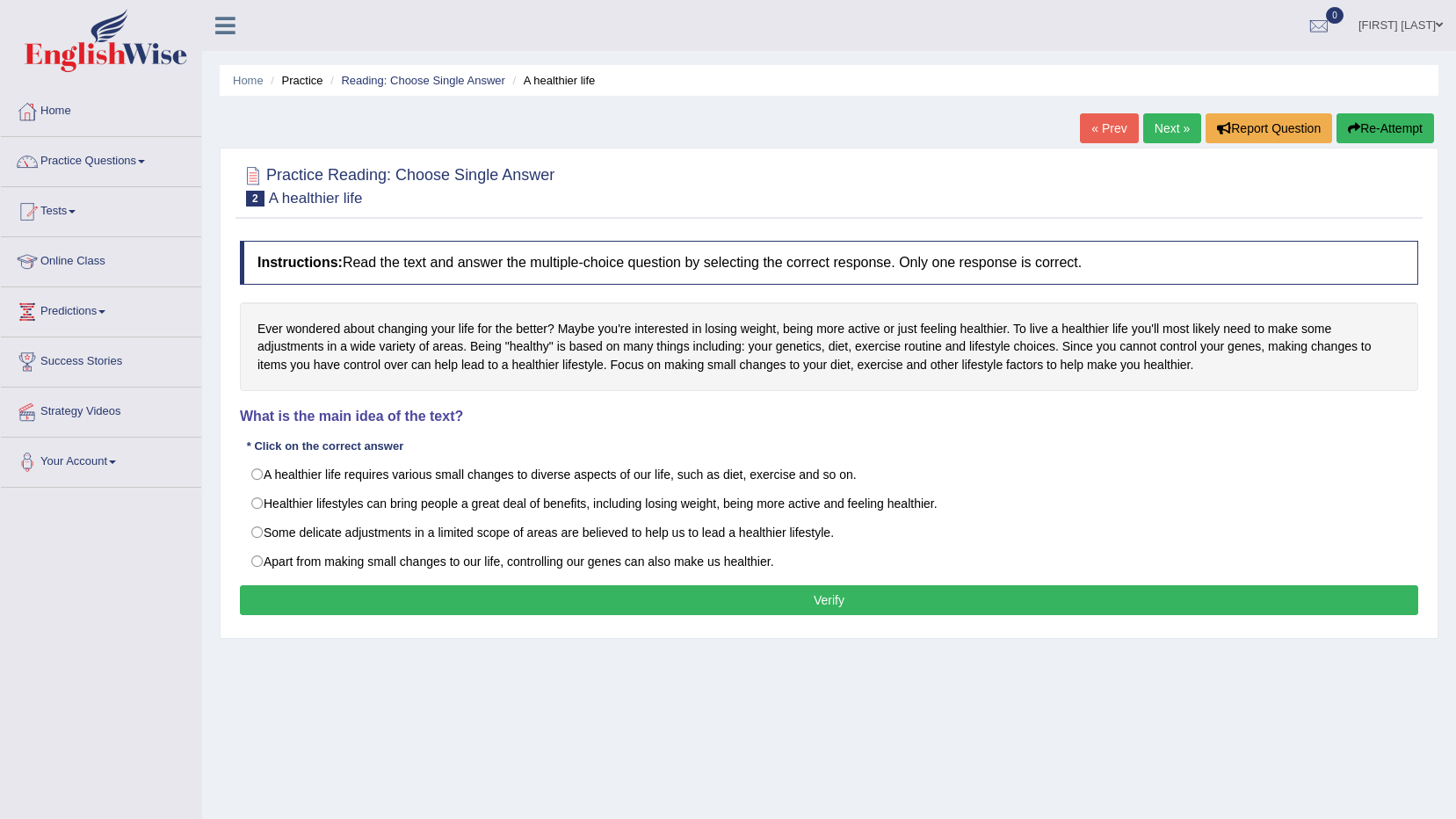 scroll, scrollTop: 0, scrollLeft: 0, axis: both 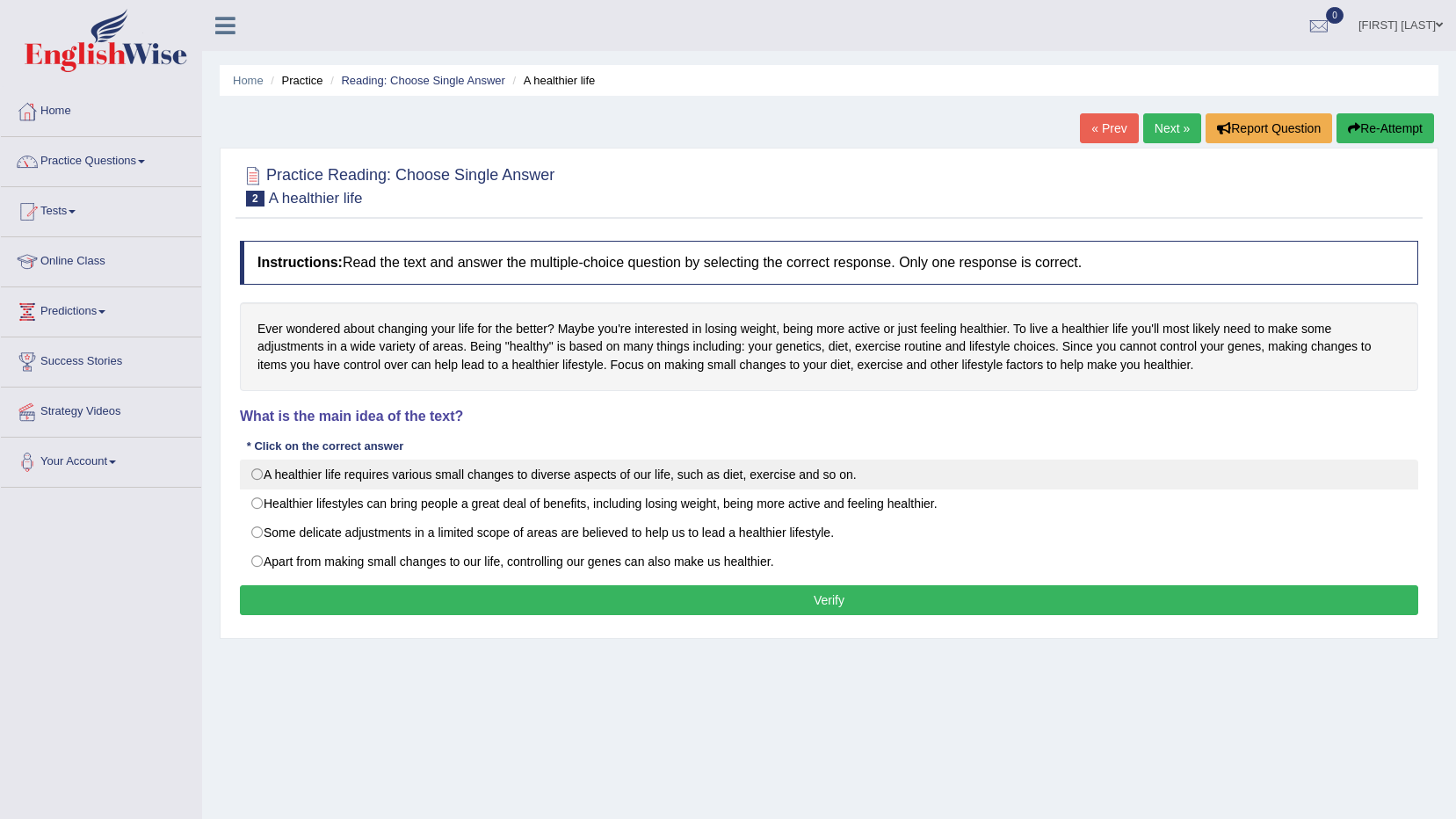 click on "A healthier life requires various small changes to diverse aspects of our life, such as diet, exercise and so on." at bounding box center (829, 475) 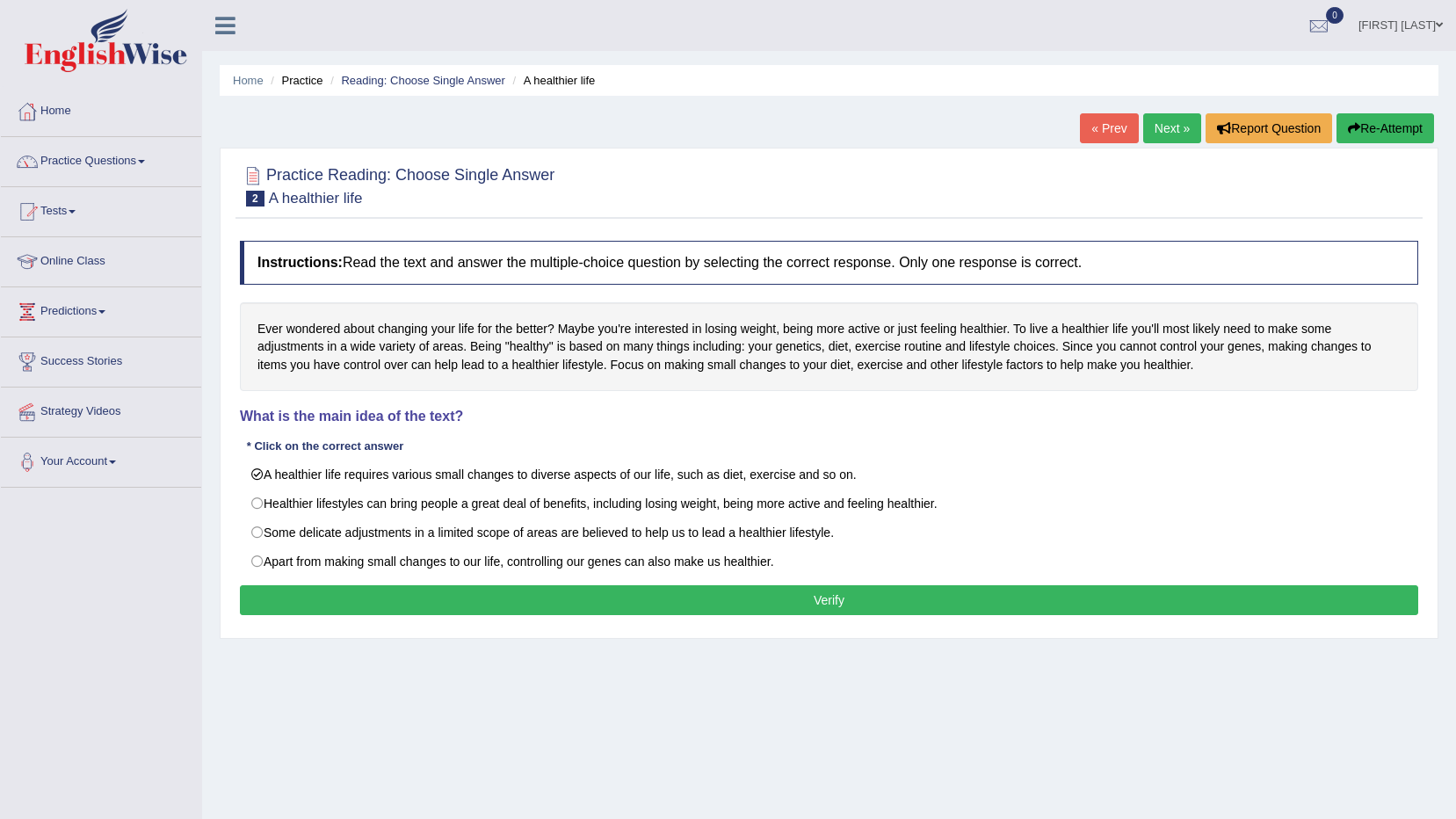 click on "Verify" at bounding box center (829, 600) 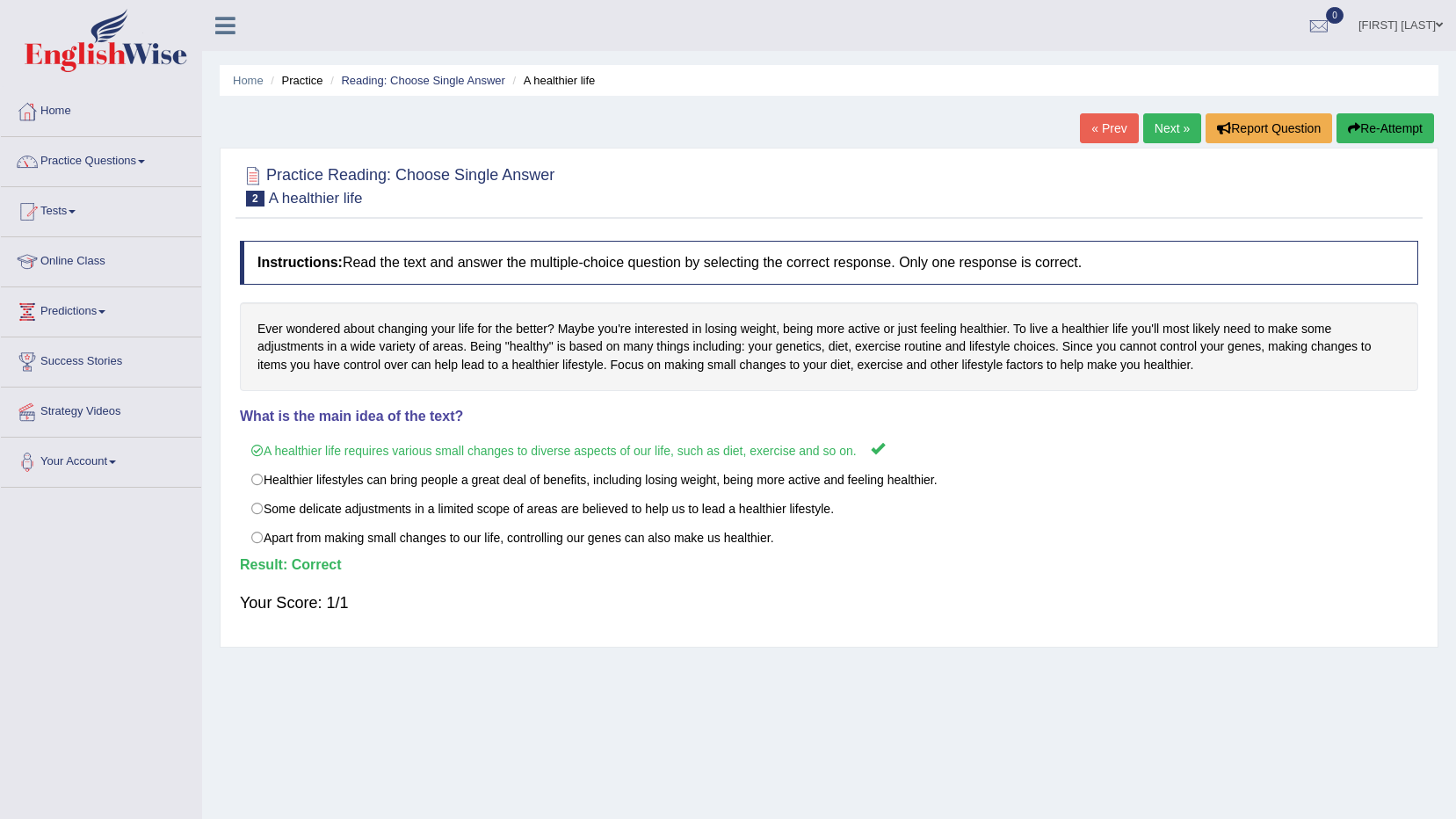 click on "Next »" at bounding box center (1172, 128) 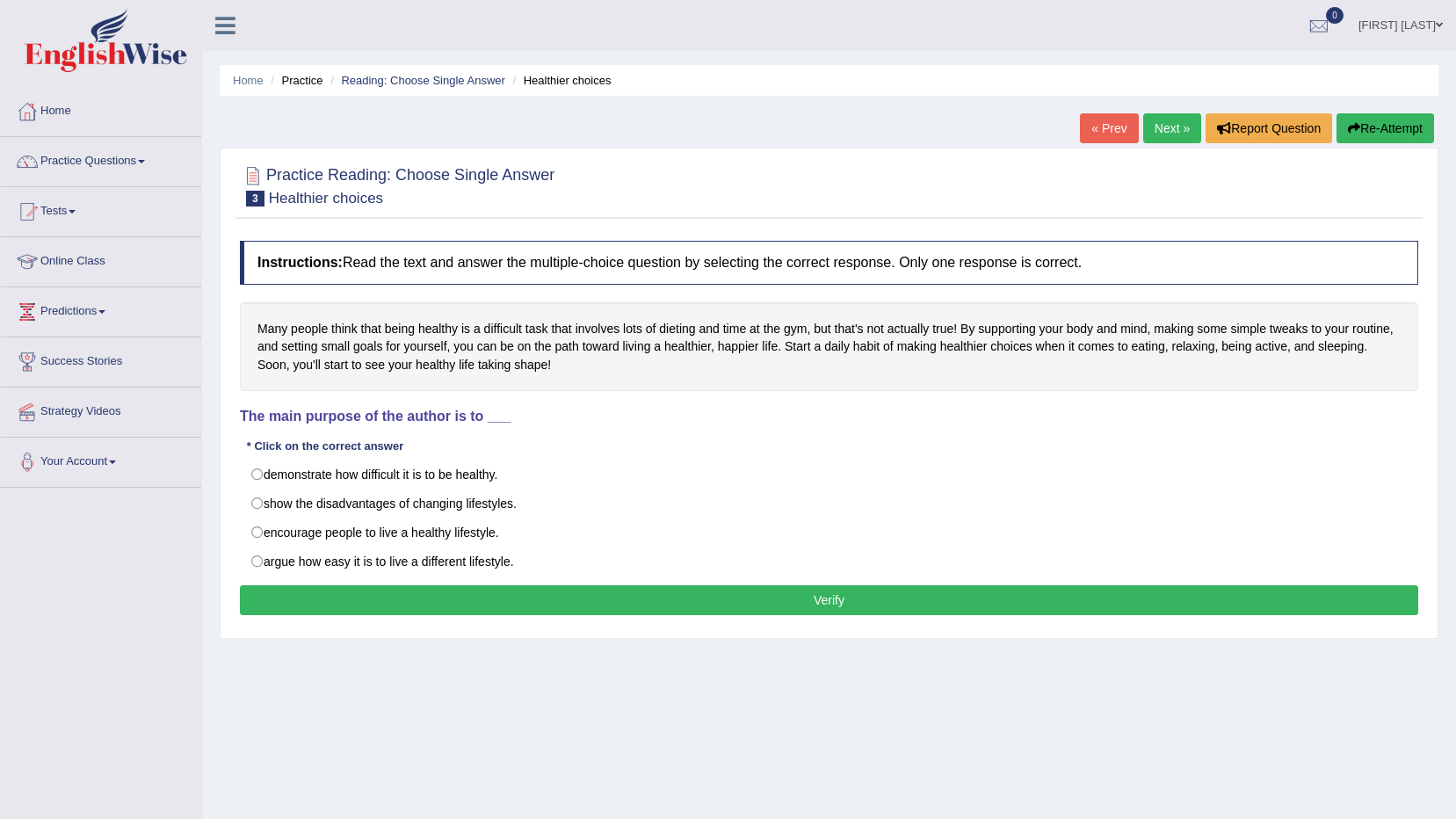 scroll, scrollTop: 0, scrollLeft: 0, axis: both 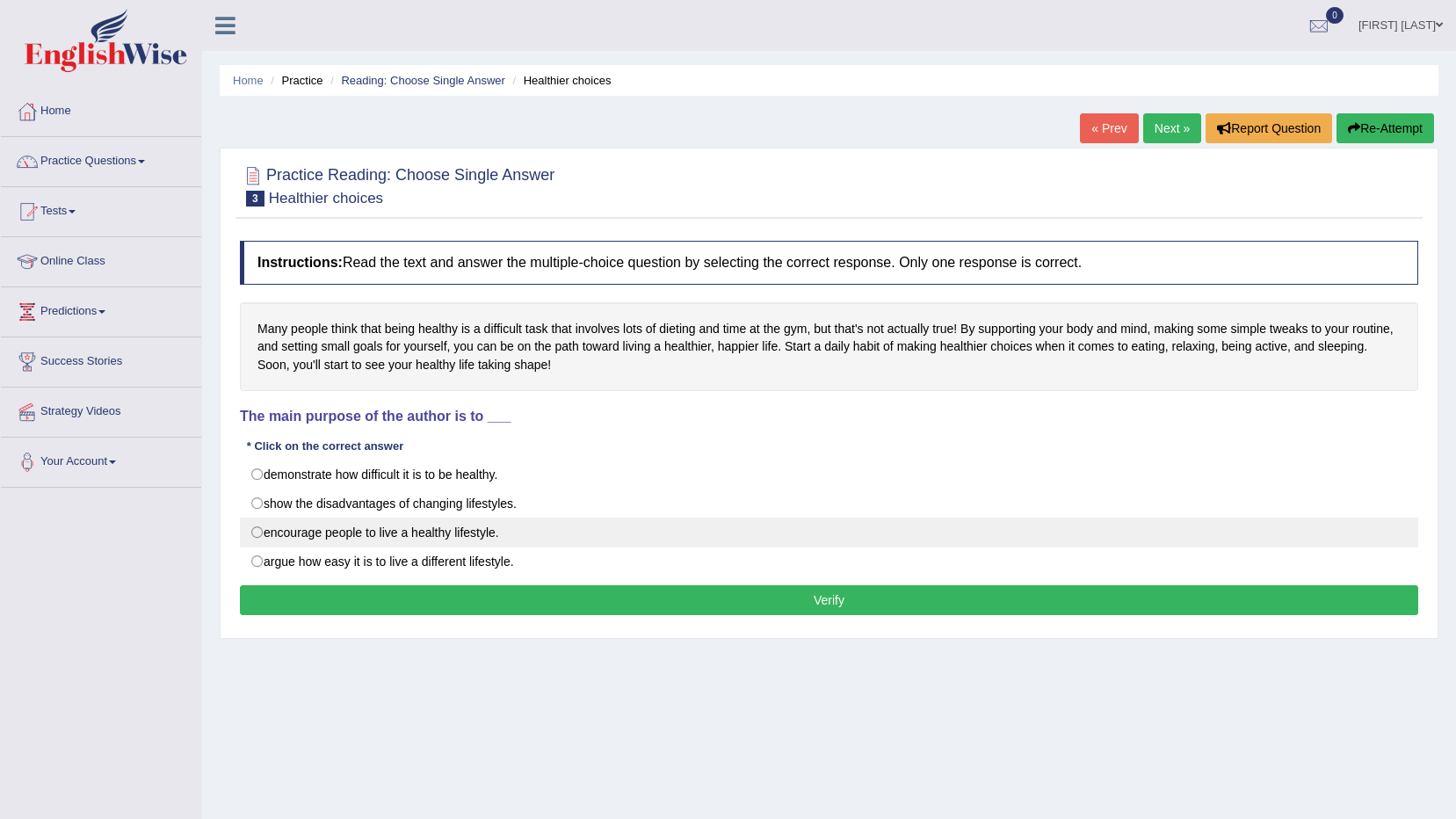 click on "encourage people to live a healthy lifestyle." at bounding box center (829, 533) 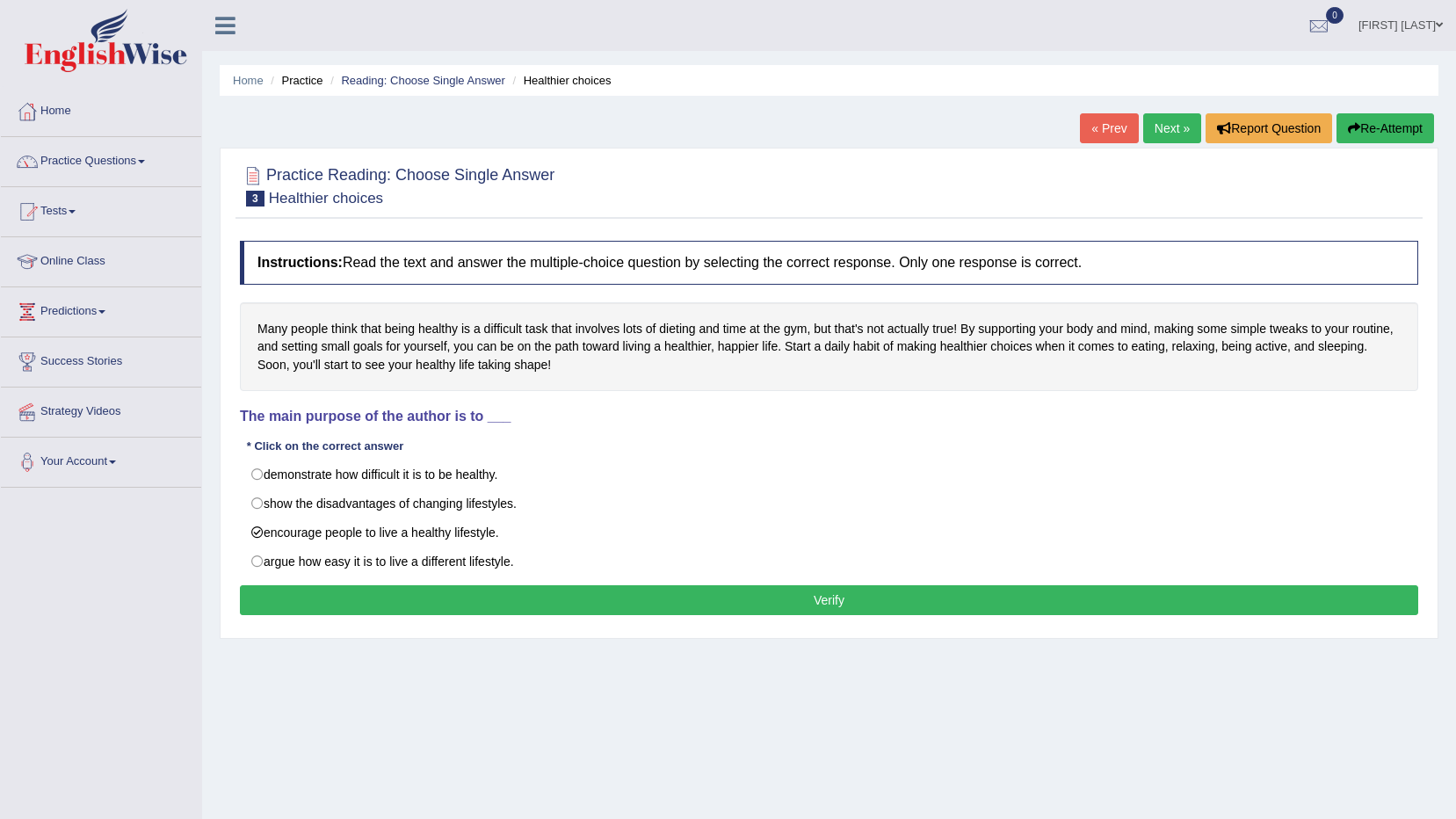 click on "Verify" at bounding box center [829, 600] 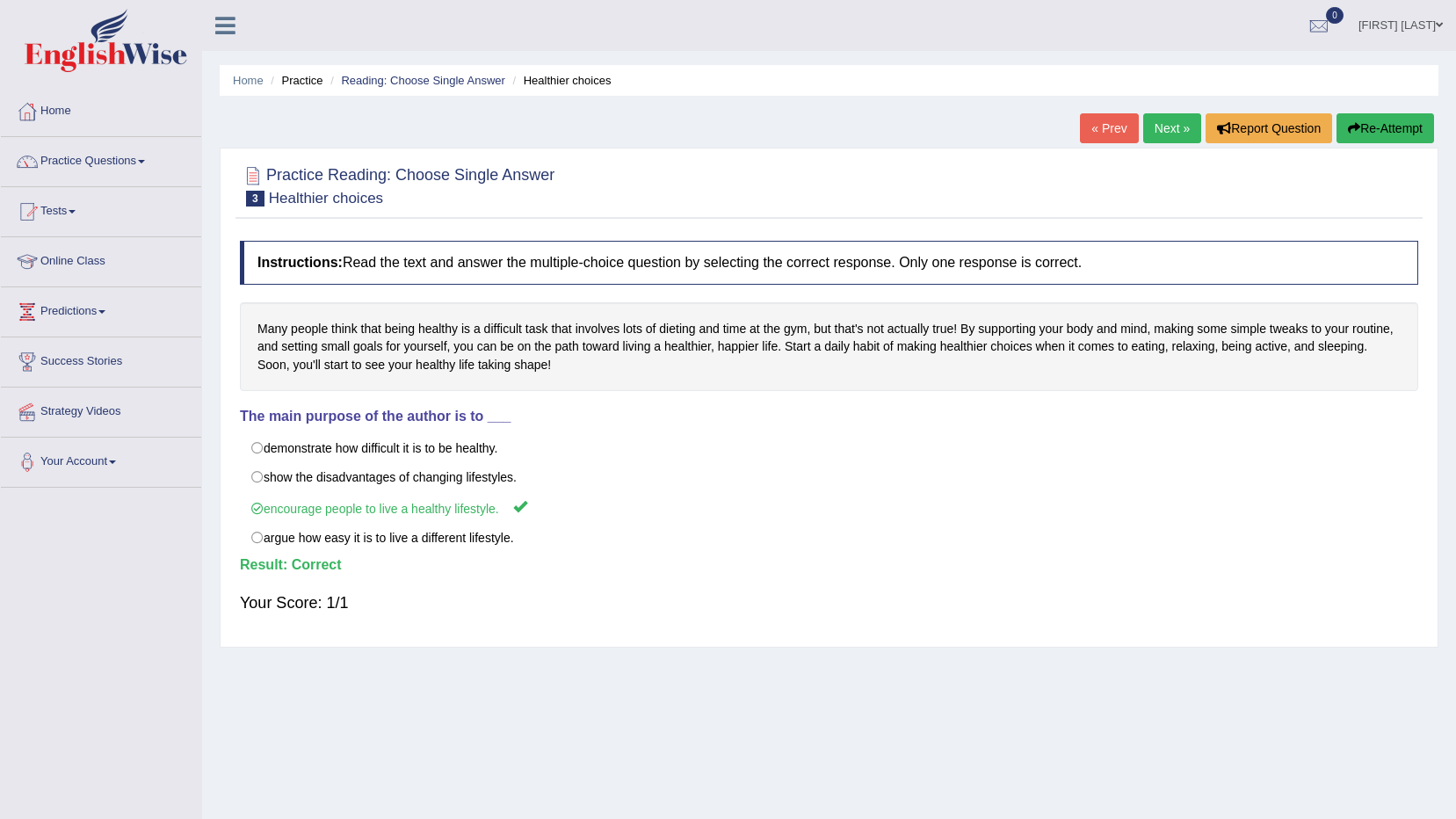 click on "Next »" at bounding box center (1172, 128) 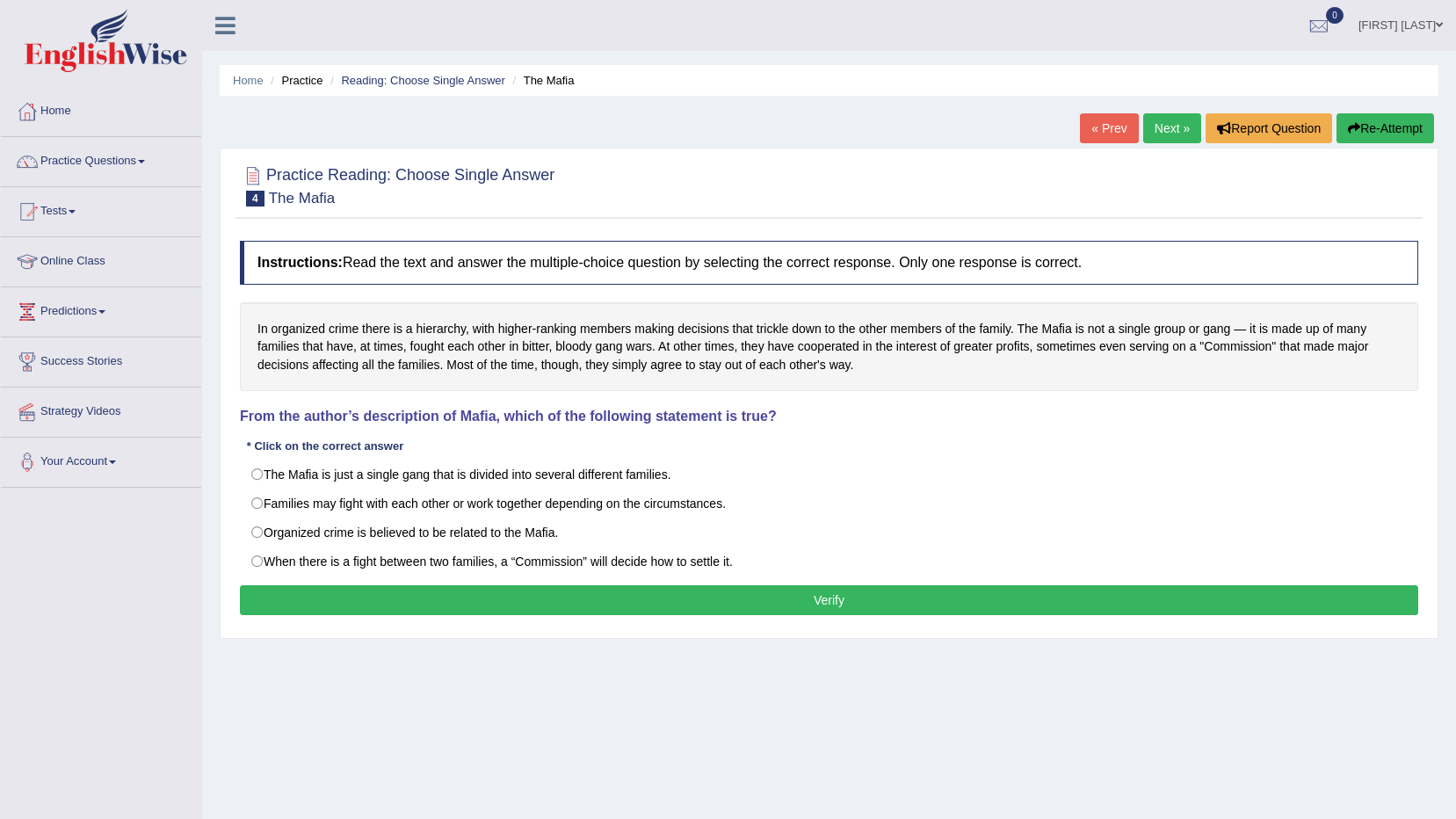scroll, scrollTop: 0, scrollLeft: 0, axis: both 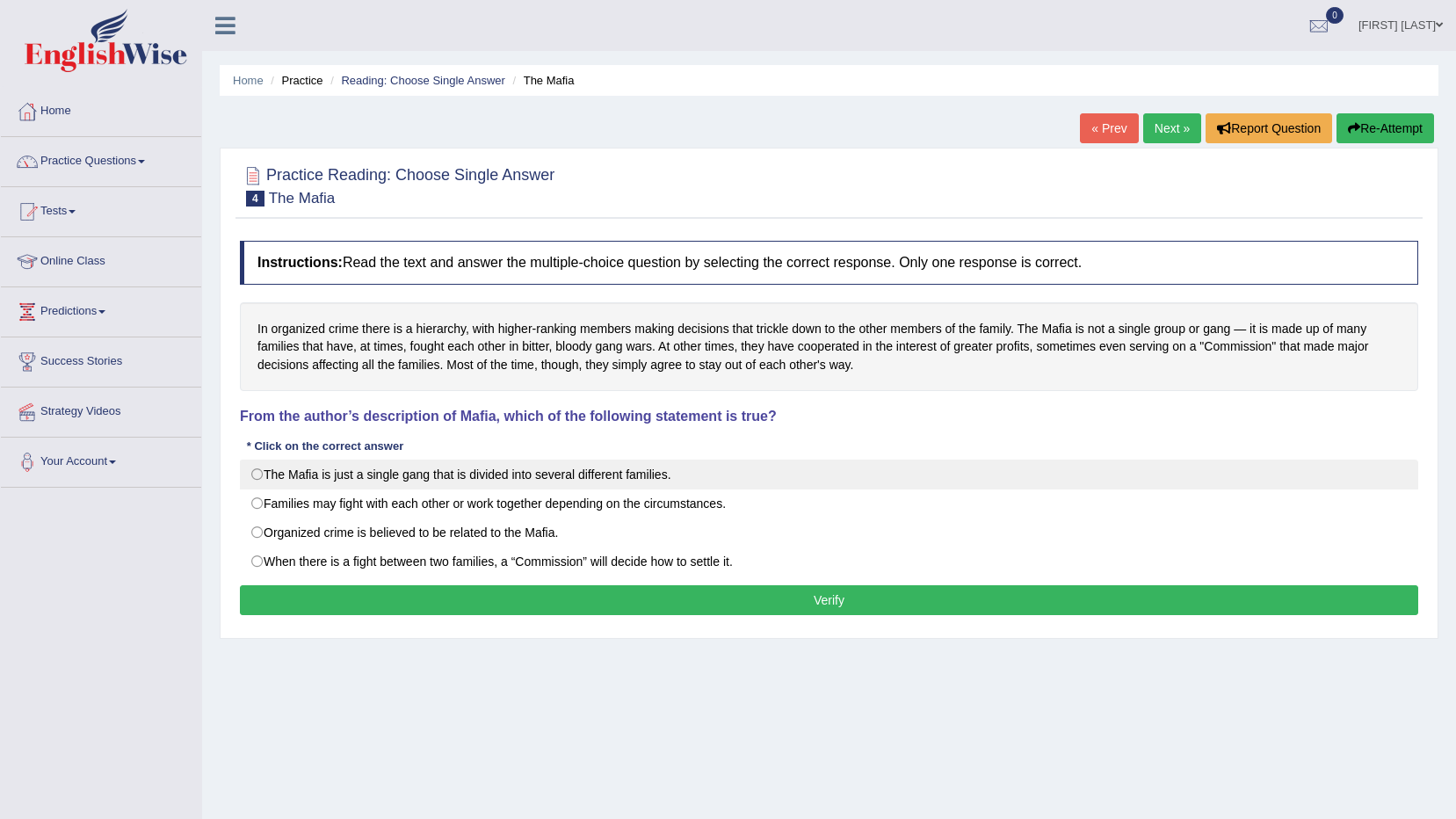 click on "The Mafia is just a single gang that is divided into several different families." at bounding box center (829, 475) 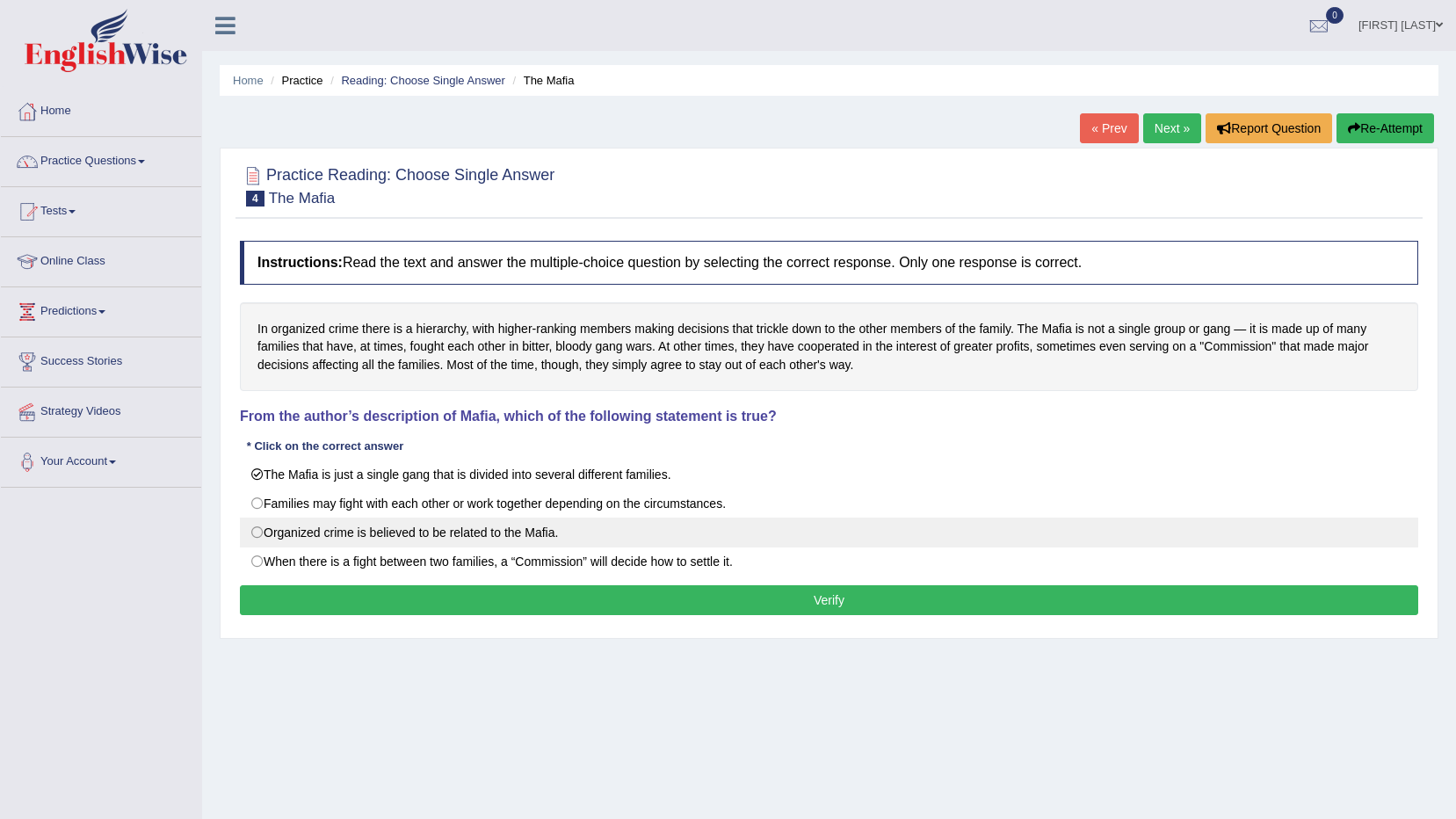 click on "Organized crime is believed to be related to the Mafia." at bounding box center (829, 533) 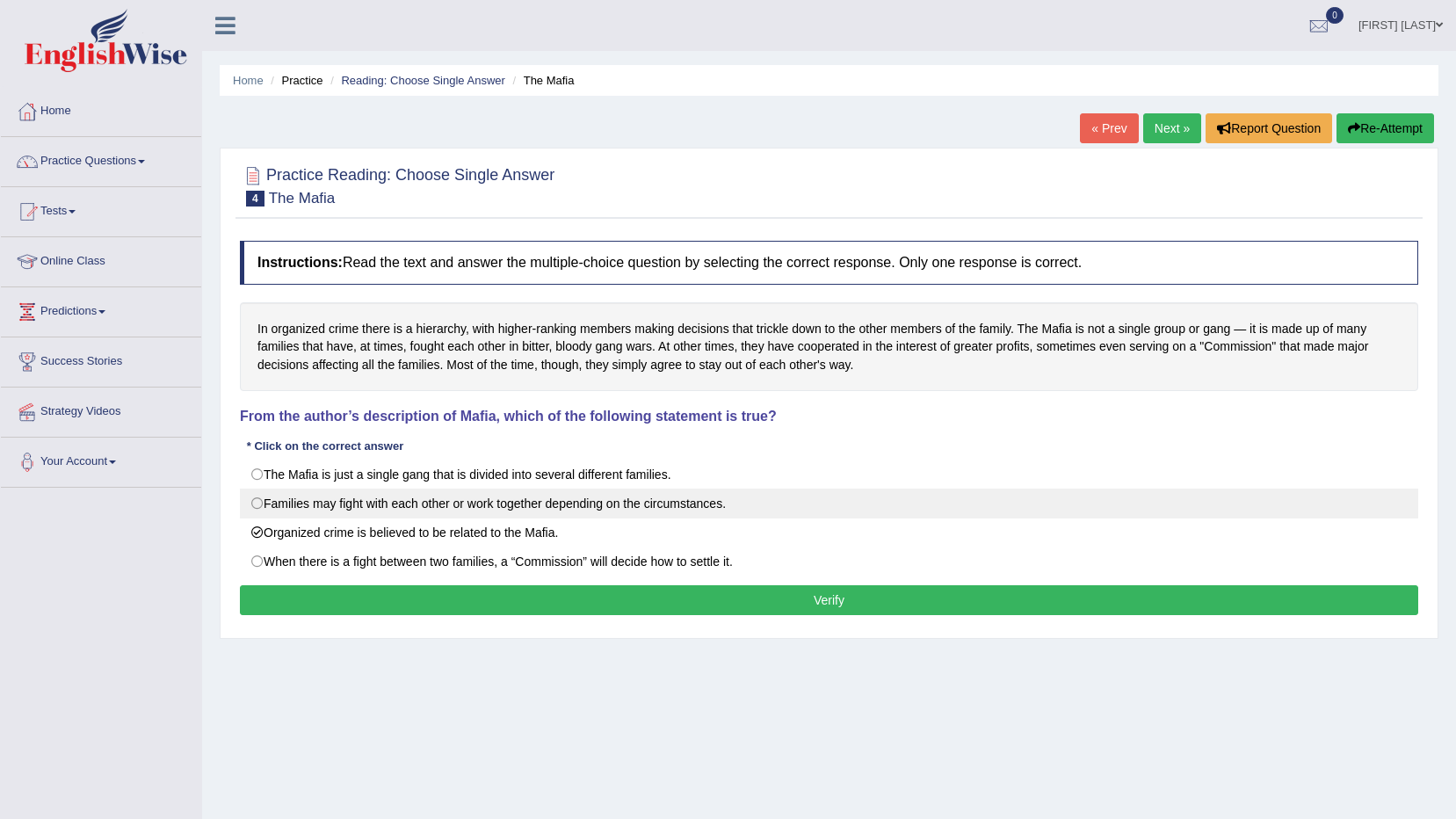 click on "Families may fight with each other or work together depending on the circumstances." at bounding box center (829, 504) 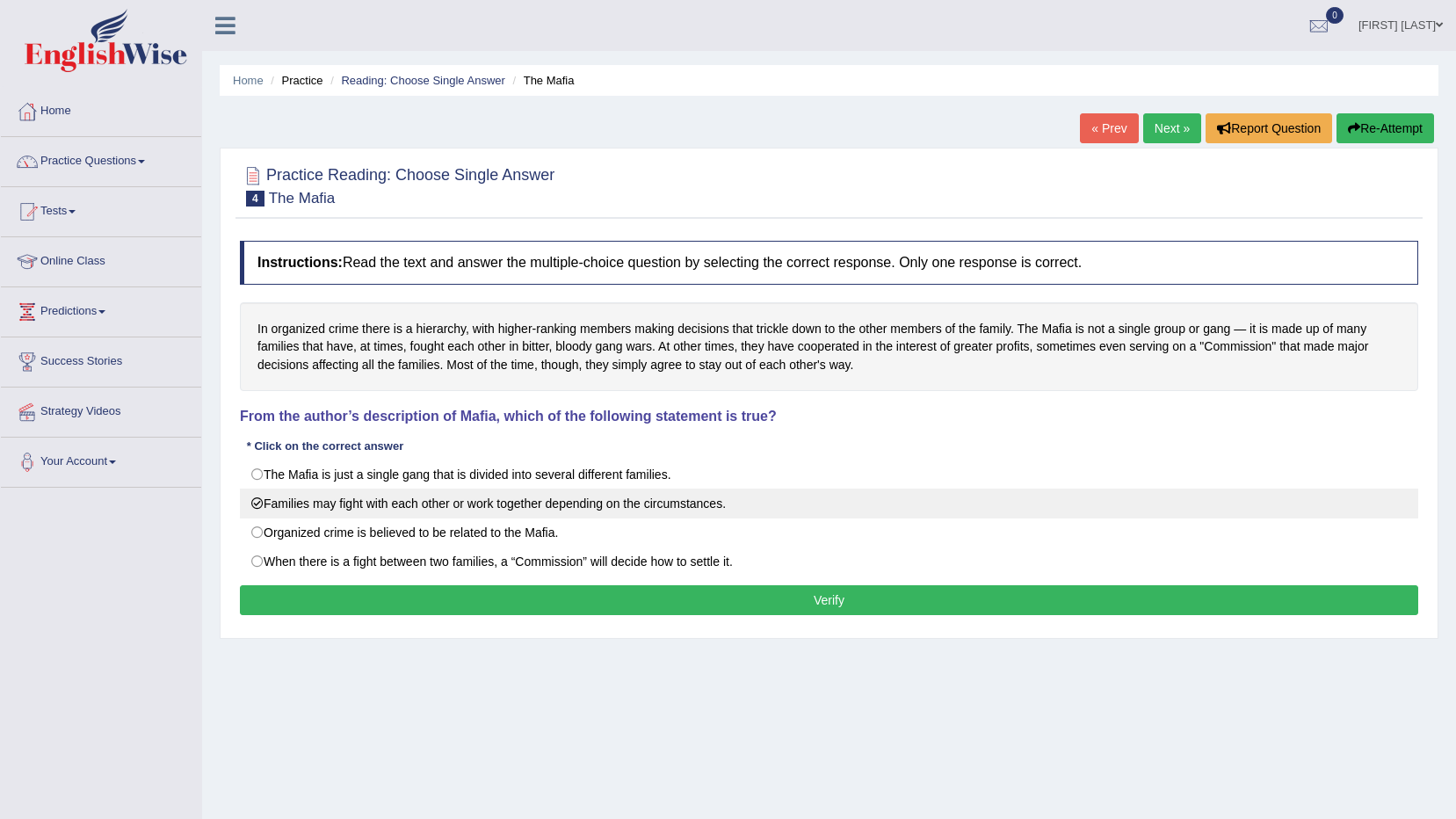 radio on "true" 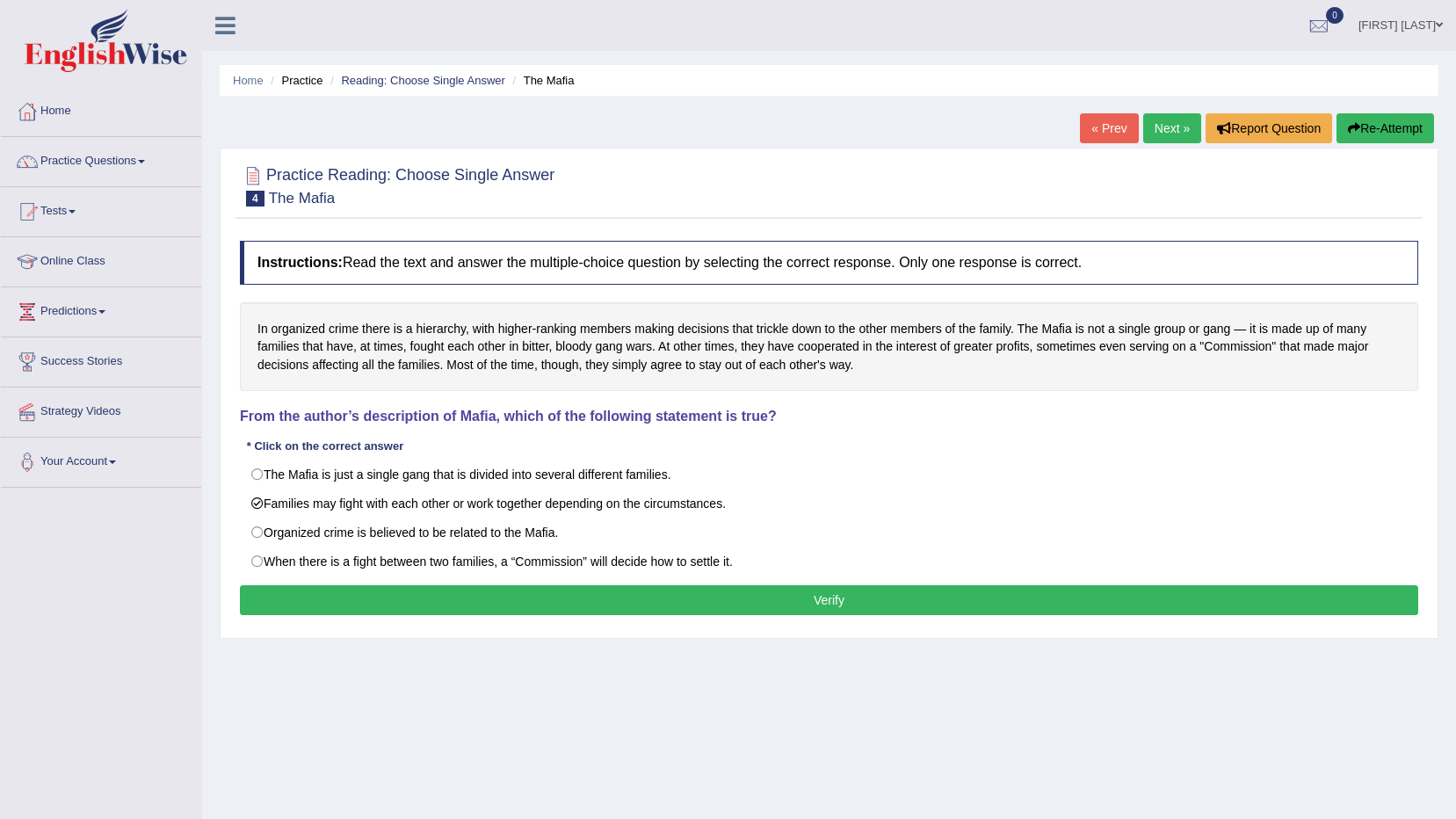 click on "Verify" at bounding box center [829, 600] 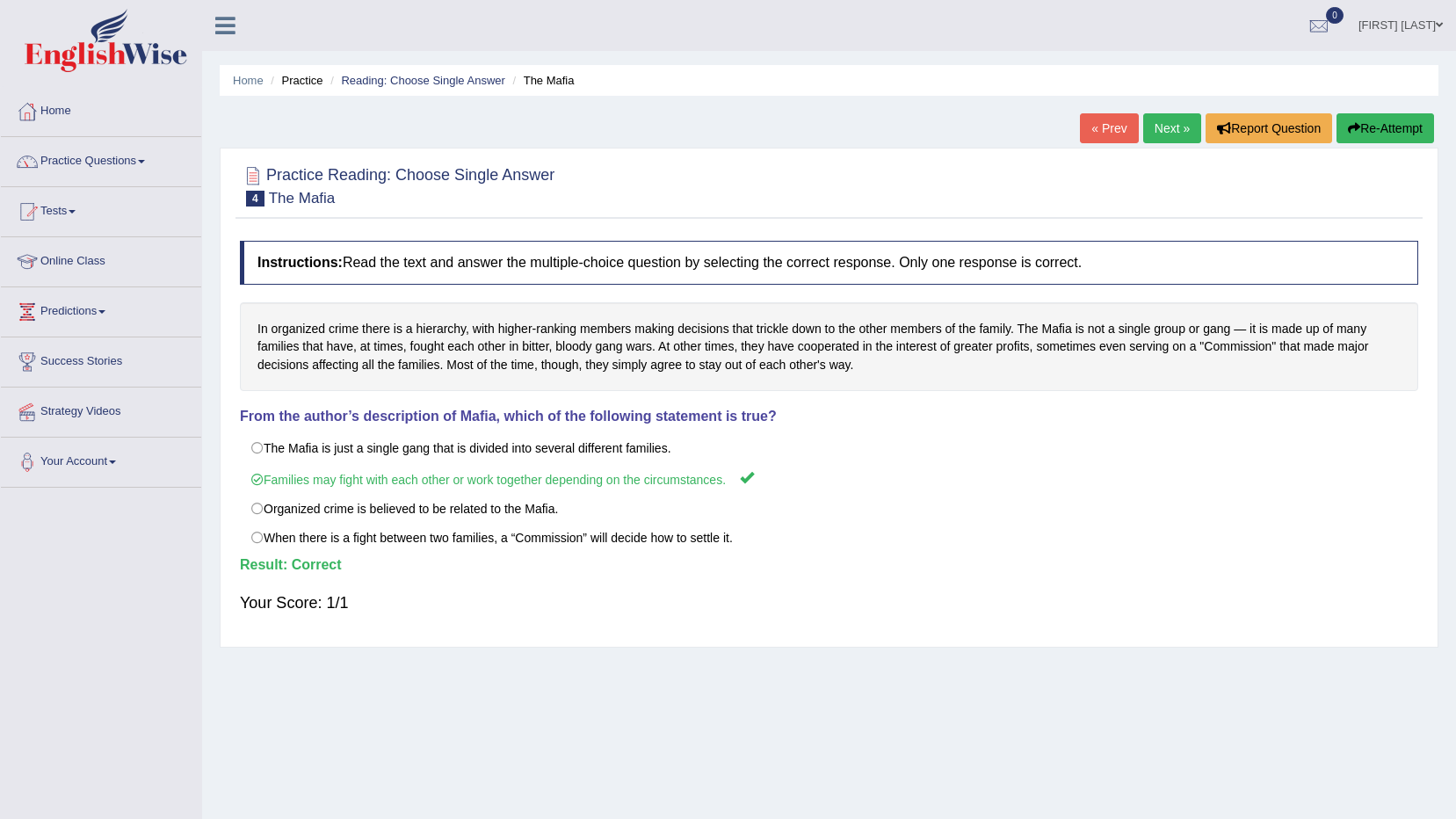 click on "Next »" at bounding box center [1172, 128] 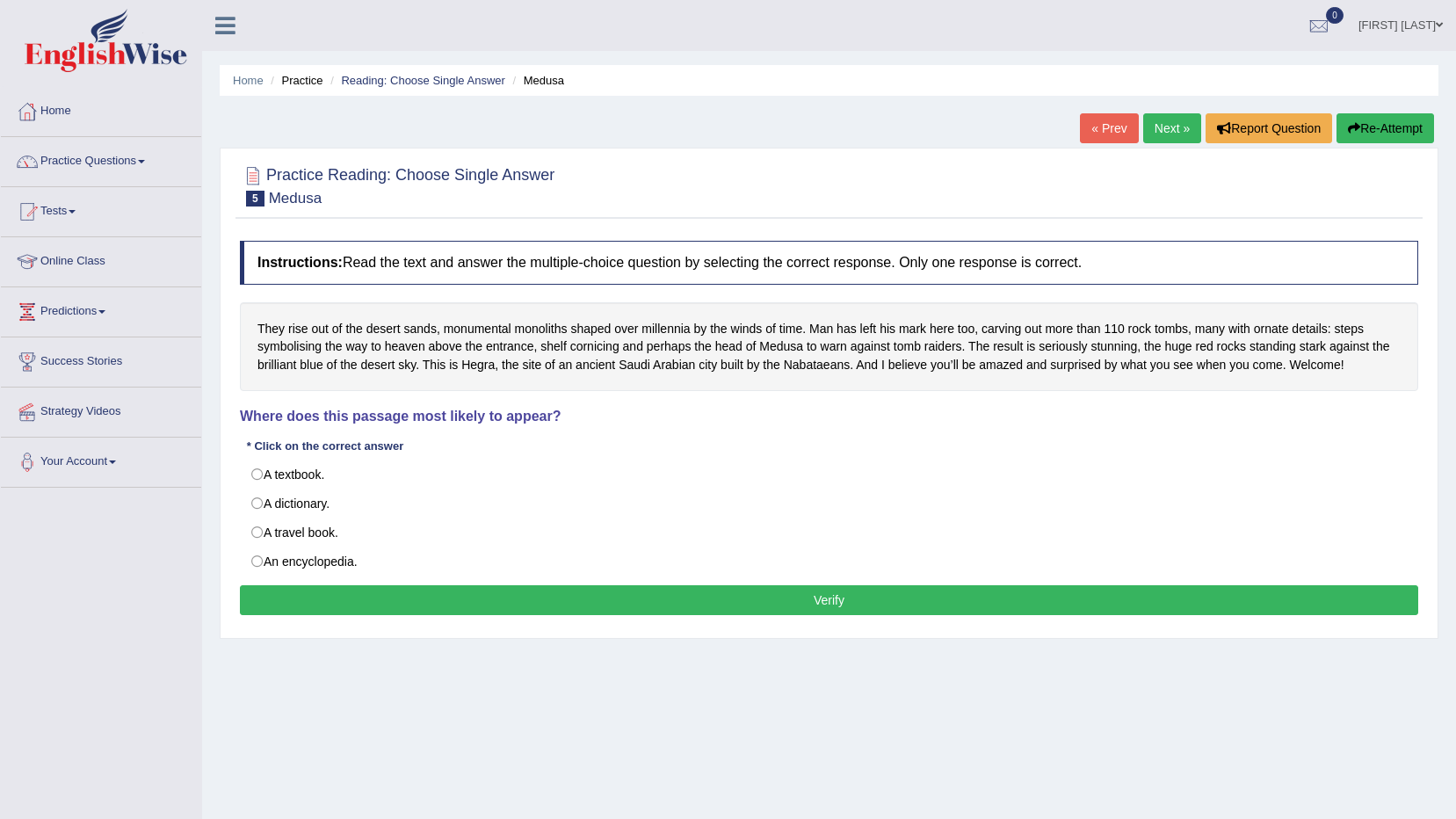 scroll, scrollTop: 0, scrollLeft: 0, axis: both 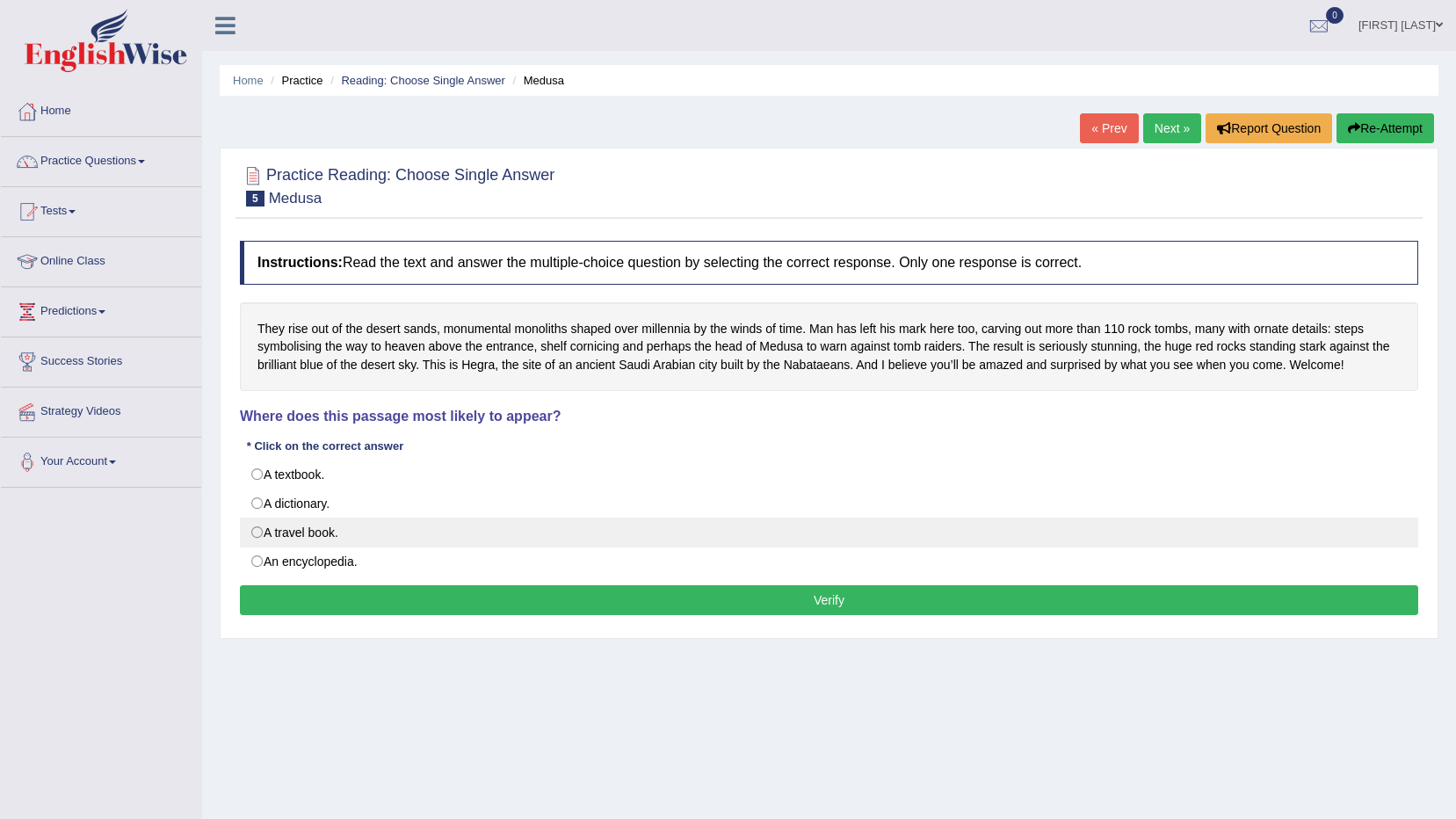 click on "A travel book." at bounding box center [829, 533] 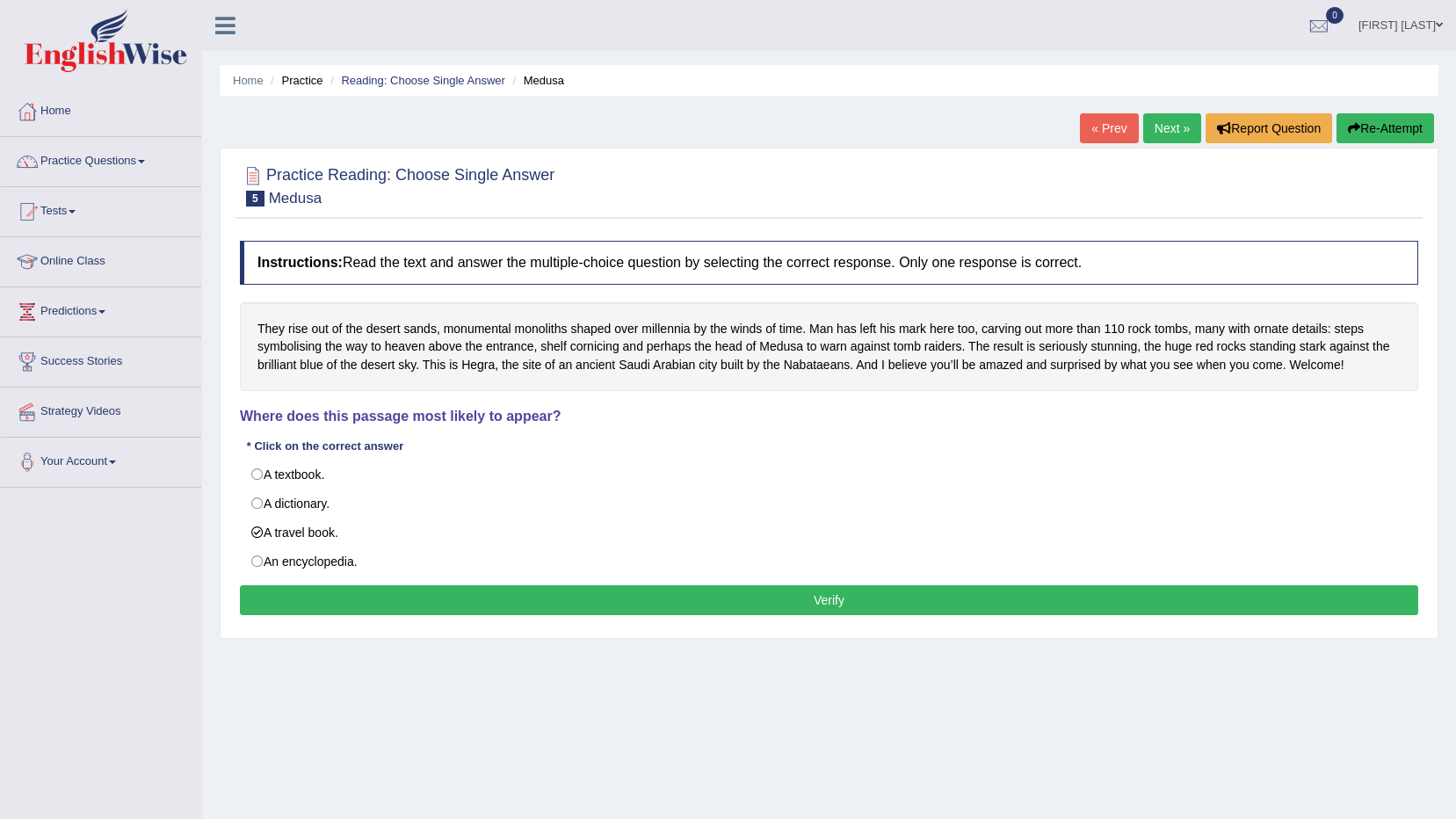 click on "Verify" at bounding box center [829, 600] 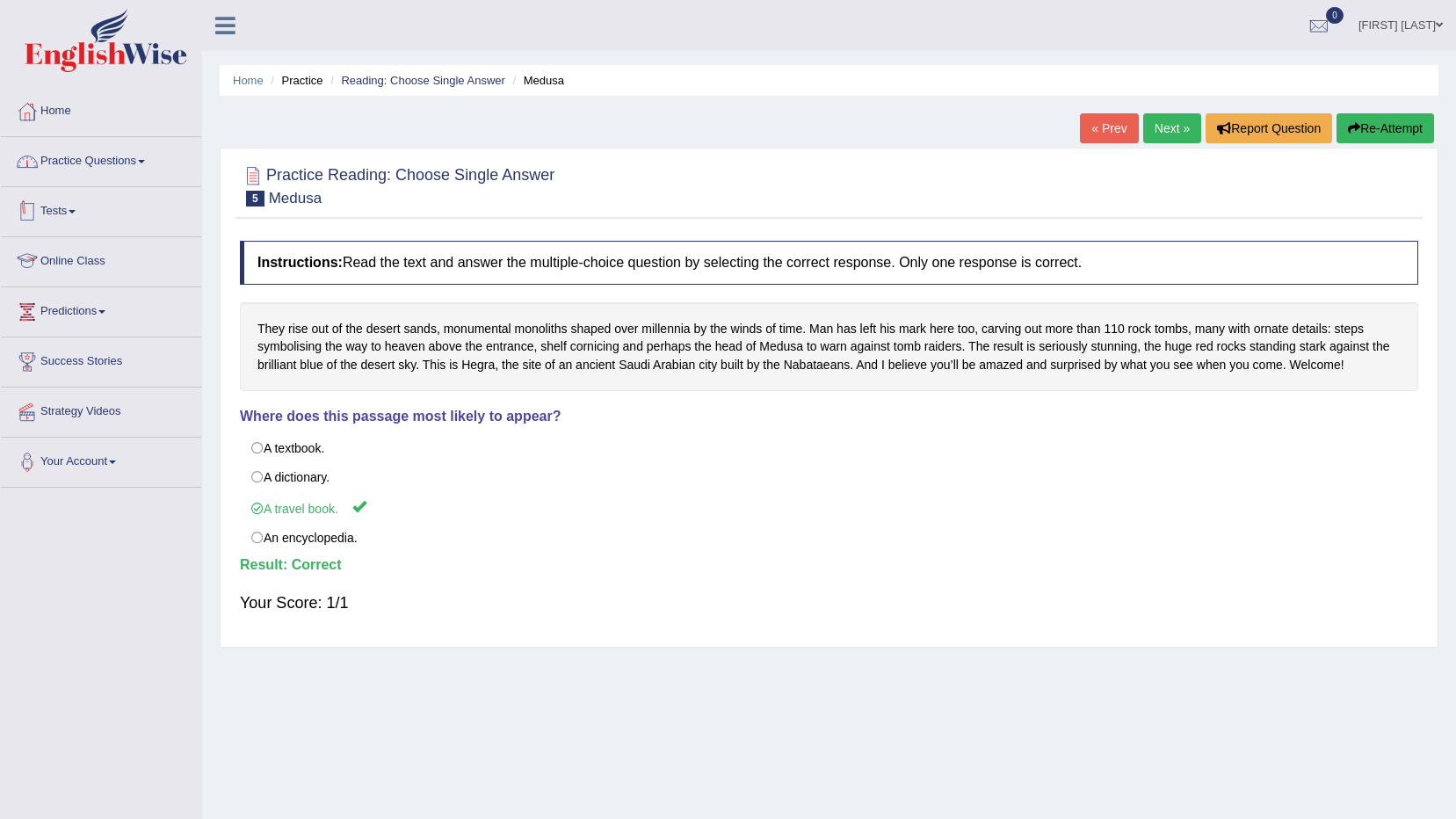 click on "Practice Questions" at bounding box center (101, 159) 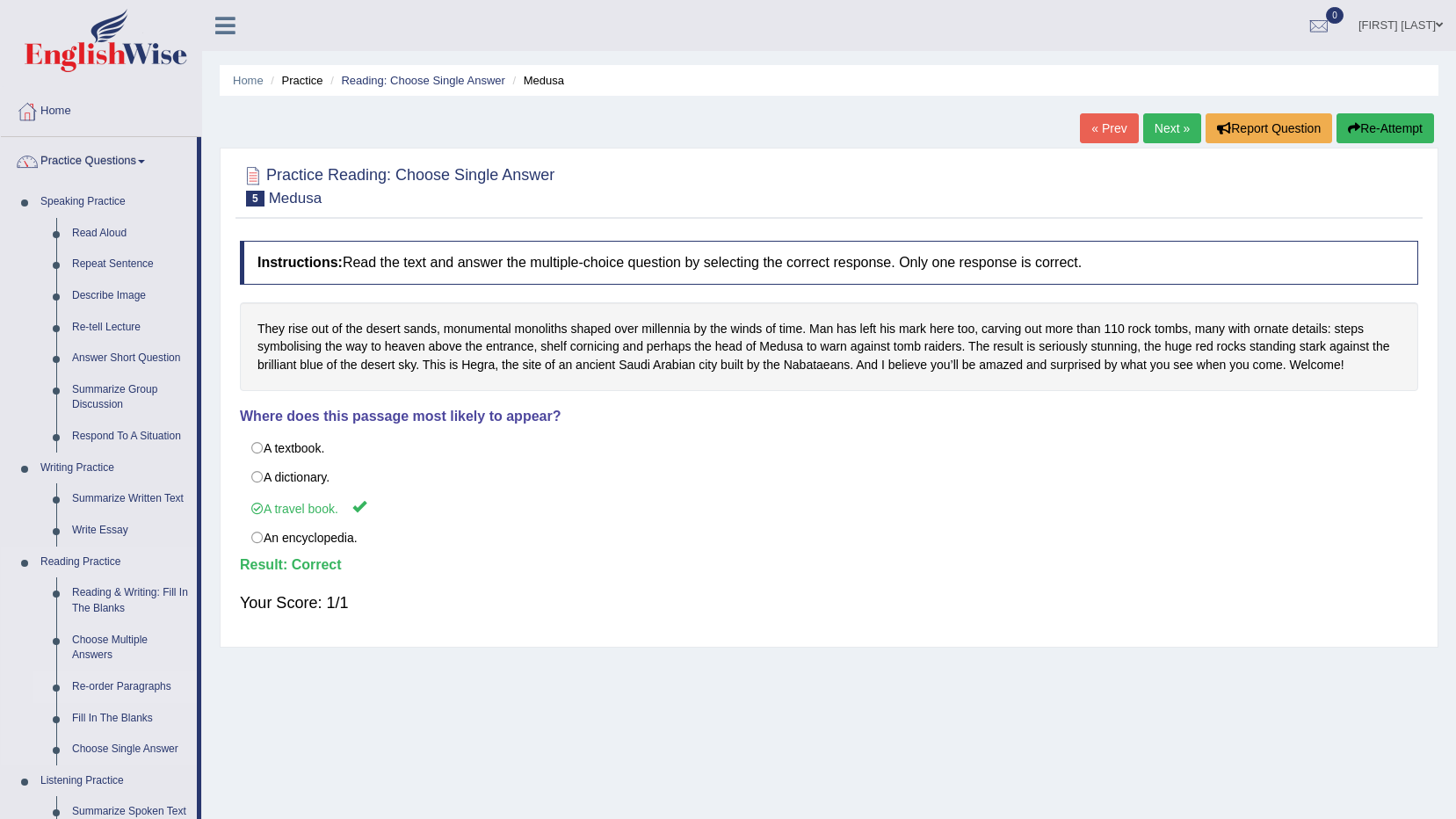 click on "Re-order Paragraphs" at bounding box center (130, 687) 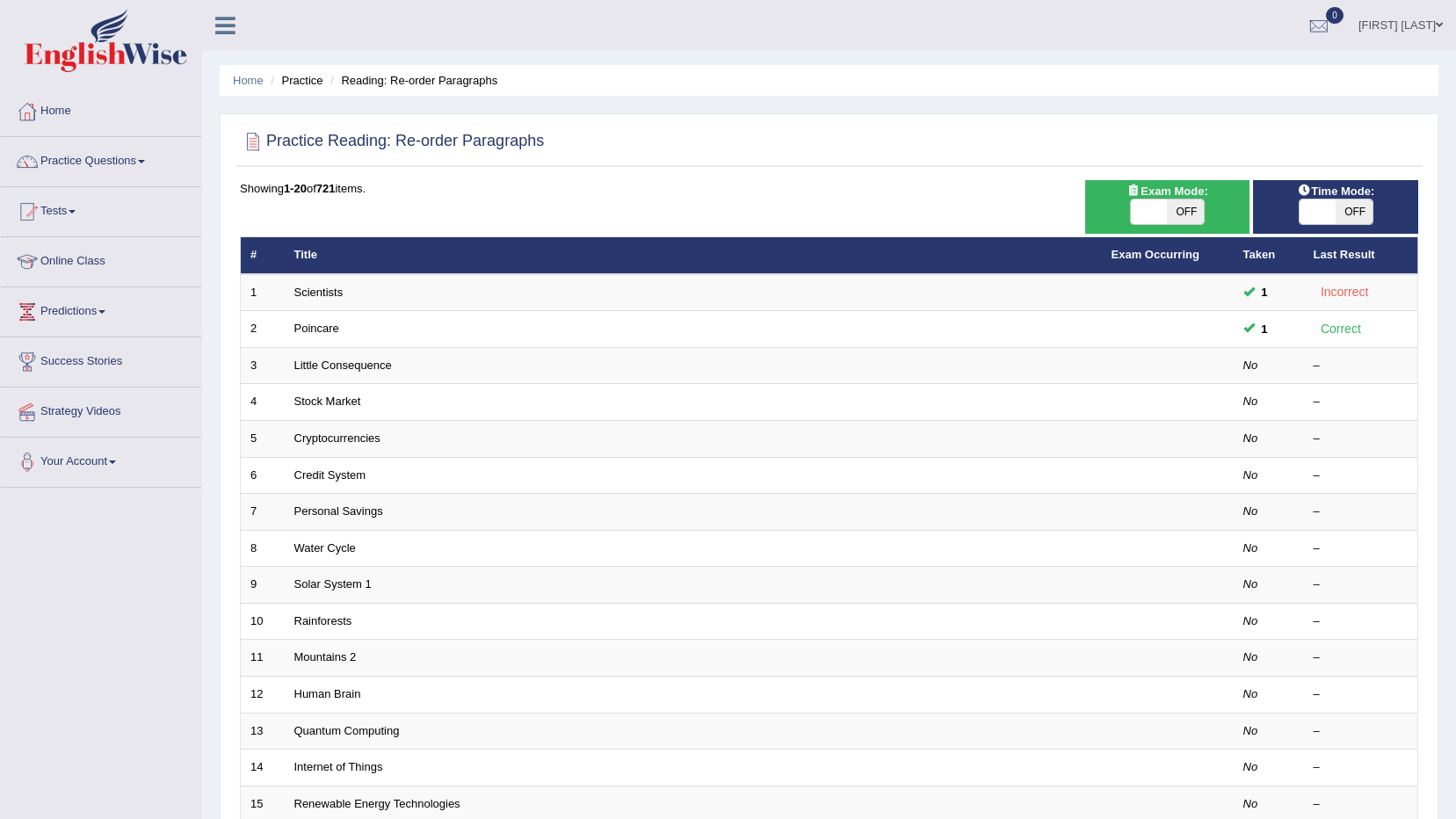 scroll, scrollTop: 0, scrollLeft: 0, axis: both 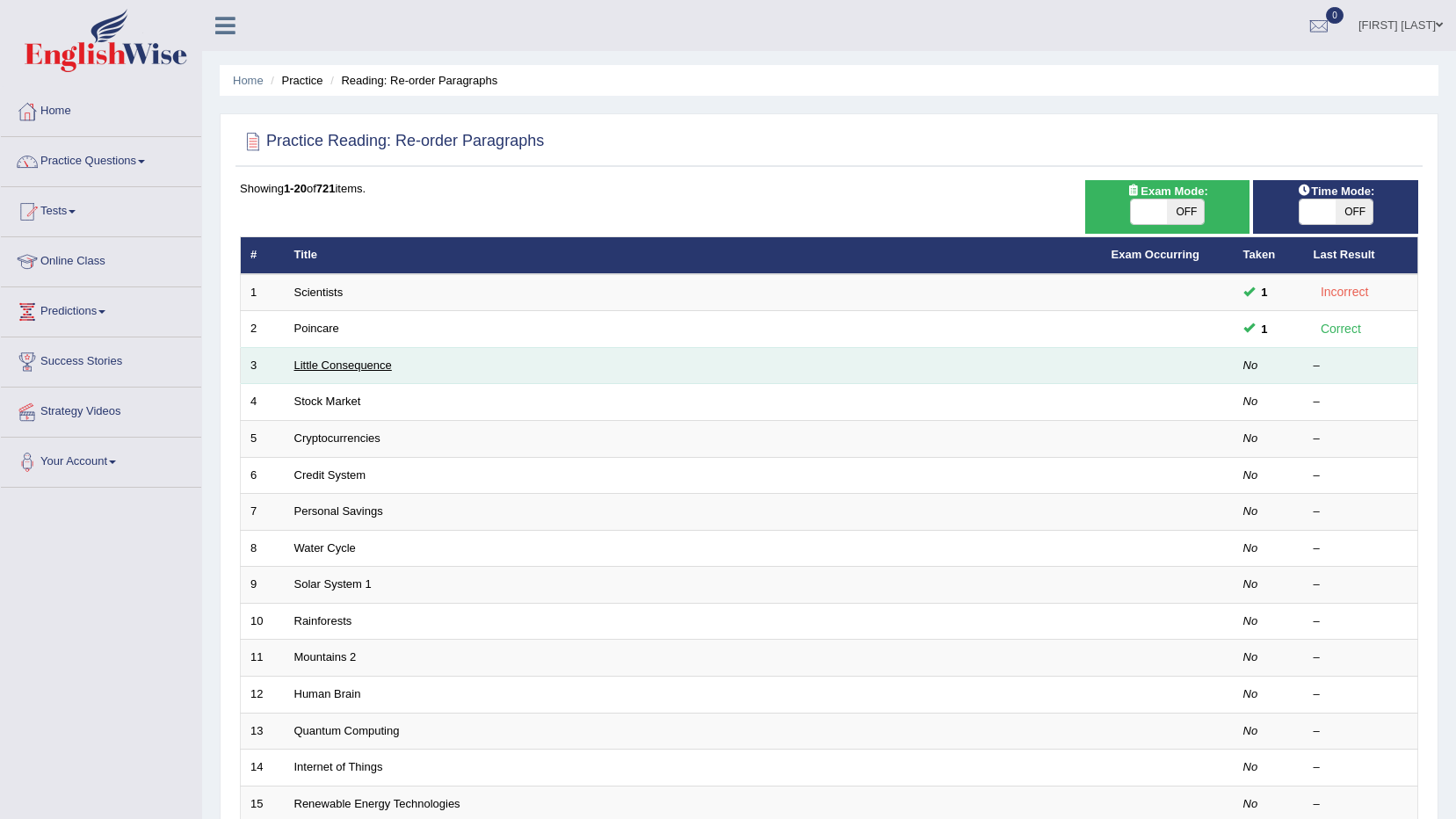 click on "Little Consequence" at bounding box center (343, 365) 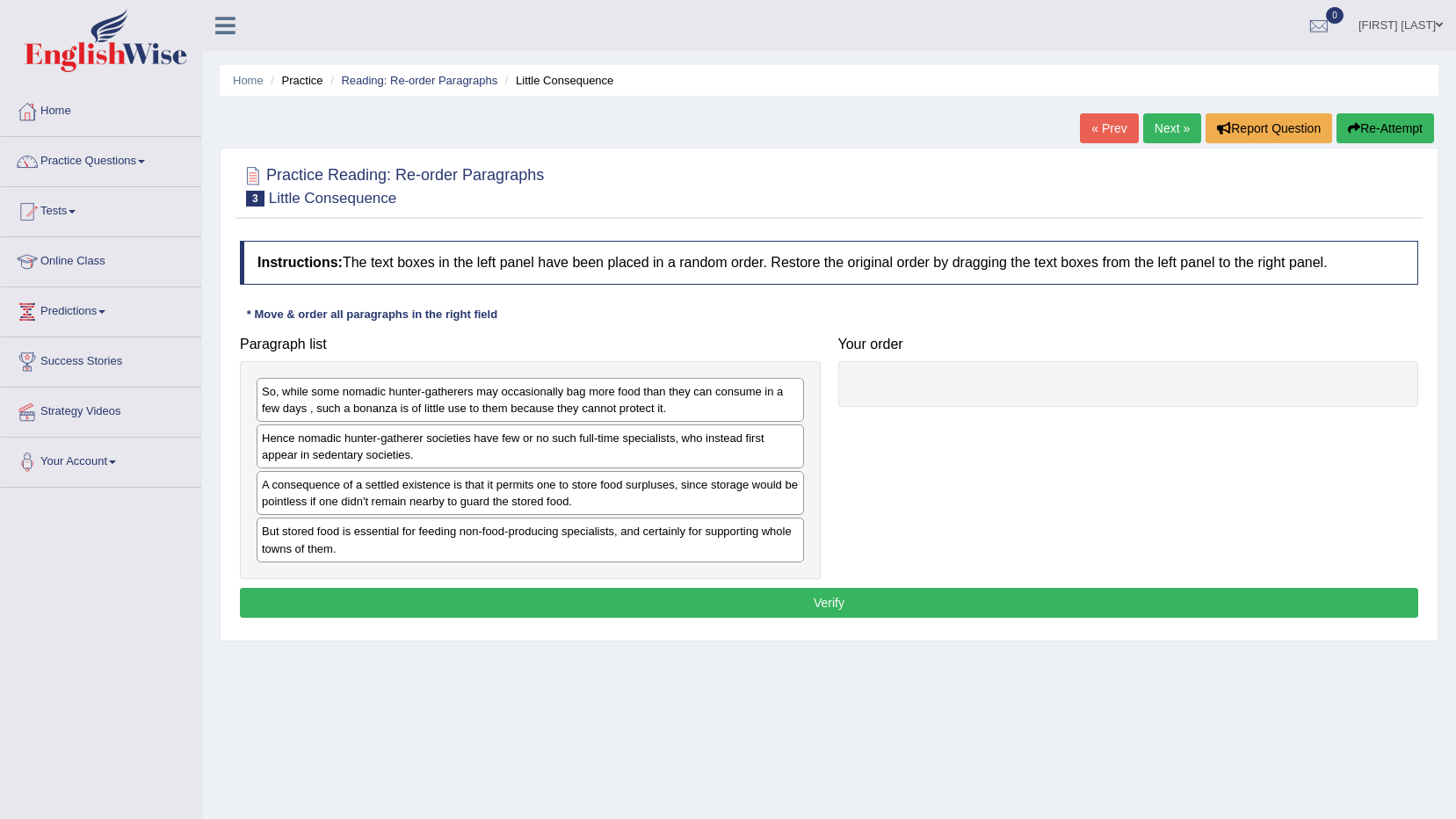 scroll, scrollTop: 0, scrollLeft: 0, axis: both 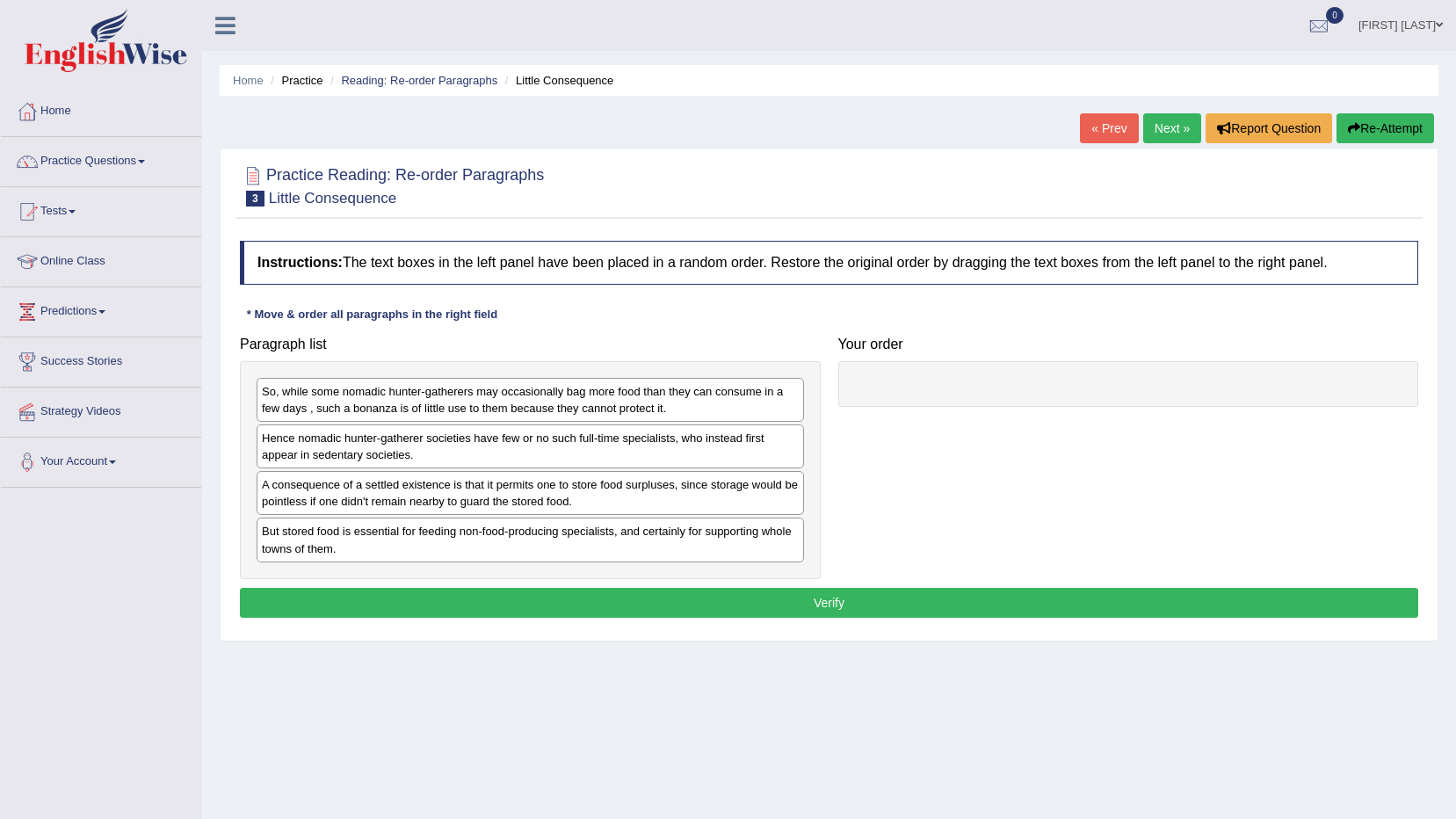 click on "A consequence of a settled existence is that it permits one to store food surpluses, since storage would be
pointless if one didn't remain nearby to guard the stored food." at bounding box center (530, 493) 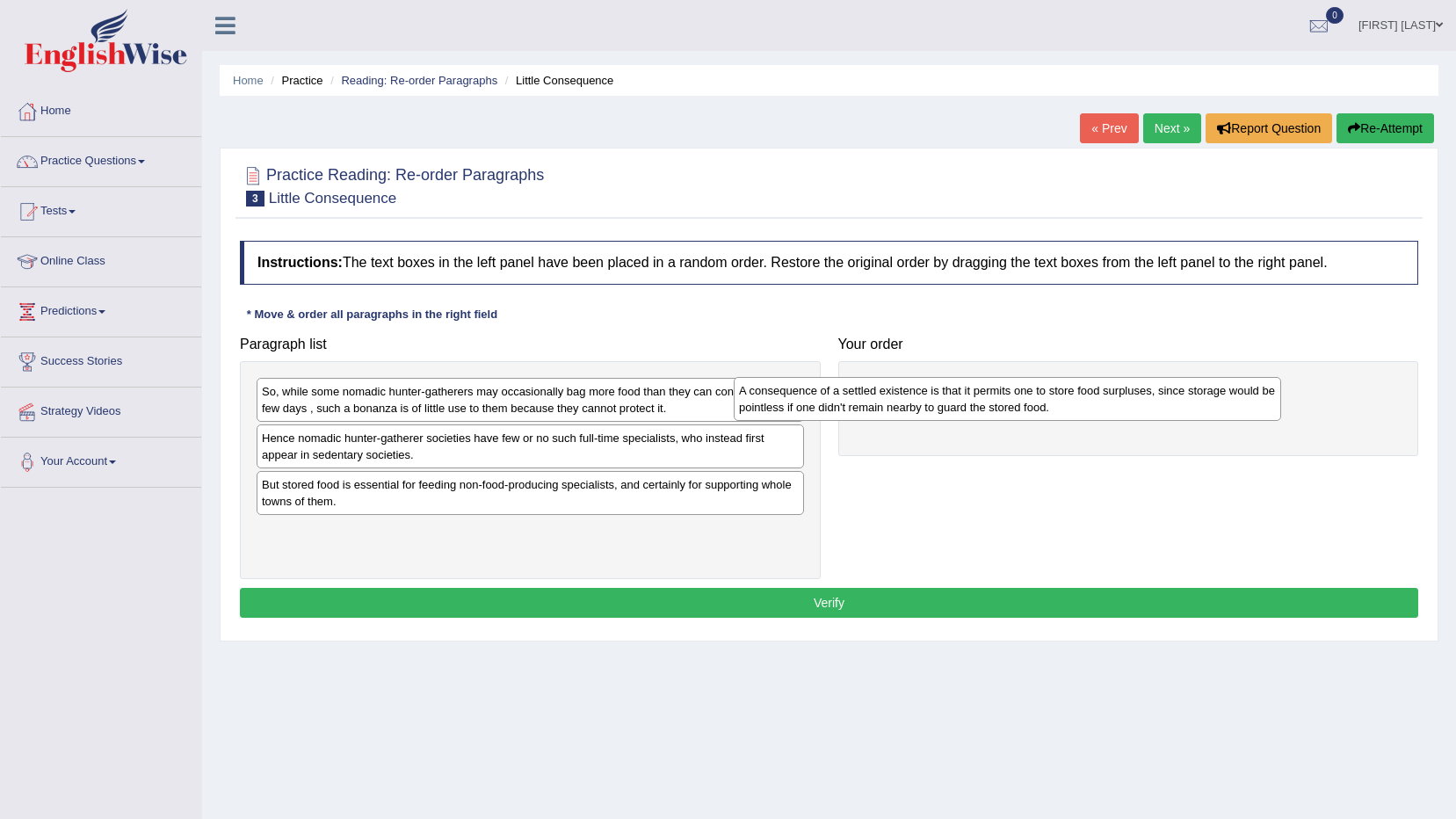 drag, startPoint x: 547, startPoint y: 489, endPoint x: 1025, endPoint y: 395, distance: 487.15501 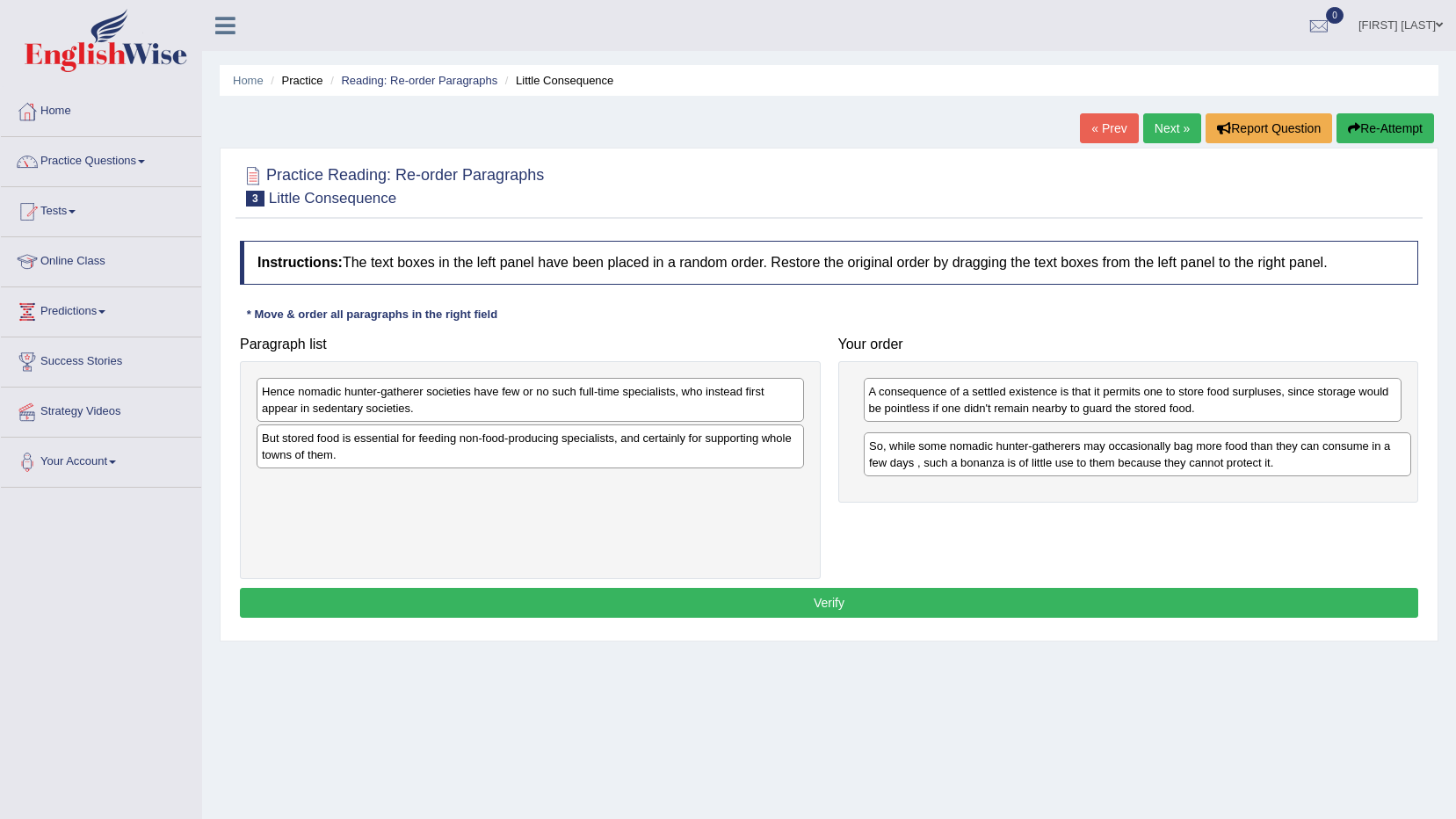 drag, startPoint x: 729, startPoint y: 409, endPoint x: 1336, endPoint y: 463, distance: 609.3972 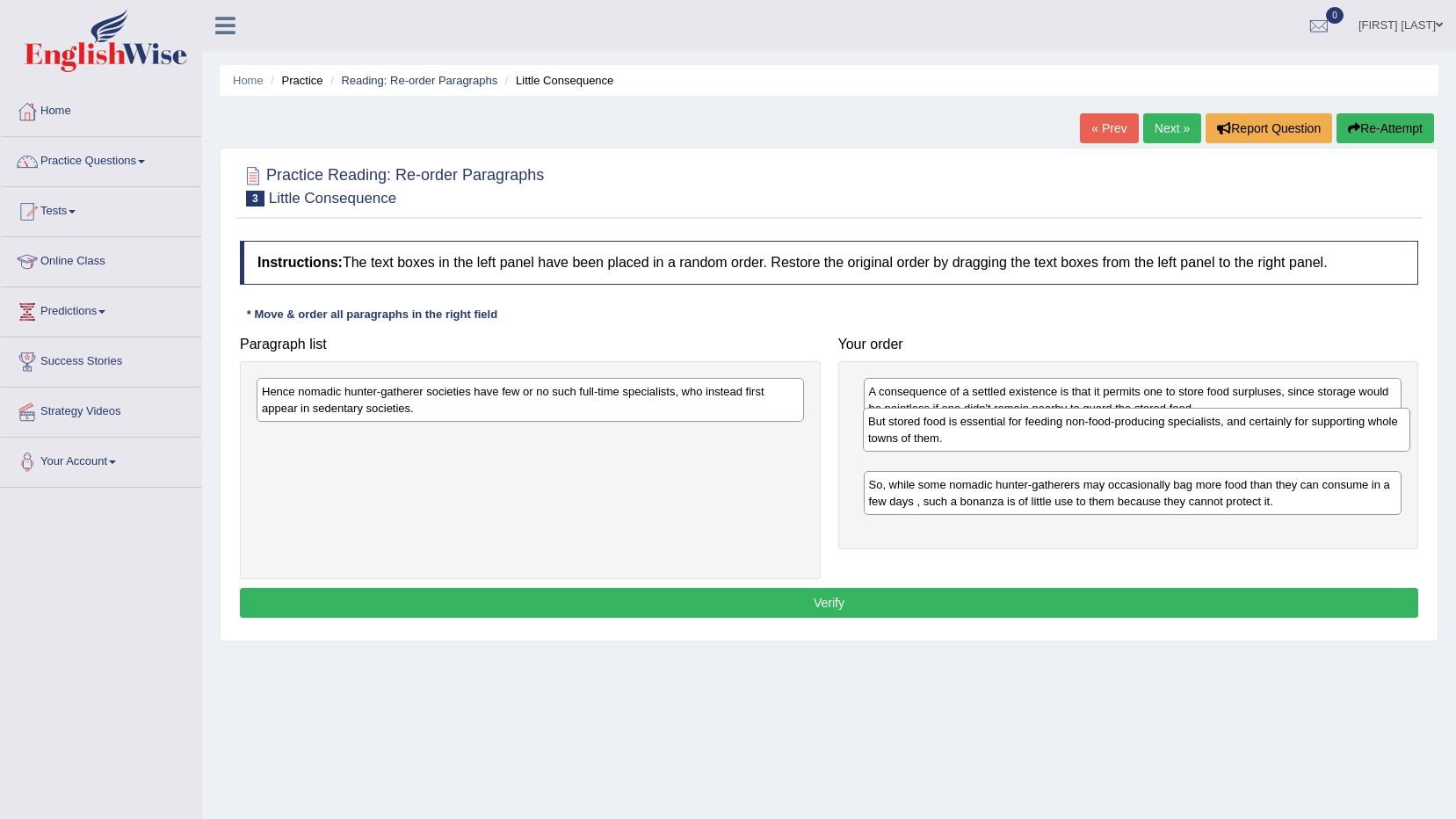 drag, startPoint x: 714, startPoint y: 445, endPoint x: 1321, endPoint y: 428, distance: 607.23801 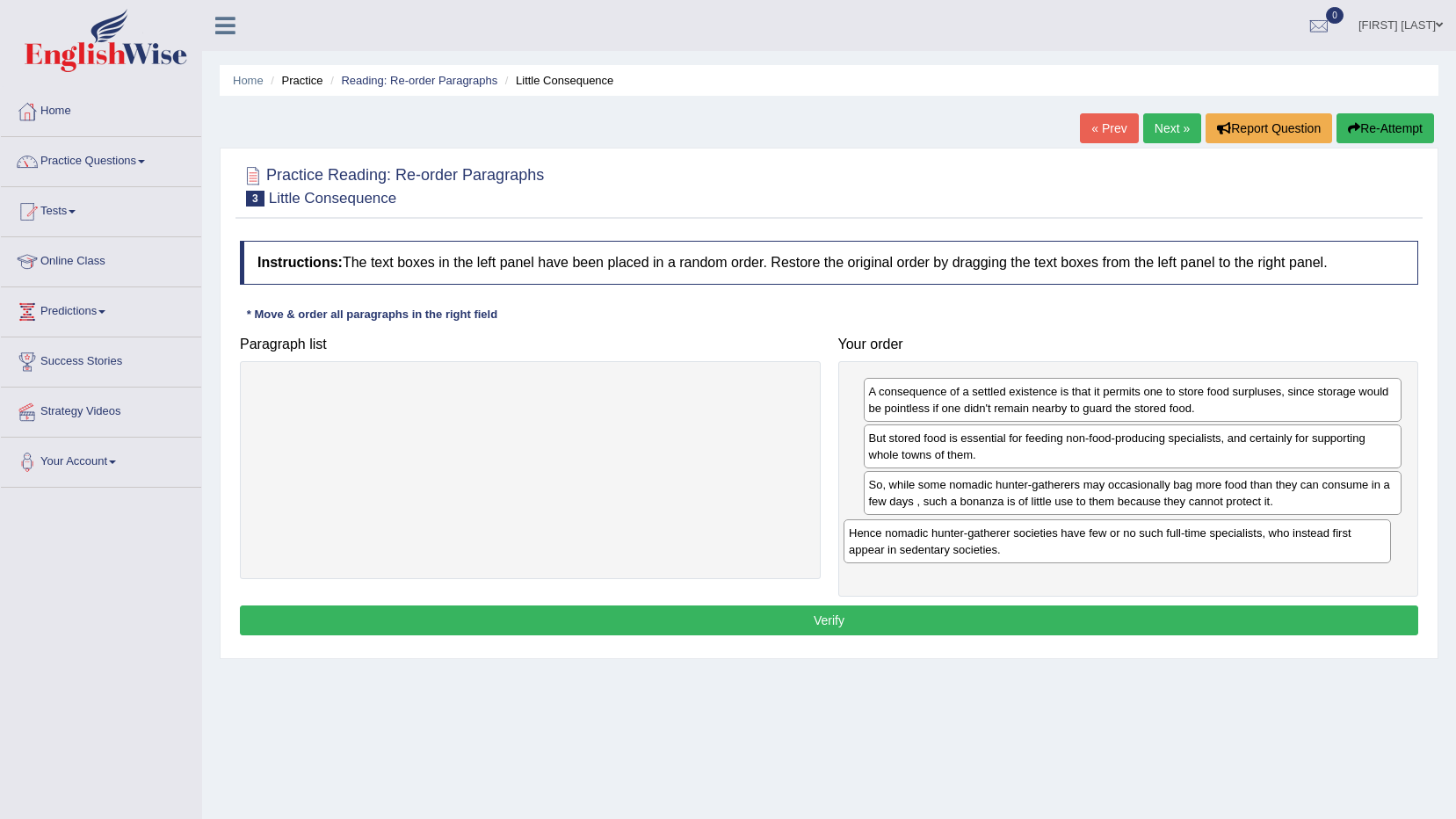 drag, startPoint x: 678, startPoint y: 404, endPoint x: 1272, endPoint y: 549, distance: 611.4417 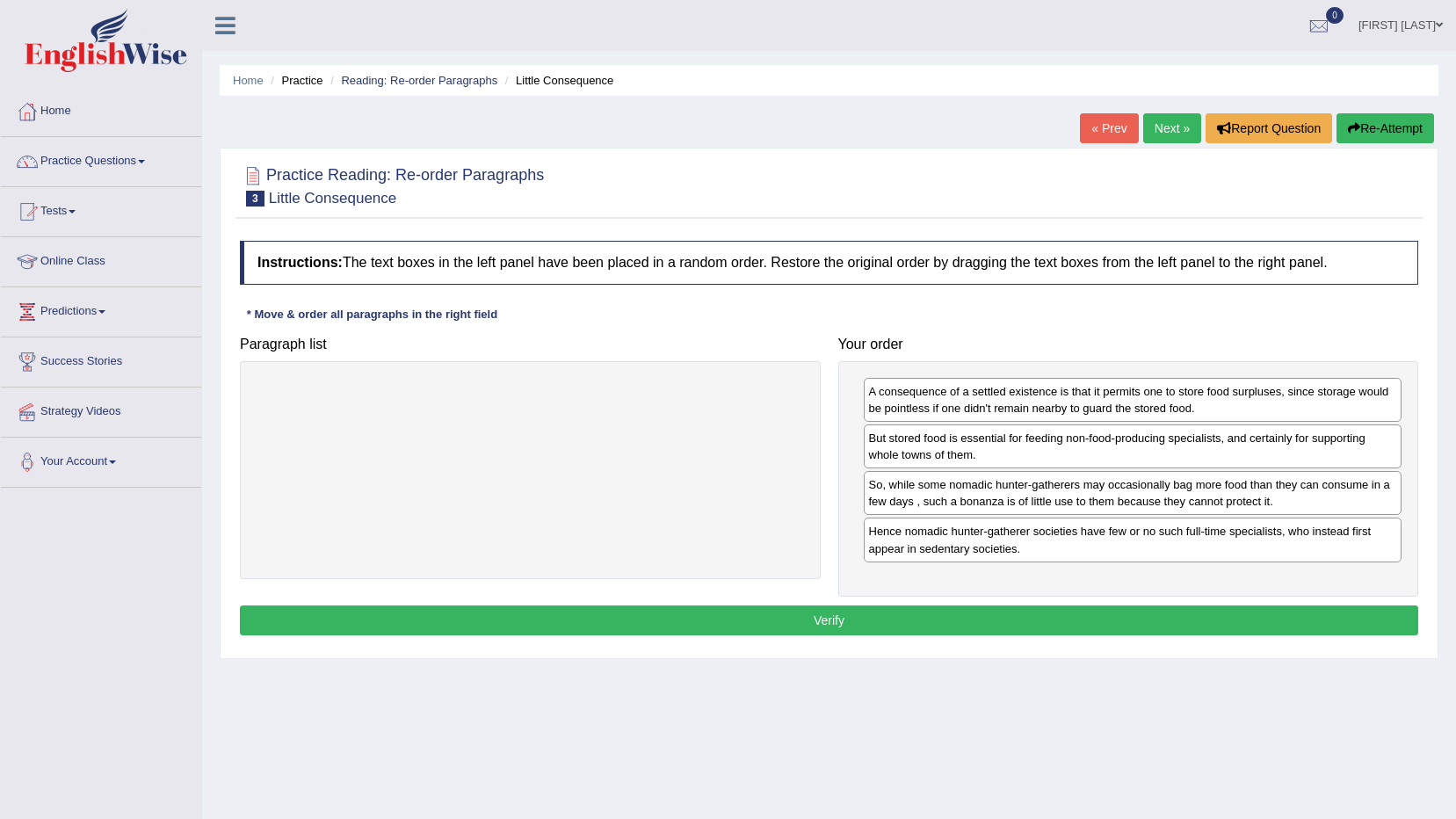 click on "Verify" at bounding box center (829, 620) 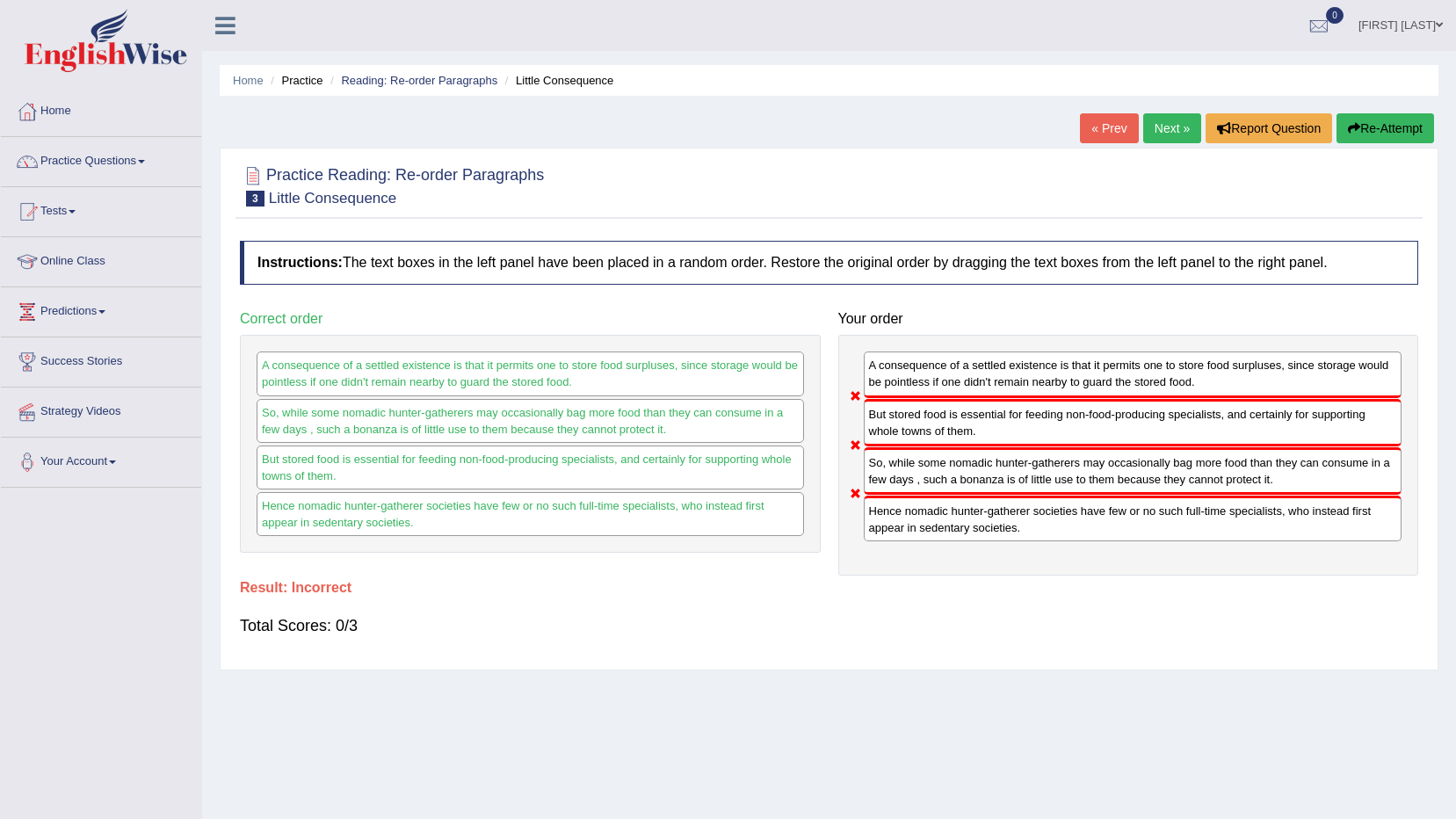 click on "Next »" at bounding box center [1172, 128] 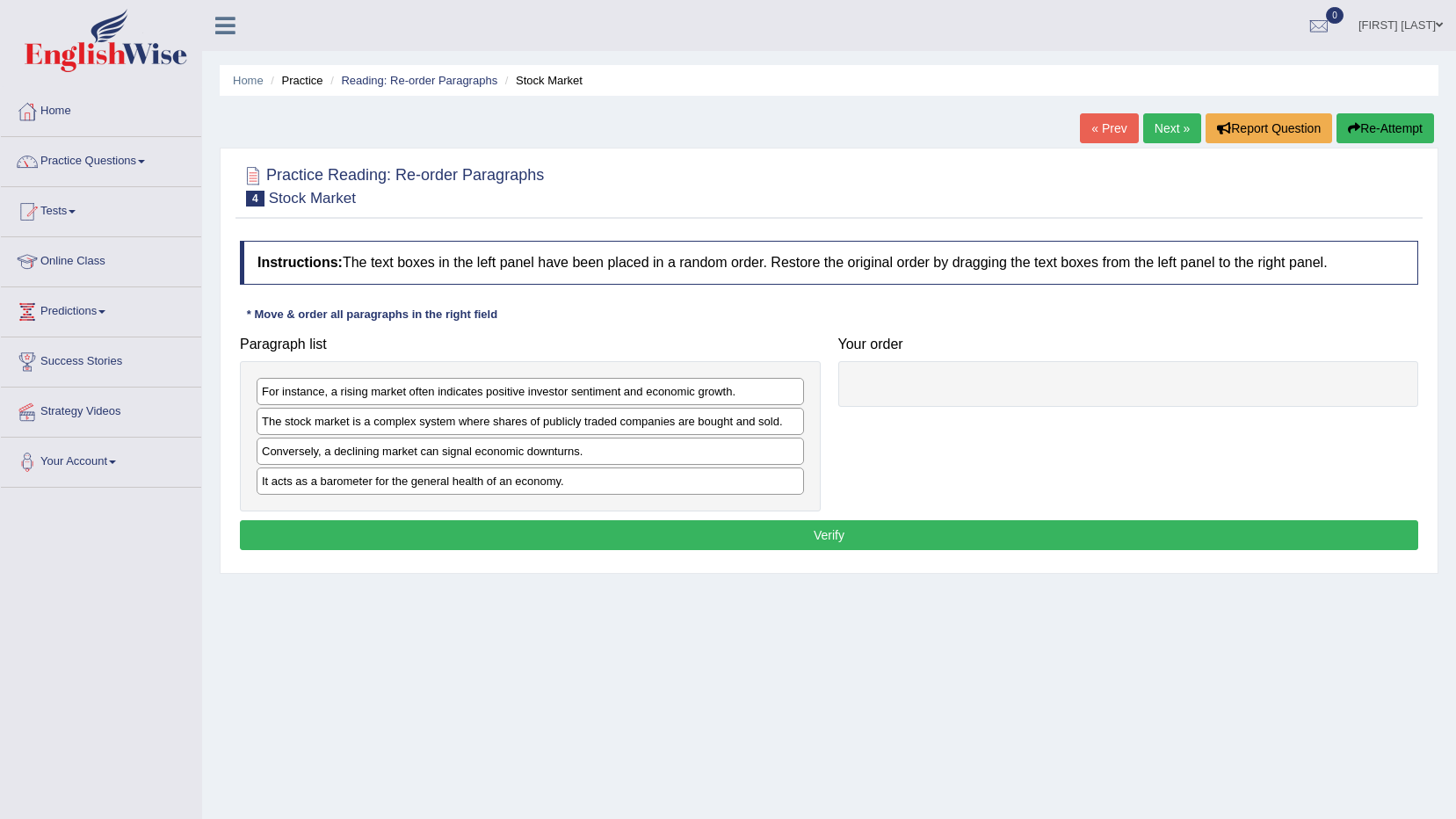 scroll, scrollTop: 0, scrollLeft: 0, axis: both 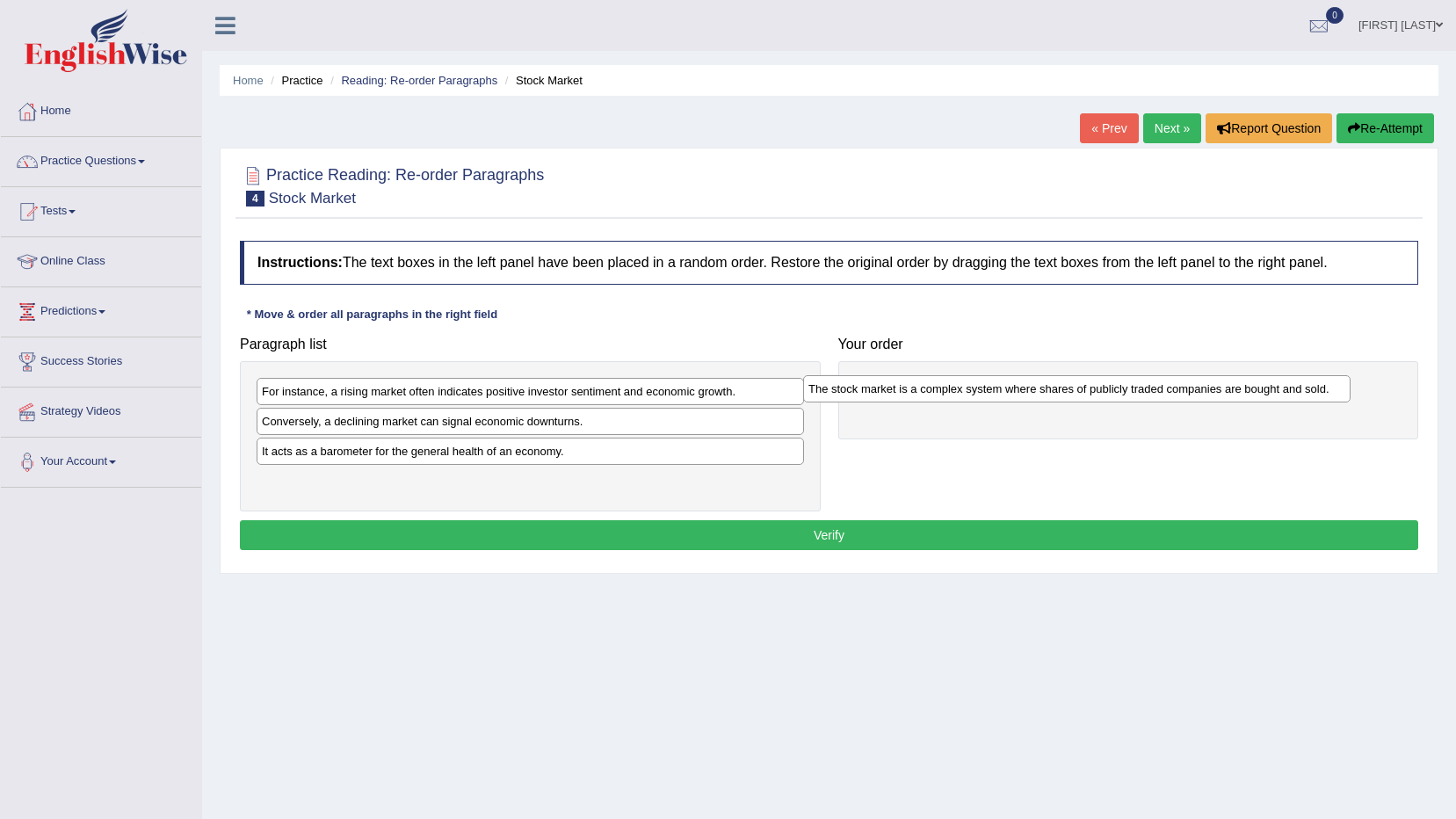 drag, startPoint x: 575, startPoint y: 422, endPoint x: 1129, endPoint y: 390, distance: 554.9234 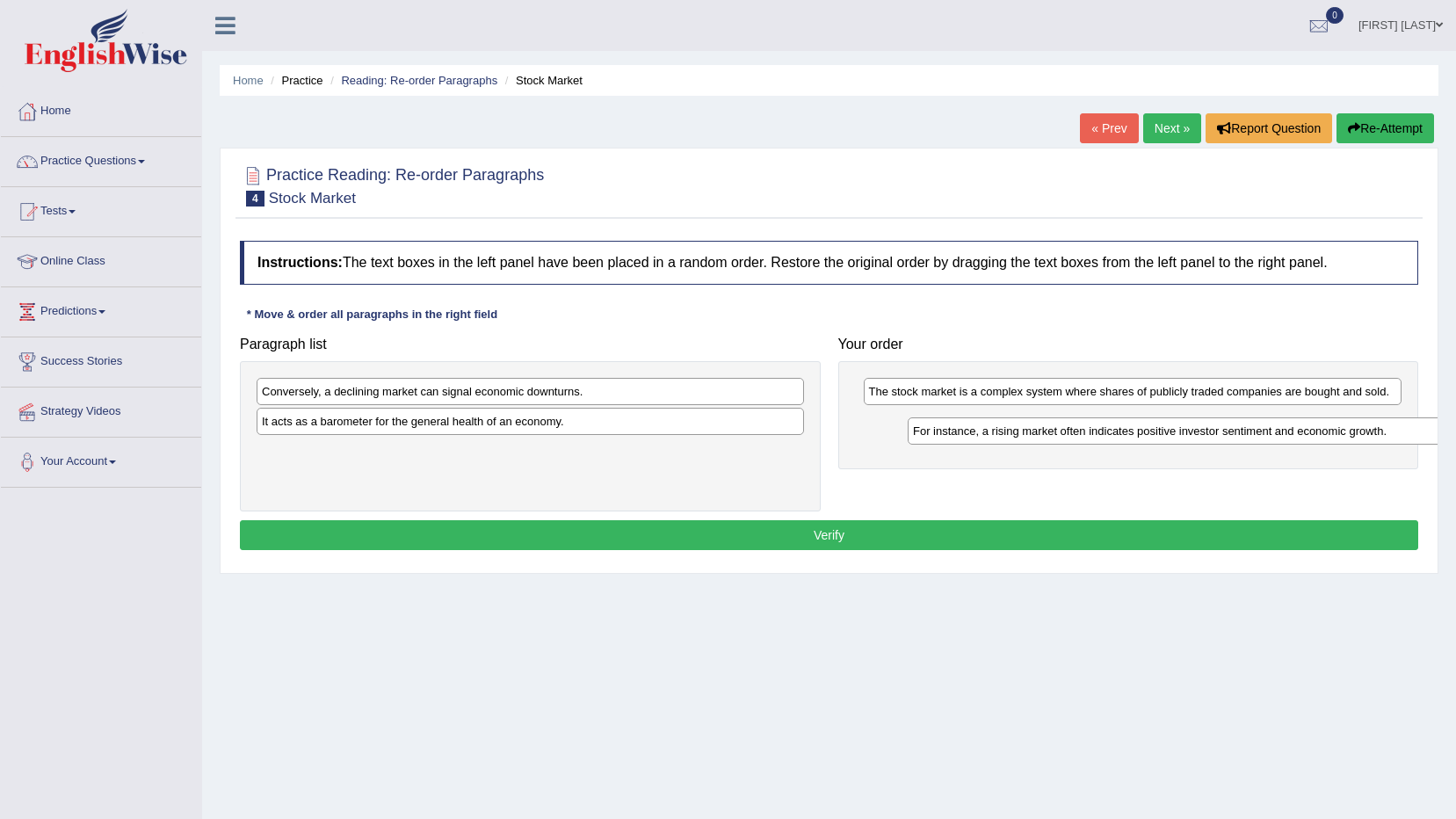 drag, startPoint x: 512, startPoint y: 398, endPoint x: 1142, endPoint y: 440, distance: 631.3984 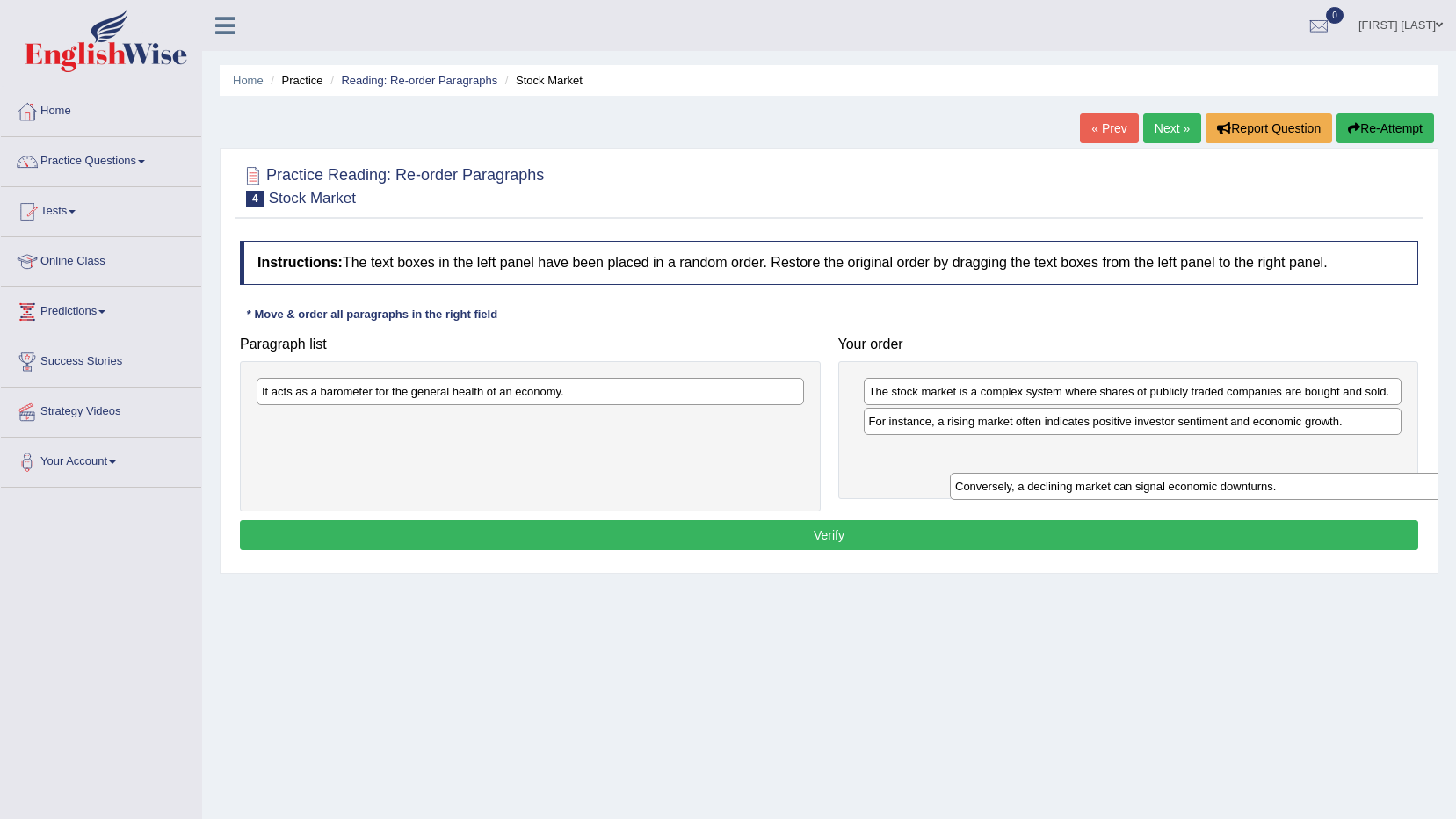 drag, startPoint x: 559, startPoint y: 390, endPoint x: 1252, endPoint y: 485, distance: 699.48124 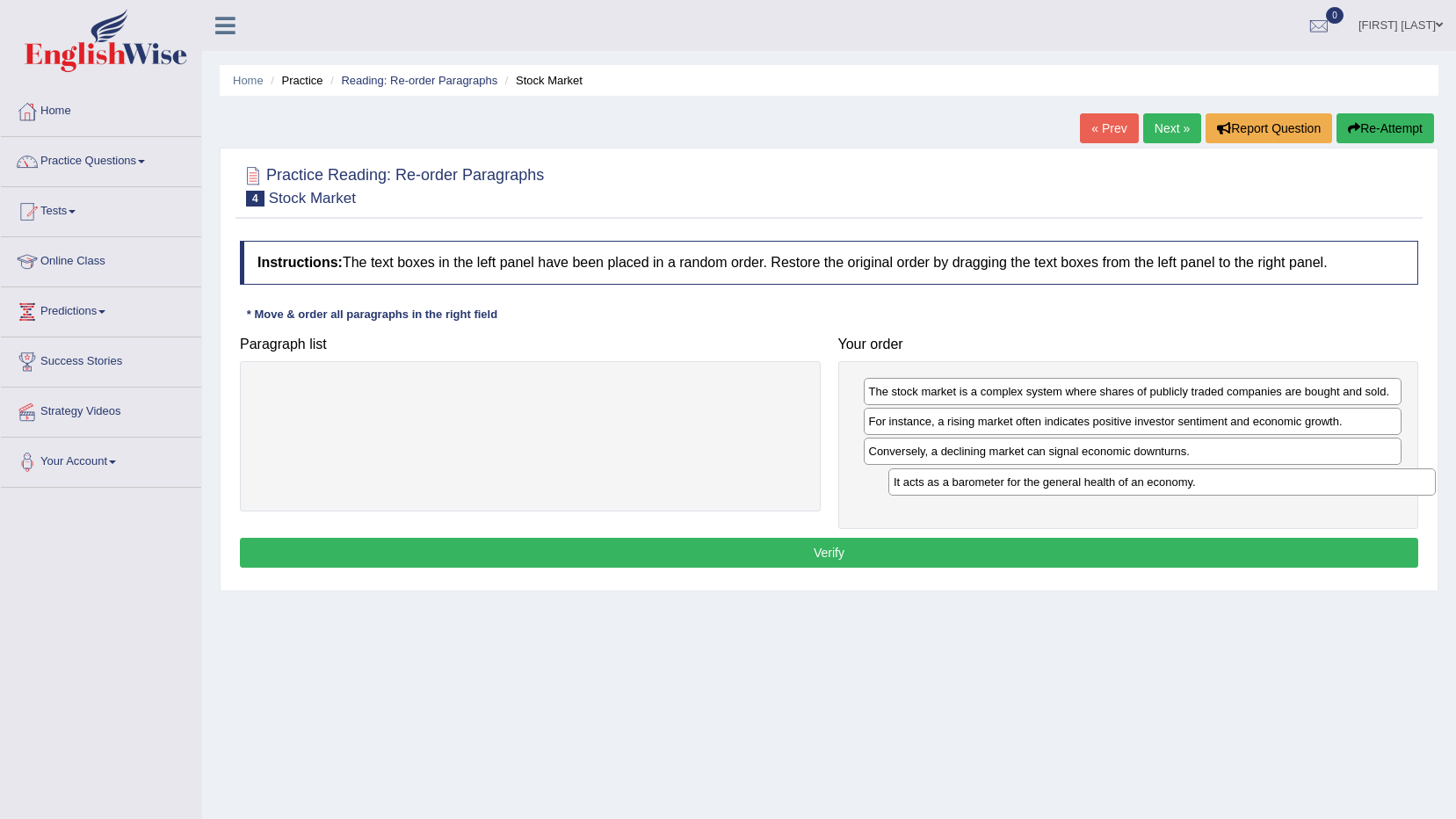 drag, startPoint x: 567, startPoint y: 390, endPoint x: 1199, endPoint y: 481, distance: 638.51781 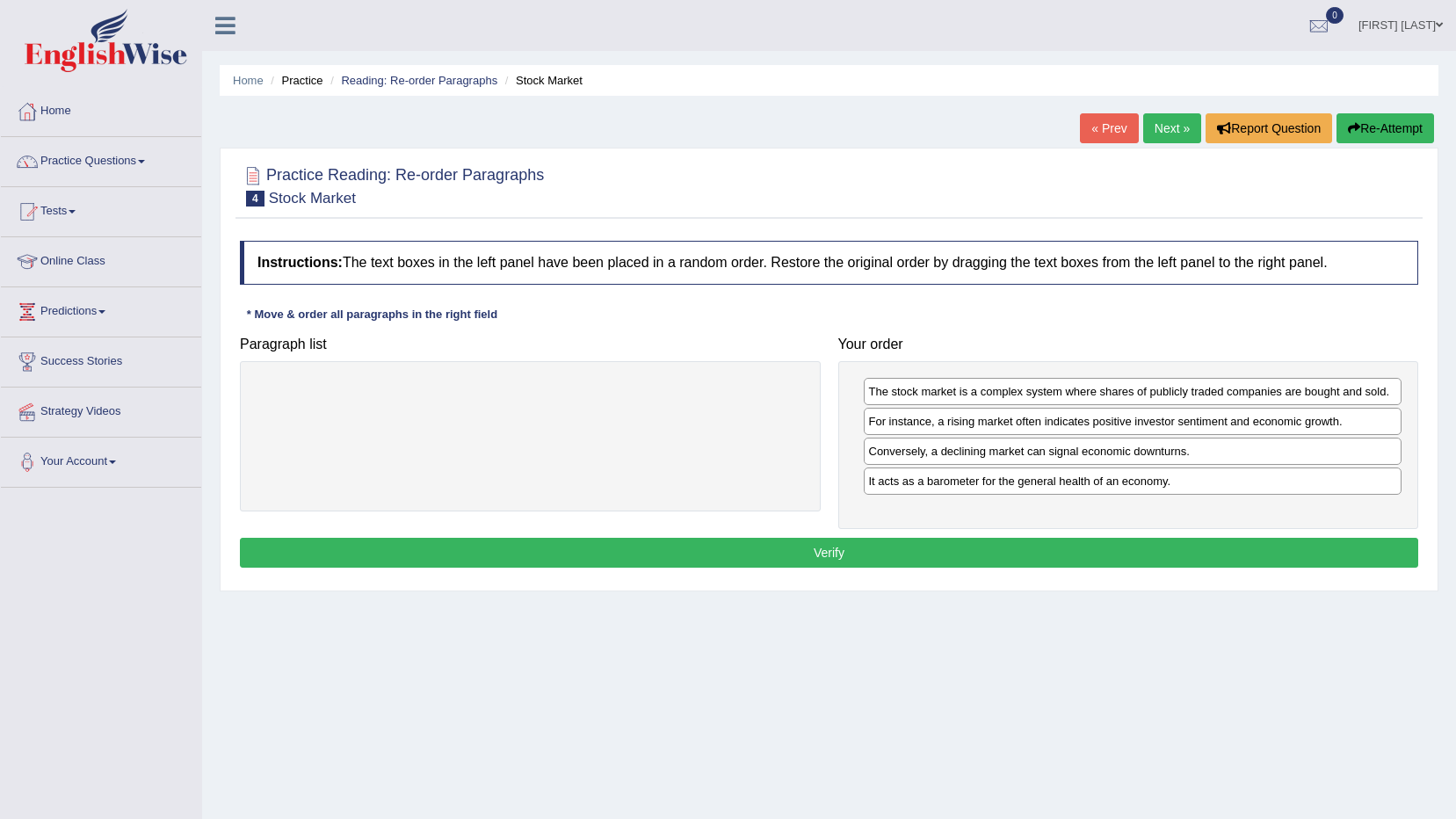 click on "Verify" at bounding box center [829, 553] 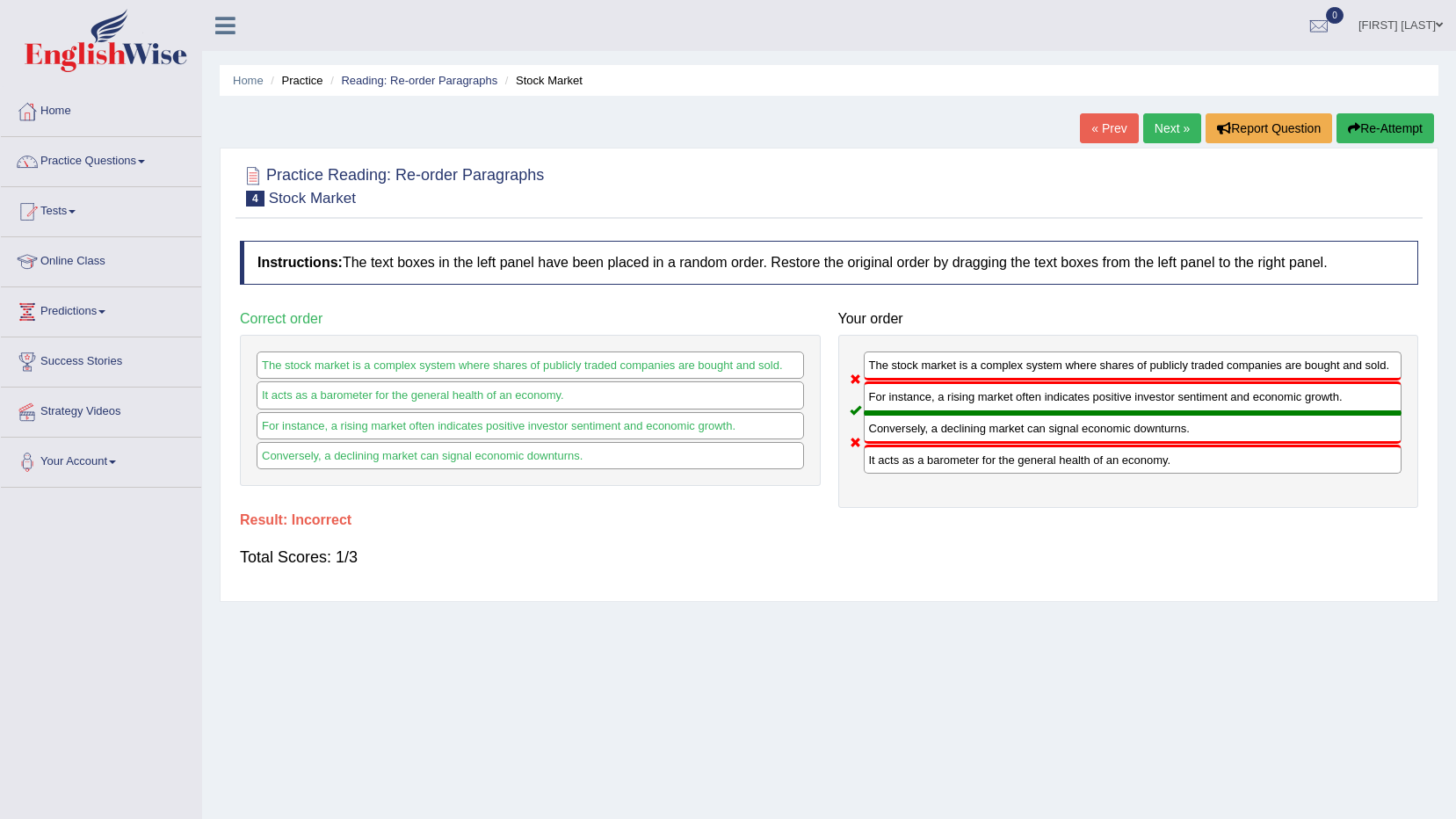 click on "Next »" at bounding box center (1172, 128) 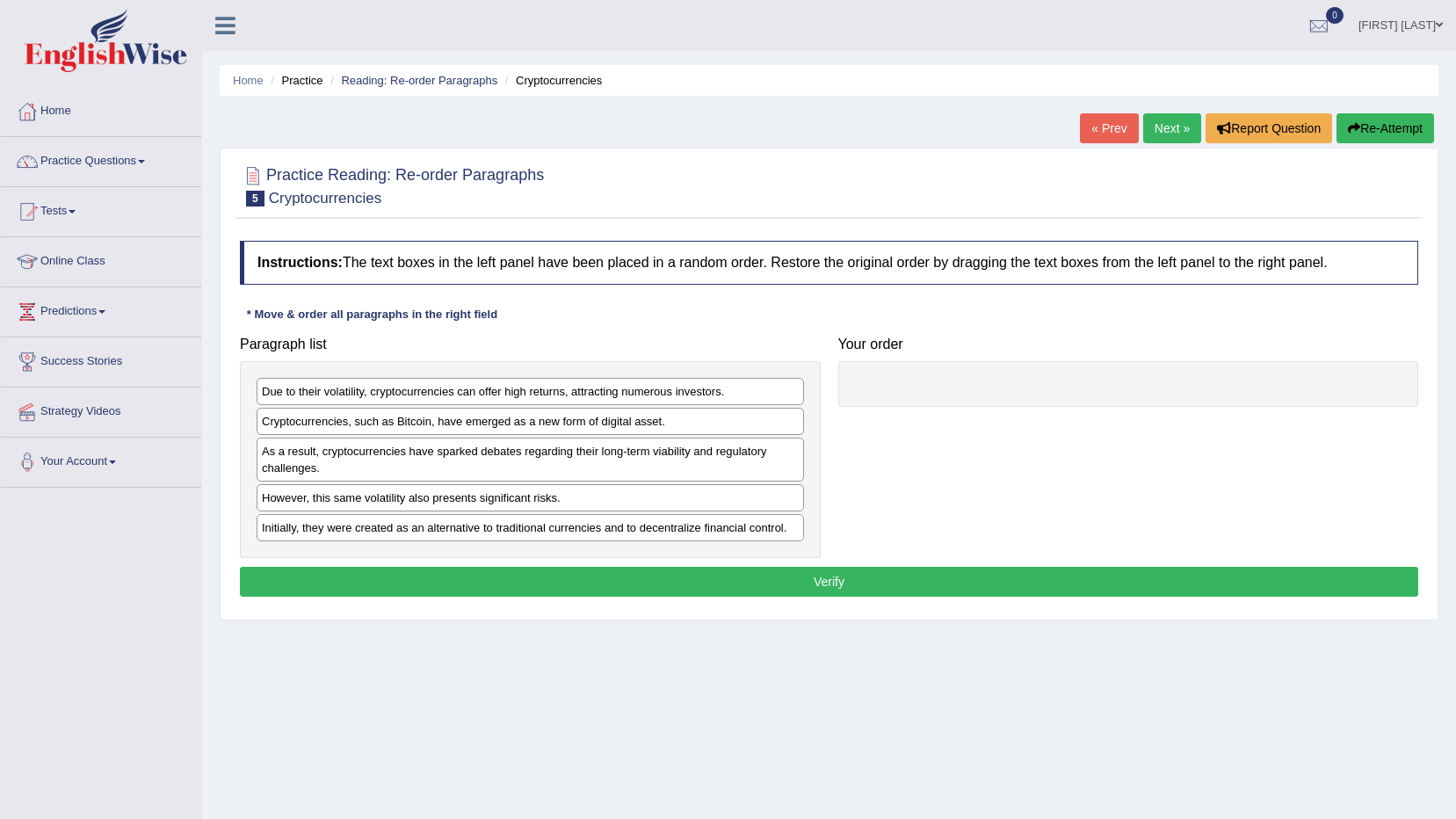 scroll, scrollTop: 0, scrollLeft: 0, axis: both 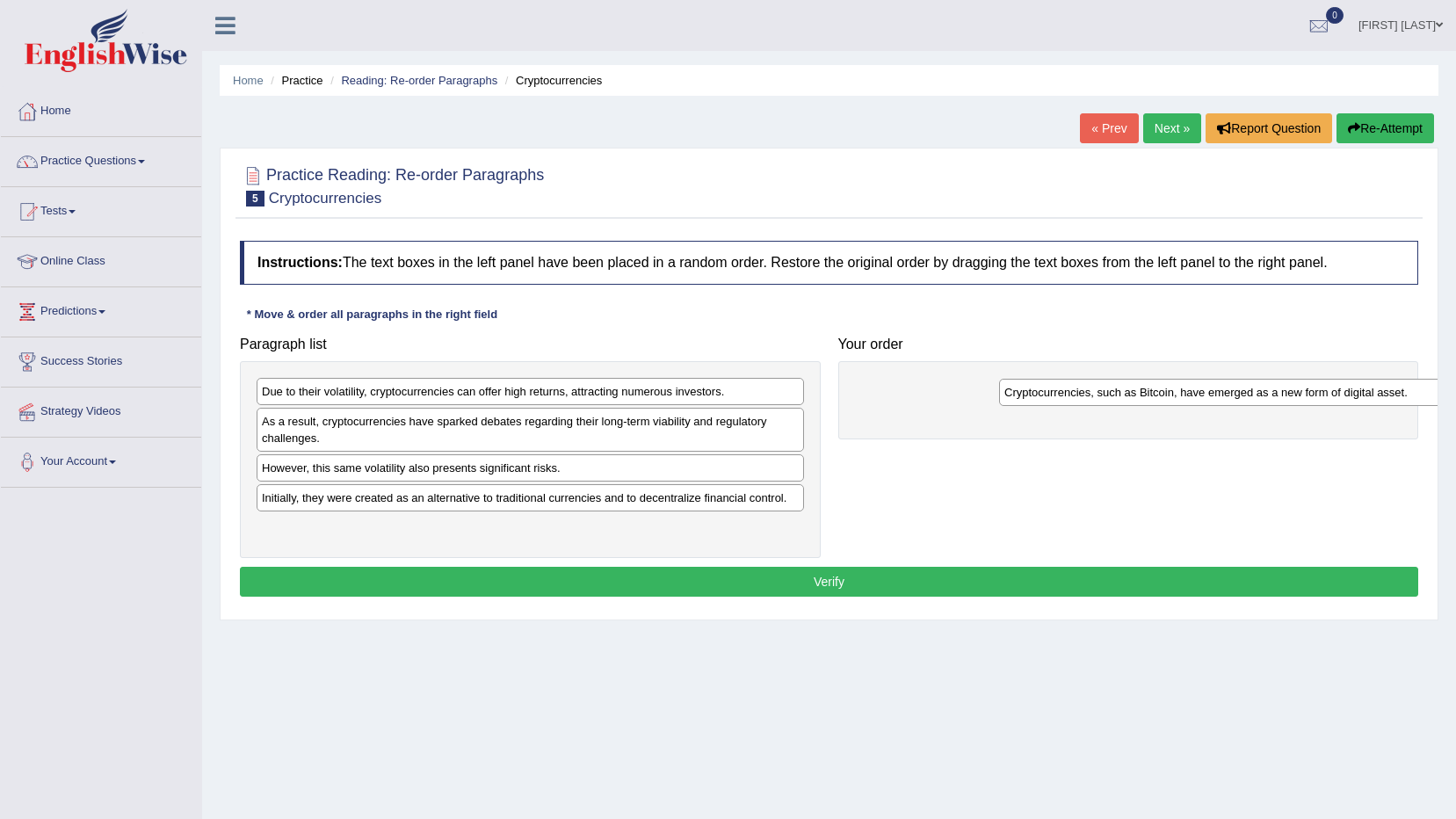 drag, startPoint x: 583, startPoint y: 425, endPoint x: 1326, endPoint y: 395, distance: 743.6054 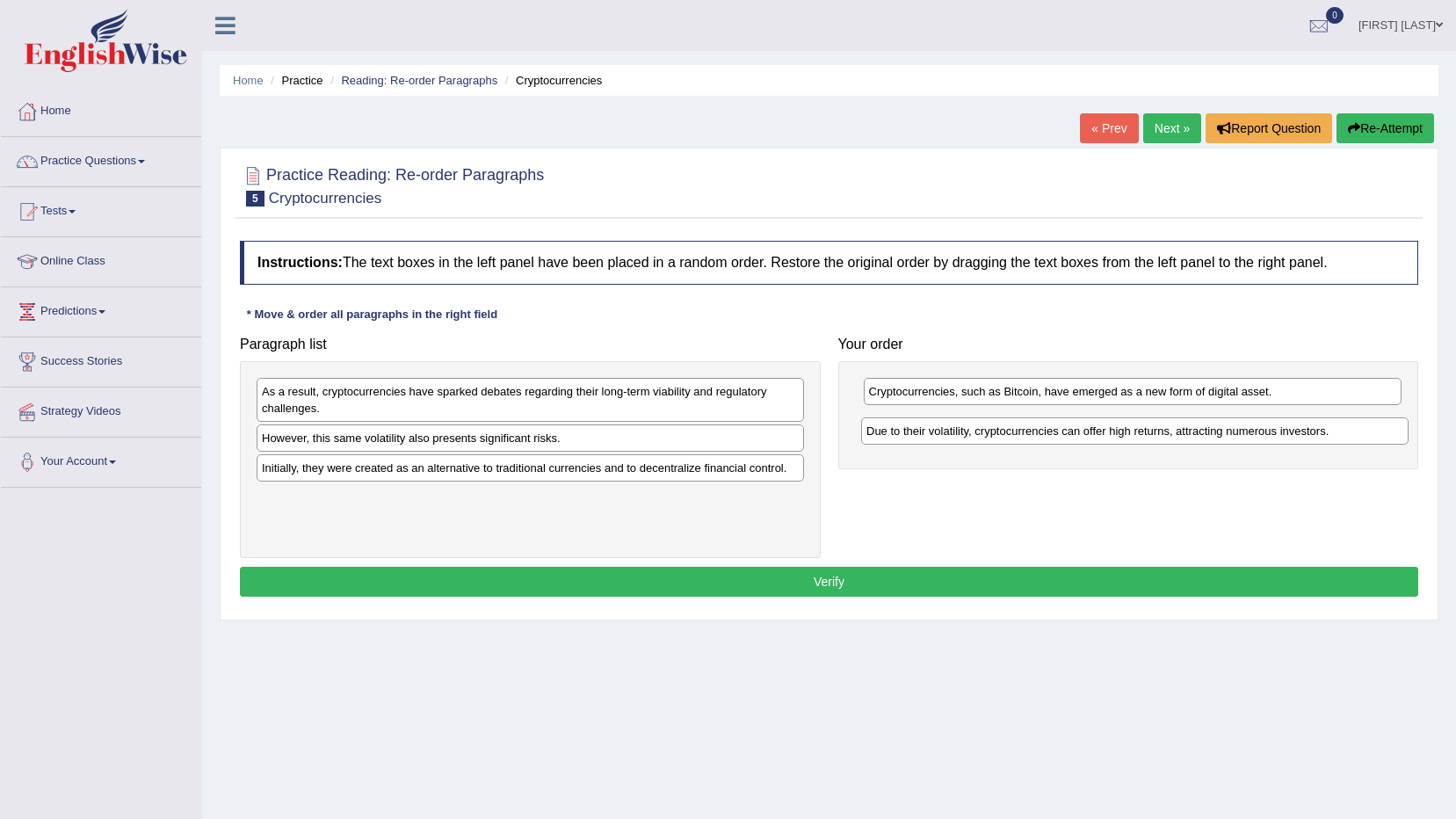 drag, startPoint x: 764, startPoint y: 389, endPoint x: 1368, endPoint y: 429, distance: 605.3231 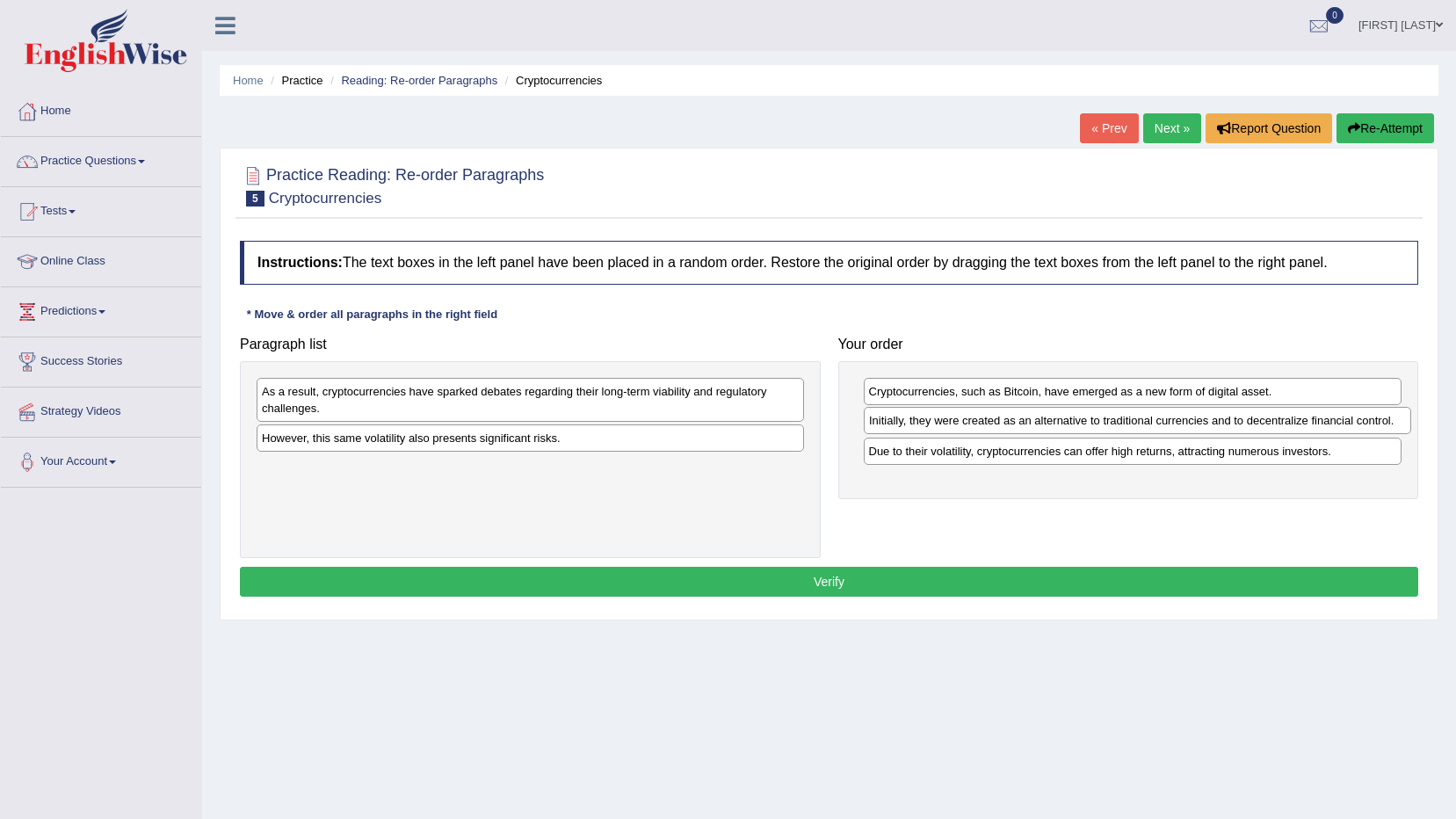 drag, startPoint x: 707, startPoint y: 469, endPoint x: 1315, endPoint y: 422, distance: 609.81391 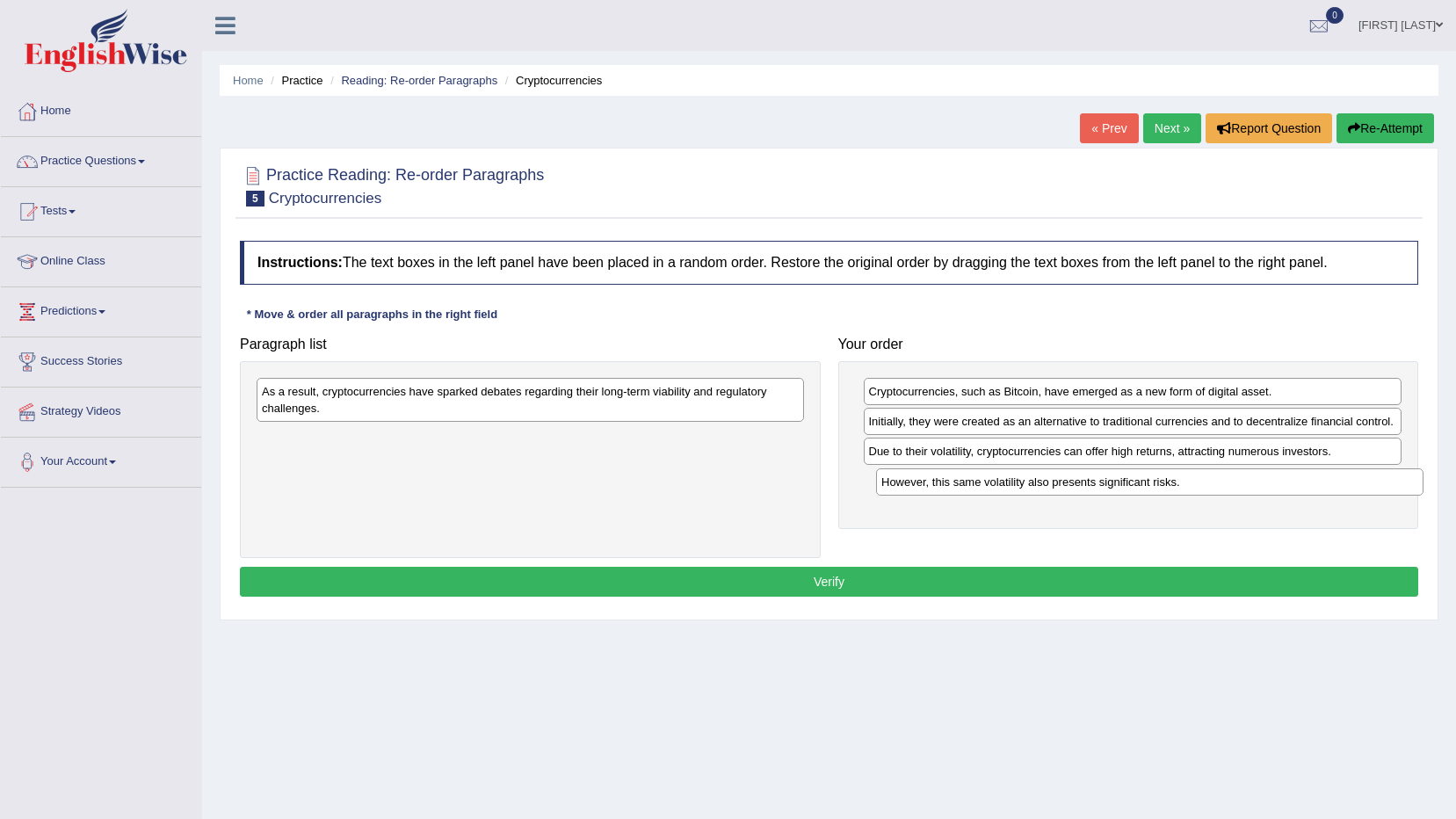 drag, startPoint x: 640, startPoint y: 435, endPoint x: 1259, endPoint y: 479, distance: 620.5618 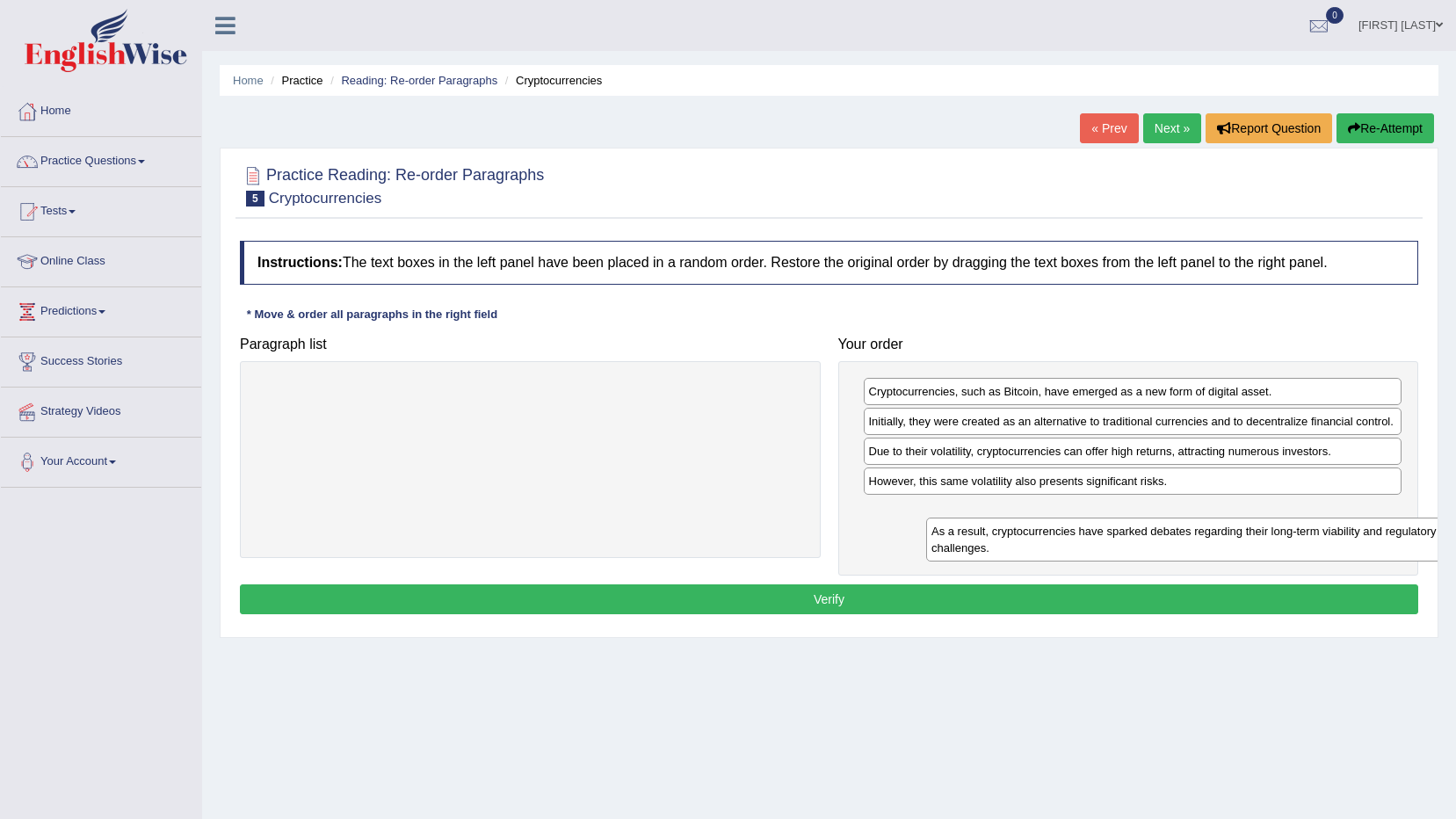 drag, startPoint x: 508, startPoint y: 401, endPoint x: 1084, endPoint y: 540, distance: 592.5344 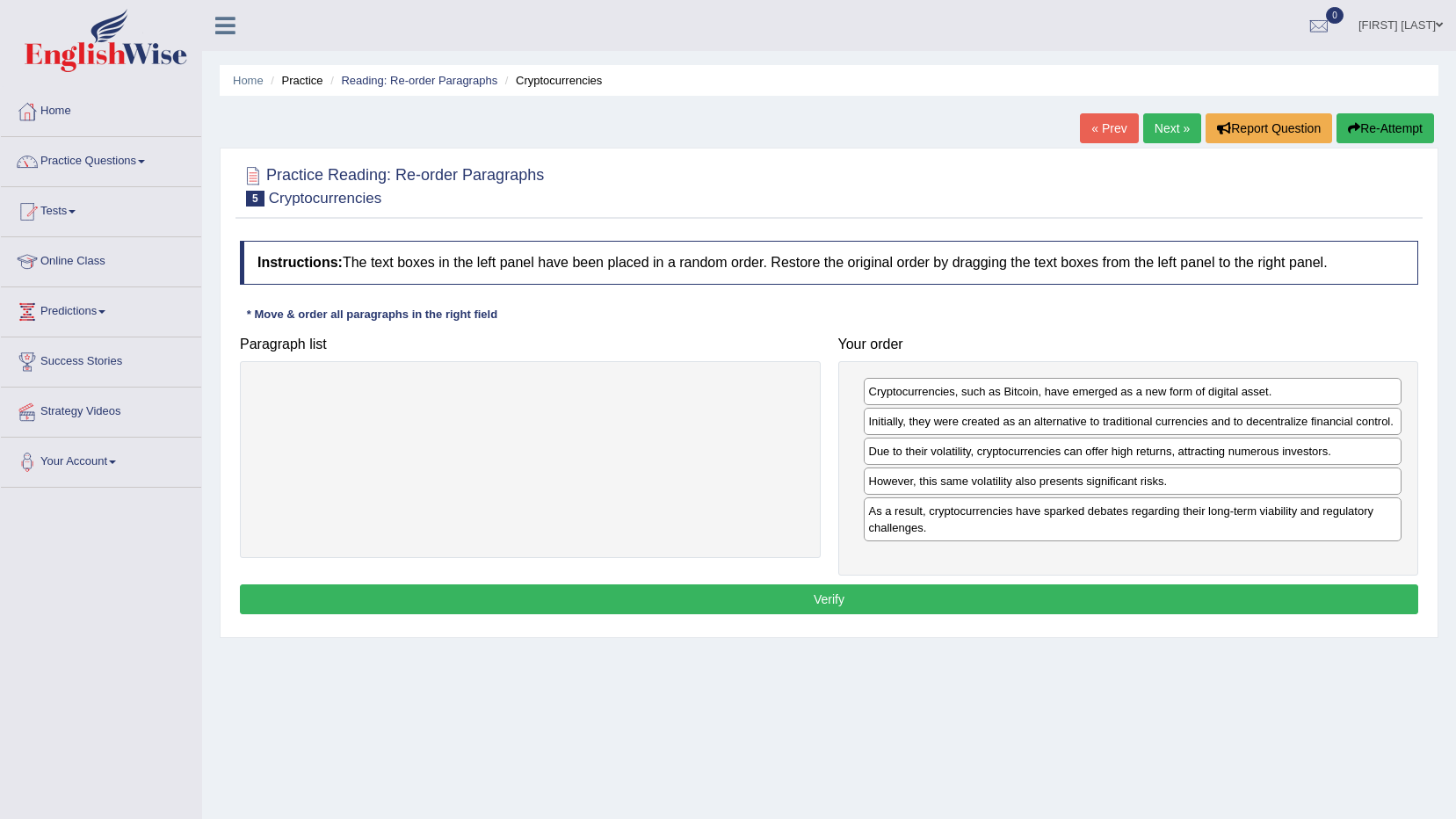 click on "Verify" at bounding box center [829, 599] 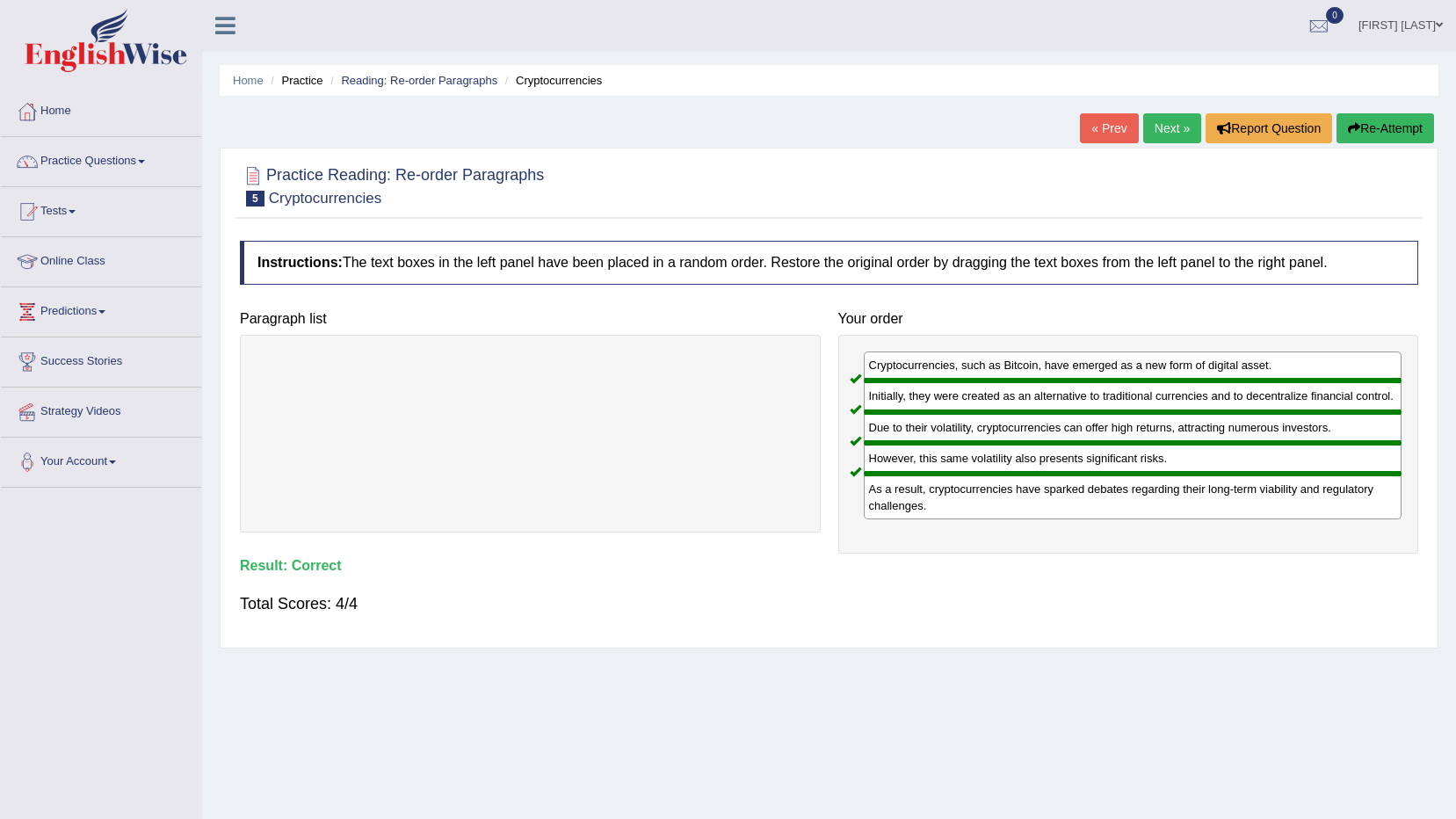 click on "Next »" at bounding box center (1172, 128) 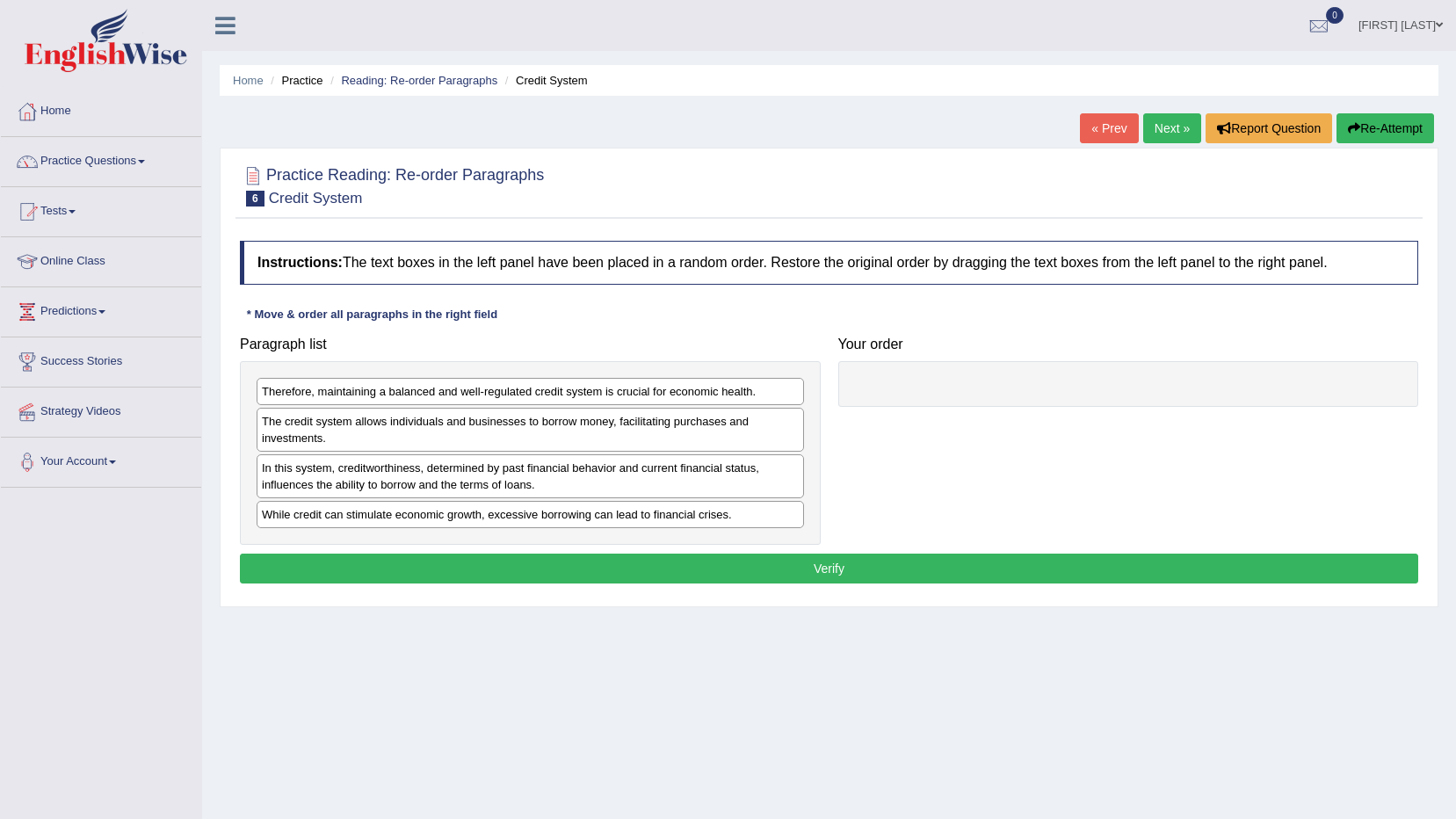 scroll, scrollTop: 0, scrollLeft: 0, axis: both 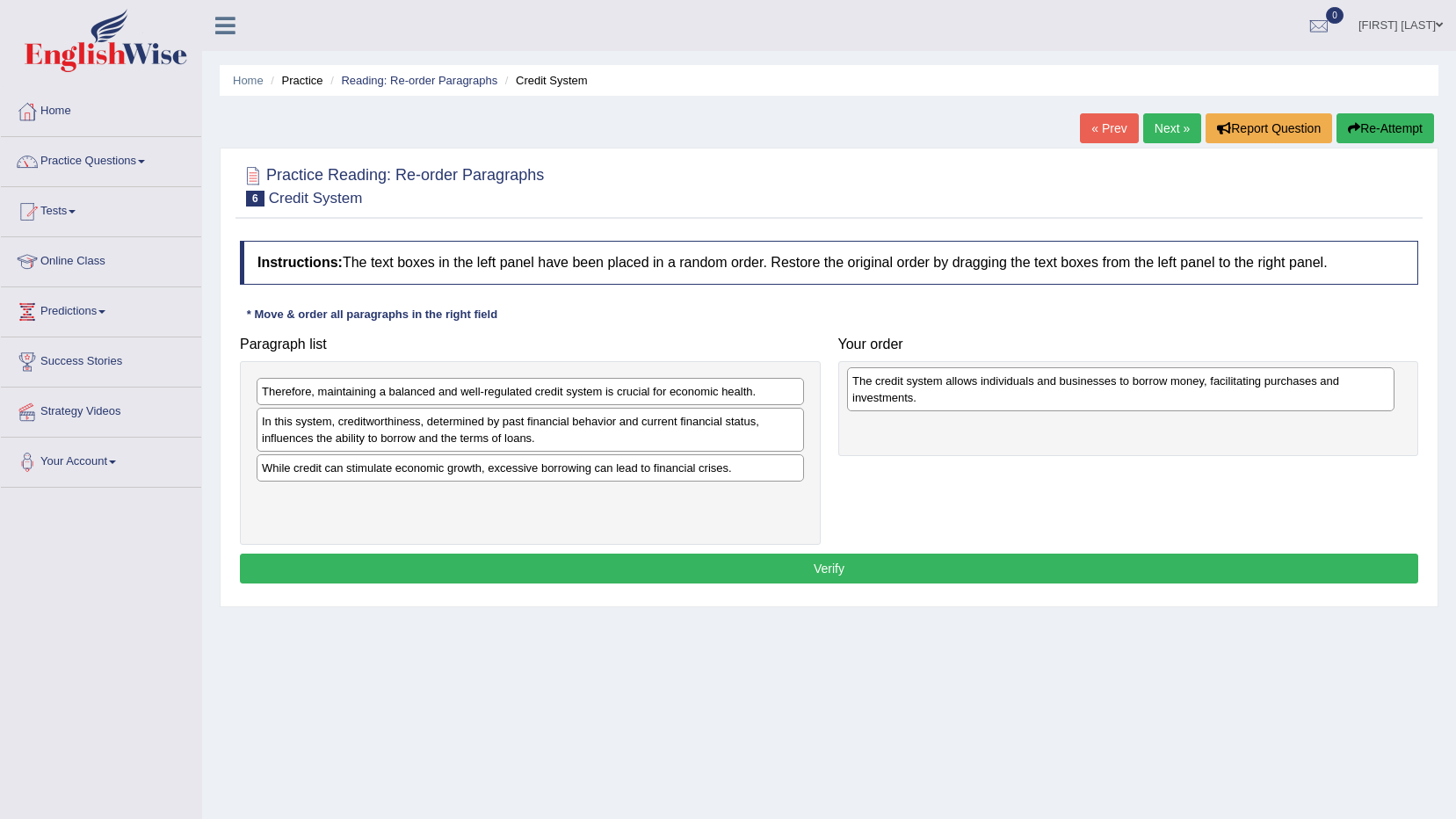drag, startPoint x: 546, startPoint y: 438, endPoint x: 1136, endPoint y: 397, distance: 591.4229 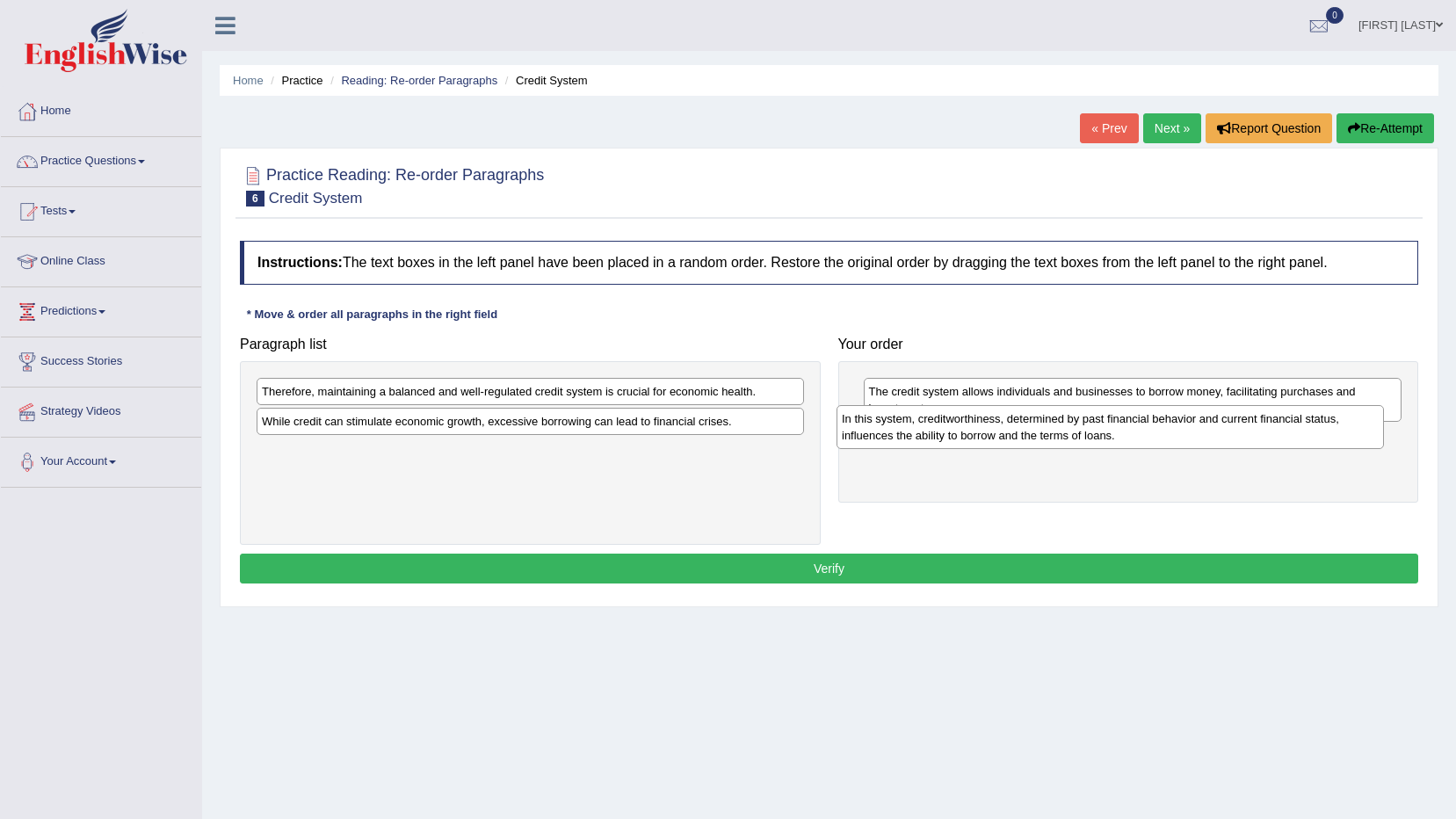 drag, startPoint x: 668, startPoint y: 429, endPoint x: 1249, endPoint y: 425, distance: 581.0138 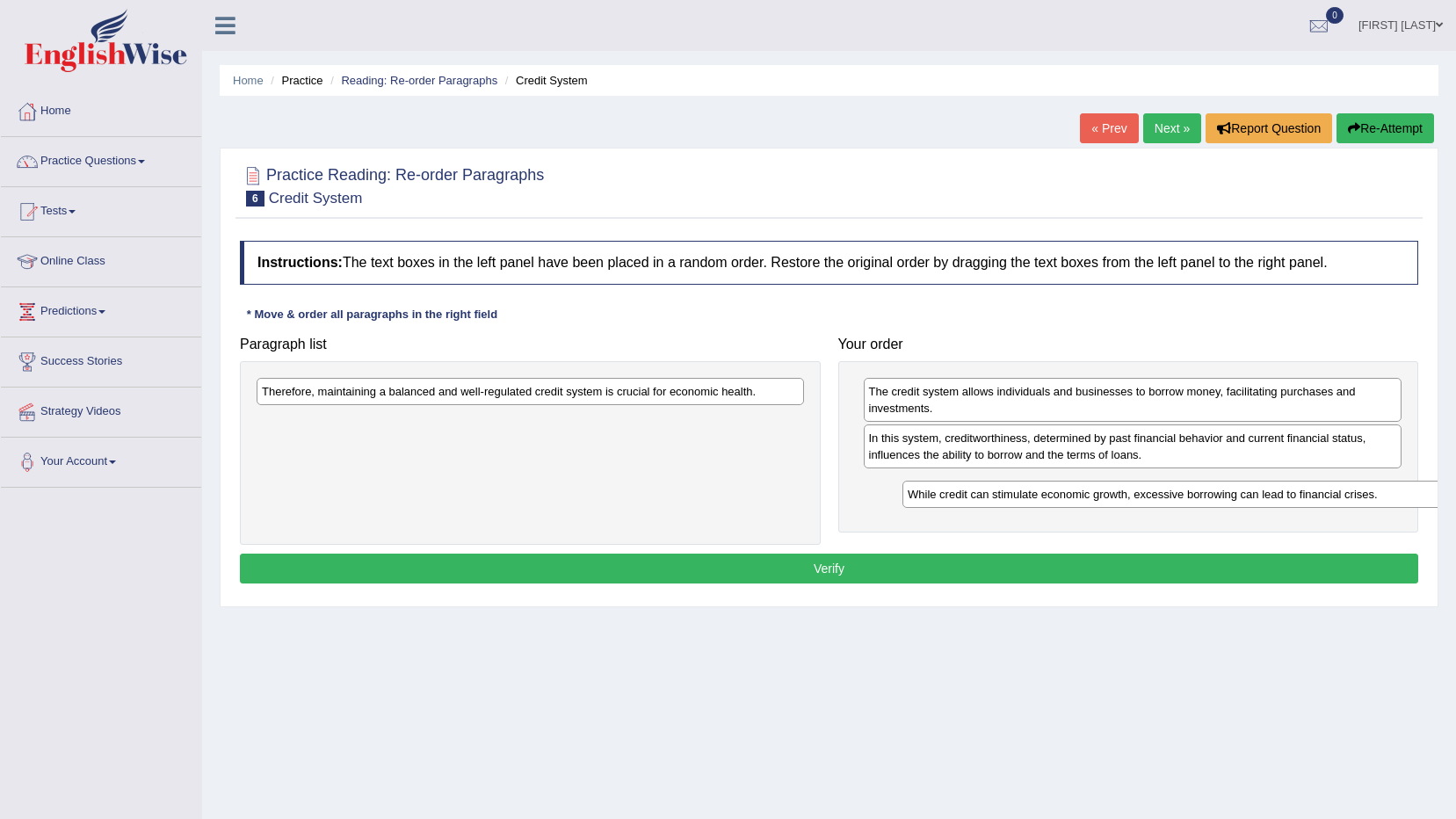 drag, startPoint x: 669, startPoint y: 432, endPoint x: 1320, endPoint y: 506, distance: 655.1923 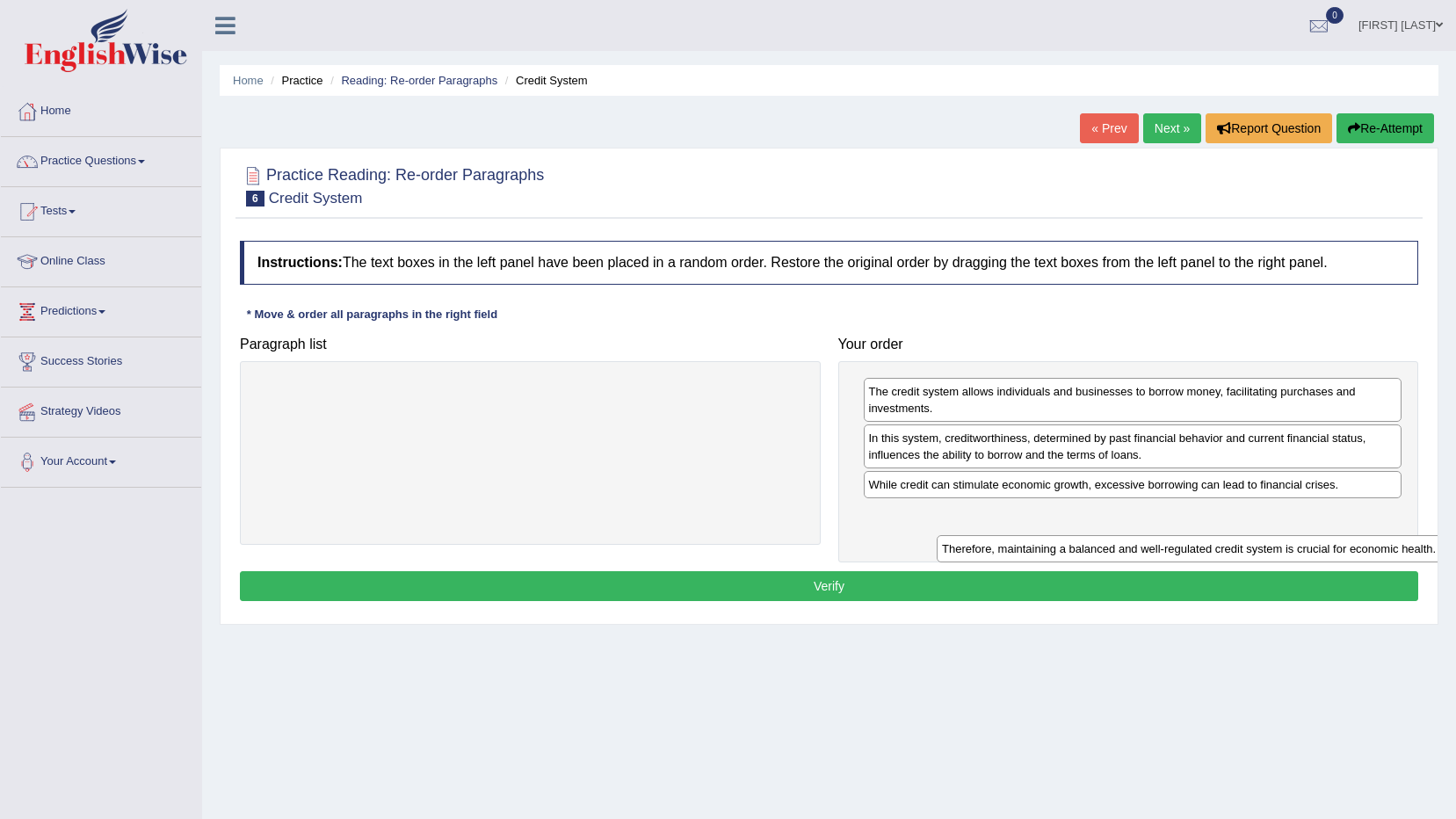 drag, startPoint x: 470, startPoint y: 385, endPoint x: 1148, endPoint y: 542, distance: 695.94037 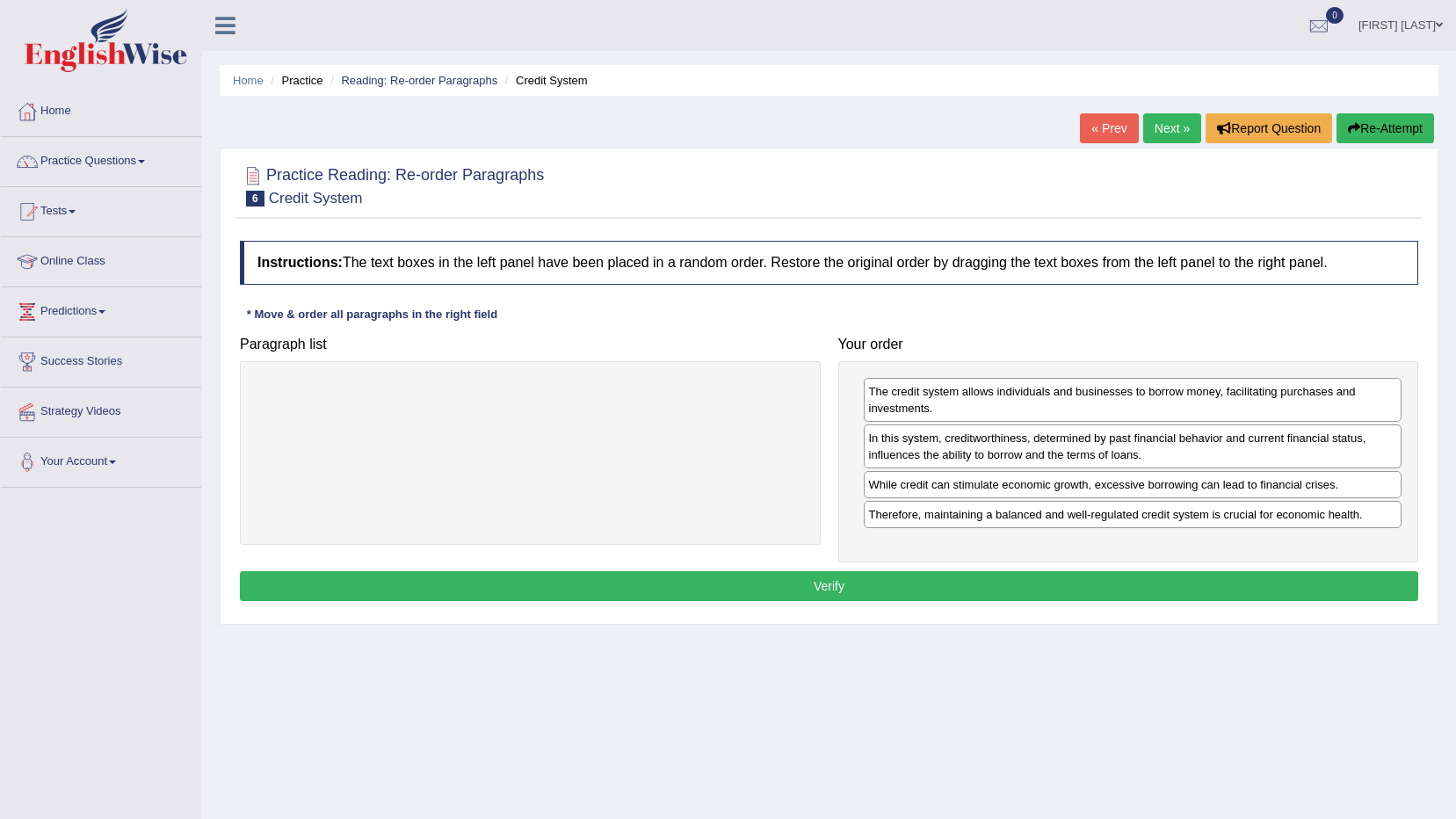 click on "Verify" 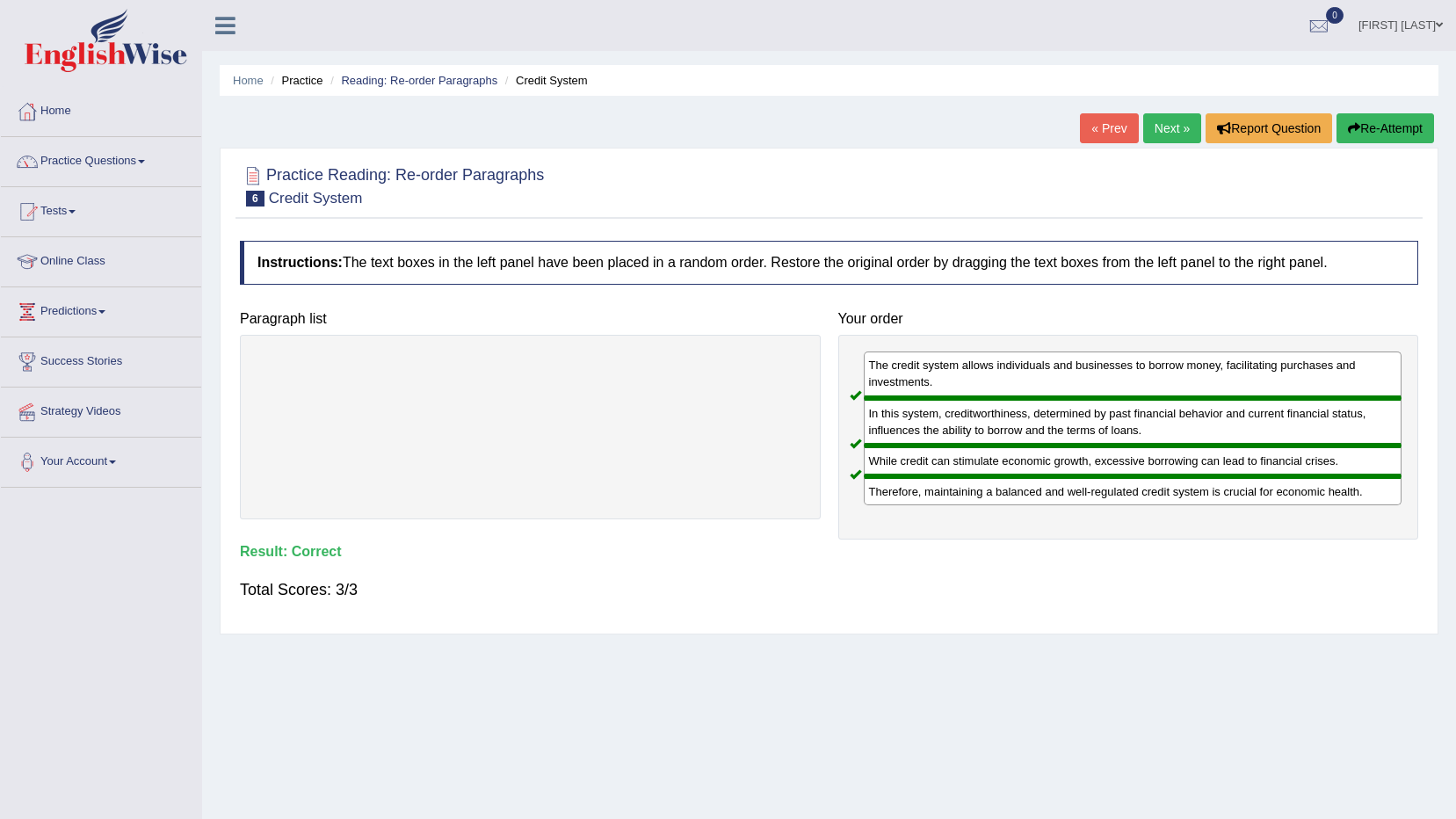 click on "Next »" 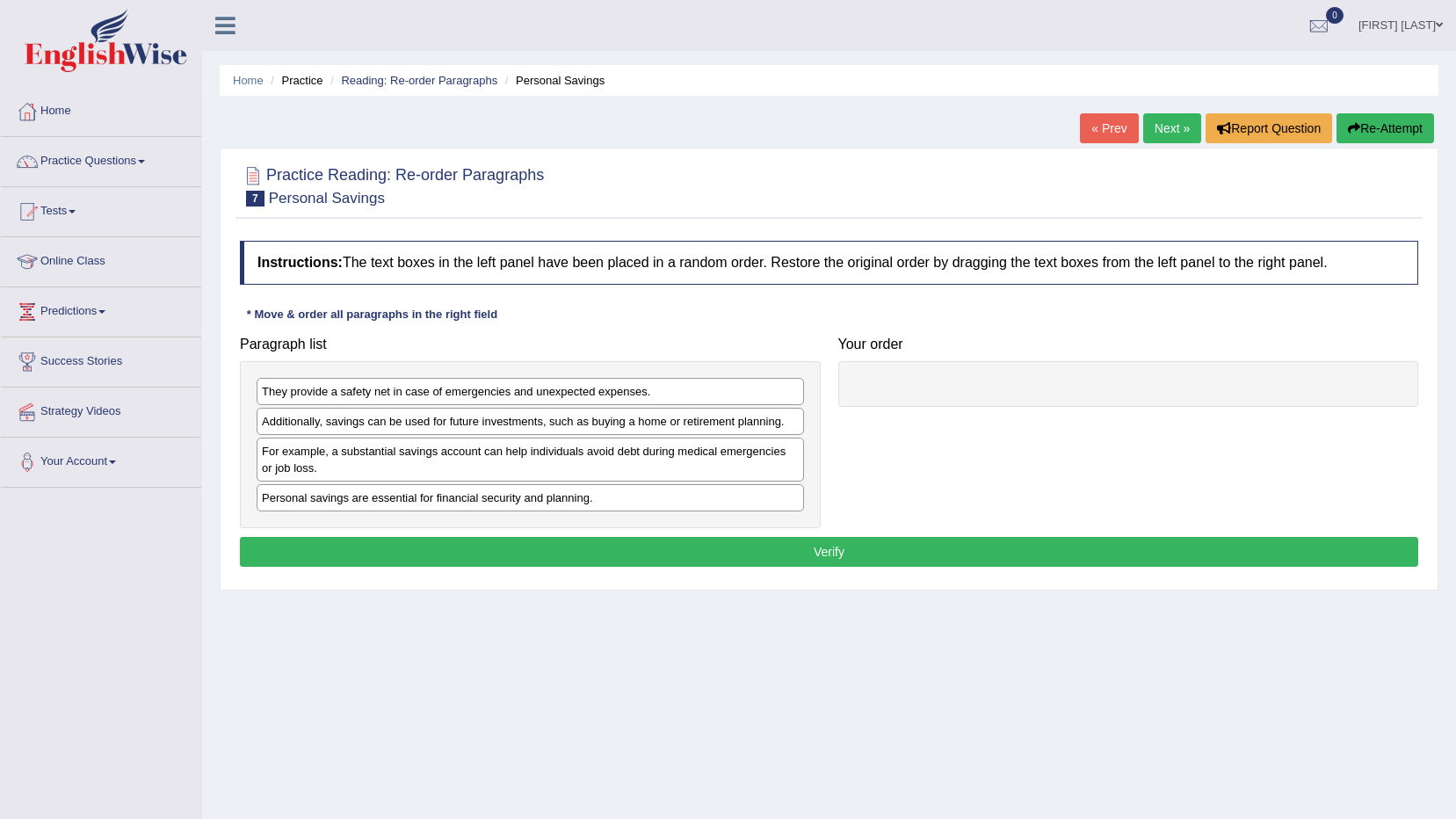 scroll, scrollTop: 0, scrollLeft: 0, axis: both 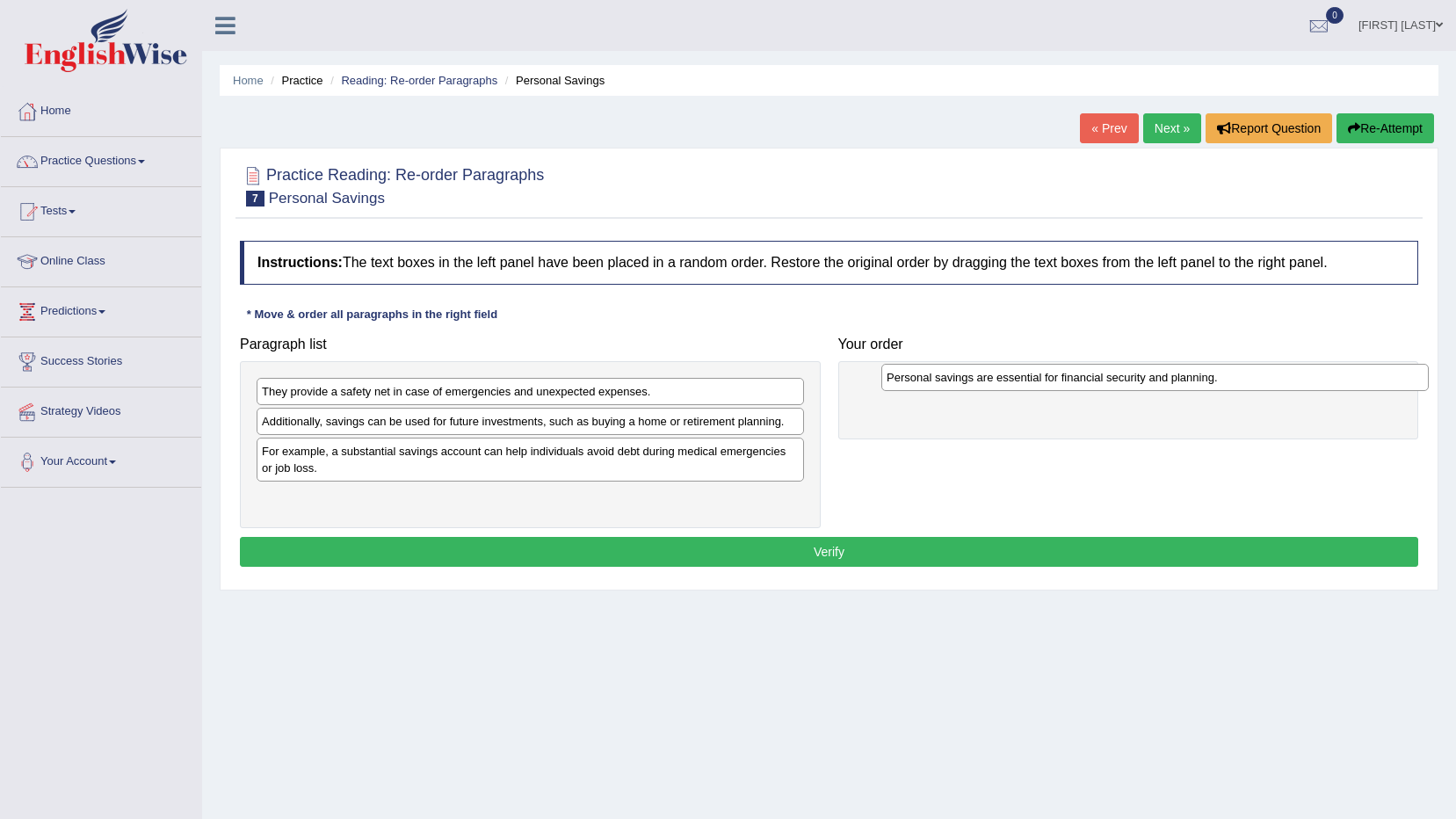drag, startPoint x: 481, startPoint y: 504, endPoint x: 1105, endPoint y: 384, distance: 635.4337 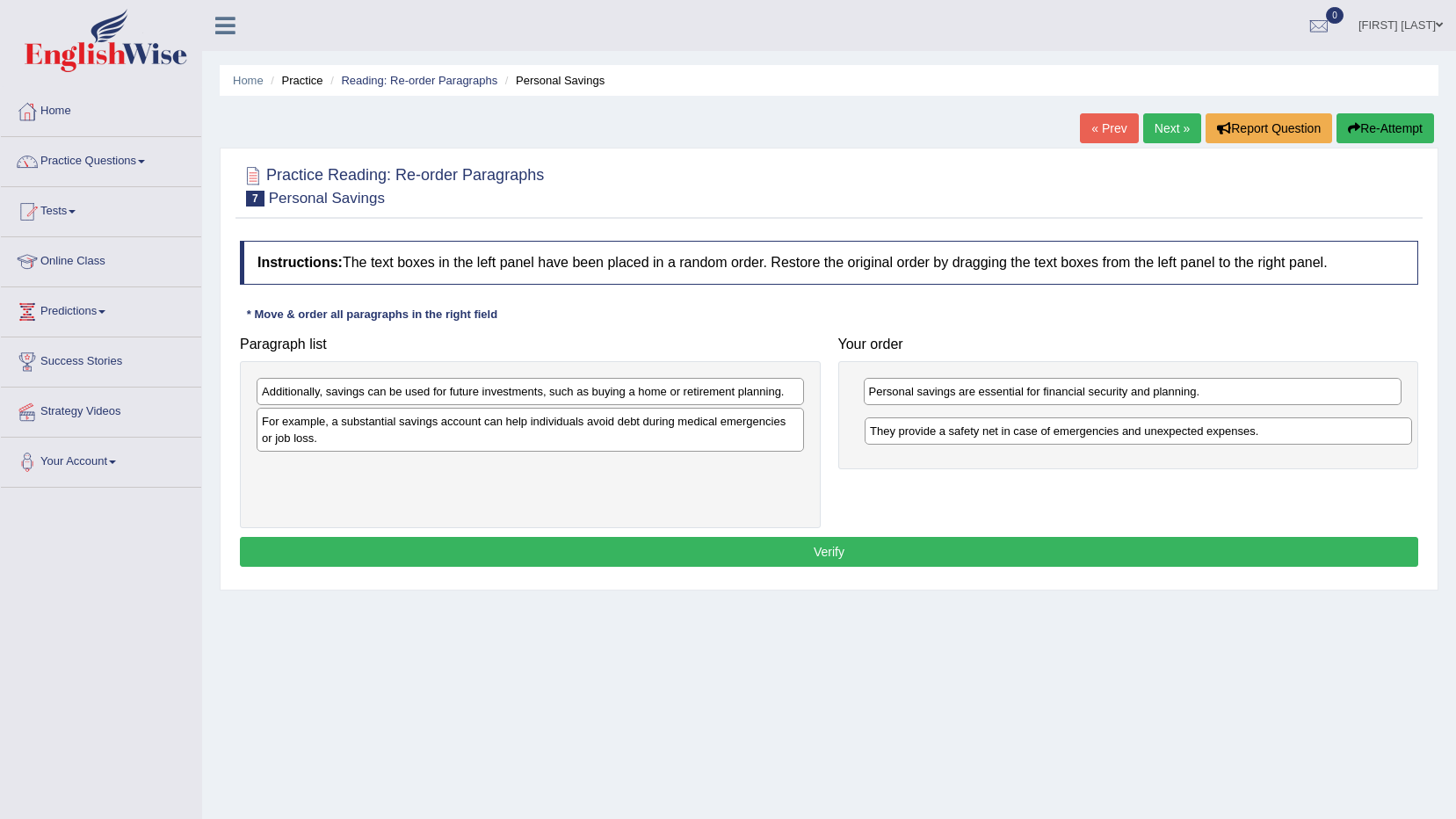 drag, startPoint x: 542, startPoint y: 391, endPoint x: 1150, endPoint y: 431, distance: 609.3144 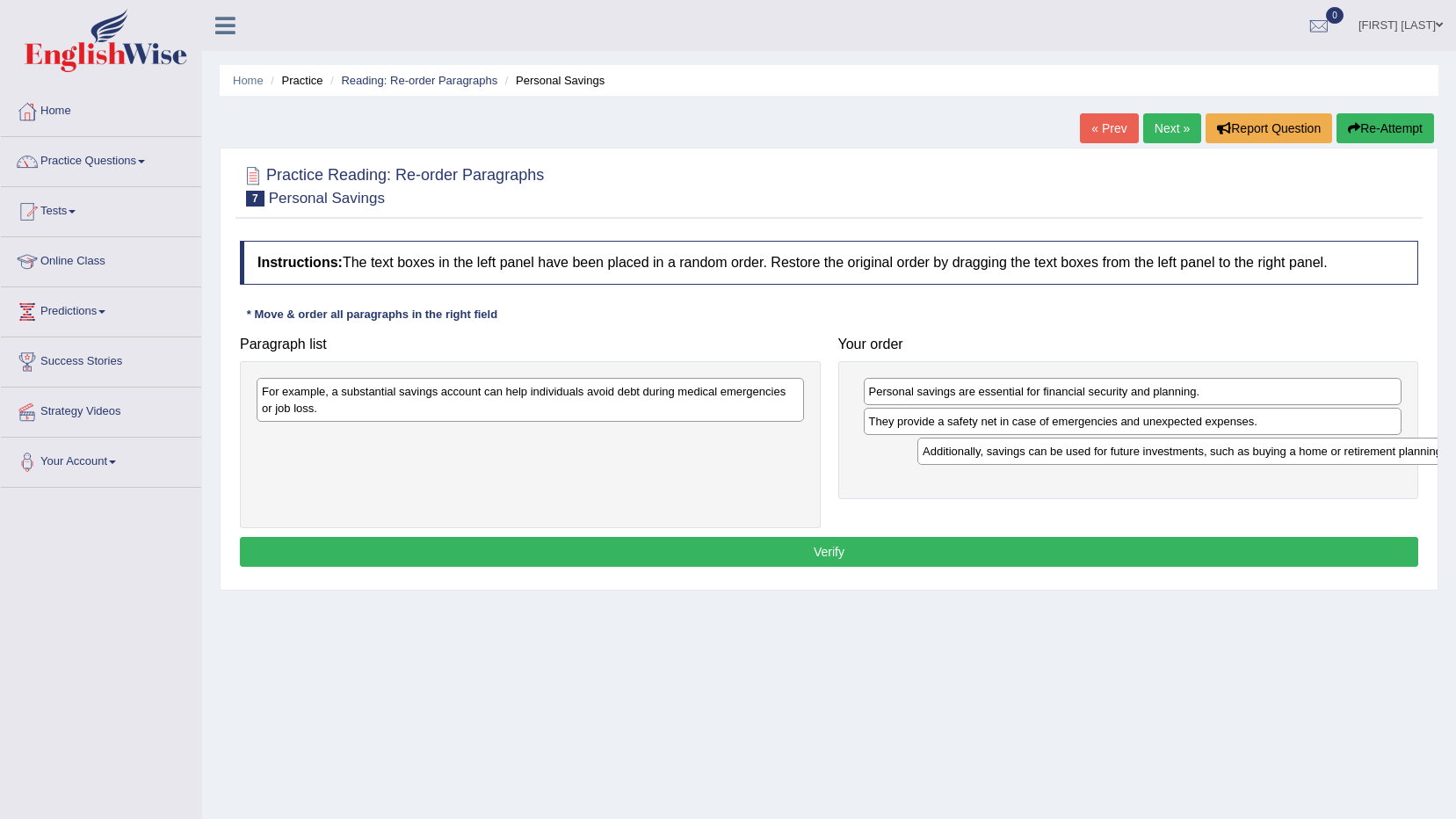 drag, startPoint x: 605, startPoint y: 385, endPoint x: 1266, endPoint y: 445, distance: 663.71756 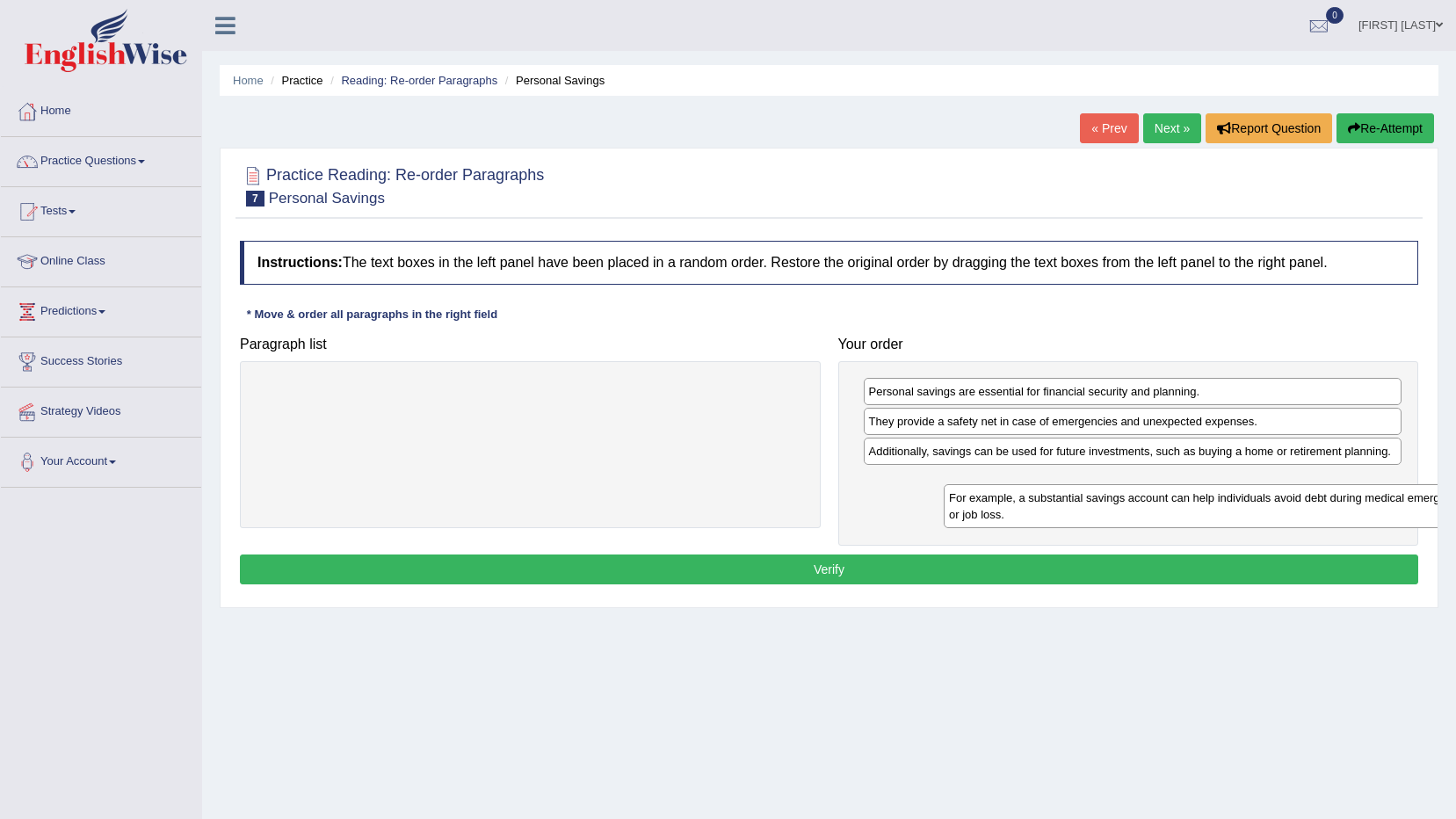 drag, startPoint x: 487, startPoint y: 402, endPoint x: 1092, endPoint y: 492, distance: 611.65758 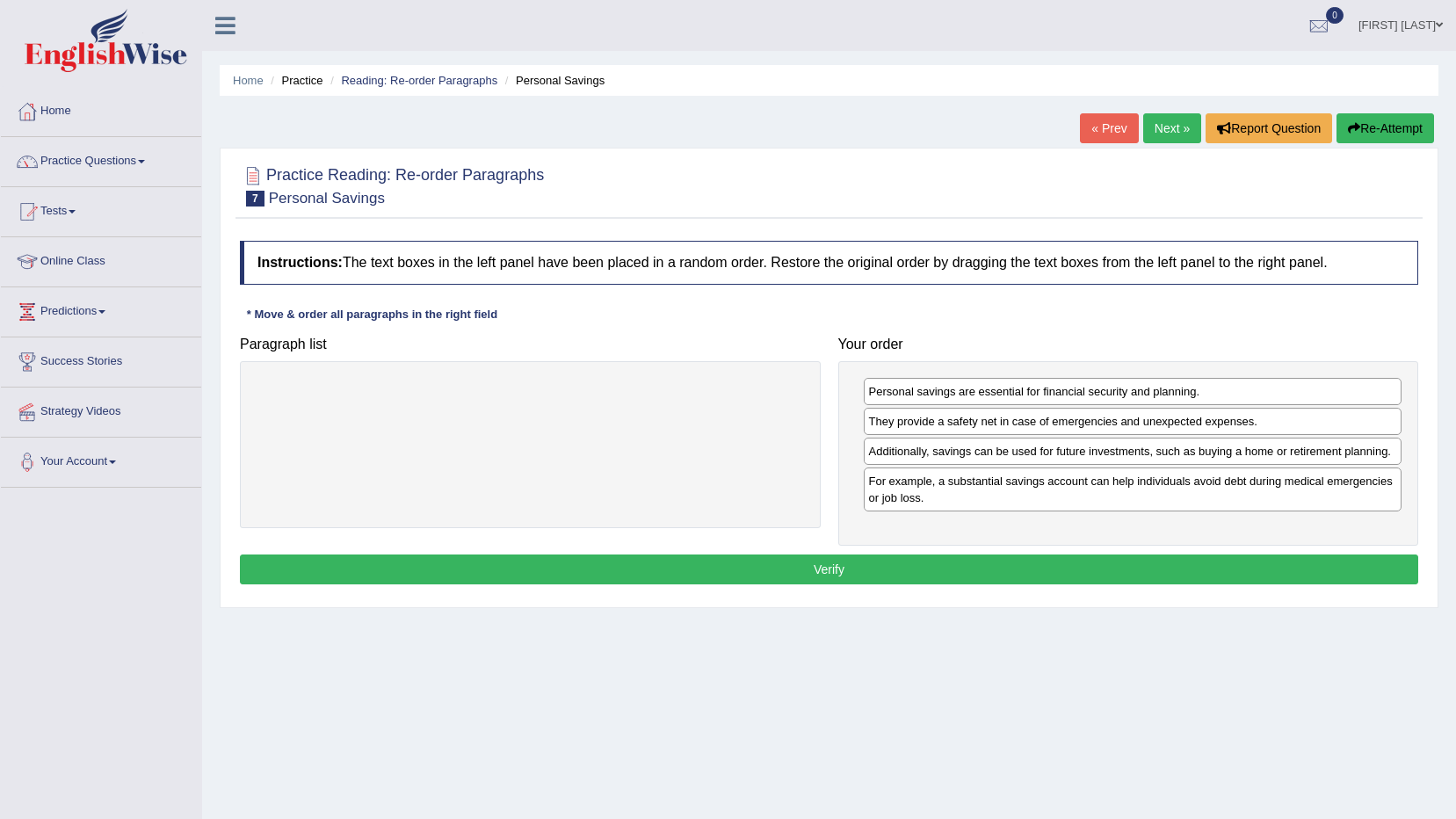 click on "Verify" at bounding box center [829, 569] 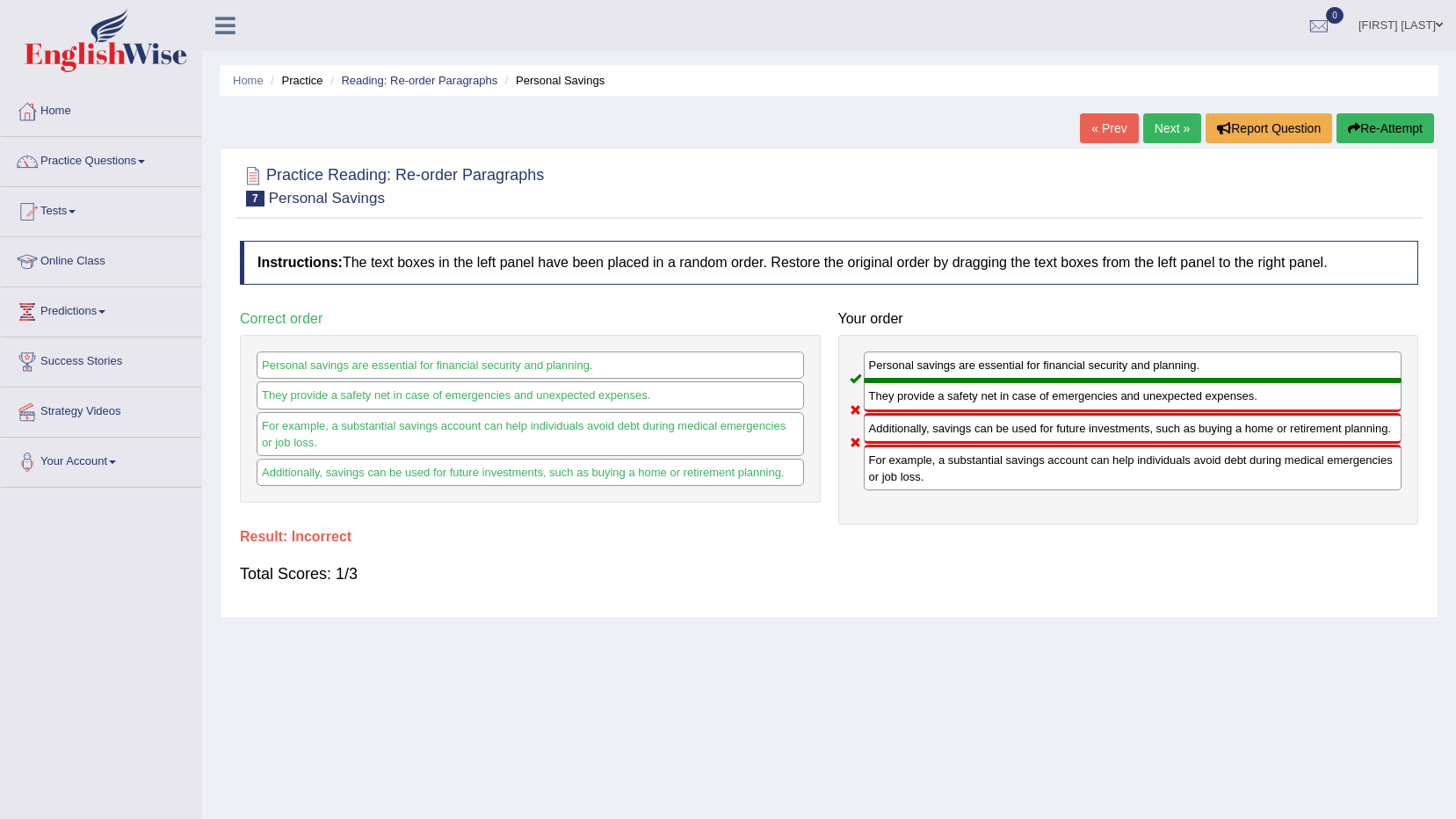 click on "Re-Attempt" at bounding box center [1385, 128] 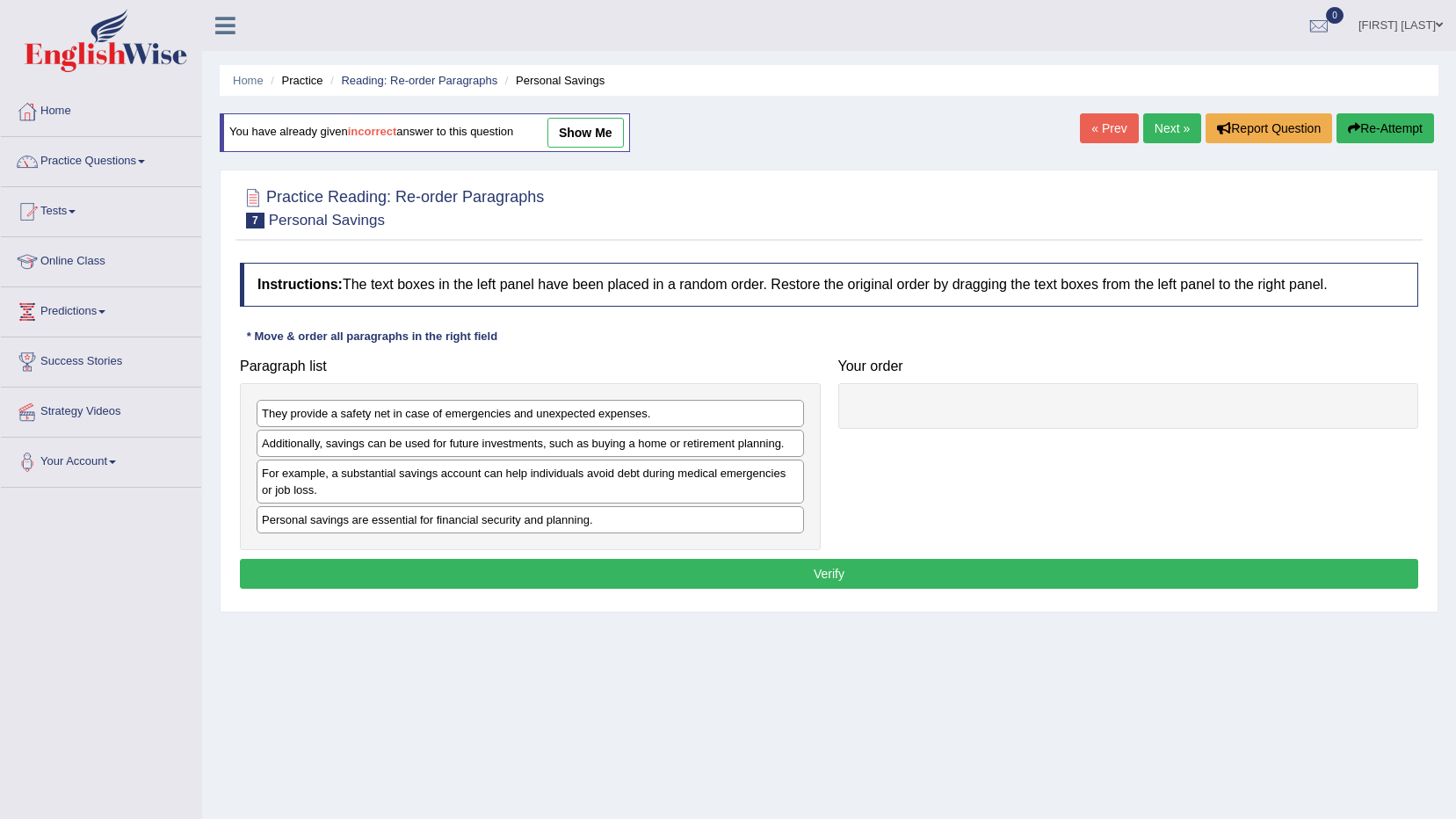 scroll, scrollTop: 0, scrollLeft: 0, axis: both 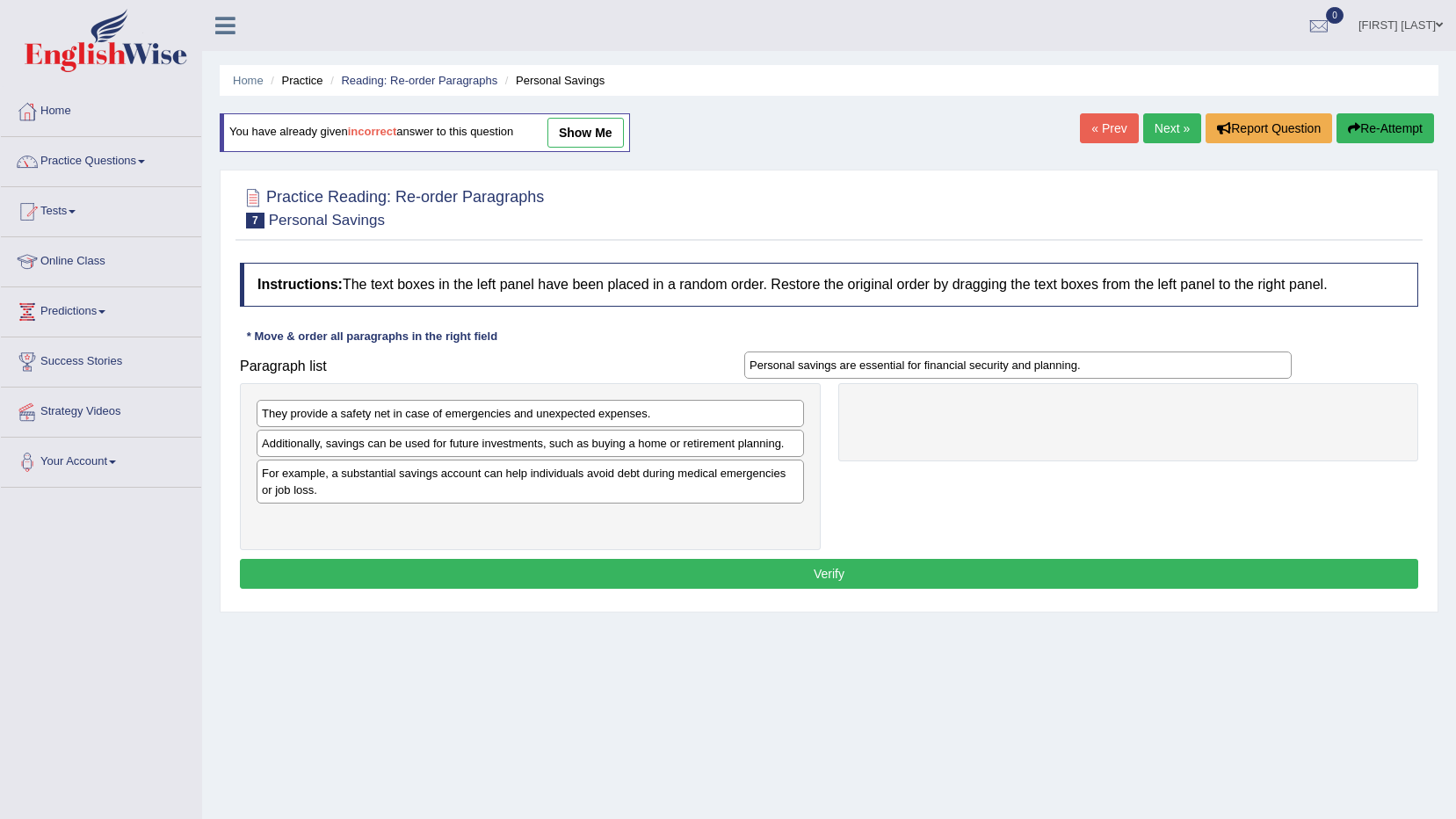 drag, startPoint x: 574, startPoint y: 519, endPoint x: 1061, endPoint y: 365, distance: 510.769 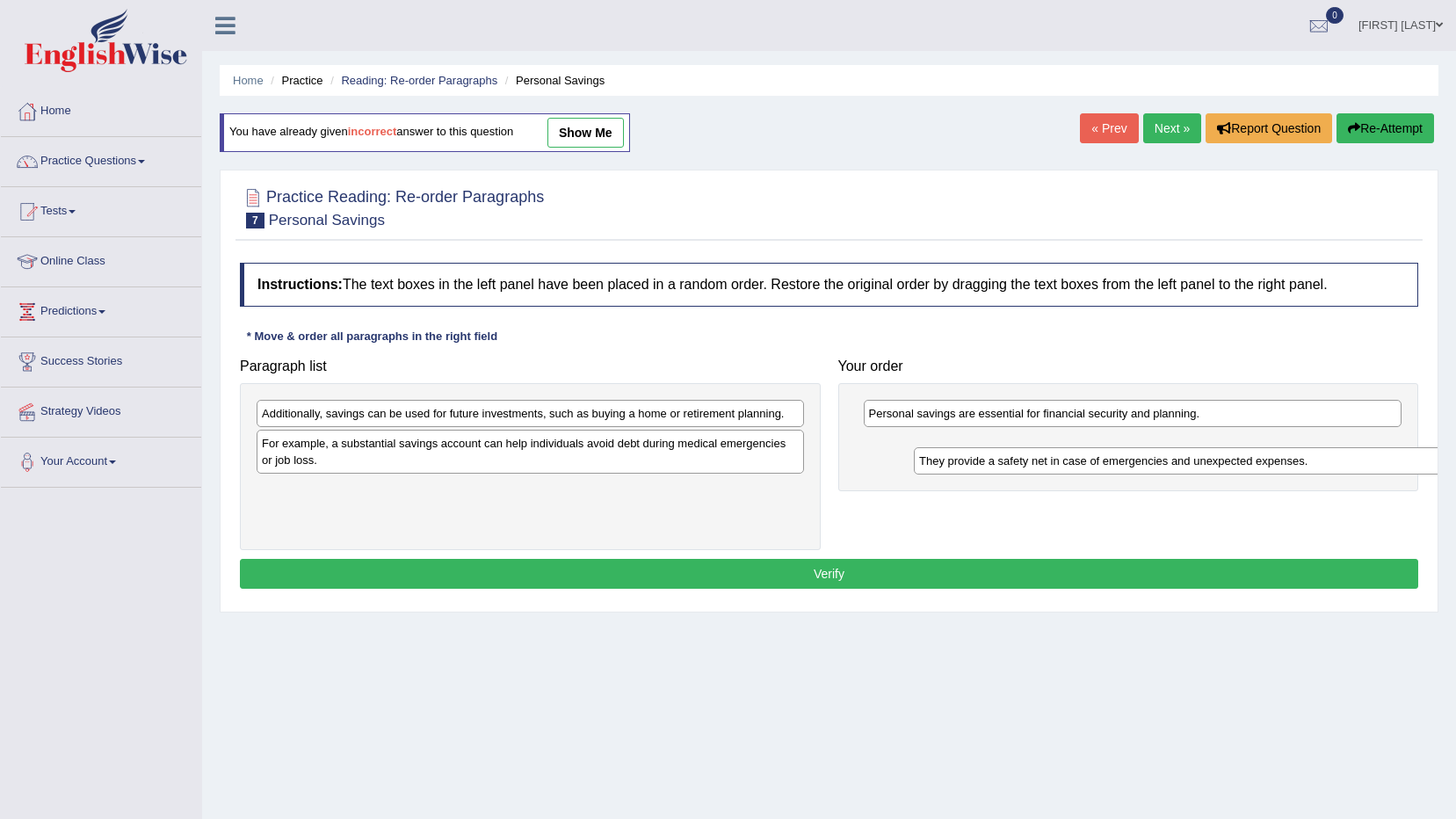 drag, startPoint x: 511, startPoint y: 415, endPoint x: 1169, endPoint y: 462, distance: 659.67644 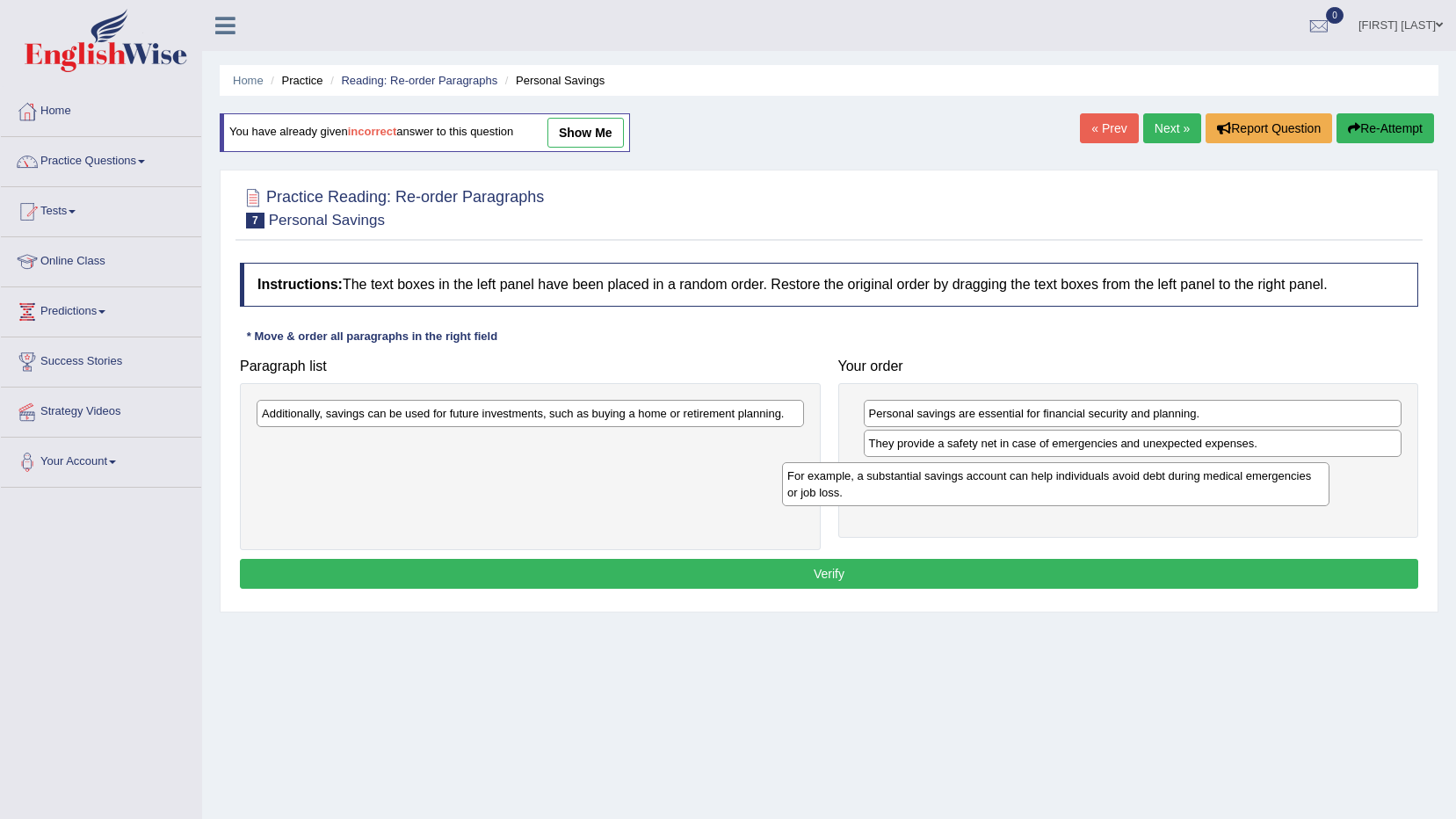 drag, startPoint x: 536, startPoint y: 459, endPoint x: 1061, endPoint y: 491, distance: 525.97433 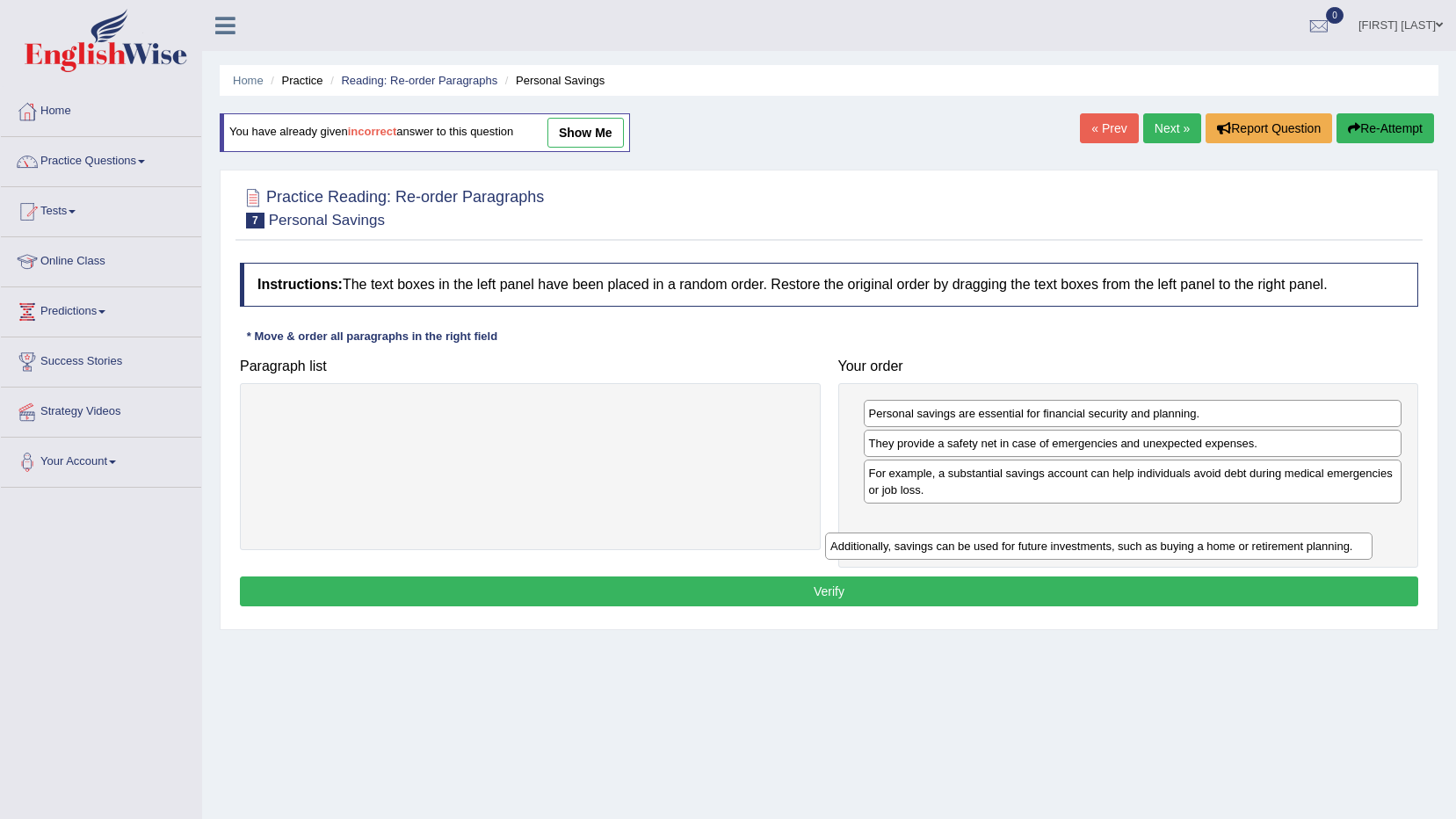 drag, startPoint x: 593, startPoint y: 415, endPoint x: 1169, endPoint y: 543, distance: 590.0508 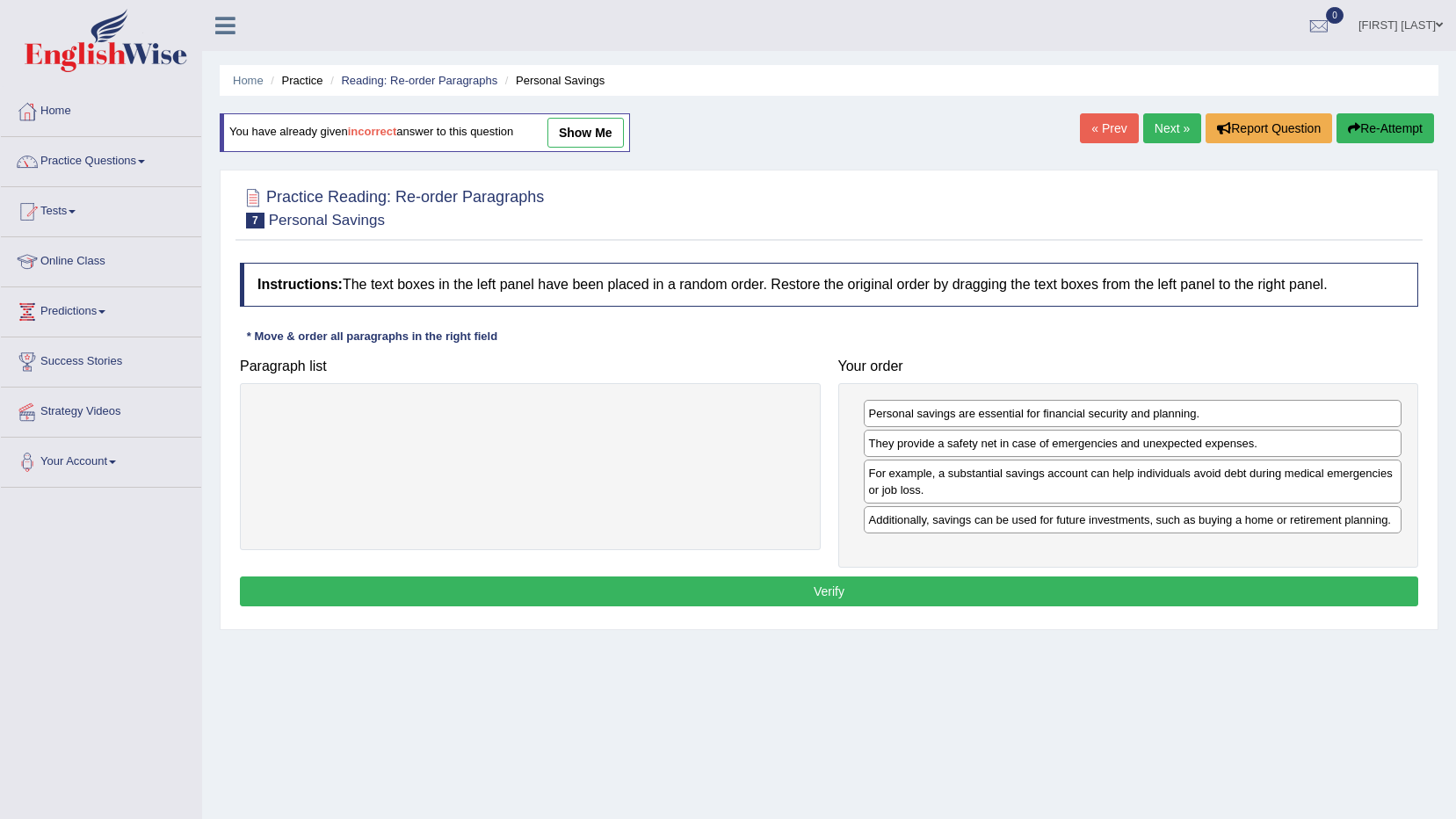 click on "Verify" at bounding box center (829, 591) 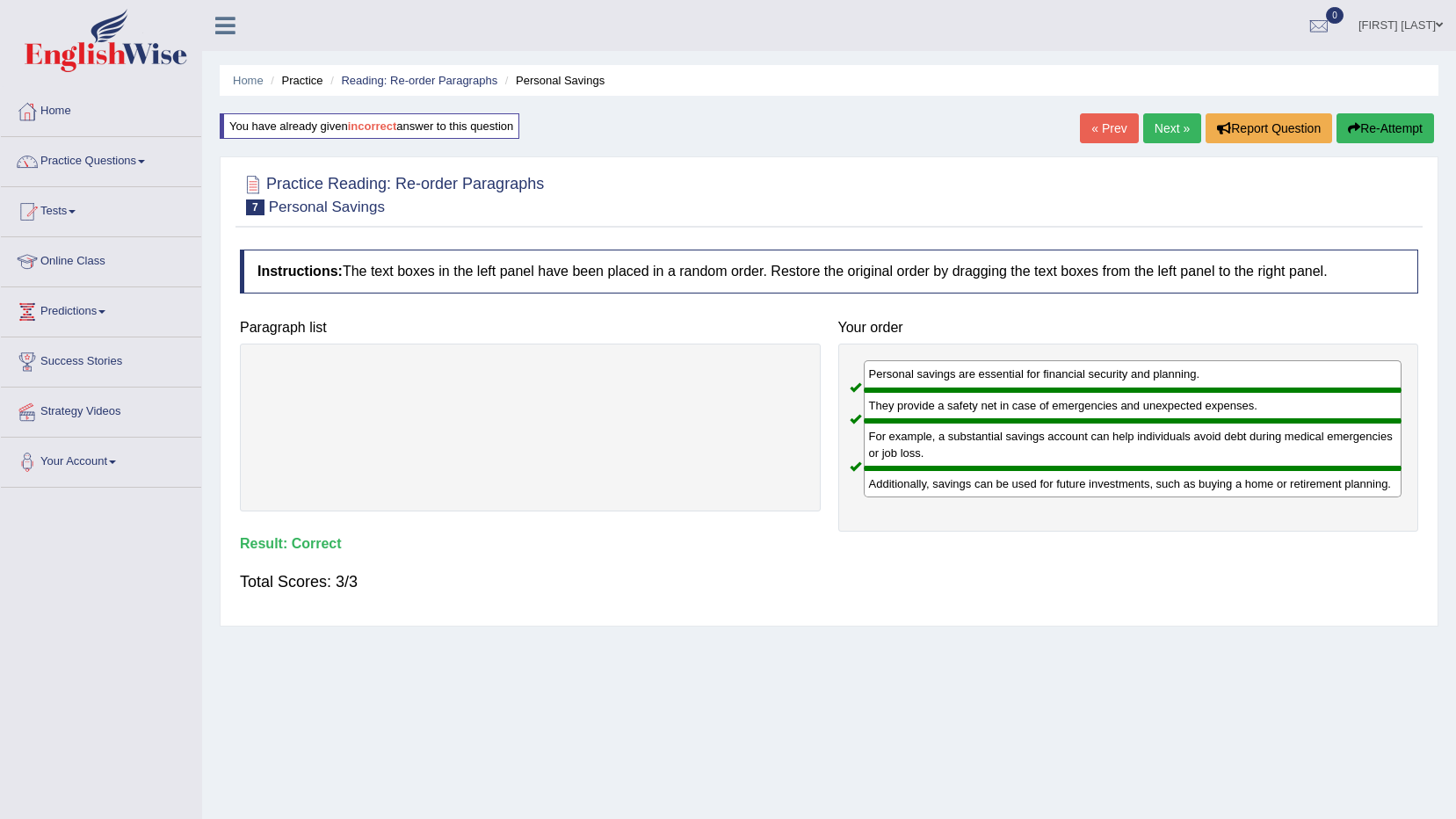 click on "Next »" at bounding box center (1172, 128) 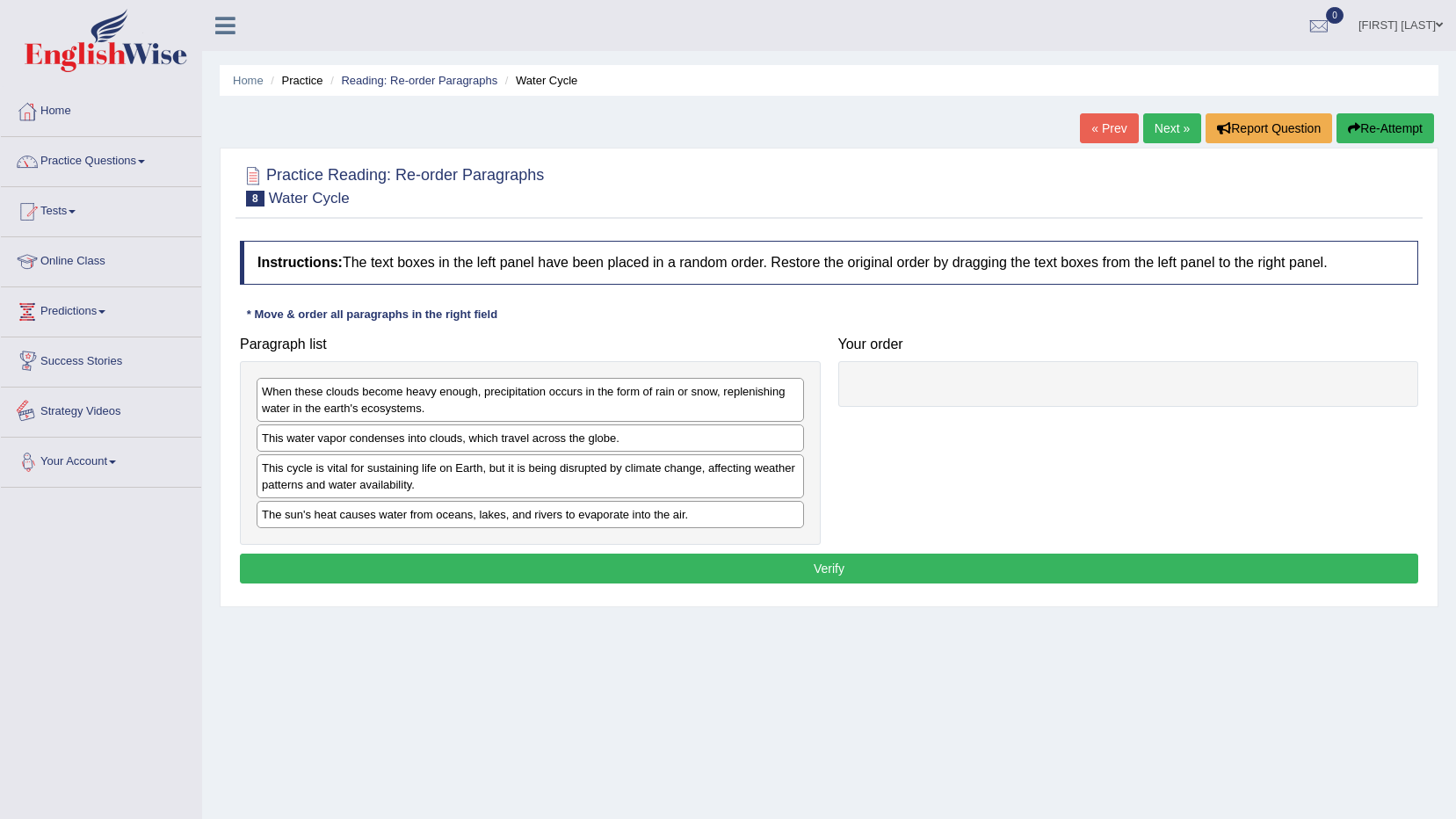 scroll, scrollTop: 0, scrollLeft: 0, axis: both 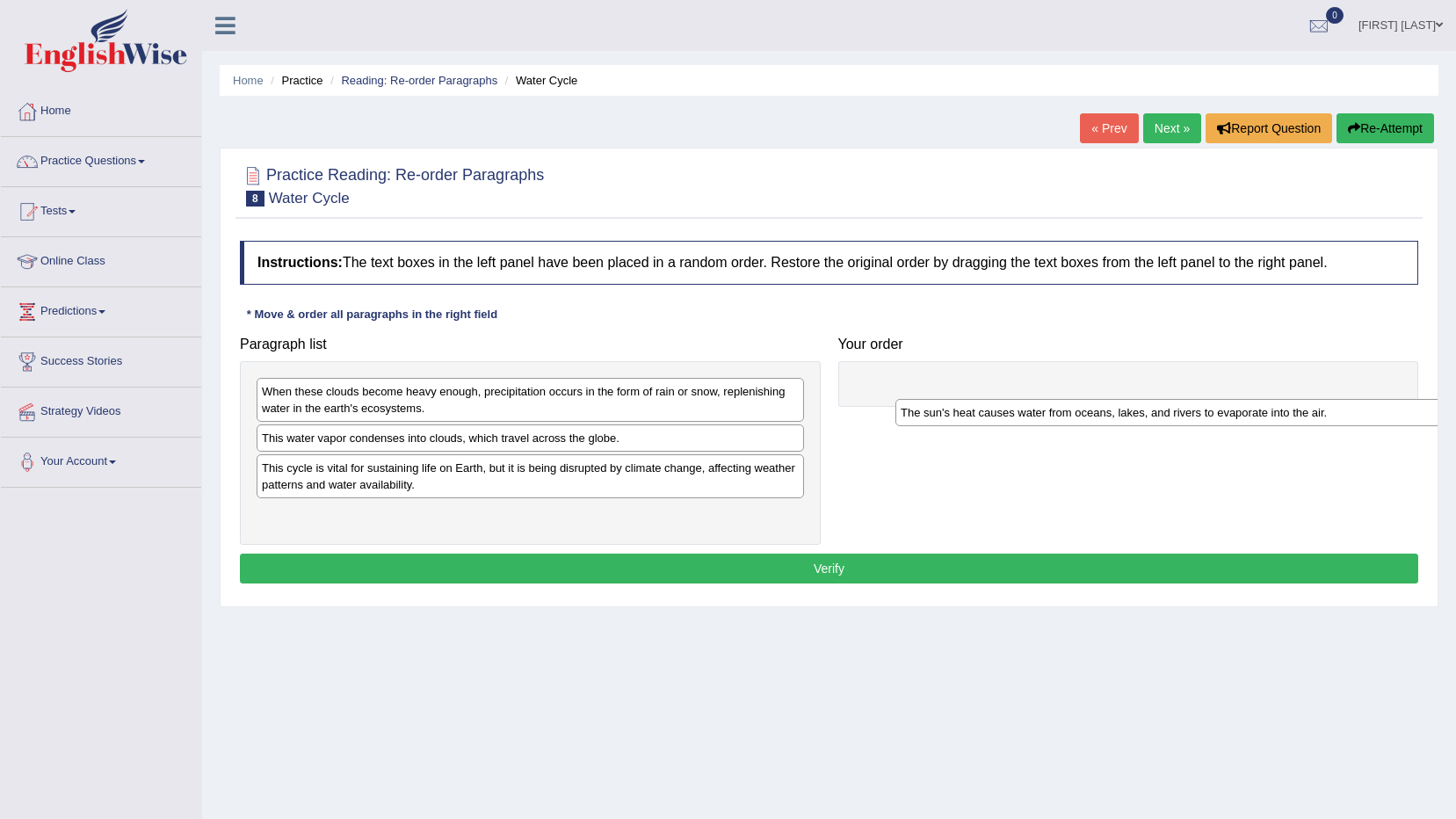 drag, startPoint x: 531, startPoint y: 518, endPoint x: 1170, endPoint y: 416, distance: 647.0896 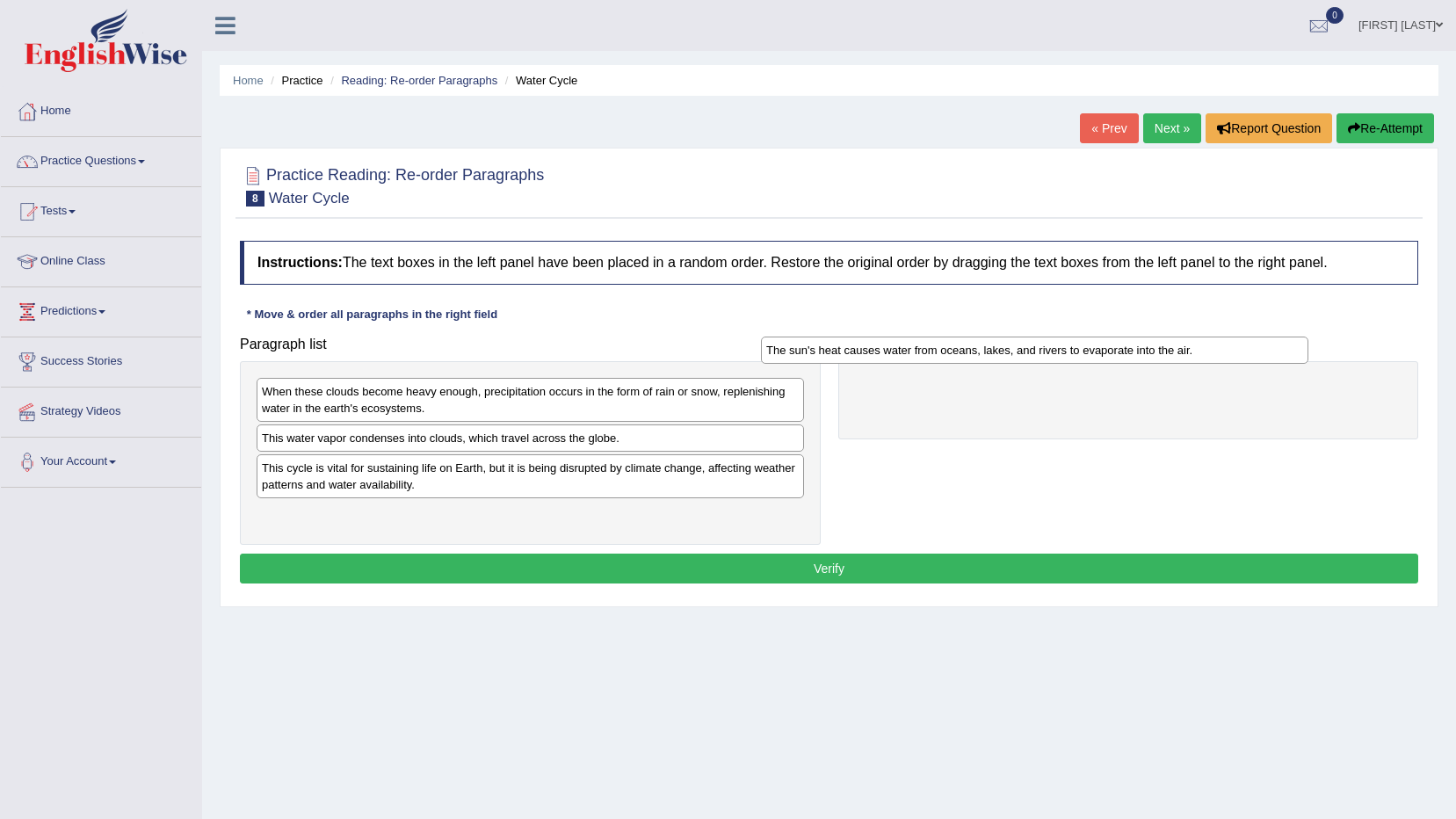 drag, startPoint x: 598, startPoint y: 513, endPoint x: 1103, endPoint y: 349, distance: 530.9623 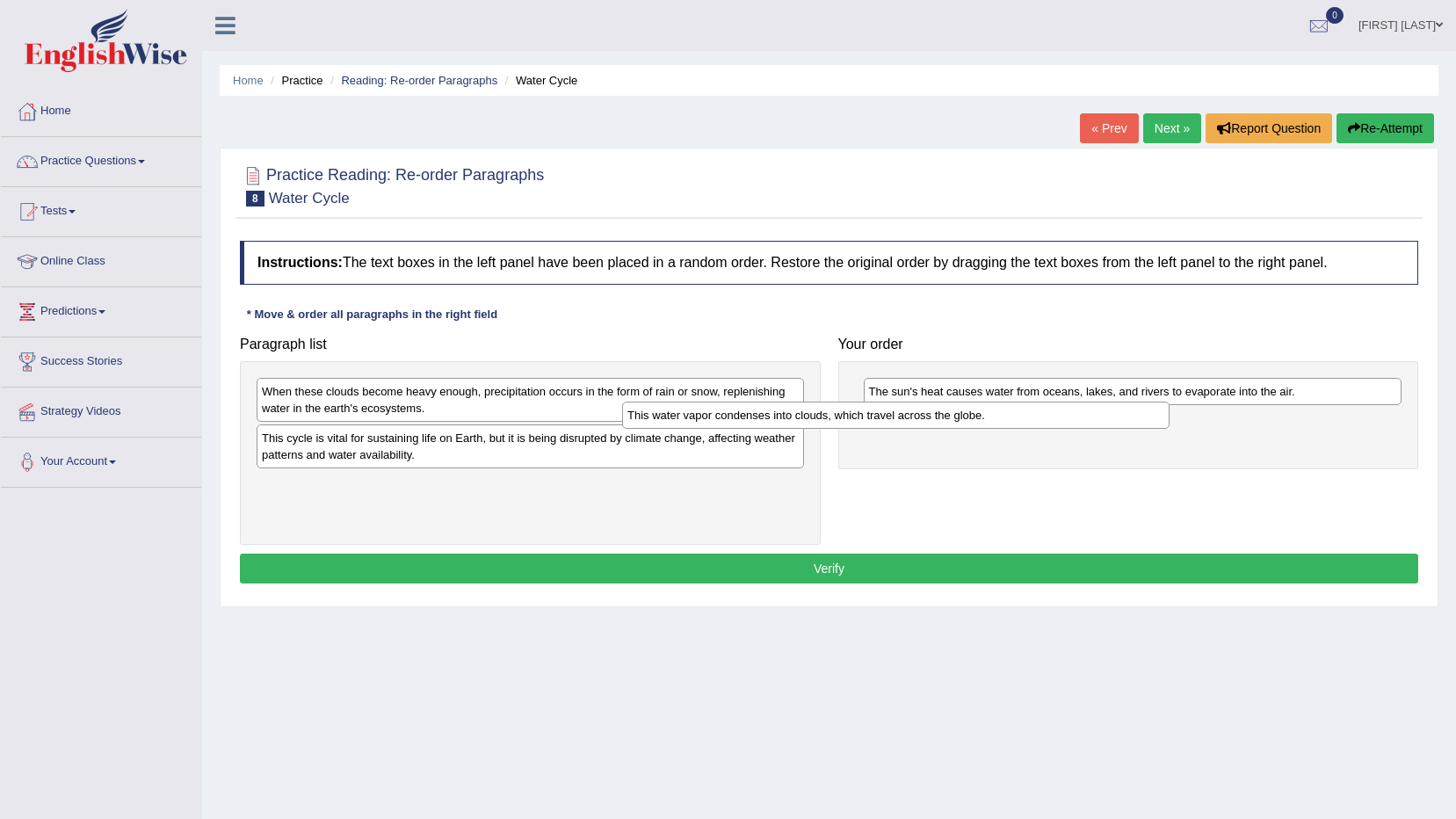 drag, startPoint x: 689, startPoint y: 439, endPoint x: 1097, endPoint y: 416, distance: 408.64777 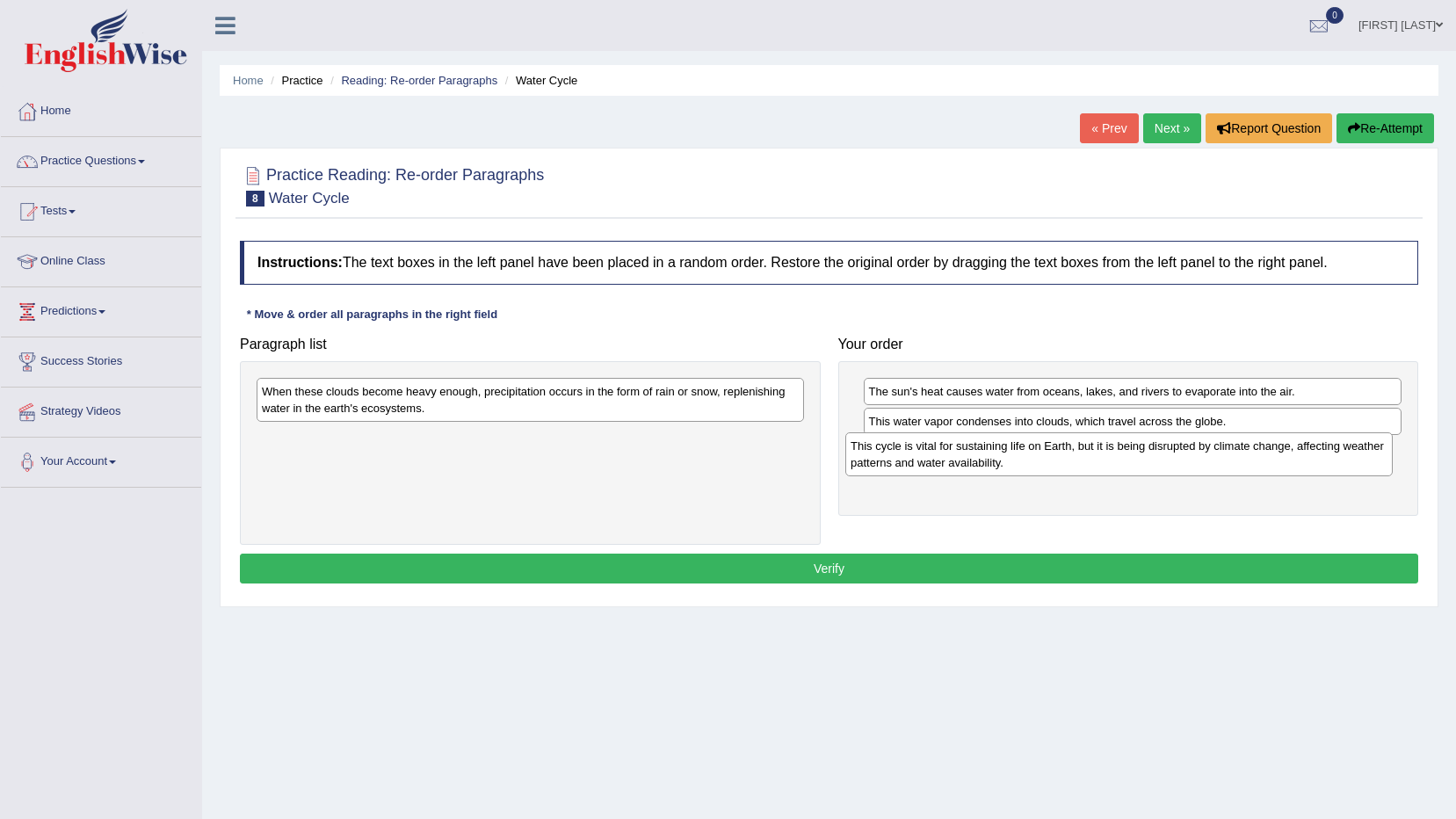 drag, startPoint x: 457, startPoint y: 453, endPoint x: 1046, endPoint y: 460, distance: 589.0416 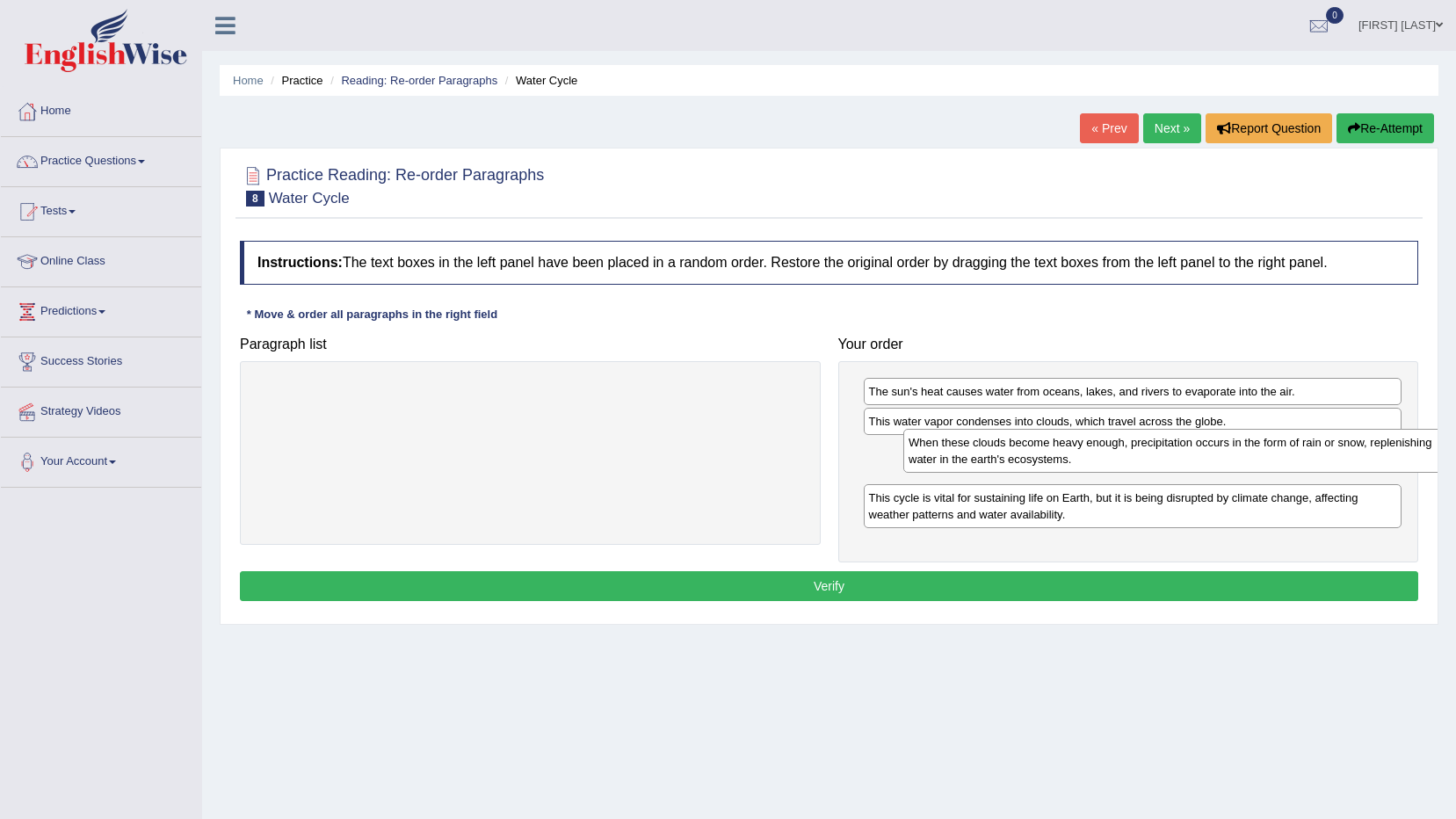 drag, startPoint x: 499, startPoint y: 405, endPoint x: 1143, endPoint y: 456, distance: 646.0163 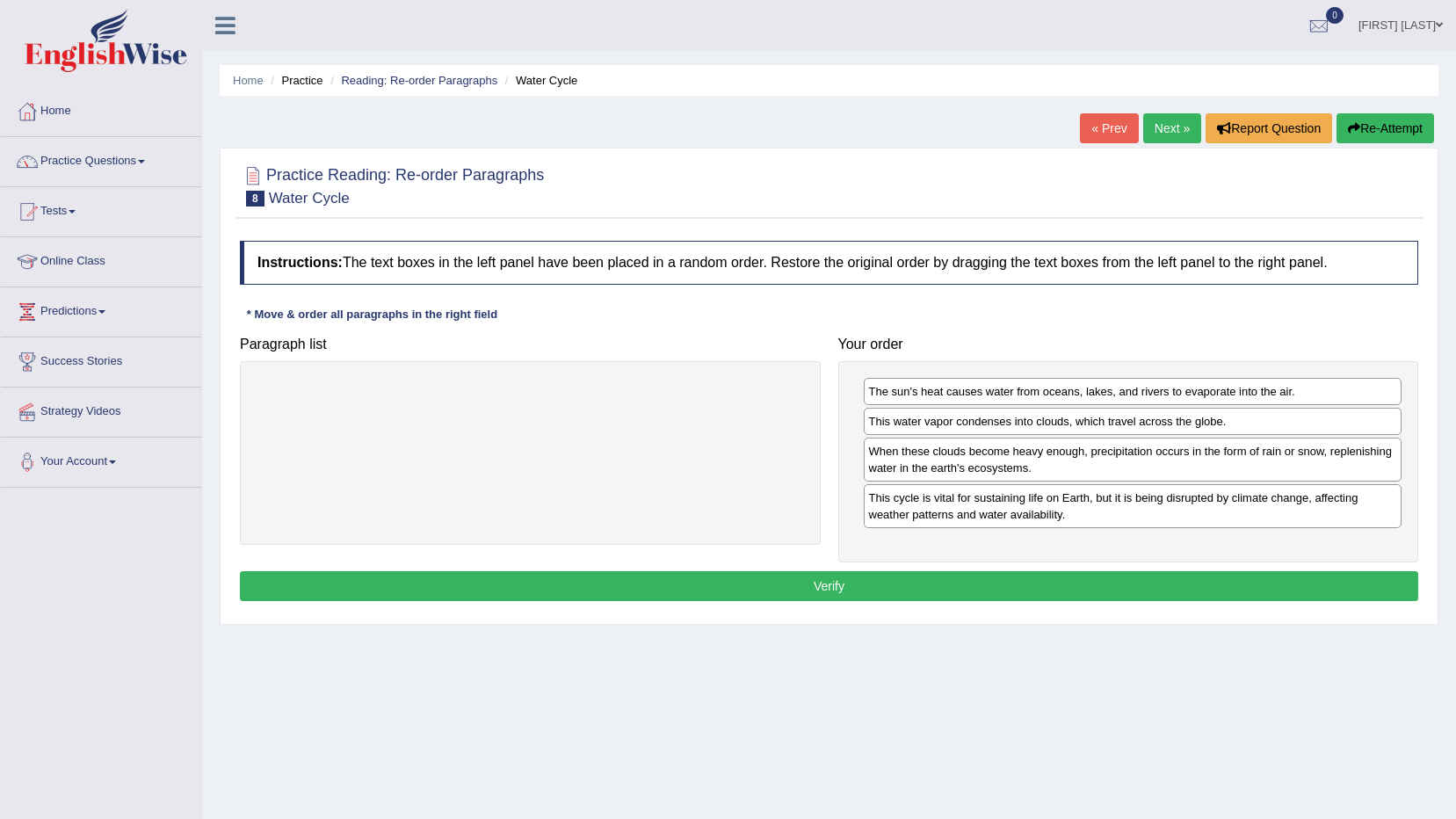 click on "Verify" at bounding box center [829, 586] 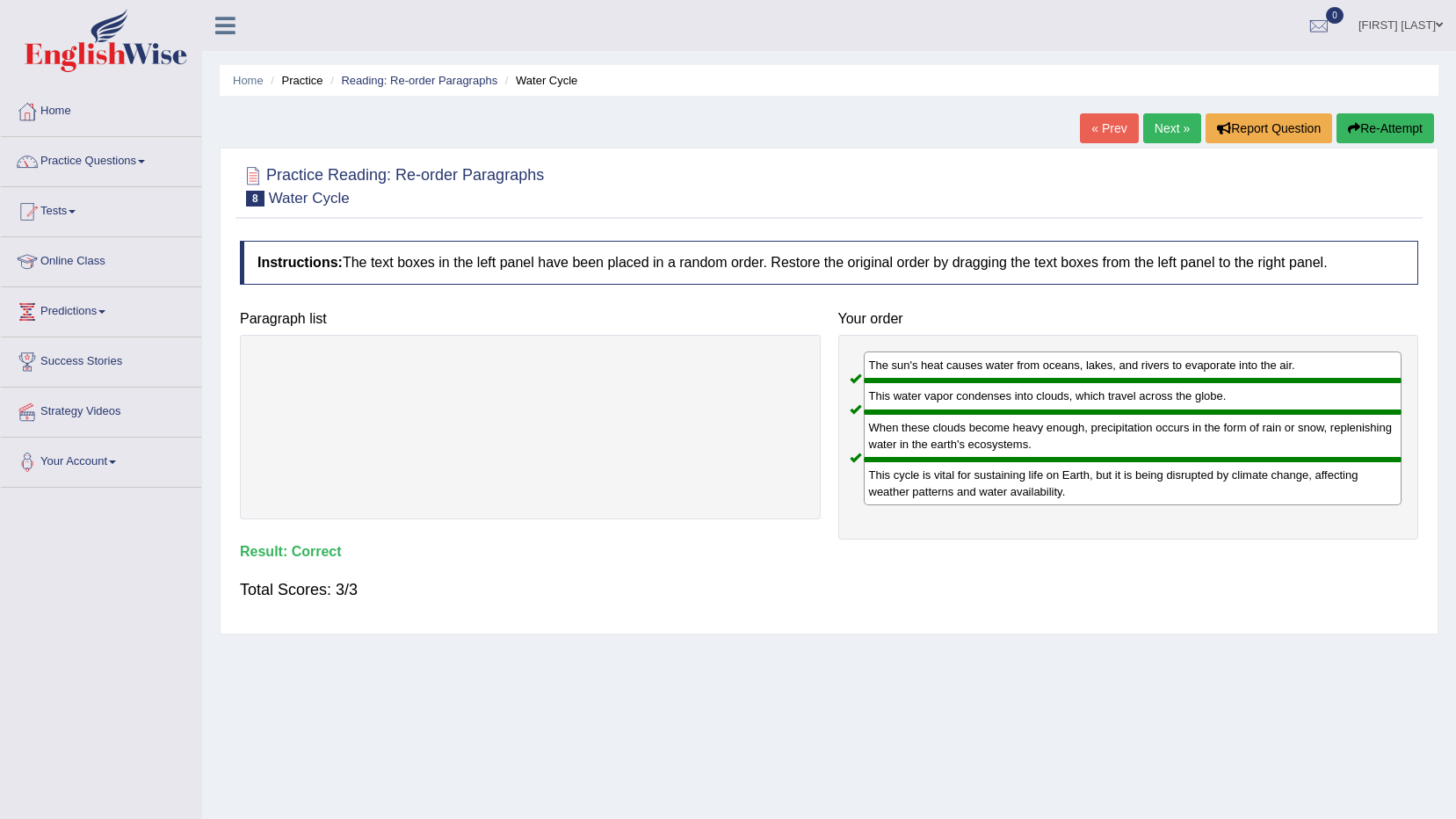 click on "Next »" at bounding box center (1172, 128) 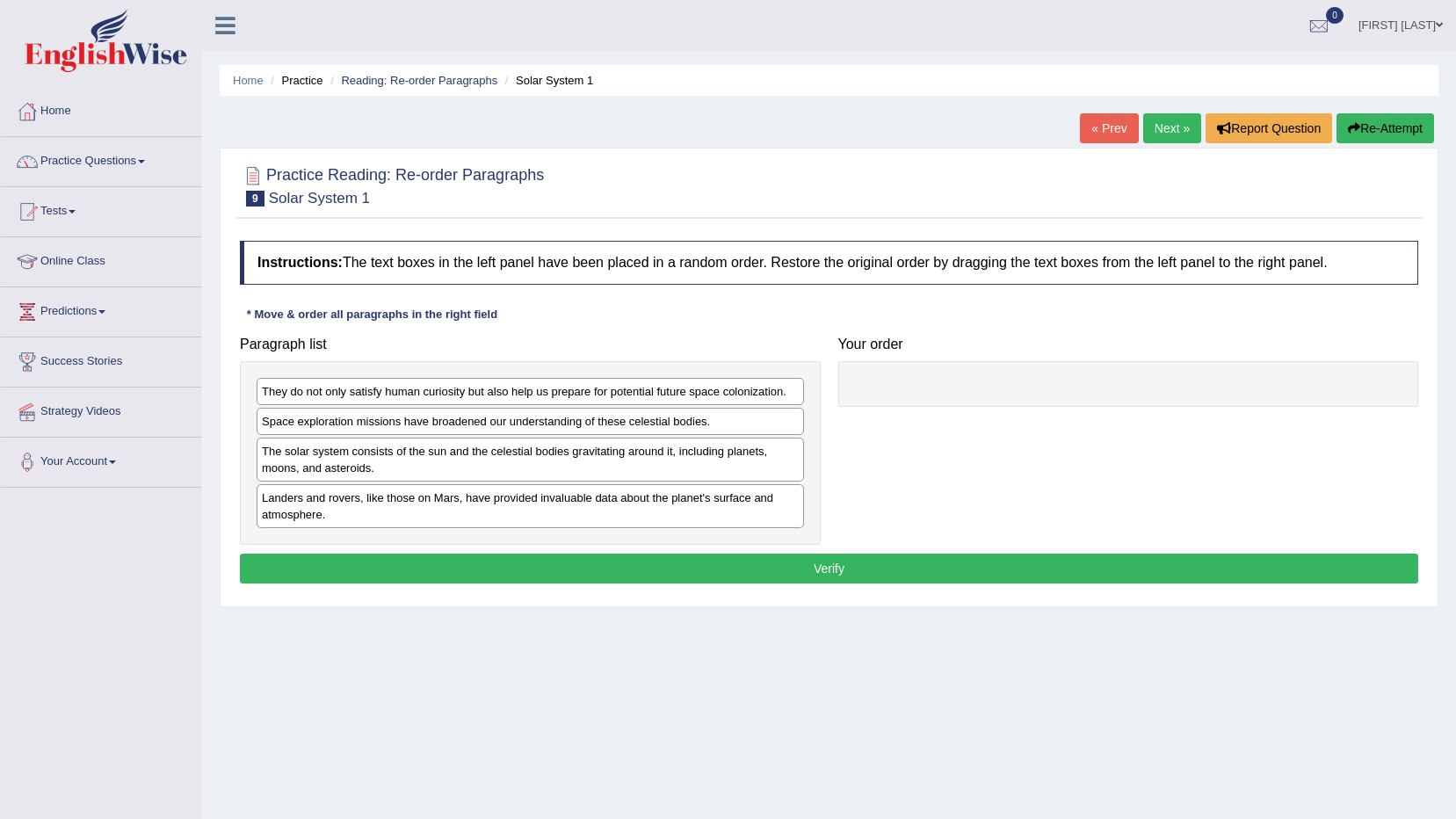 scroll, scrollTop: 0, scrollLeft: 0, axis: both 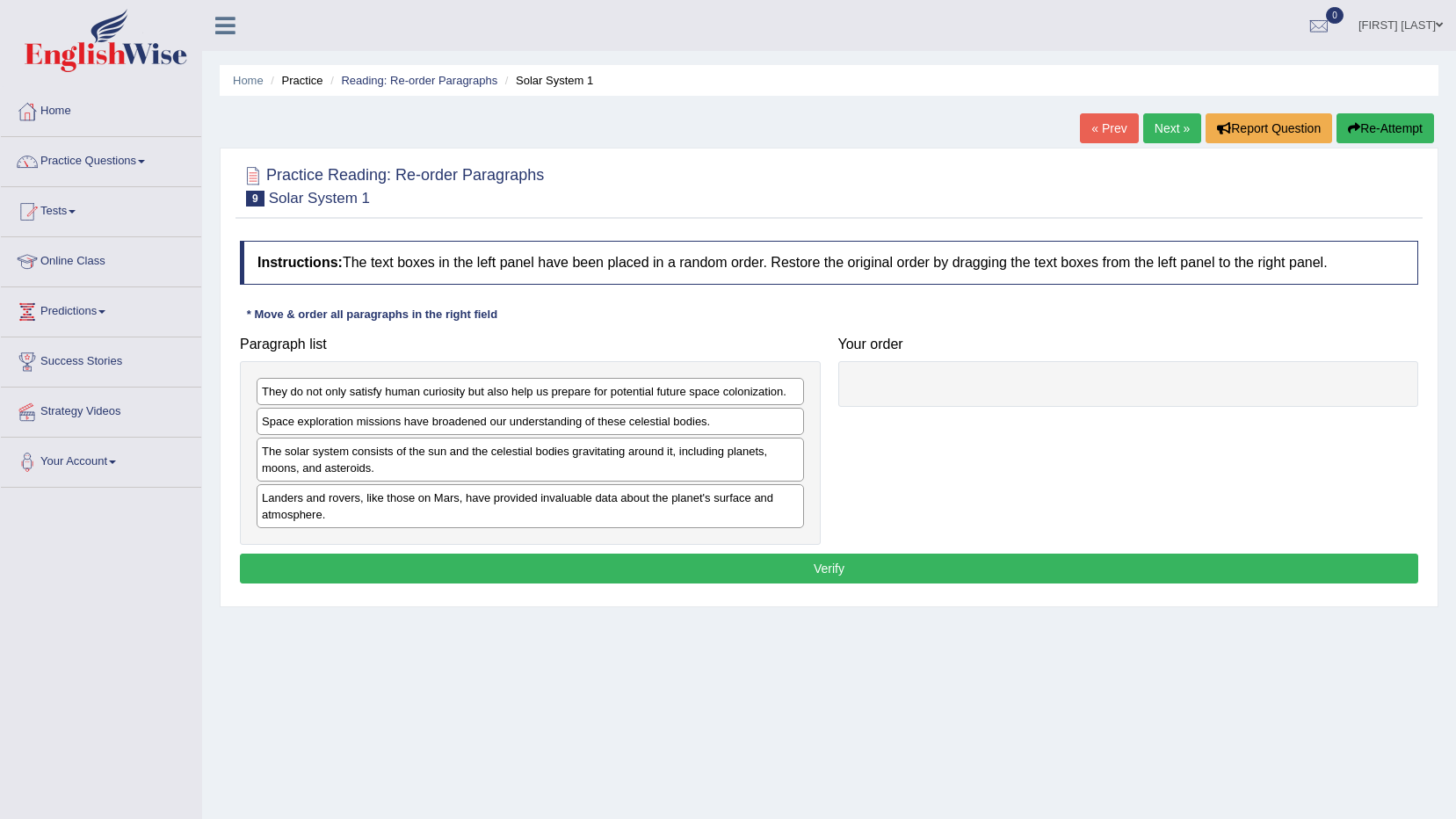 click on "Space exploration missions have broadened our understanding of these celestial bodies." at bounding box center (530, 421) 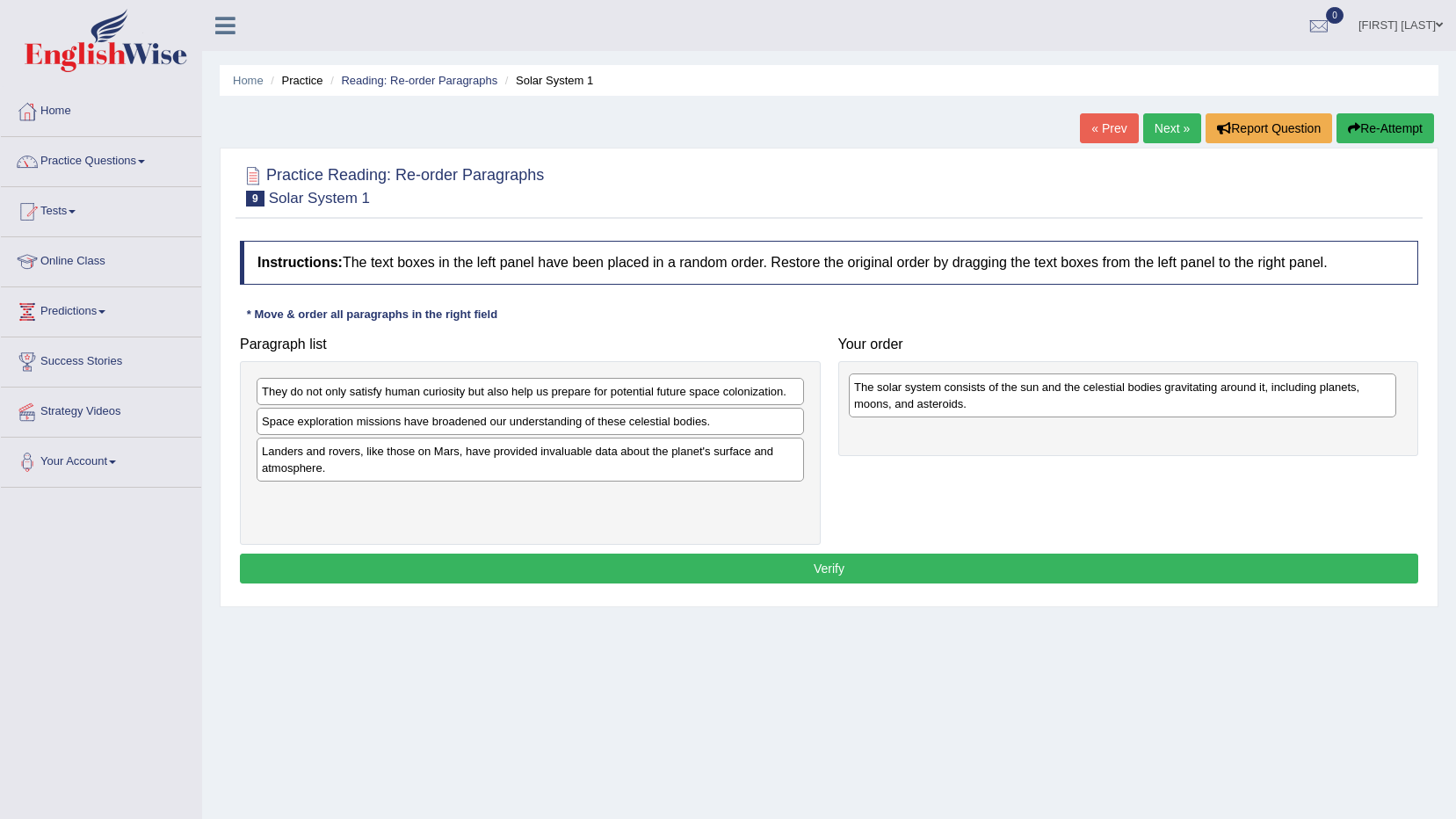 drag, startPoint x: 634, startPoint y: 463, endPoint x: 1227, endPoint y: 399, distance: 596.4436 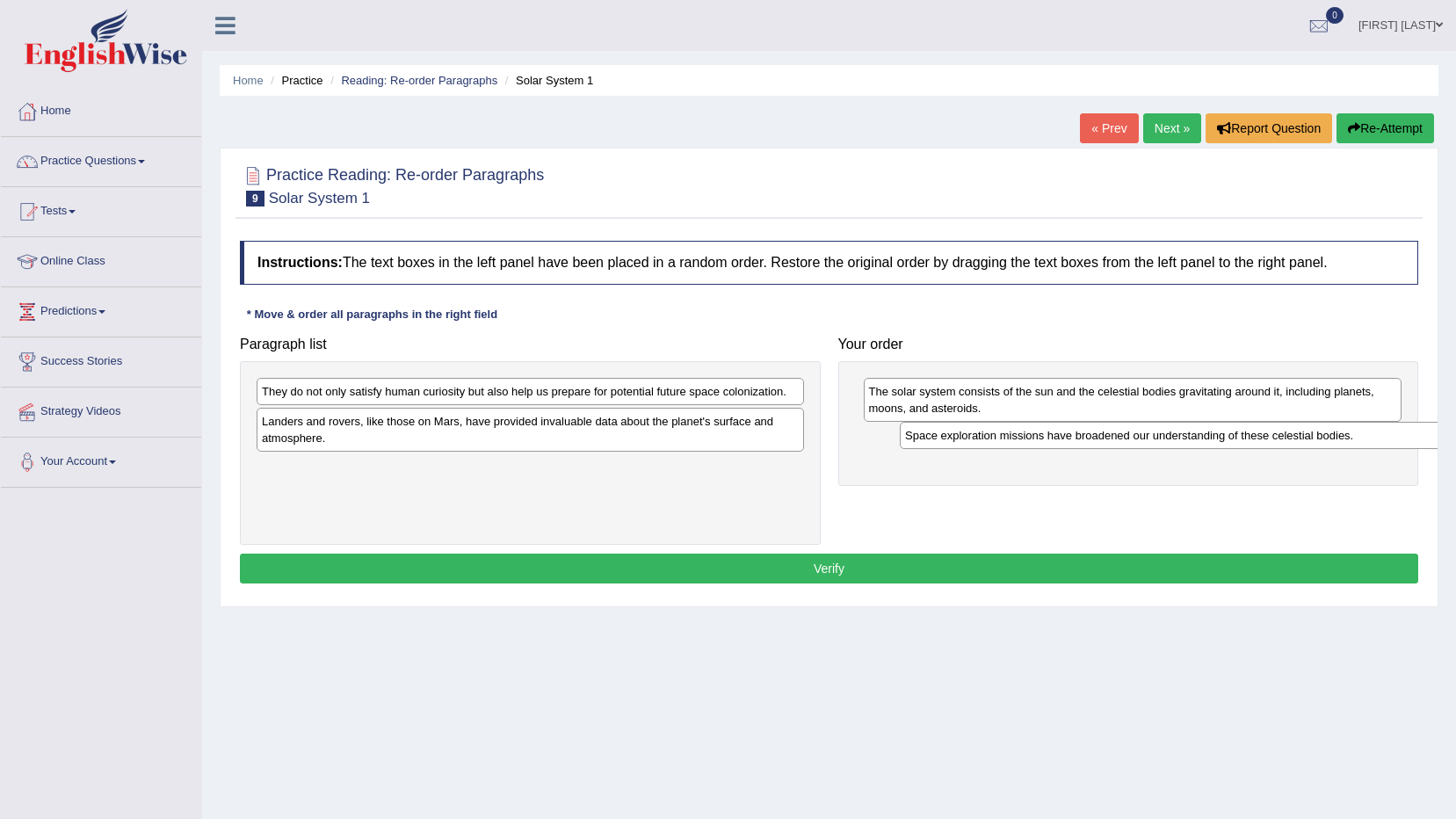 drag, startPoint x: 663, startPoint y: 426, endPoint x: 1307, endPoint y: 440, distance: 644.15216 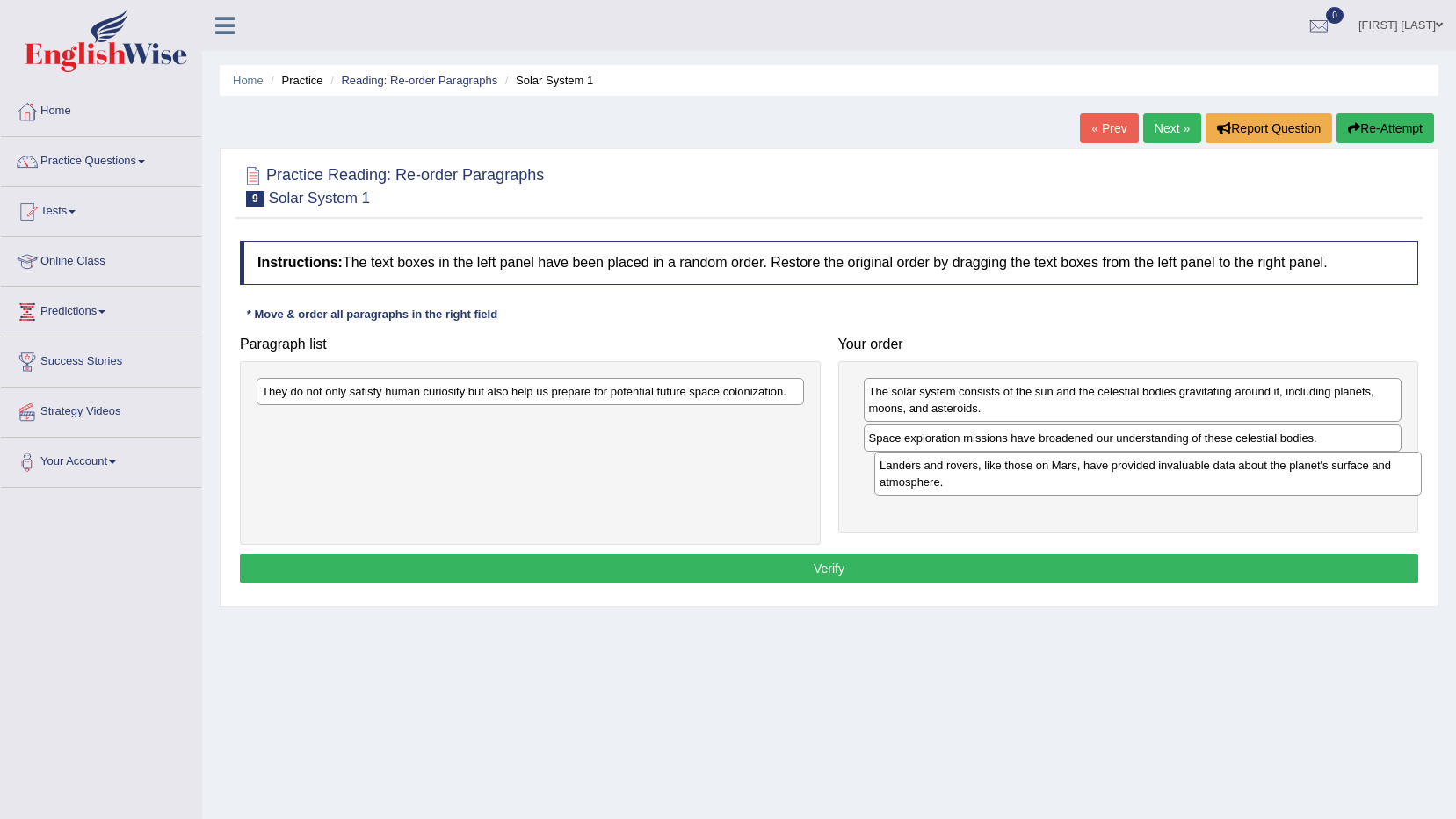 drag, startPoint x: 699, startPoint y: 431, endPoint x: 1329, endPoint y: 472, distance: 631.33272 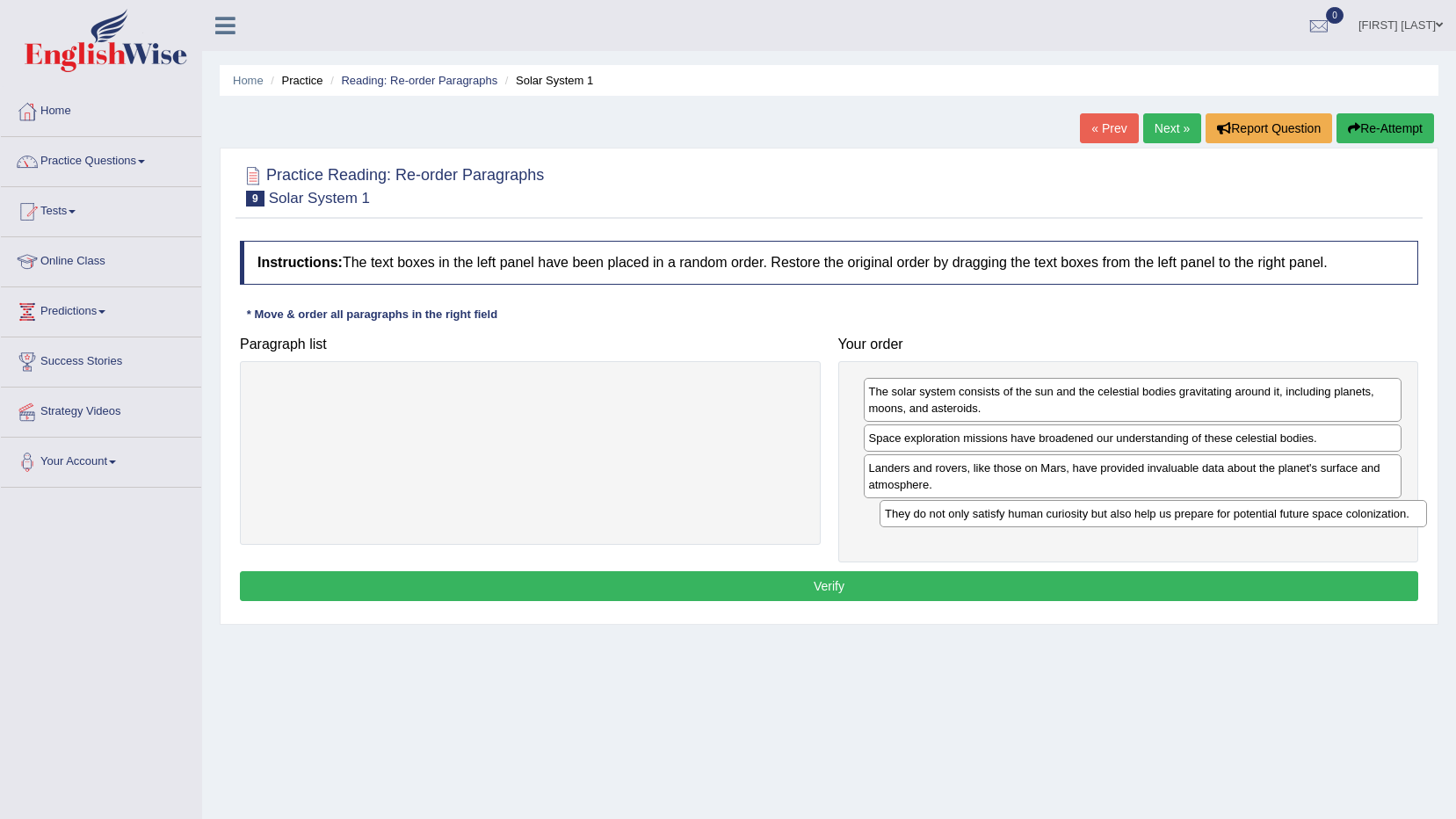 drag, startPoint x: 588, startPoint y: 386, endPoint x: 1211, endPoint y: 508, distance: 634.833 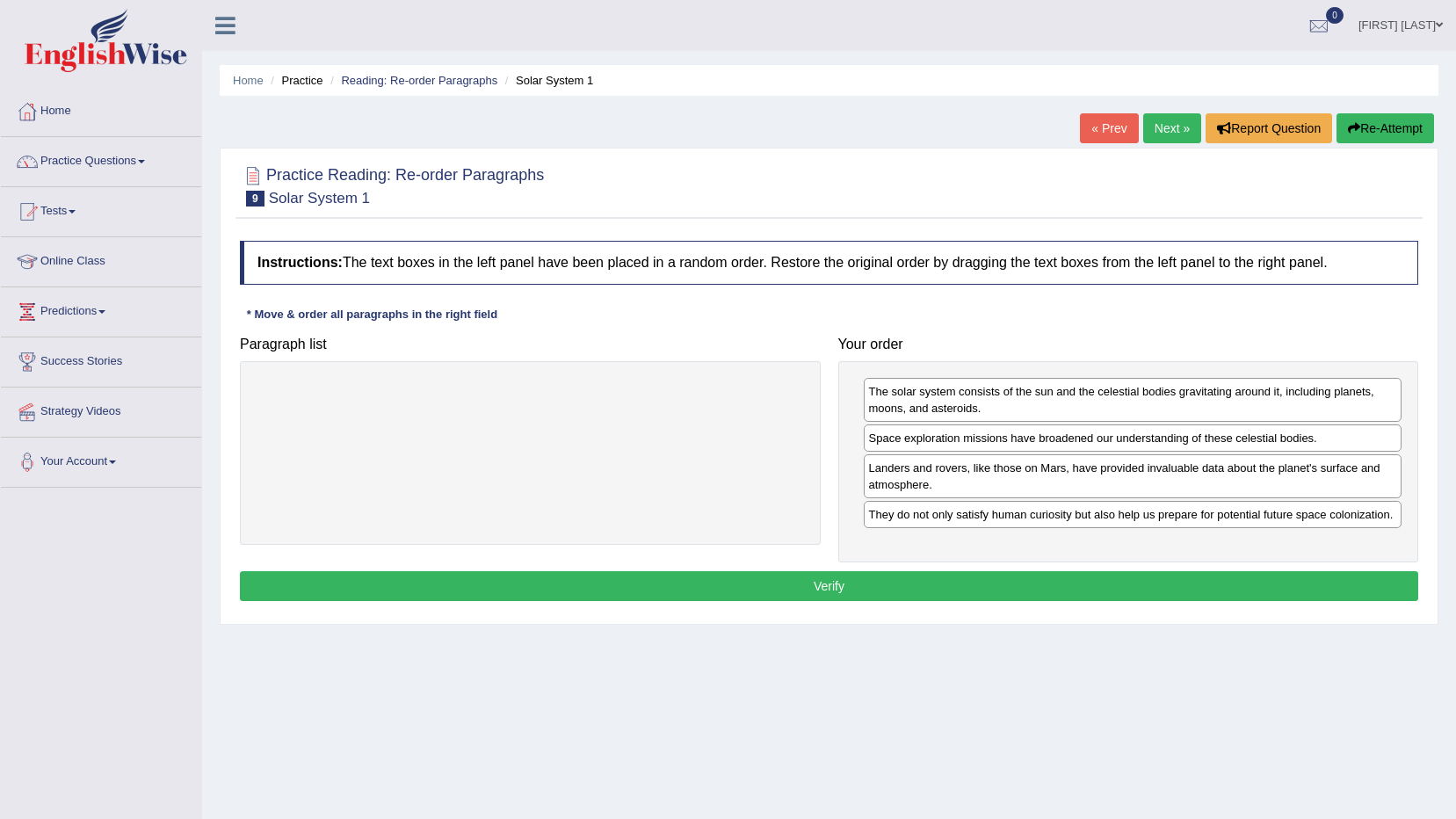 click on "Verify" at bounding box center [829, 586] 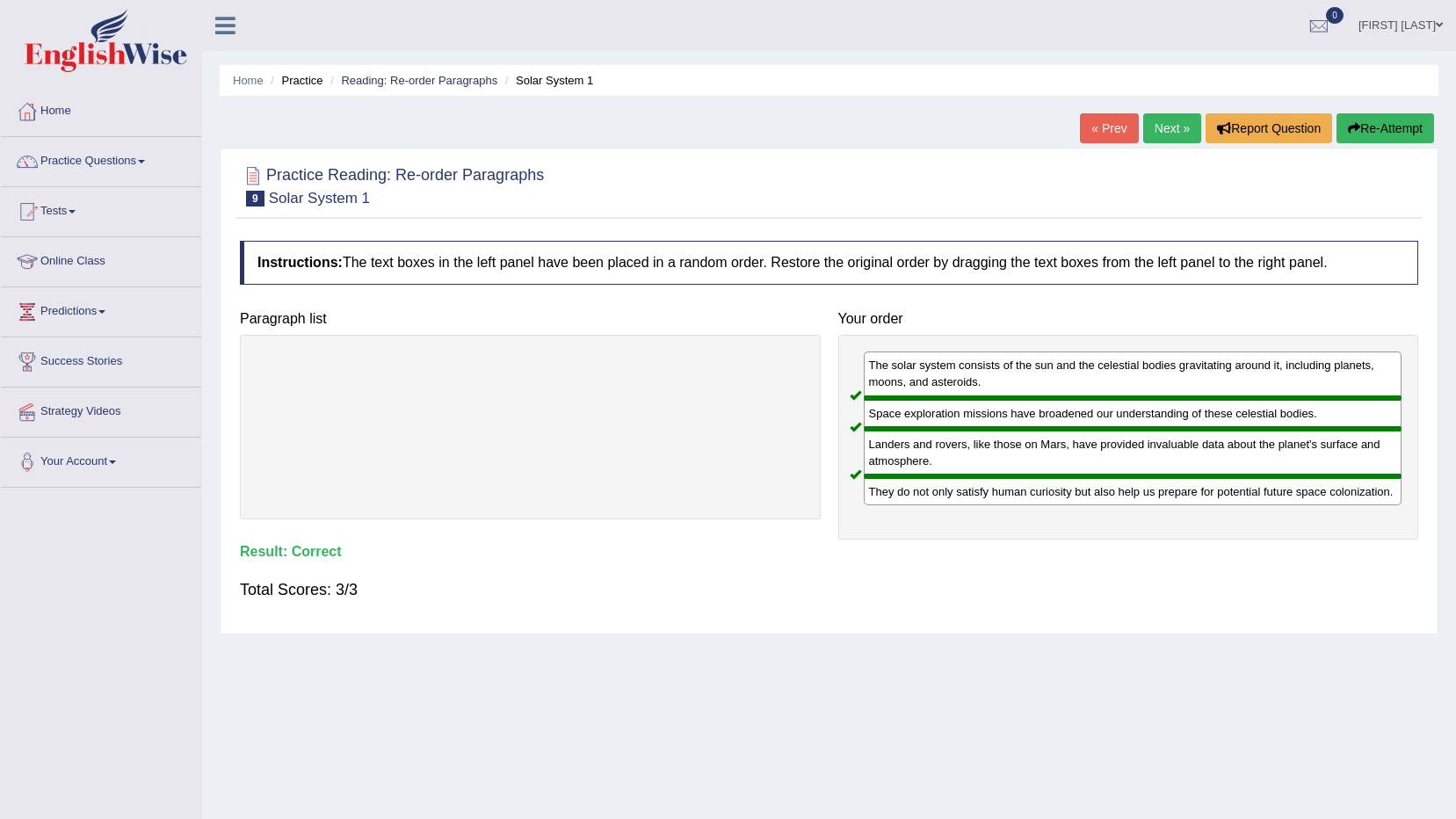 click on "Next »" at bounding box center (1172, 128) 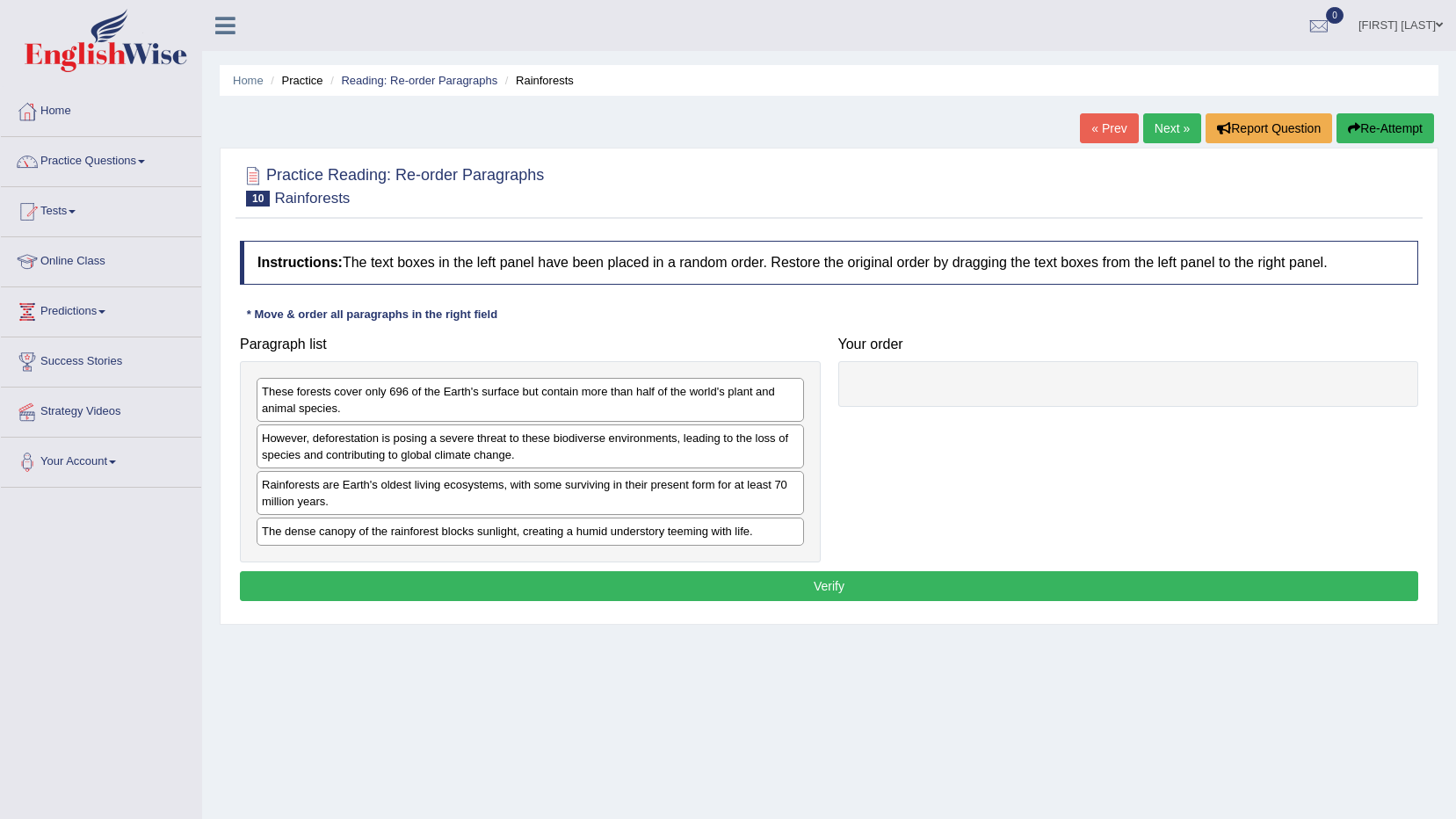 scroll, scrollTop: 0, scrollLeft: 0, axis: both 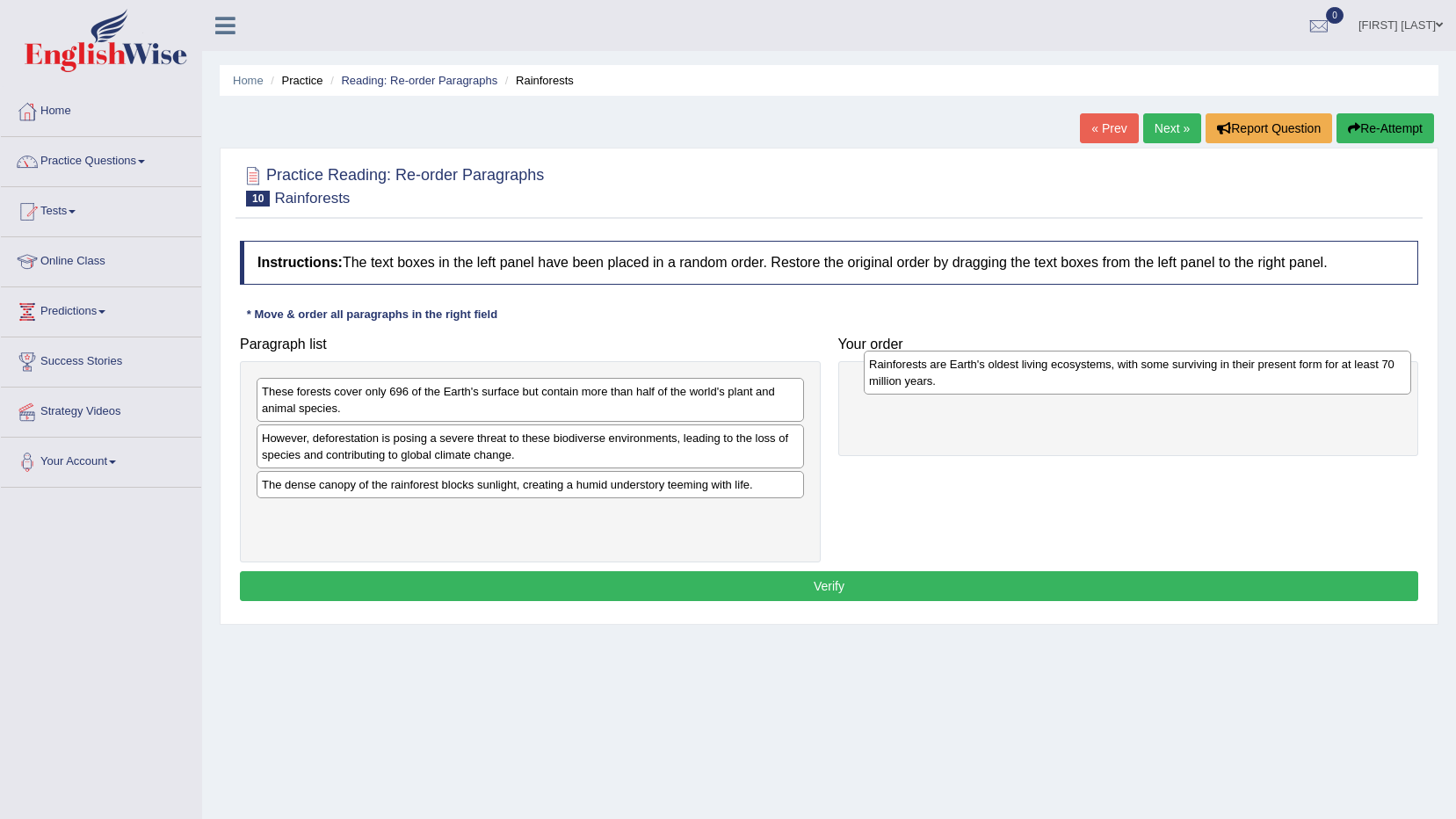 drag, startPoint x: 584, startPoint y: 500, endPoint x: 1167, endPoint y: 386, distance: 594.0412 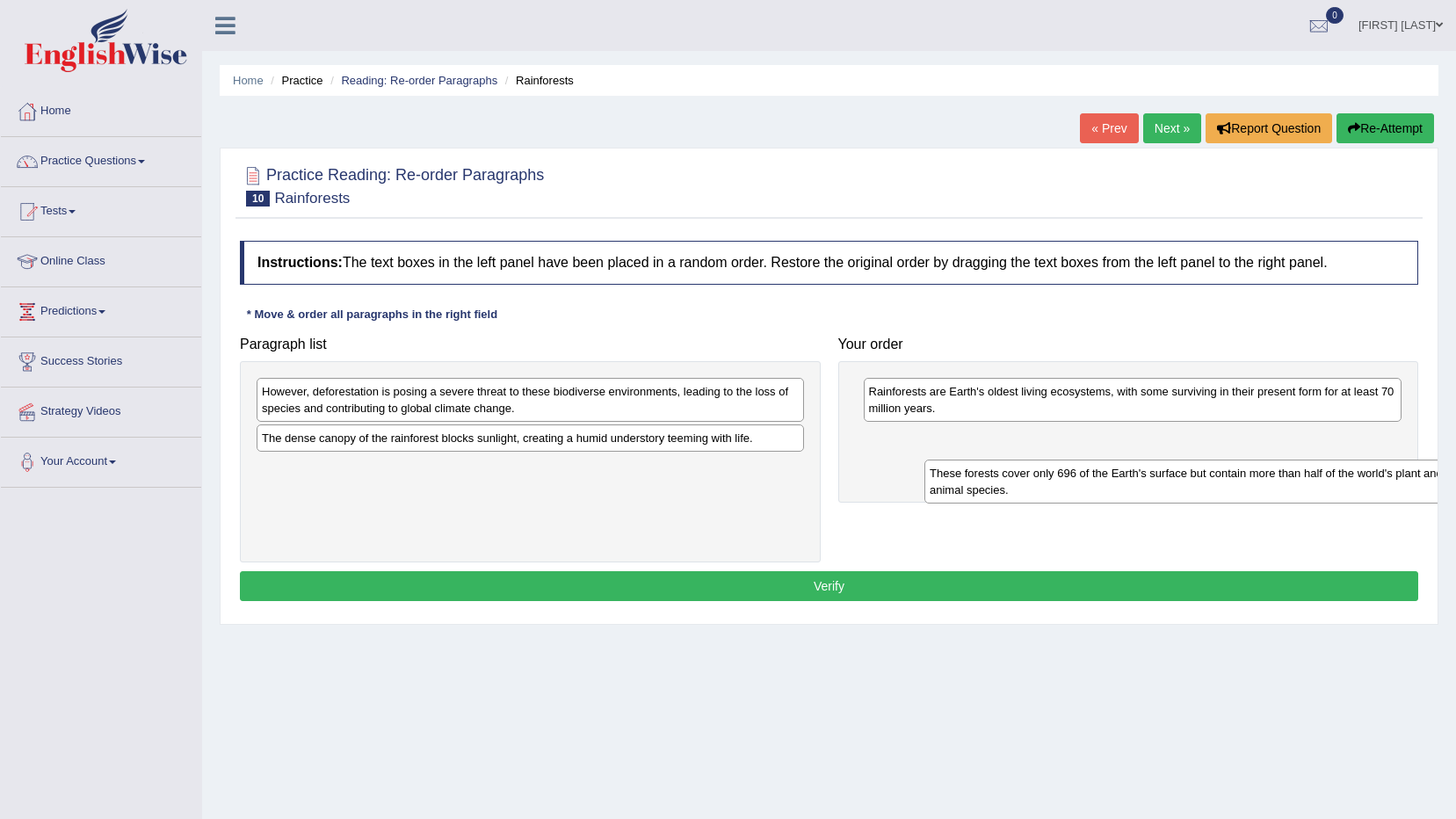 drag, startPoint x: 625, startPoint y: 406, endPoint x: 1277, endPoint y: 483, distance: 656.53104 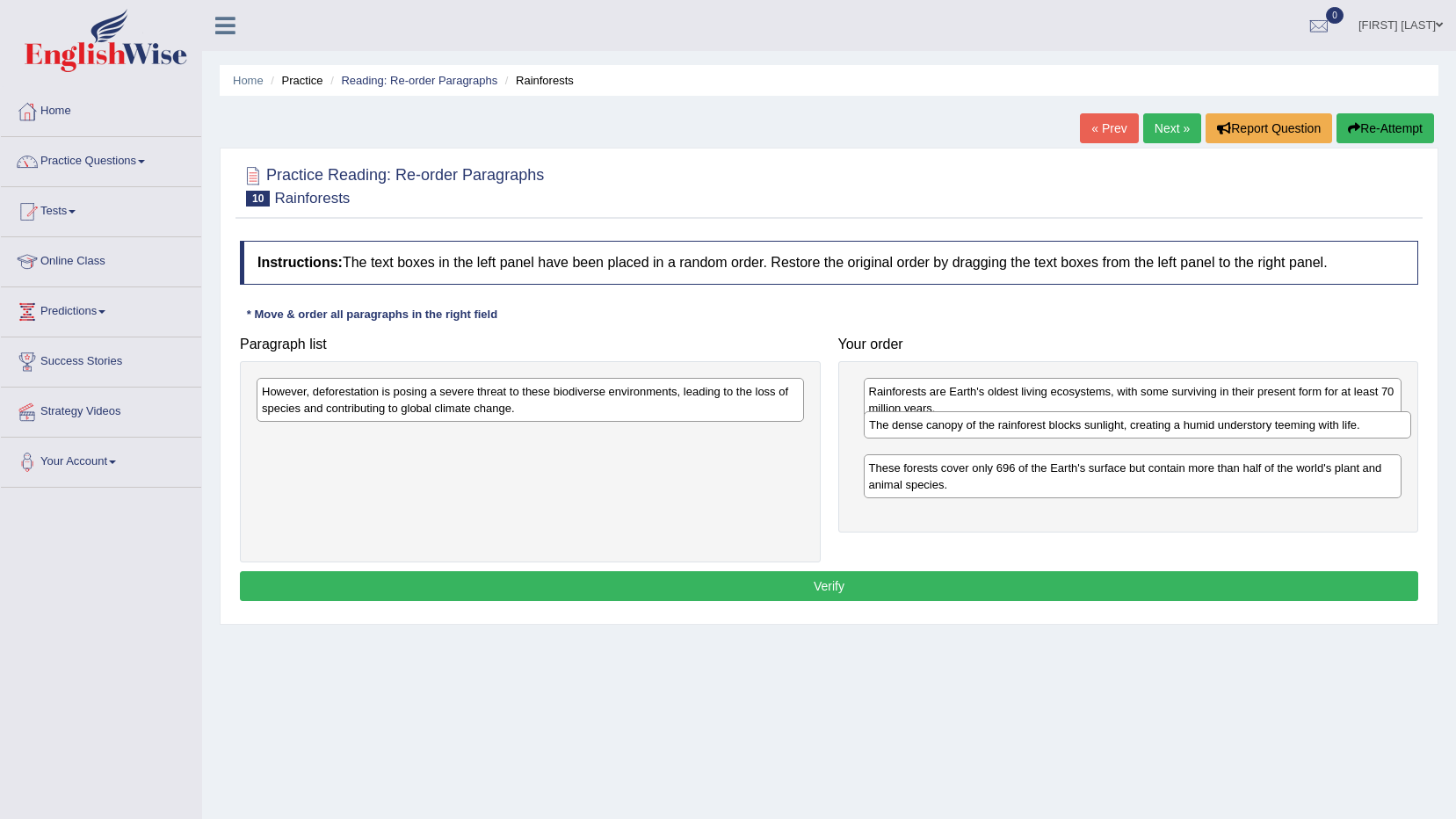 drag, startPoint x: 447, startPoint y: 438, endPoint x: 1054, endPoint y: 425, distance: 607.1392 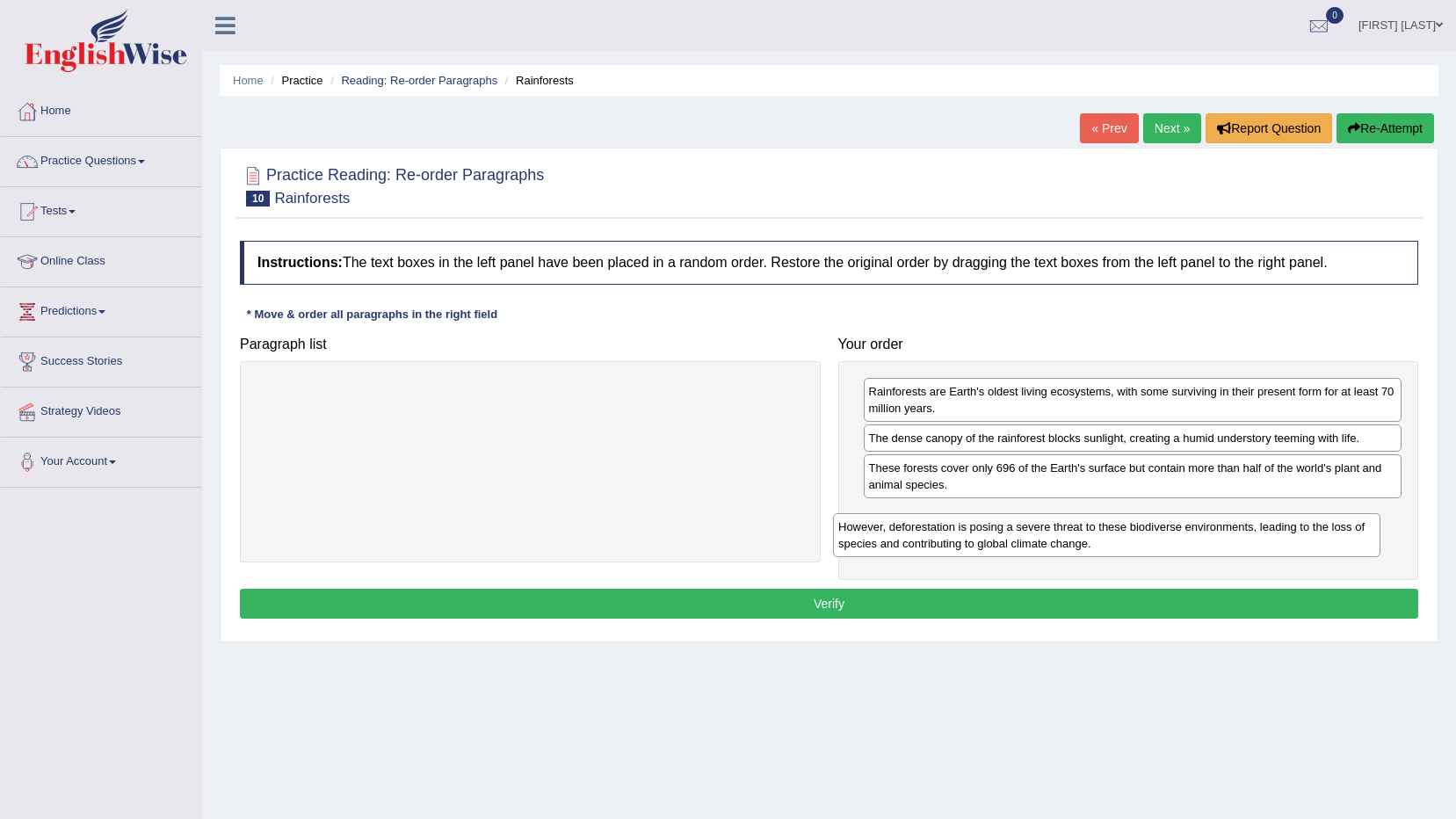 drag, startPoint x: 620, startPoint y: 407, endPoint x: 1199, endPoint y: 542, distance: 594.53 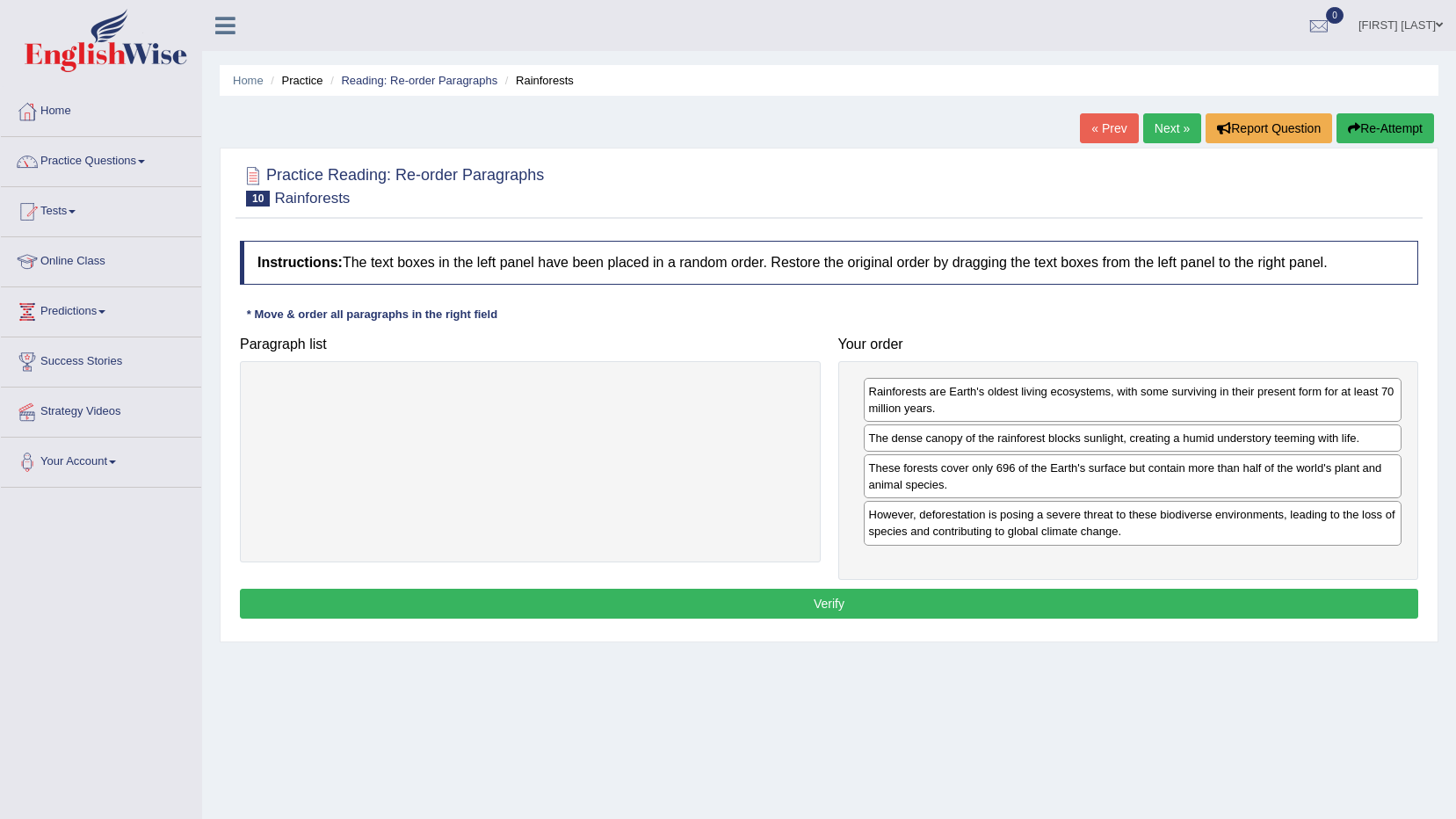 click on "Verify" at bounding box center [829, 604] 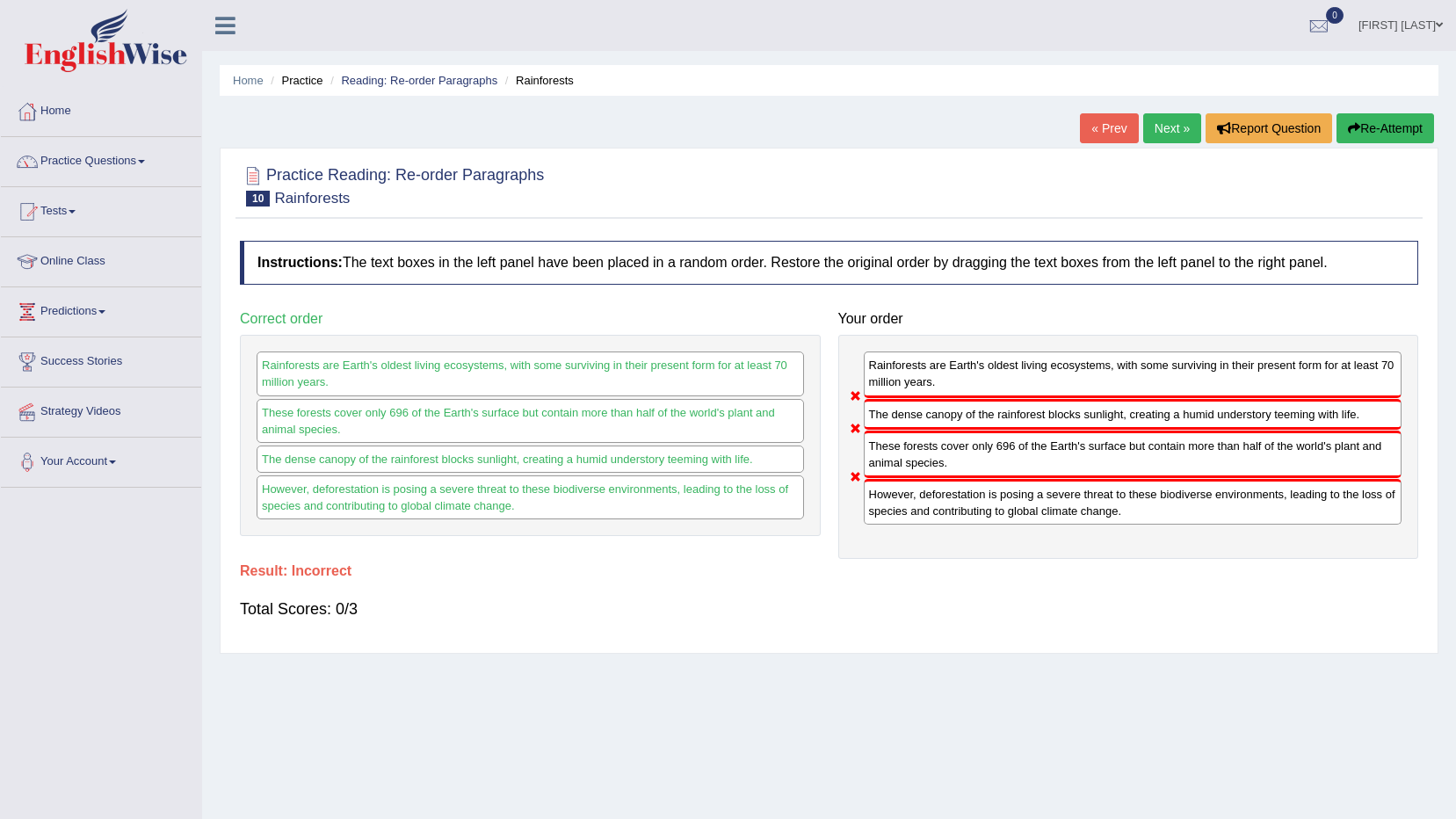 click on "Next »" at bounding box center [1172, 128] 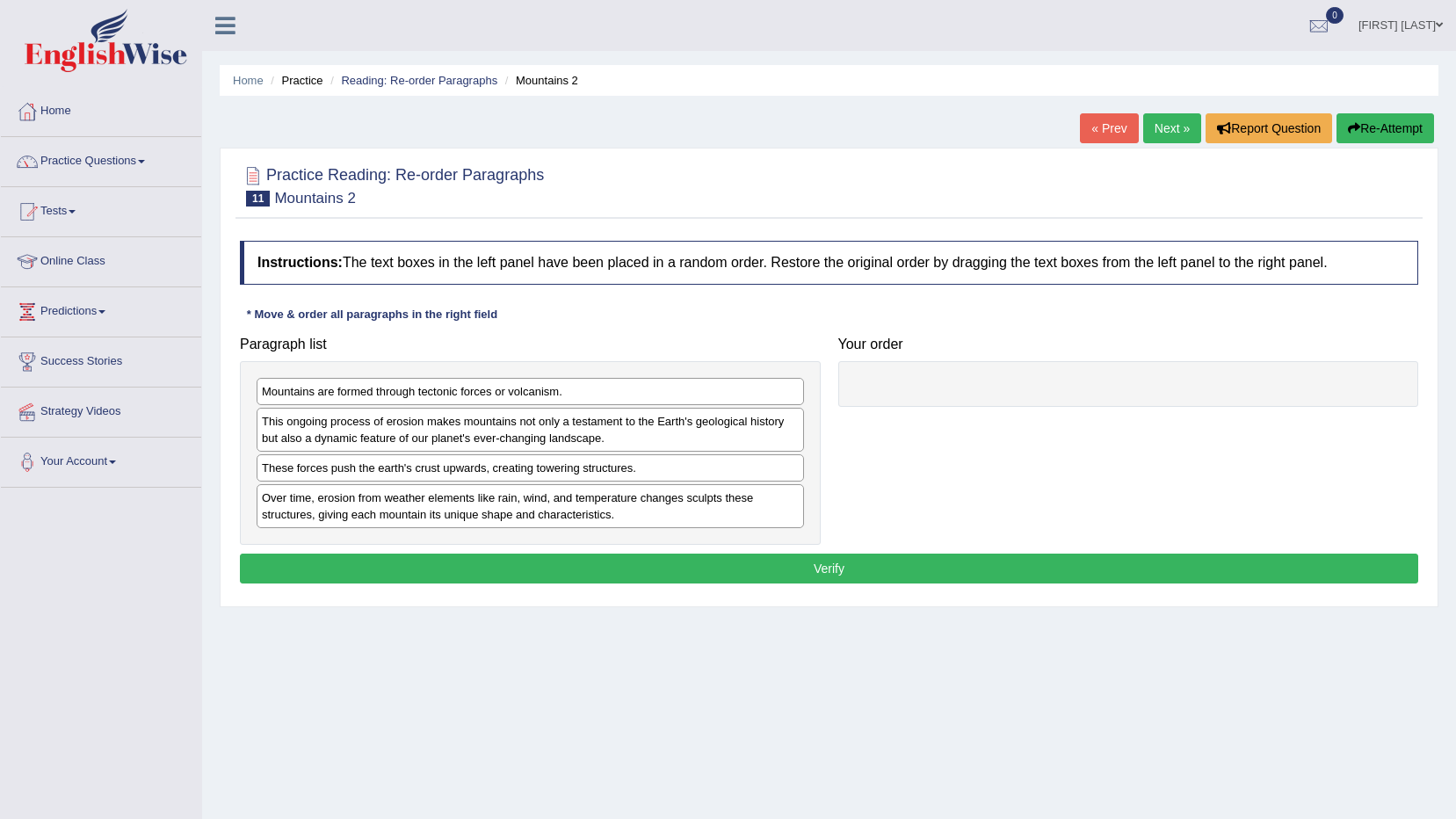 scroll, scrollTop: 0, scrollLeft: 0, axis: both 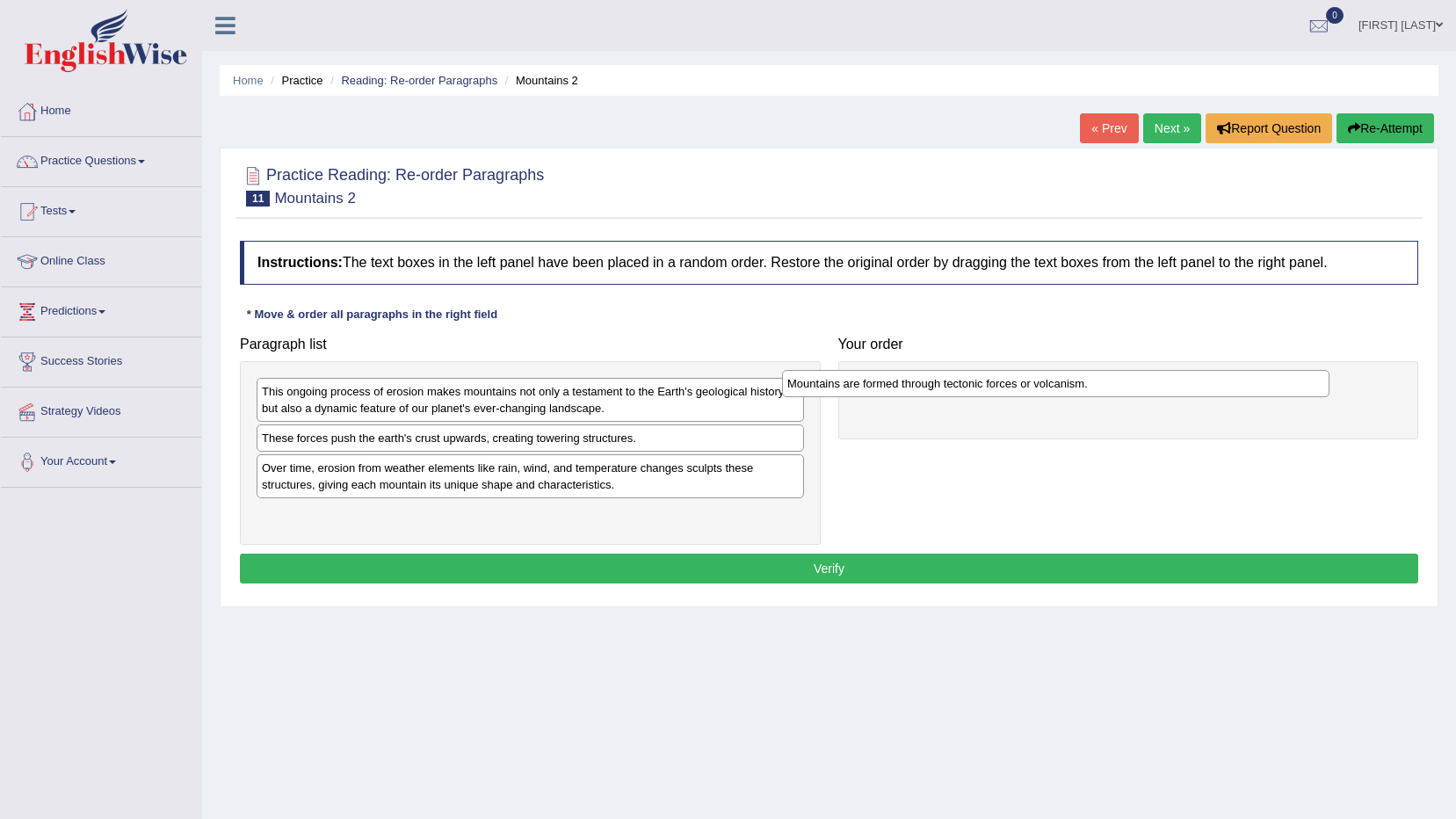 drag, startPoint x: 596, startPoint y: 397, endPoint x: 1137, endPoint y: 388, distance: 541.0749 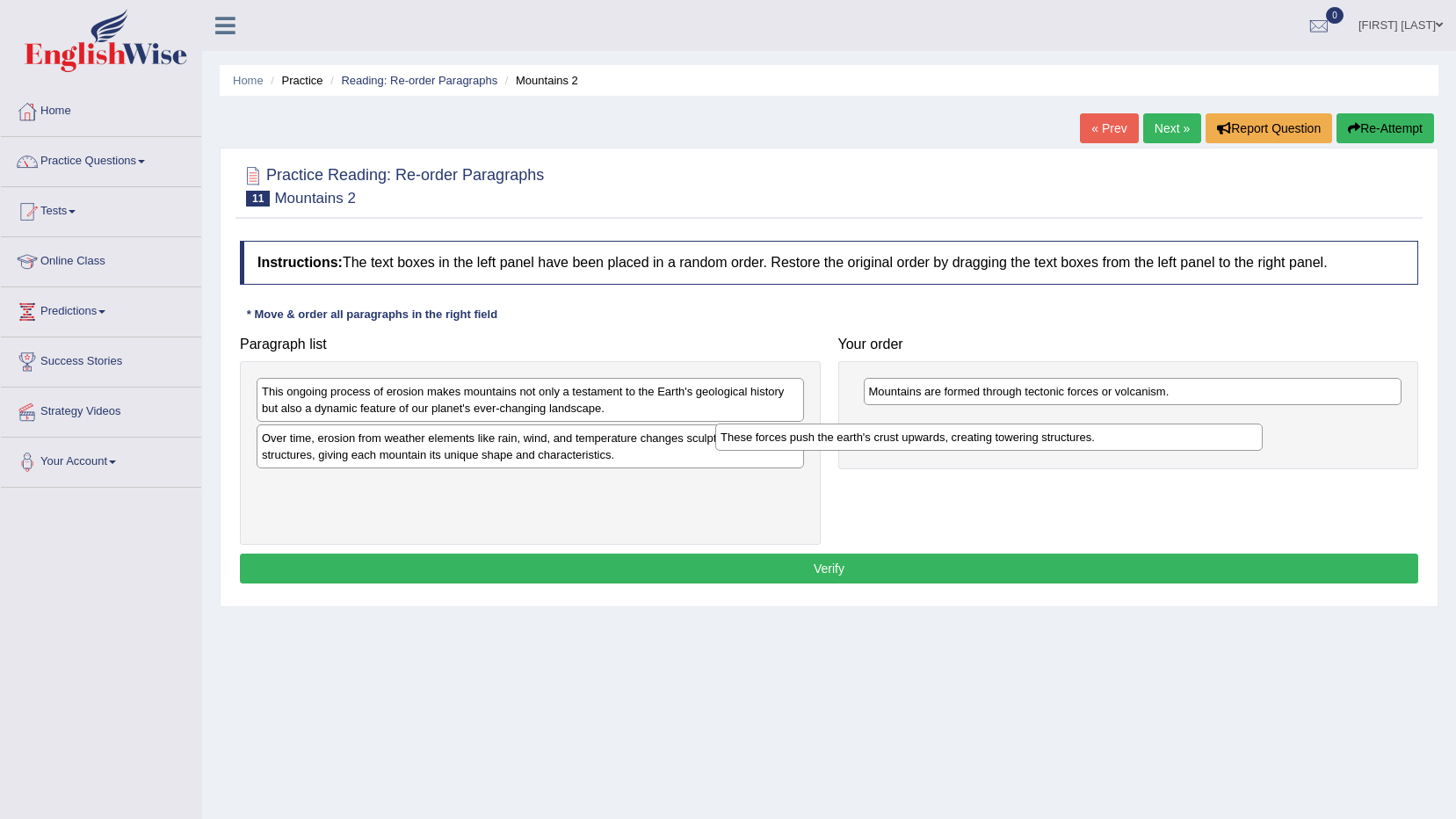 drag, startPoint x: 581, startPoint y: 440, endPoint x: 1132, endPoint y: 428, distance: 551.13066 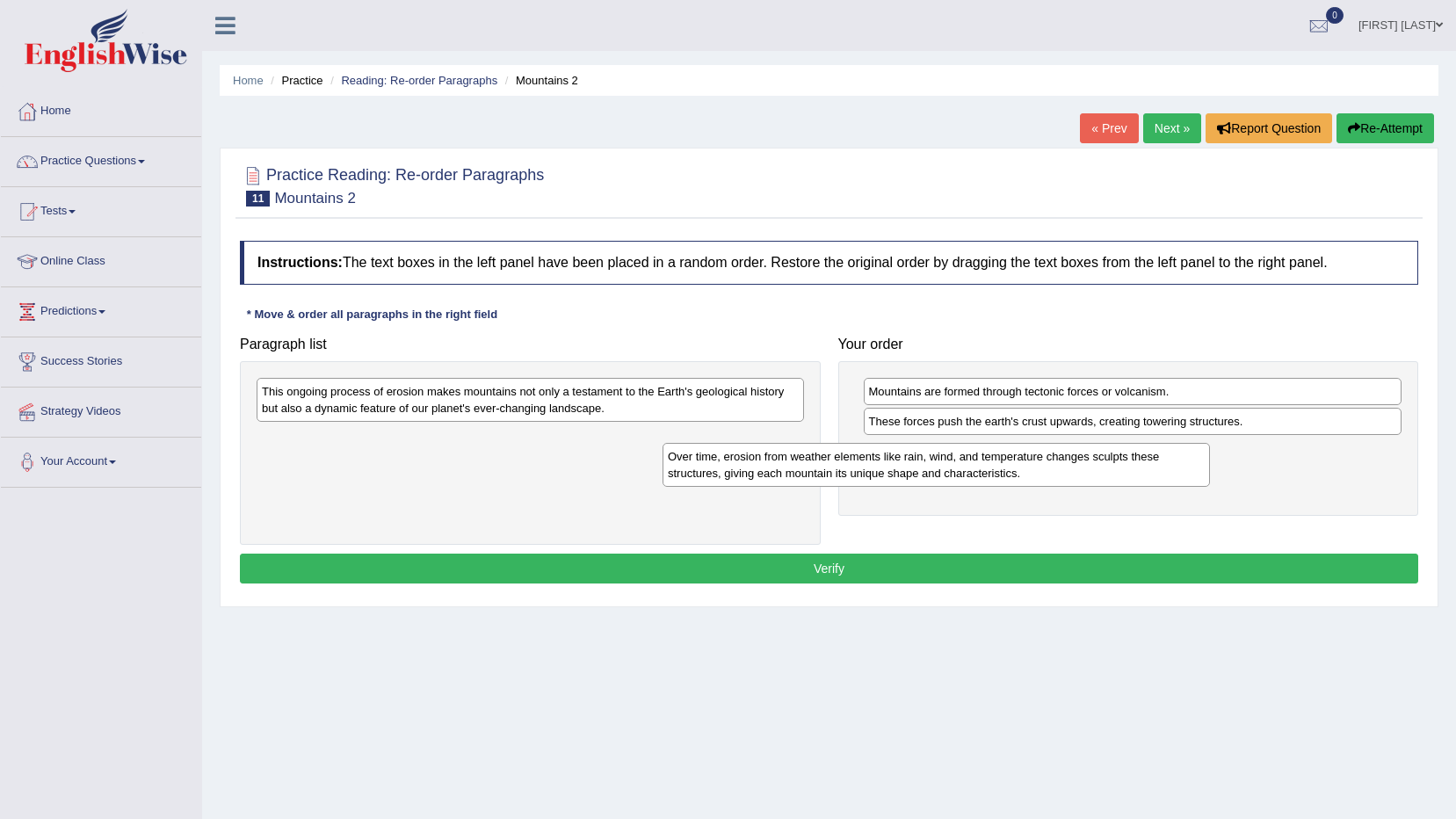 drag, startPoint x: 699, startPoint y: 458, endPoint x: 1131, endPoint y: 484, distance: 432.7817 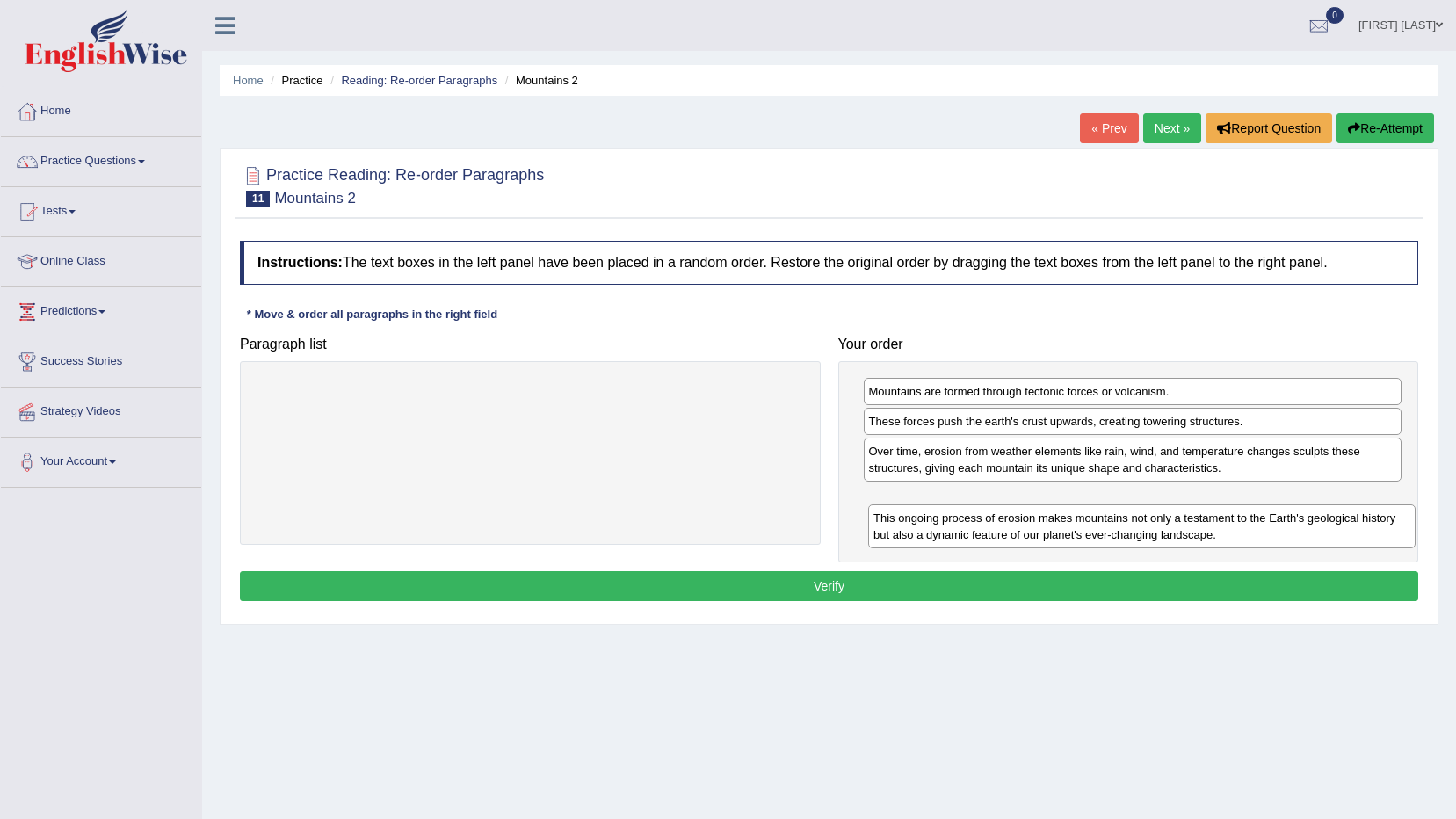 drag, startPoint x: 484, startPoint y: 399, endPoint x: 1096, endPoint y: 525, distance: 624.836 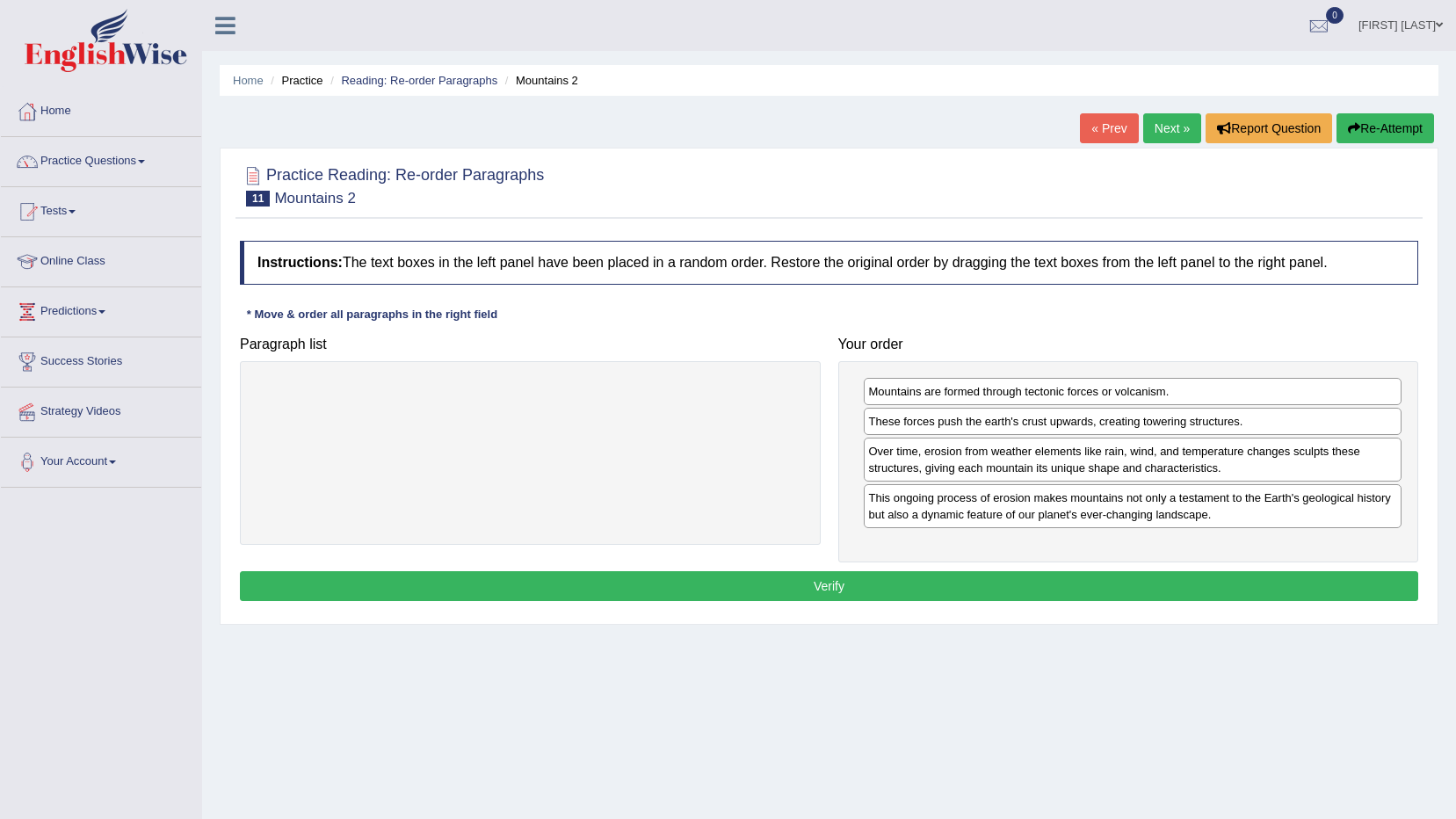 click on "Verify" at bounding box center (829, 586) 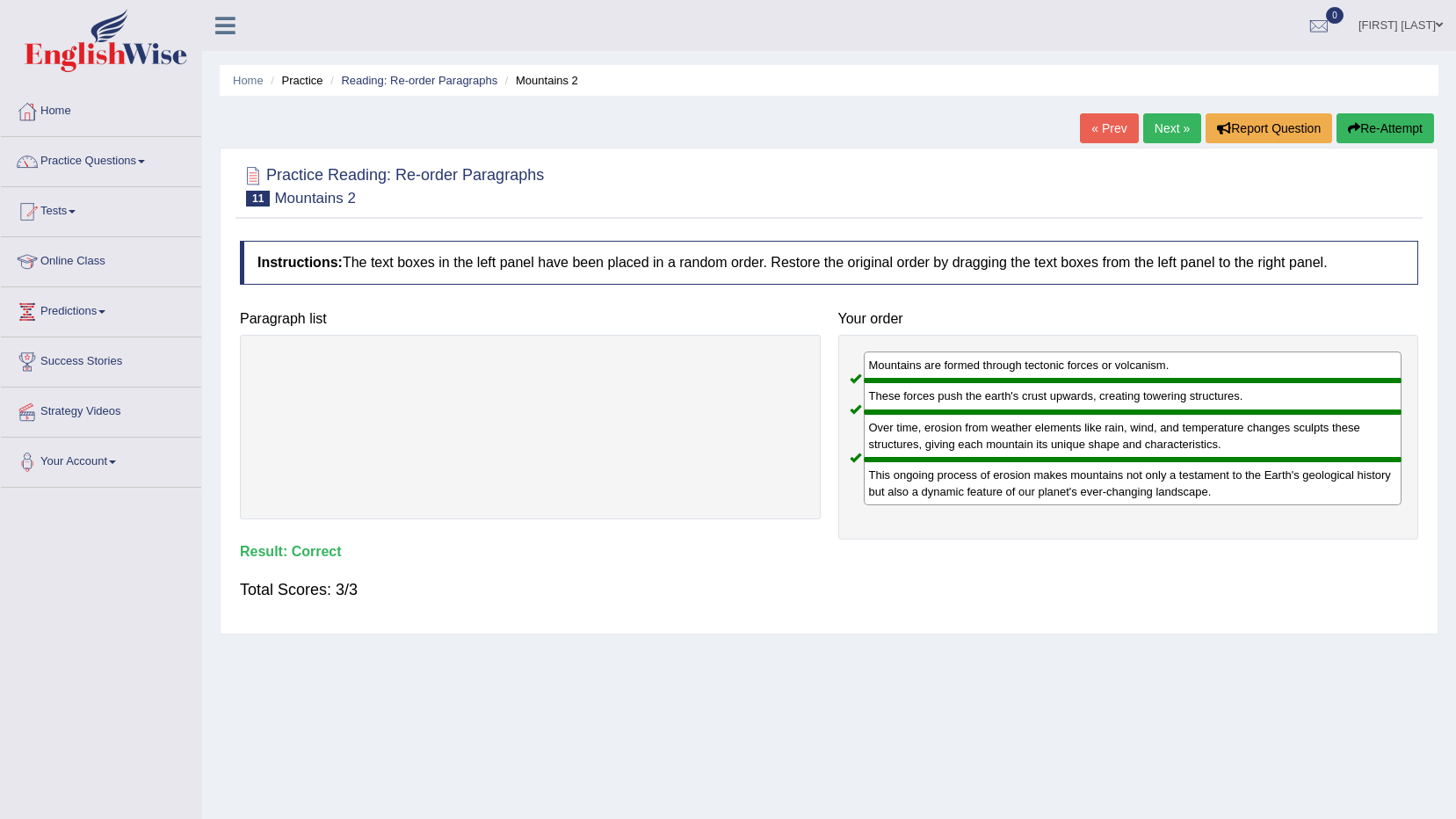 click on "Next »" at bounding box center [1172, 128] 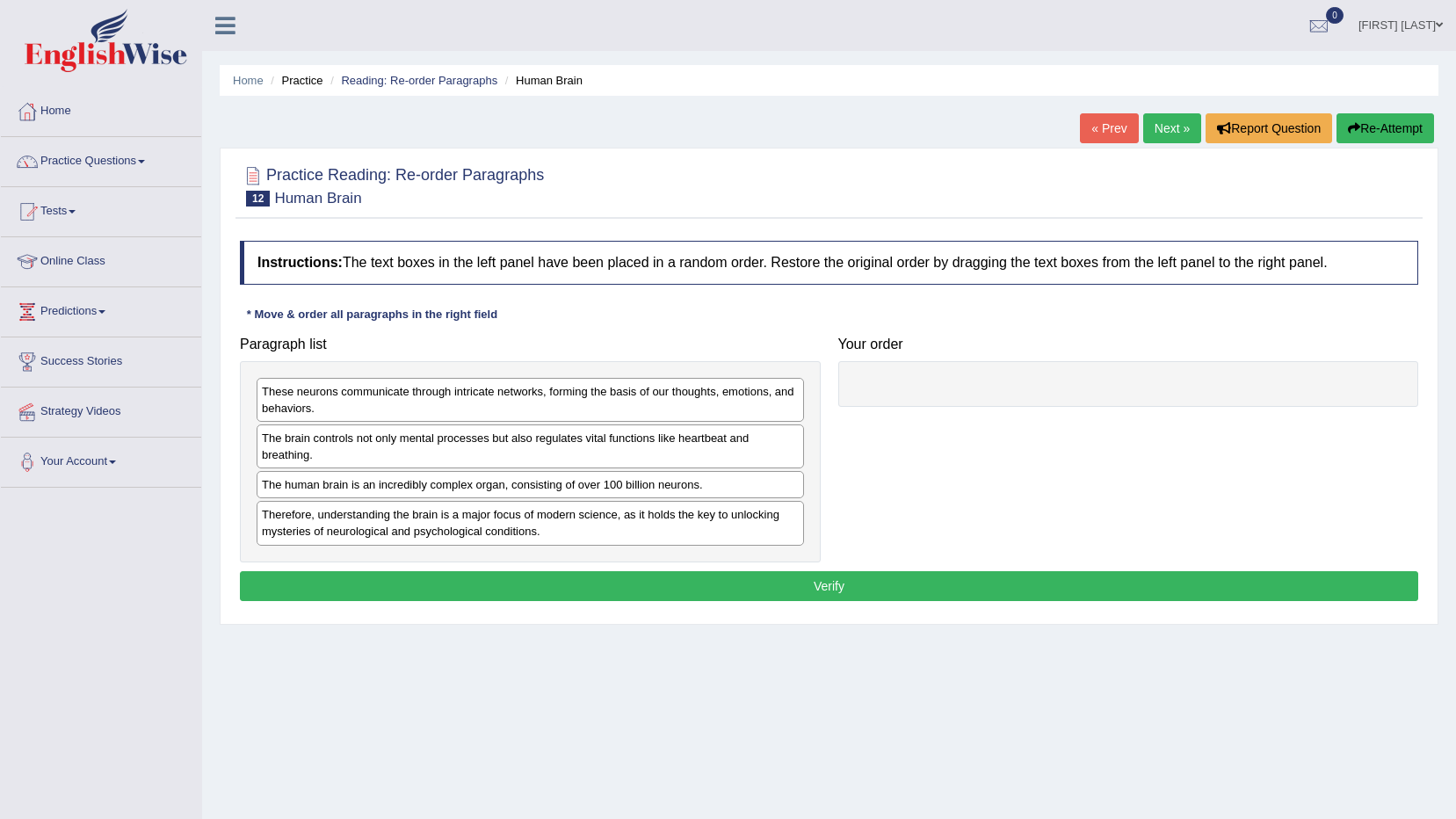 scroll, scrollTop: 0, scrollLeft: 0, axis: both 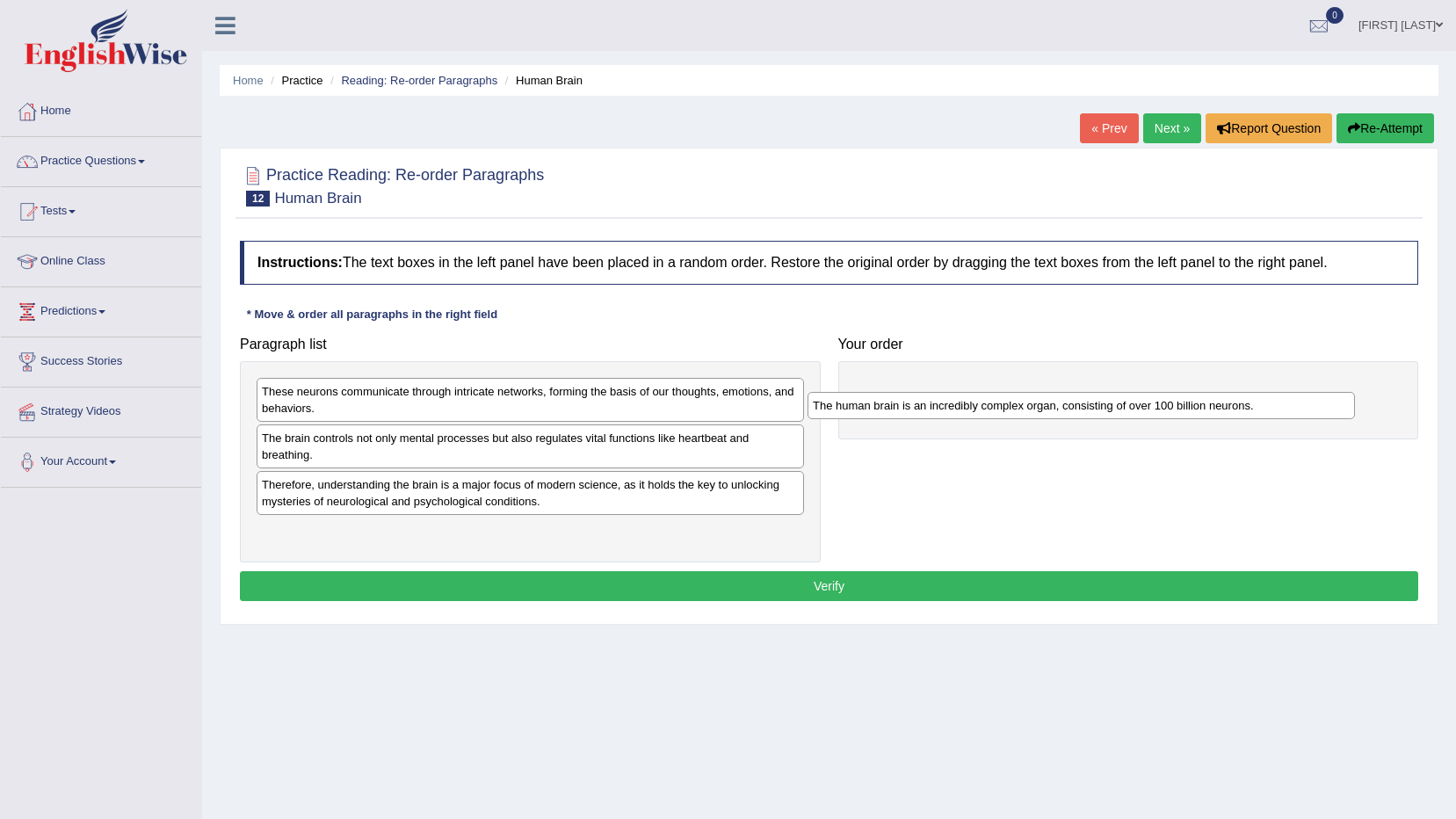 drag, startPoint x: 600, startPoint y: 489, endPoint x: 1151, endPoint y: 410, distance: 556.6345 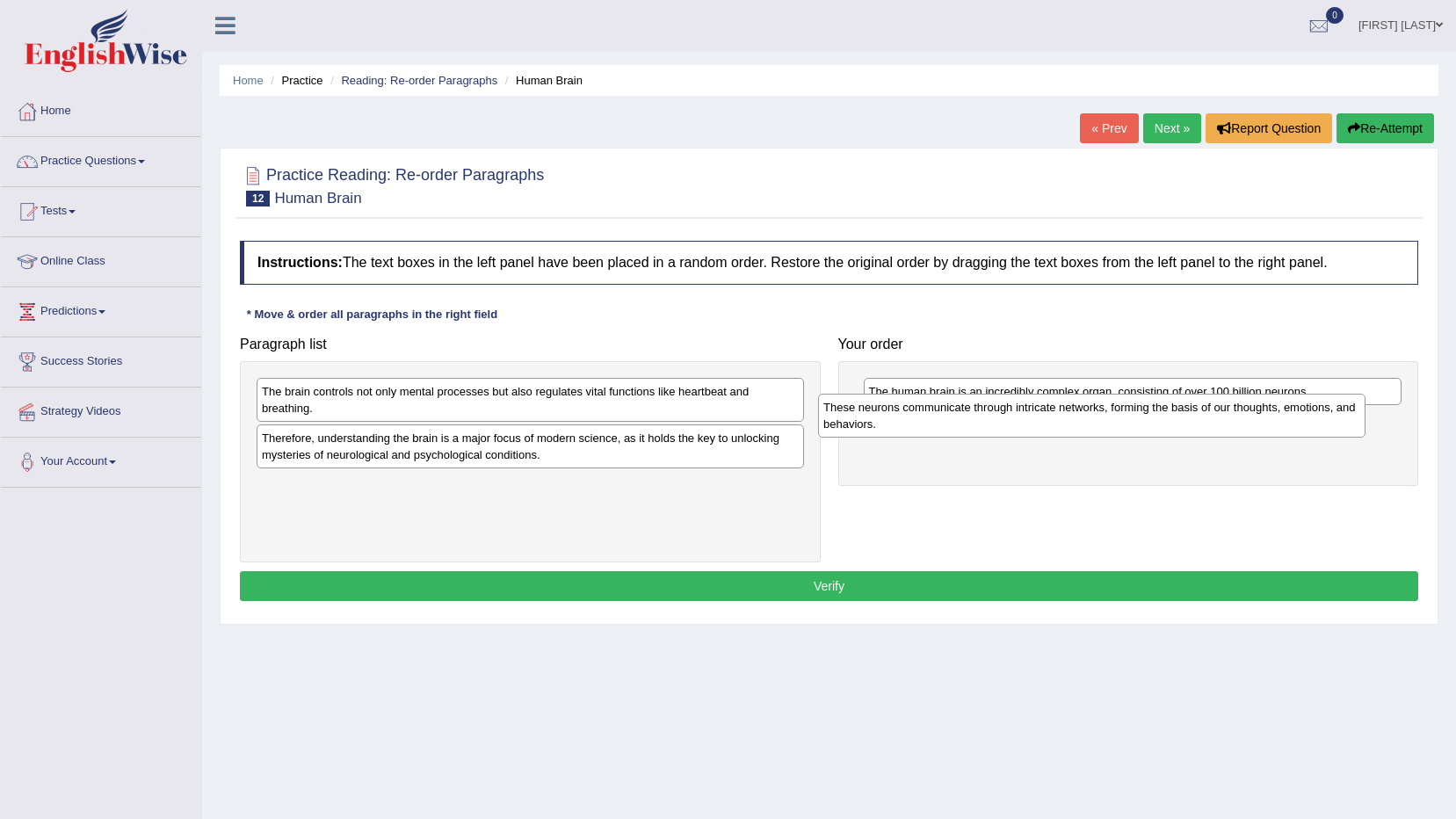 drag, startPoint x: 649, startPoint y: 402, endPoint x: 1211, endPoint y: 418, distance: 562.2277 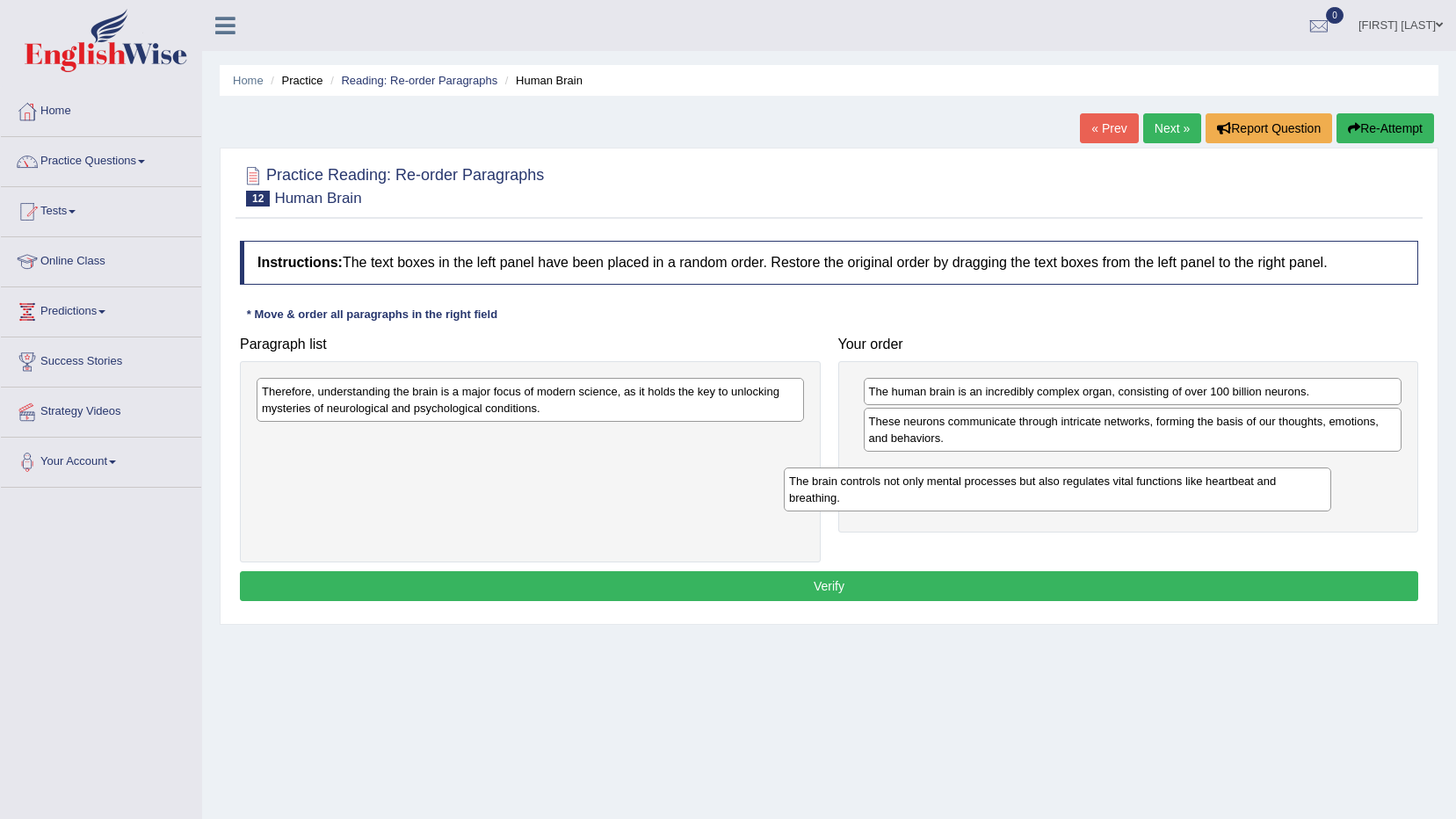 drag, startPoint x: 649, startPoint y: 410, endPoint x: 1206, endPoint y: 498, distance: 563.9087 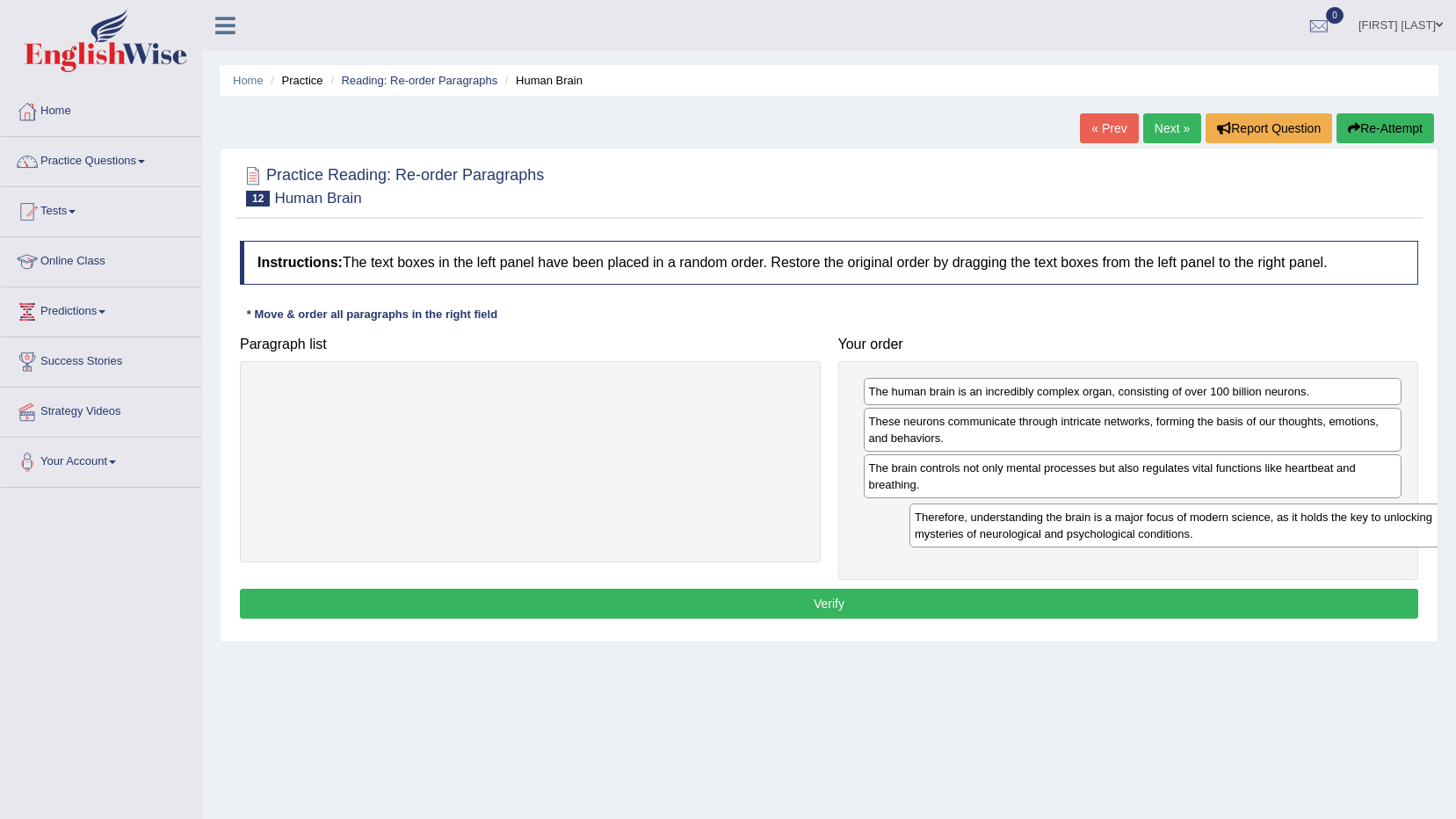 drag, startPoint x: 518, startPoint y: 404, endPoint x: 1171, endPoint y: 530, distance: 665.045 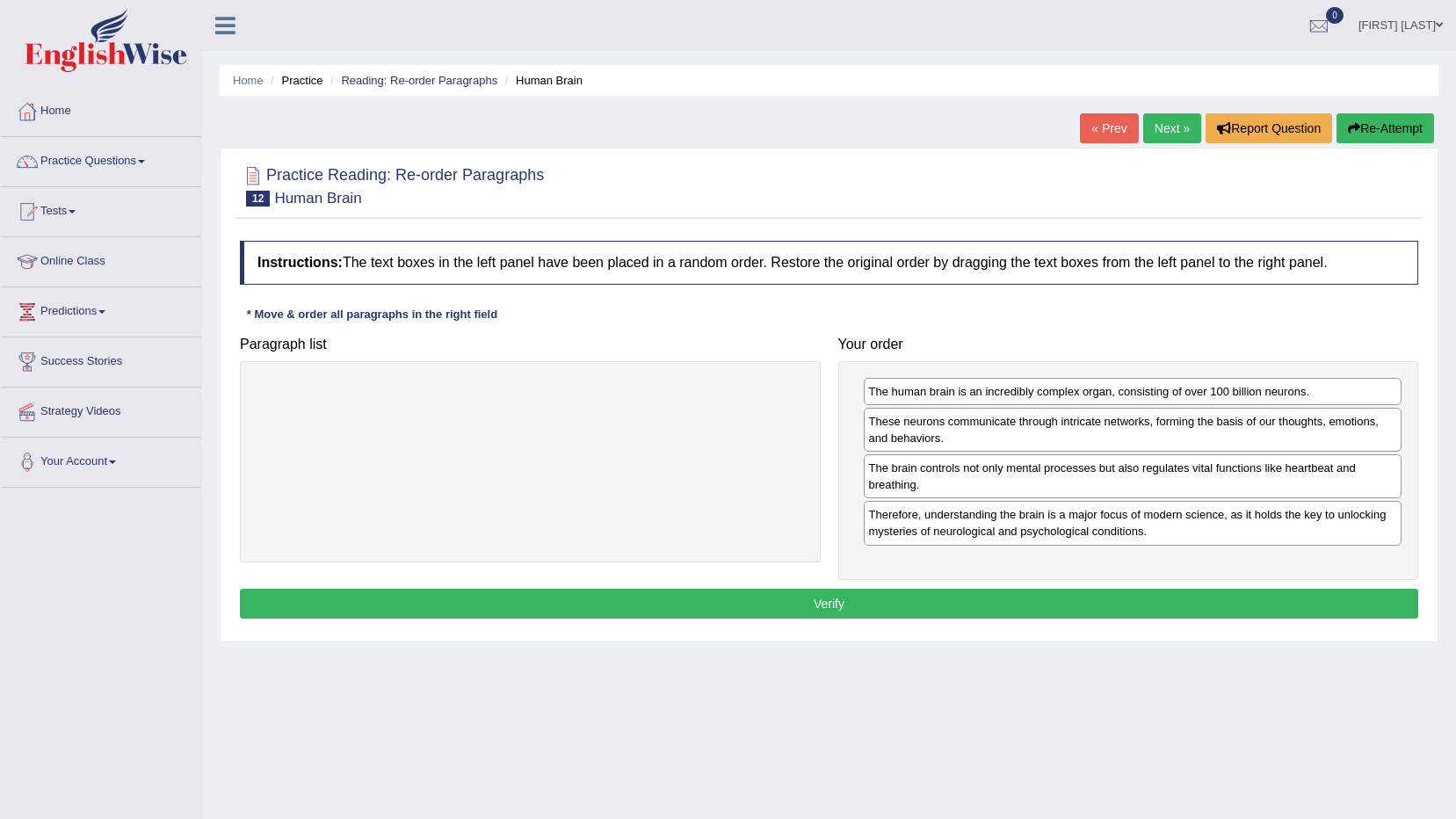click on "Verify" at bounding box center (829, 604) 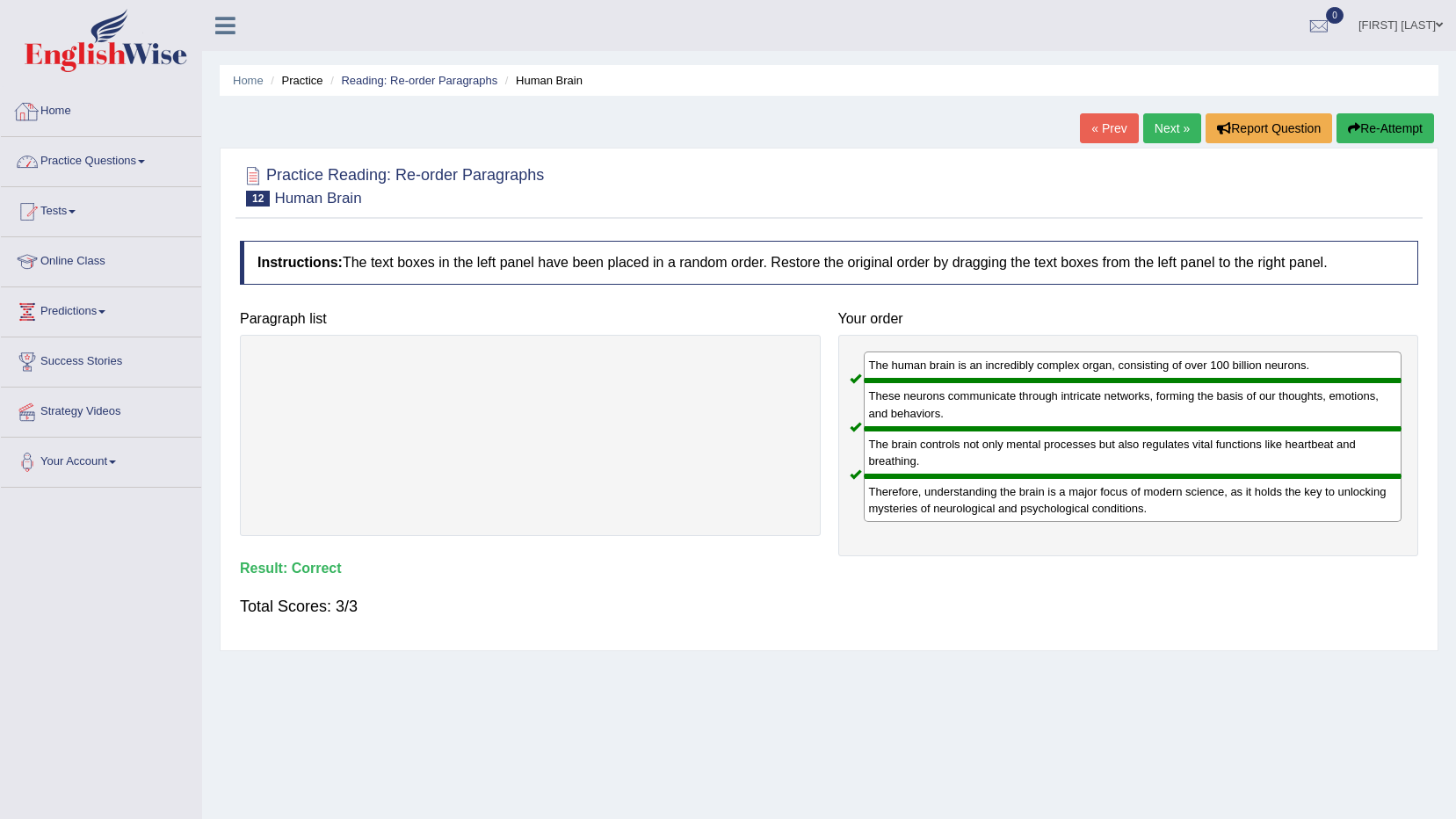 click on "Practice Questions" at bounding box center (101, 159) 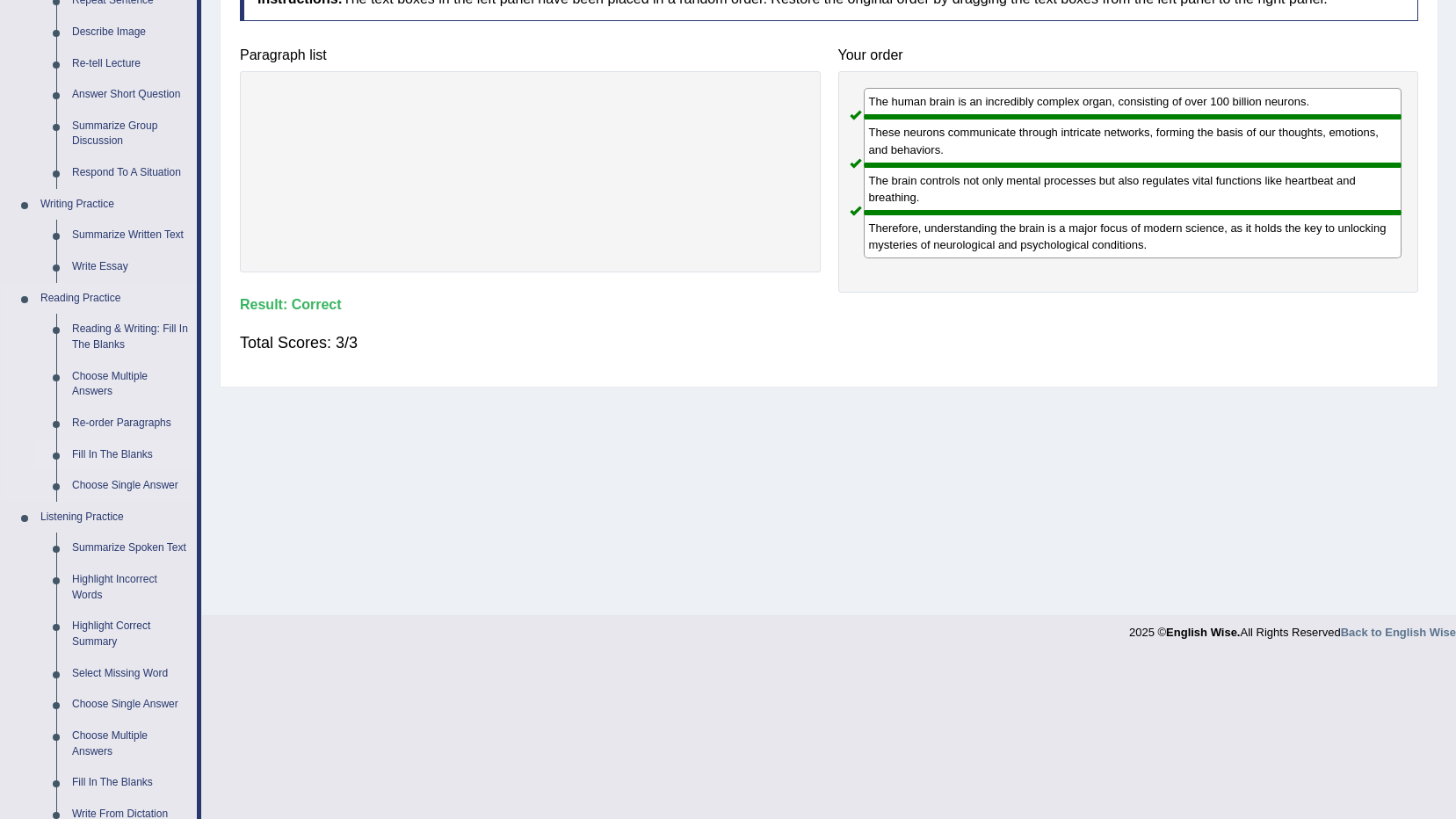 scroll, scrollTop: 176, scrollLeft: 0, axis: vertical 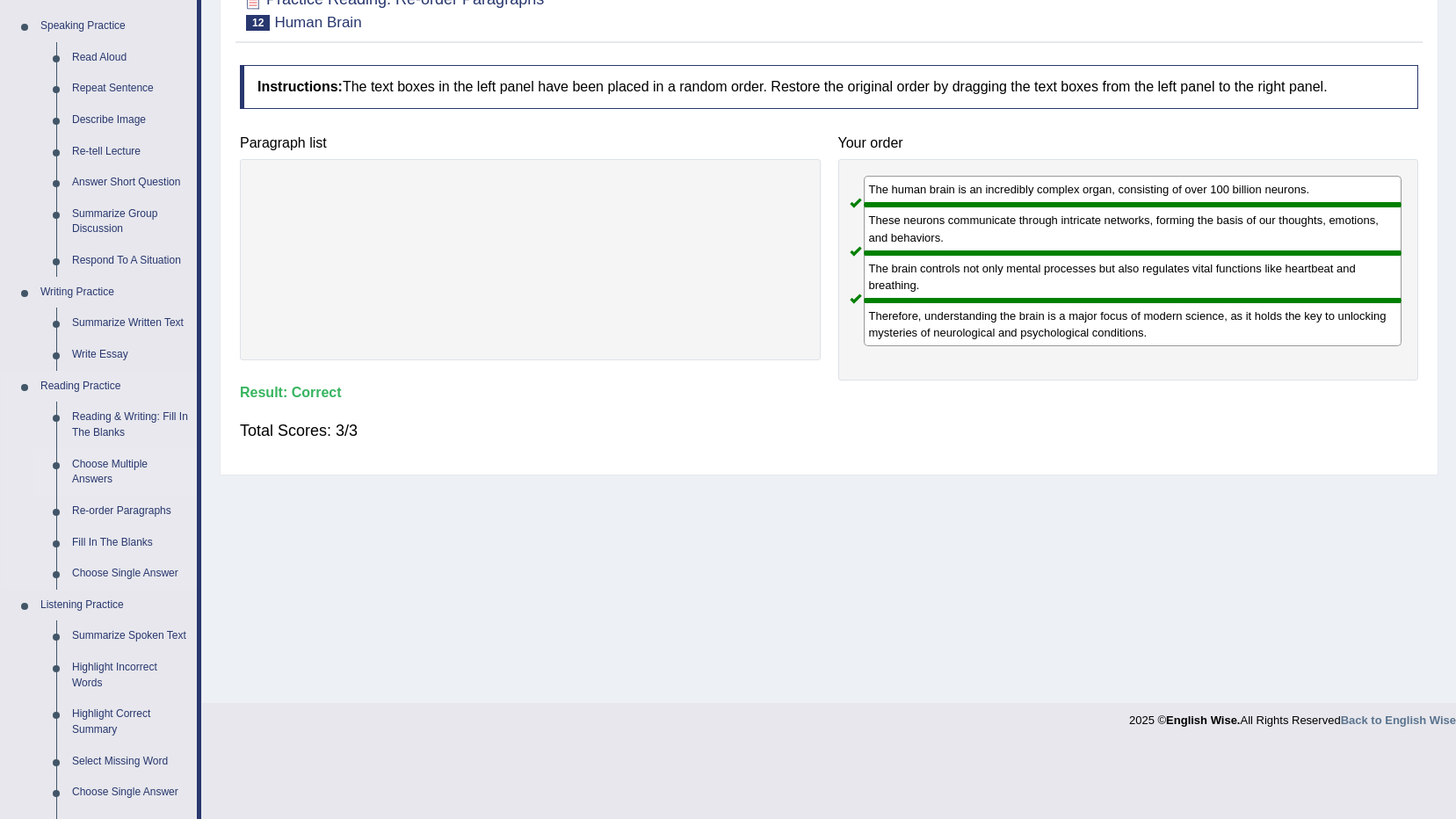click on "Choose Multiple Answers" at bounding box center [130, 472] 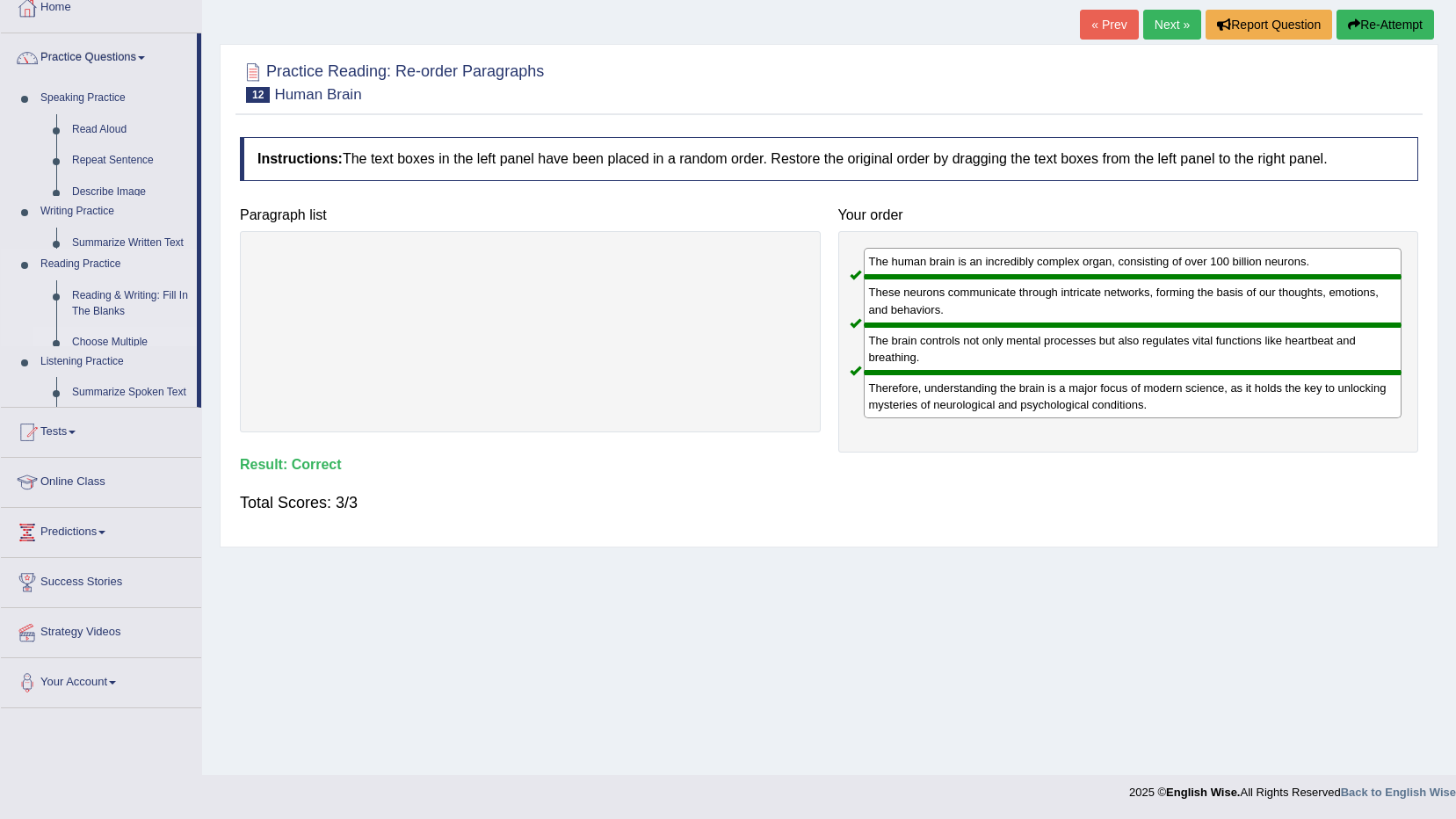 scroll, scrollTop: 104, scrollLeft: 0, axis: vertical 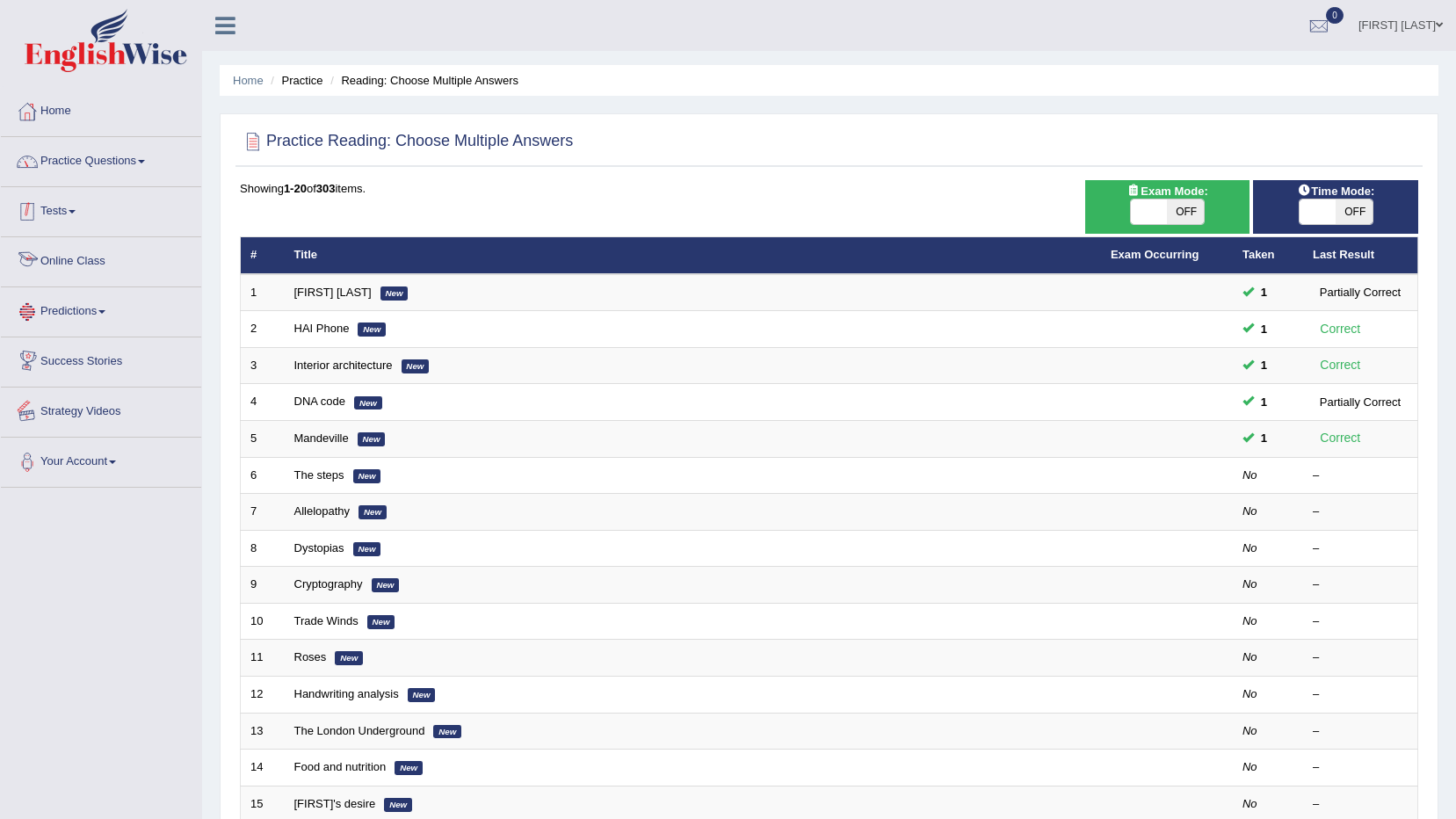 click on "Practice Questions" at bounding box center [101, 159] 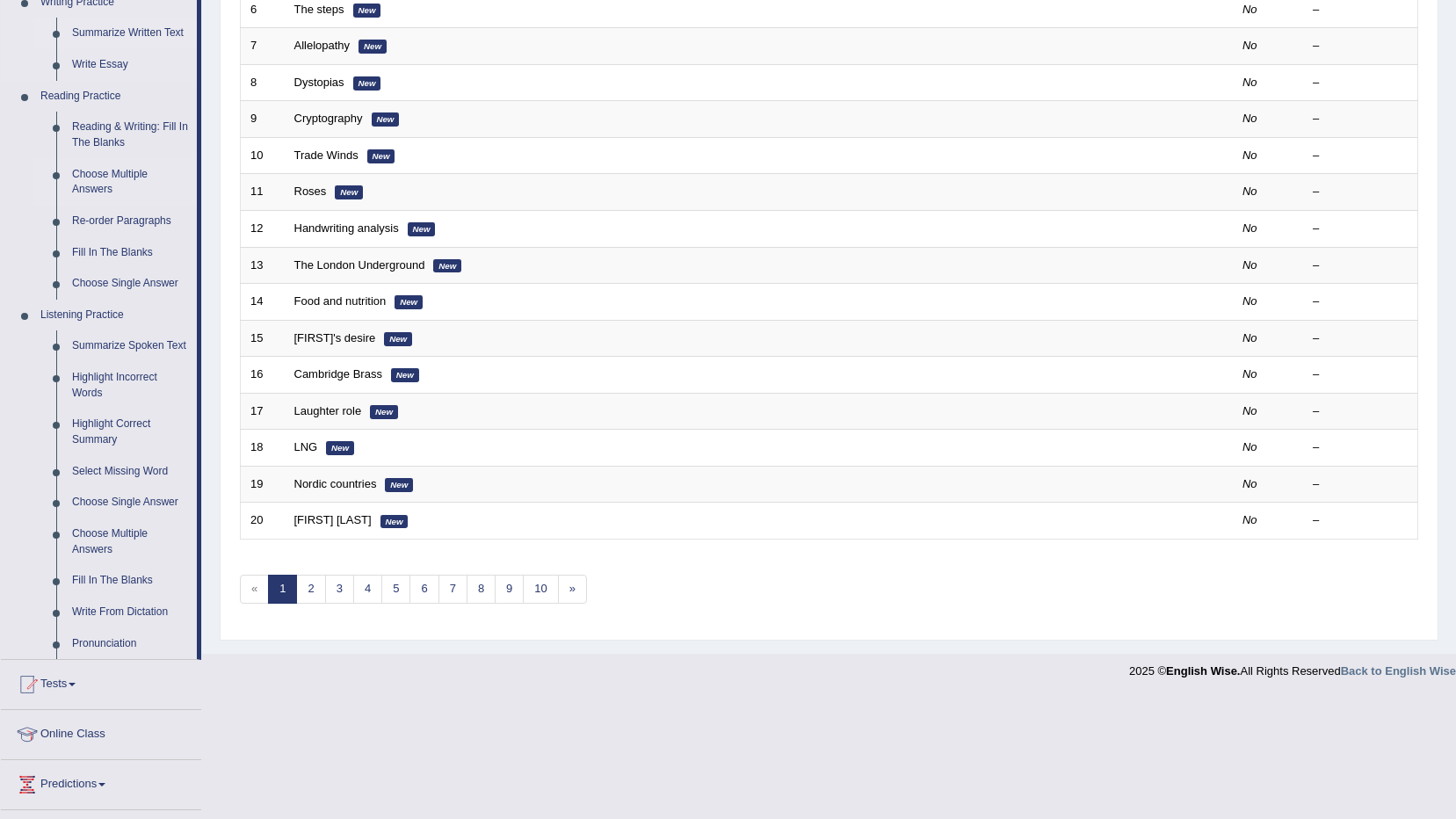scroll, scrollTop: 439, scrollLeft: 0, axis: vertical 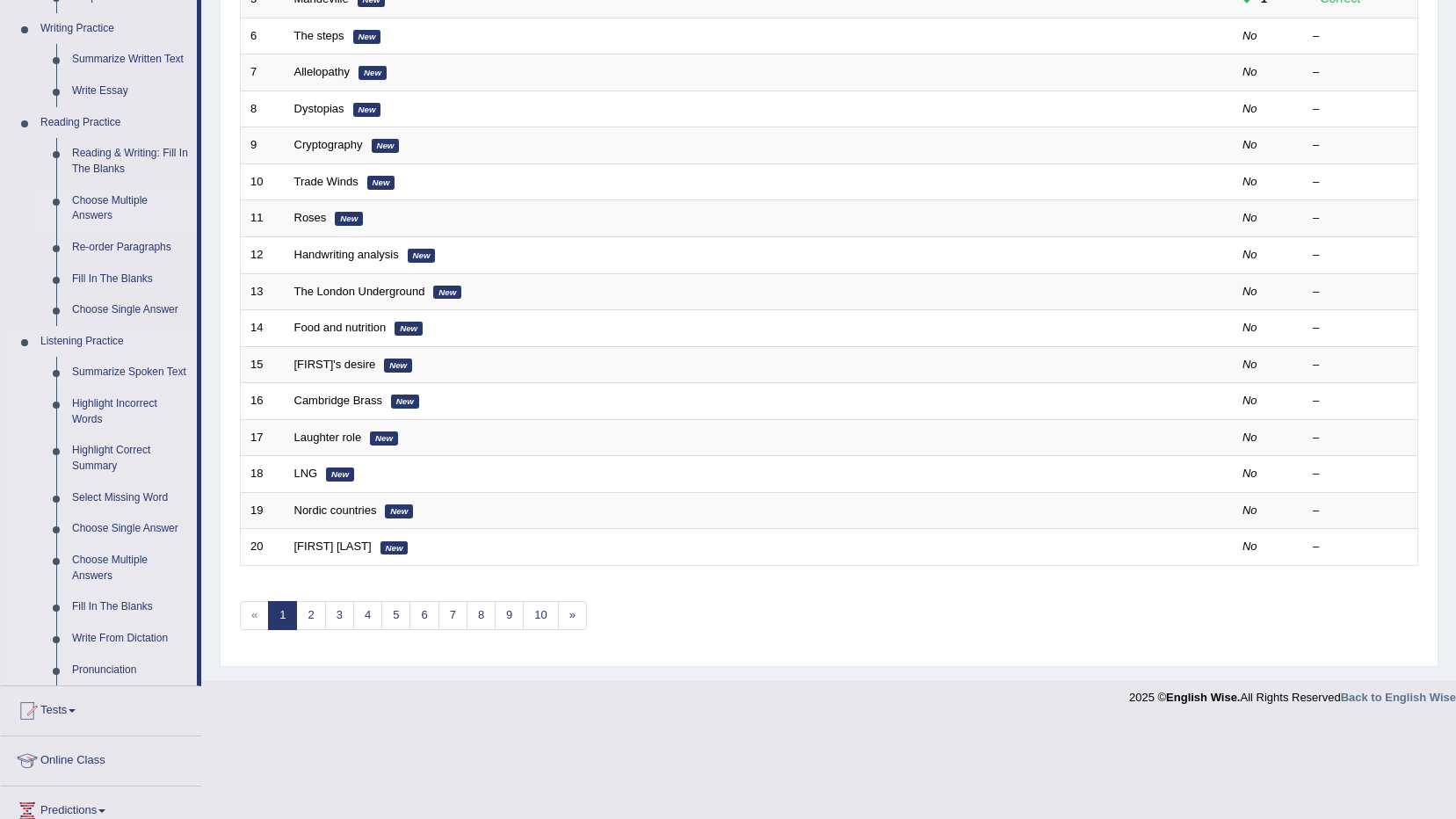 click on "Summarize Spoken Text" at bounding box center [130, 373] 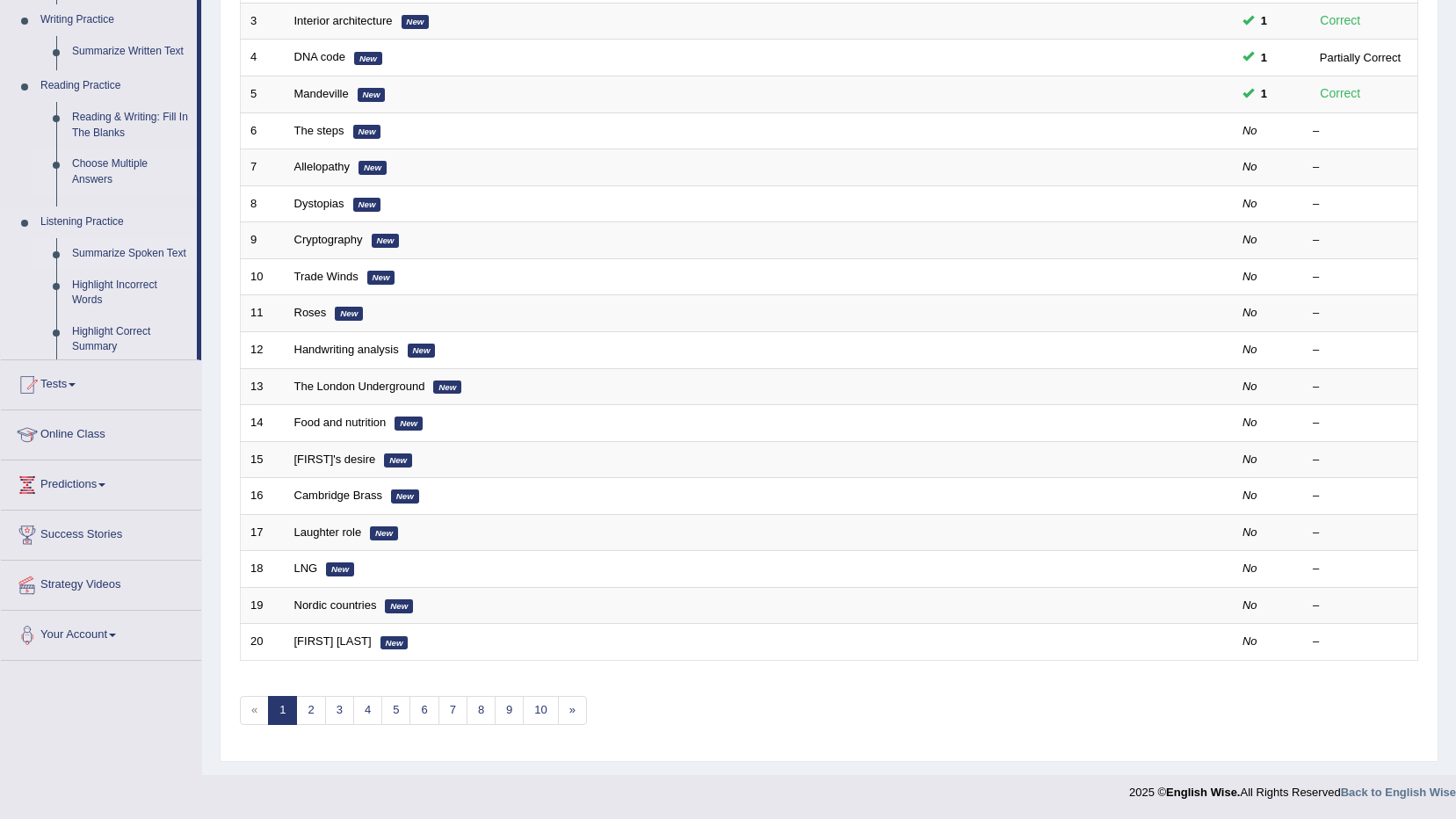 scroll, scrollTop: 344, scrollLeft: 0, axis: vertical 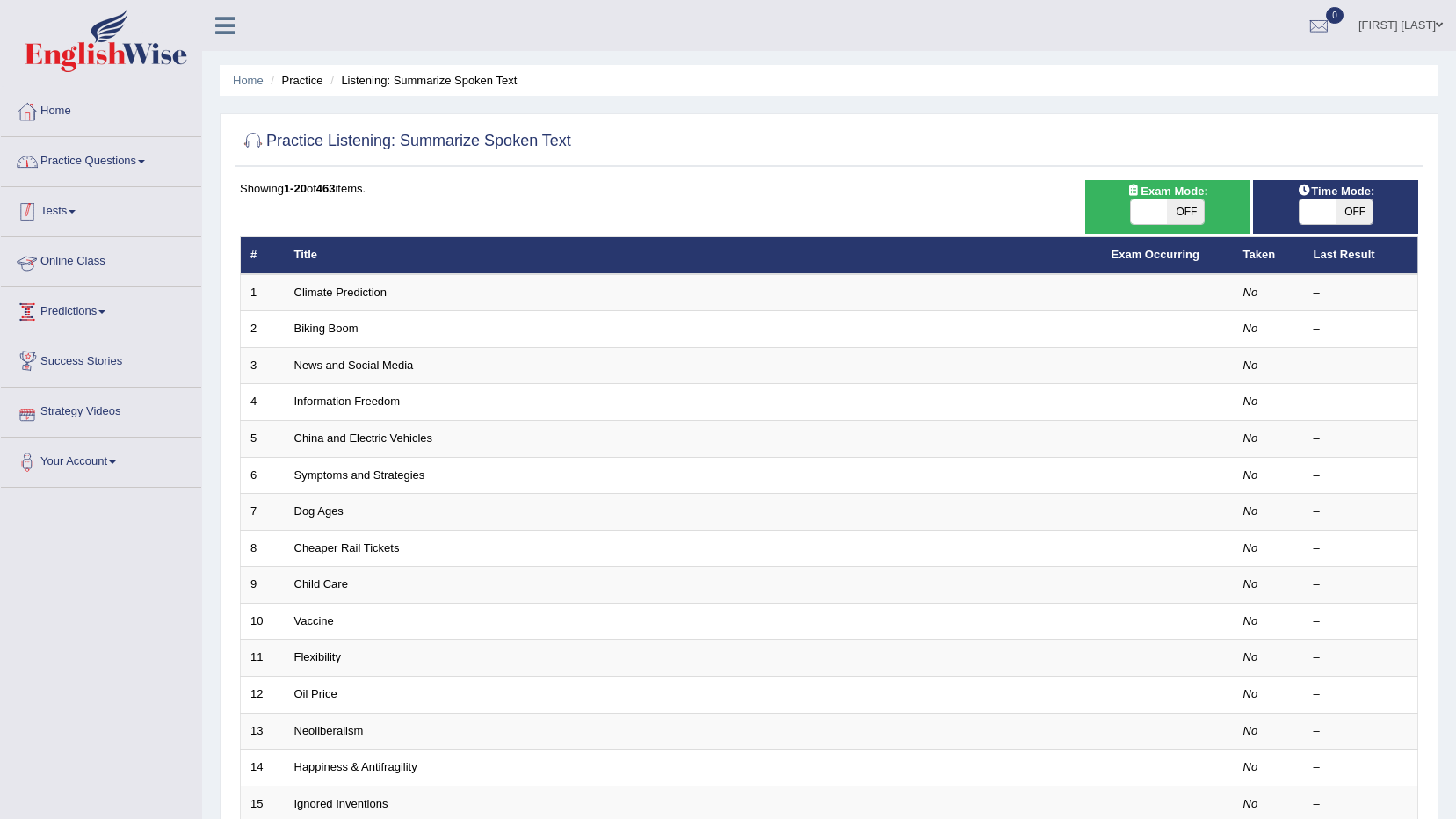 click on "Practice Questions" at bounding box center (101, 159) 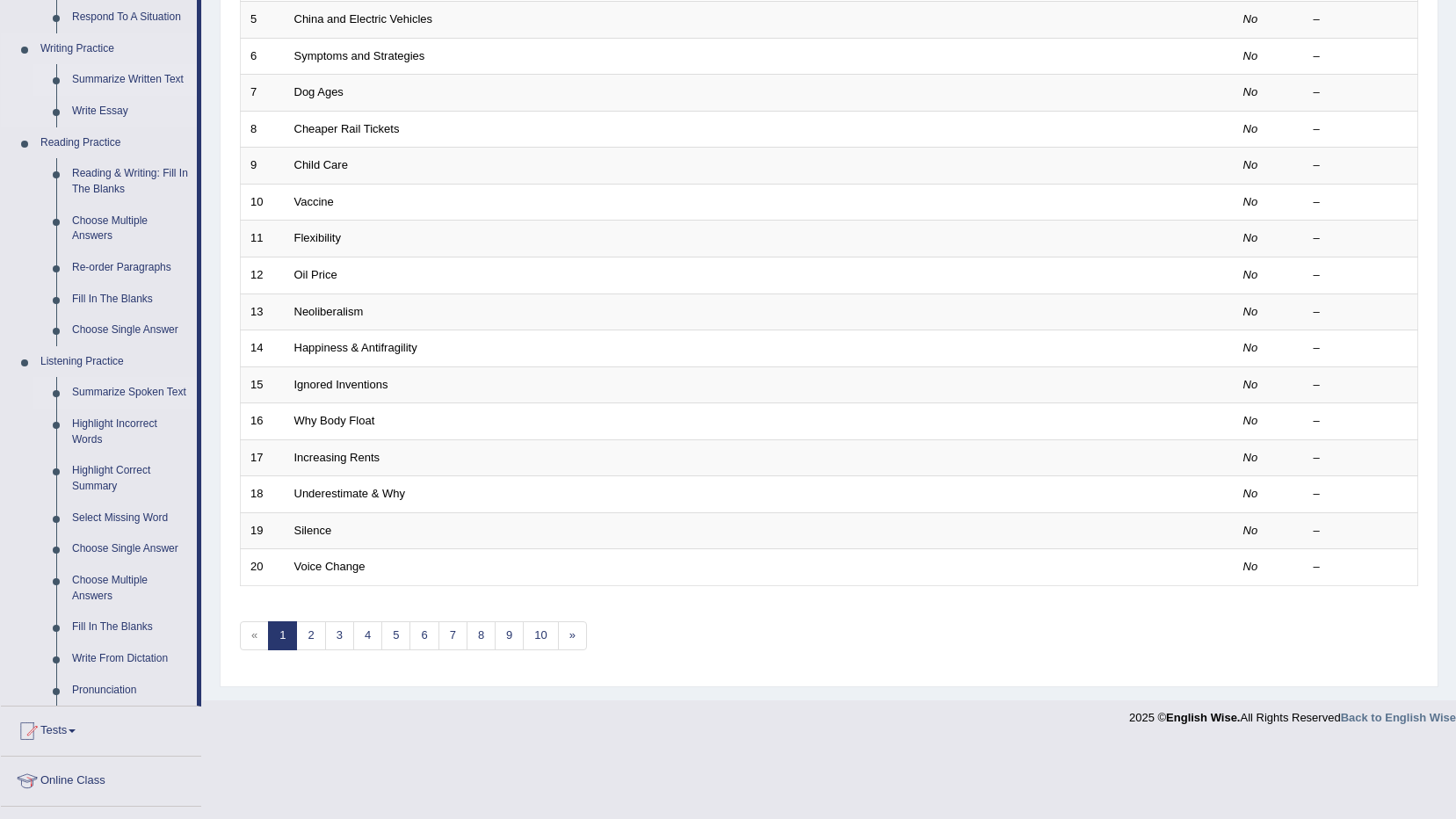 scroll, scrollTop: 439, scrollLeft: 0, axis: vertical 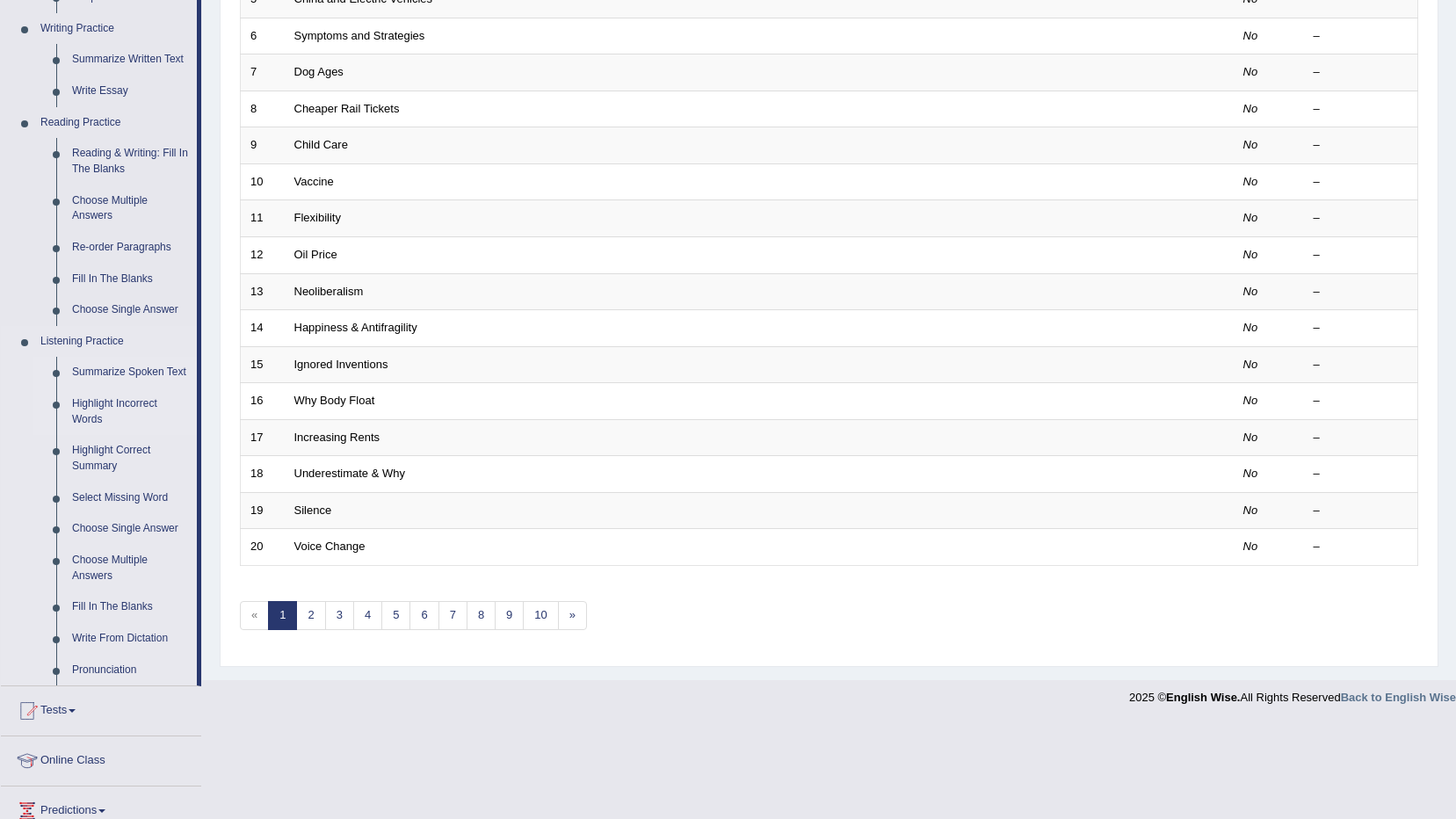 click on "Highlight Incorrect Words" at bounding box center [130, 411] 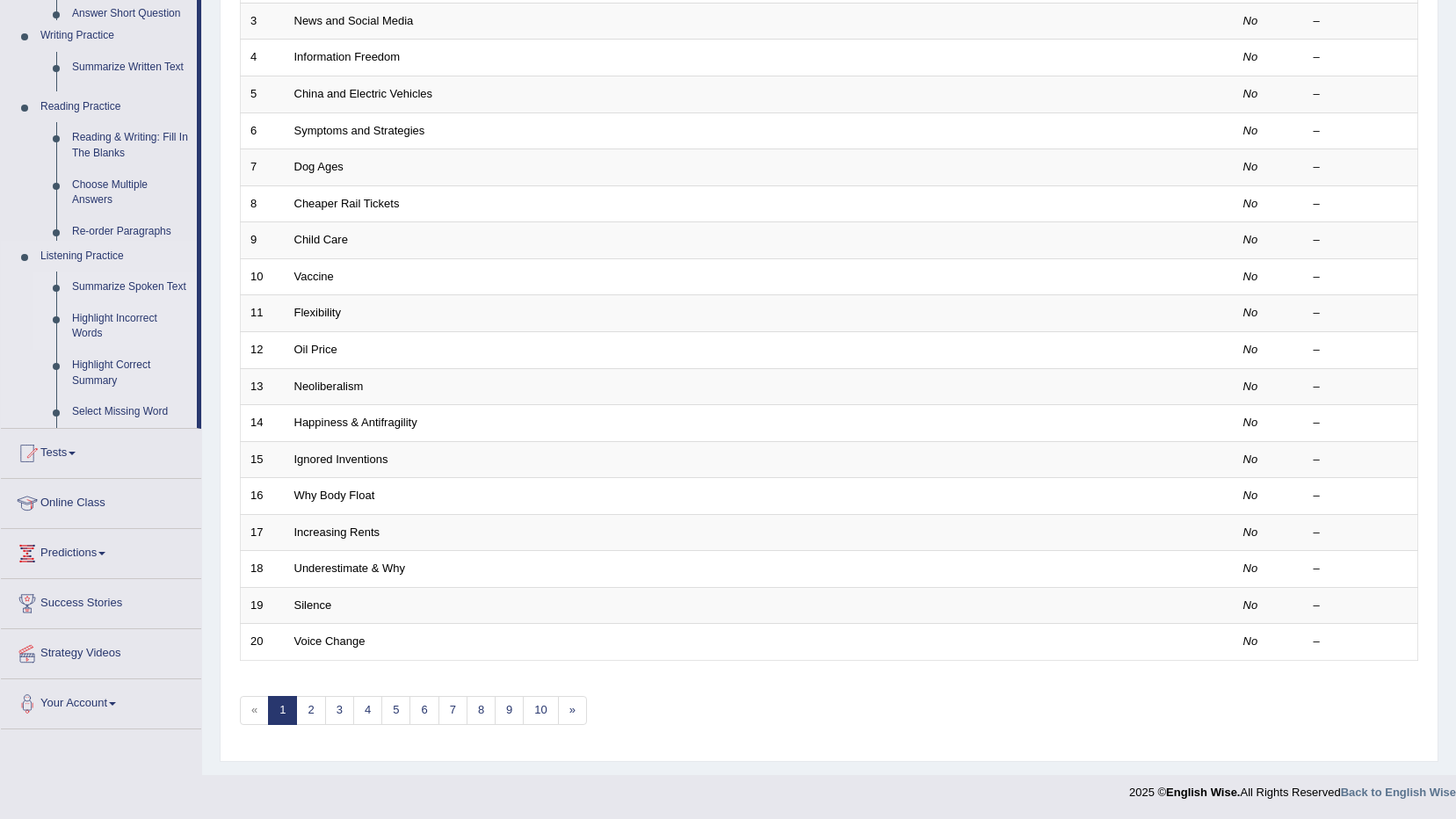 scroll, scrollTop: 344, scrollLeft: 0, axis: vertical 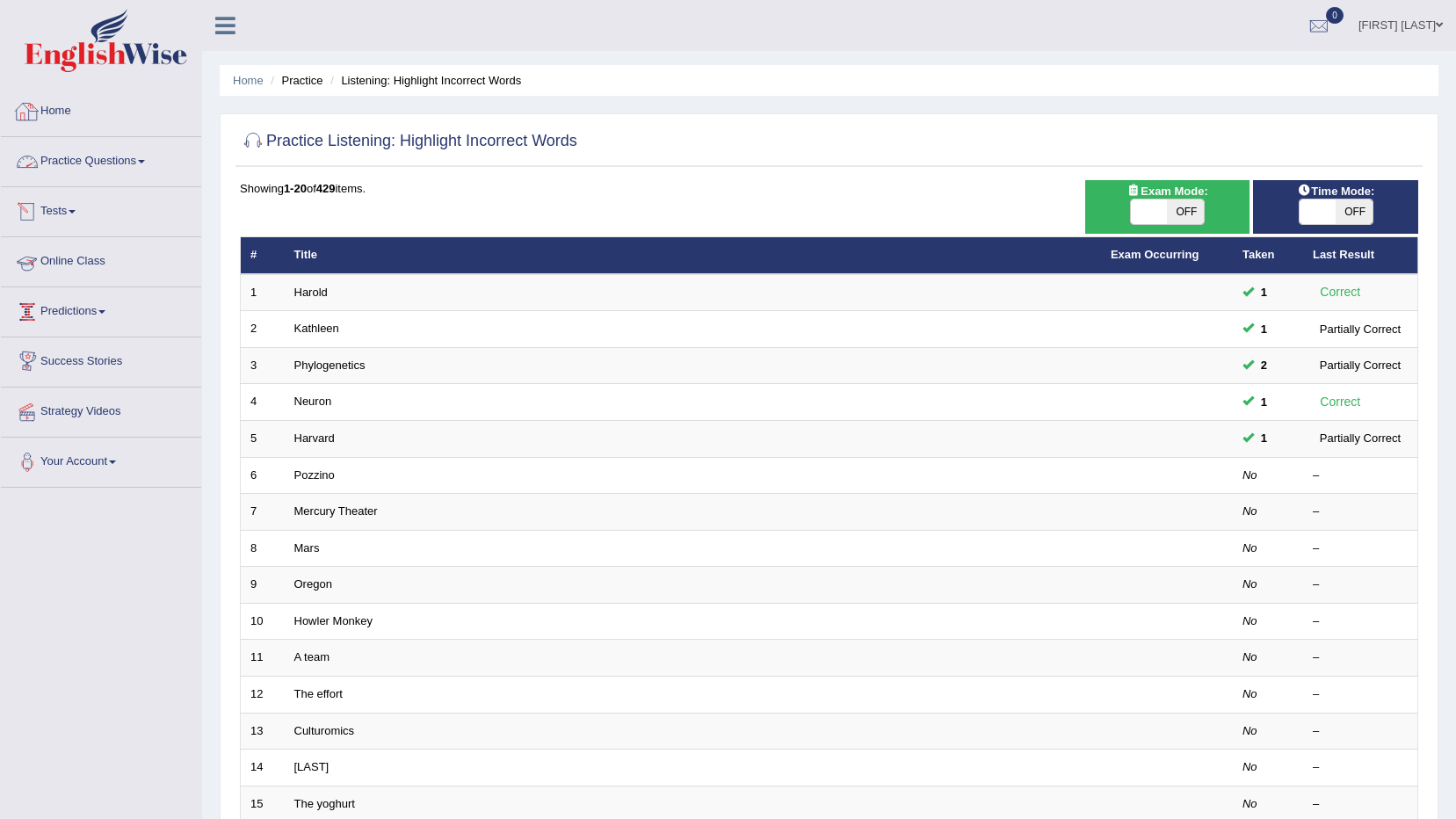 click on "Practice Questions" at bounding box center (101, 159) 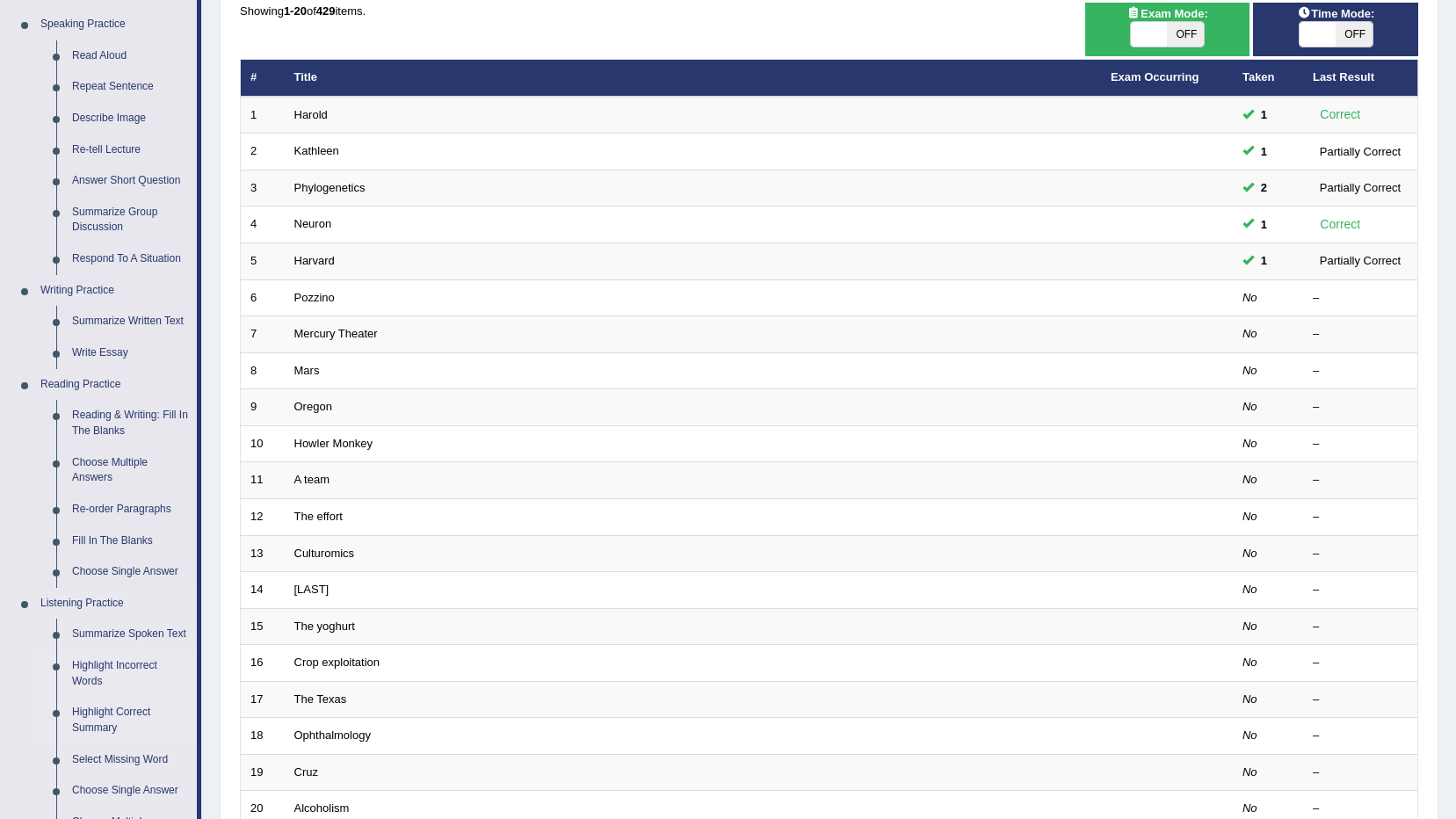 scroll, scrollTop: 176, scrollLeft: 0, axis: vertical 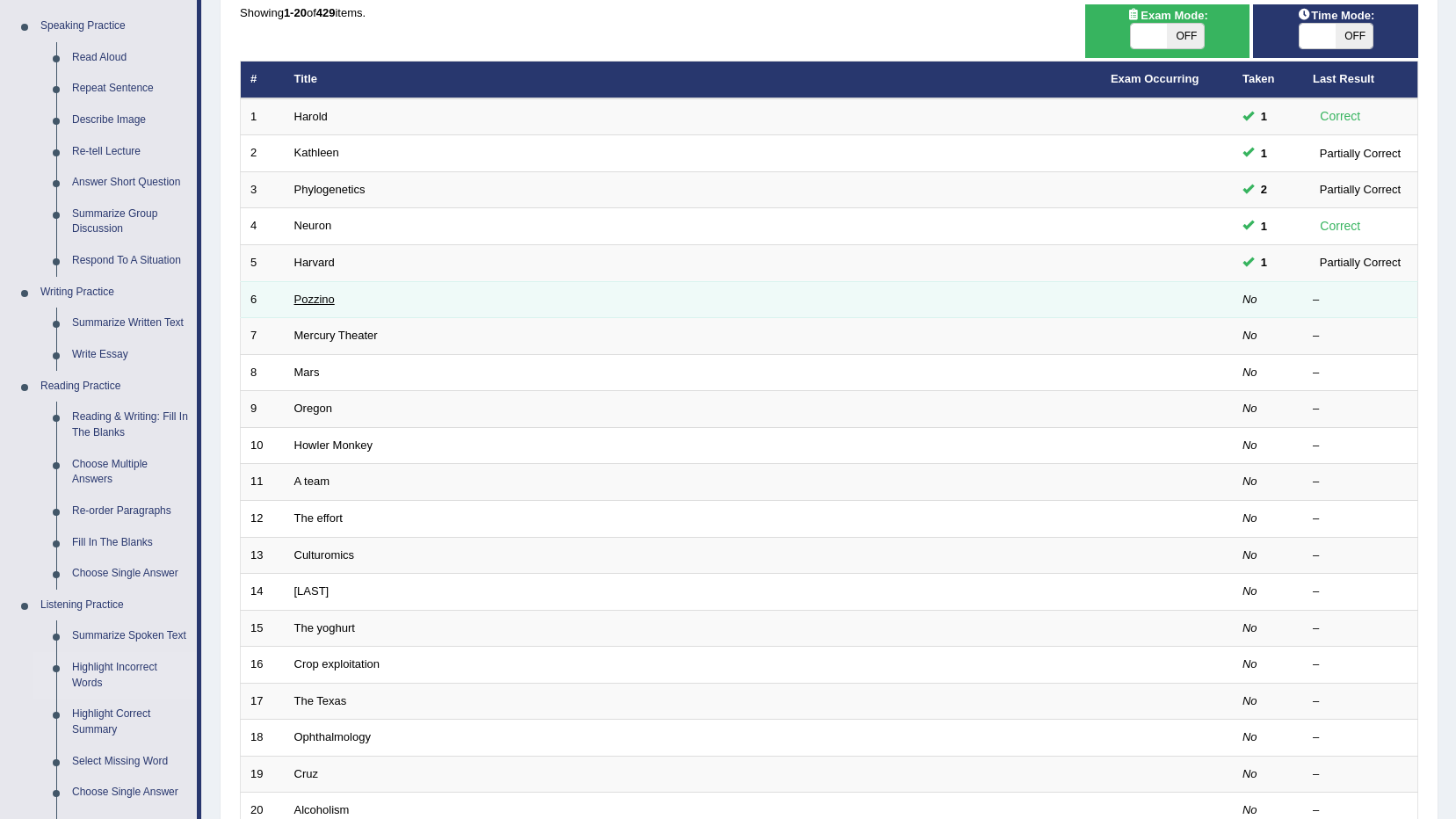 click on "Pozzino" at bounding box center [315, 299] 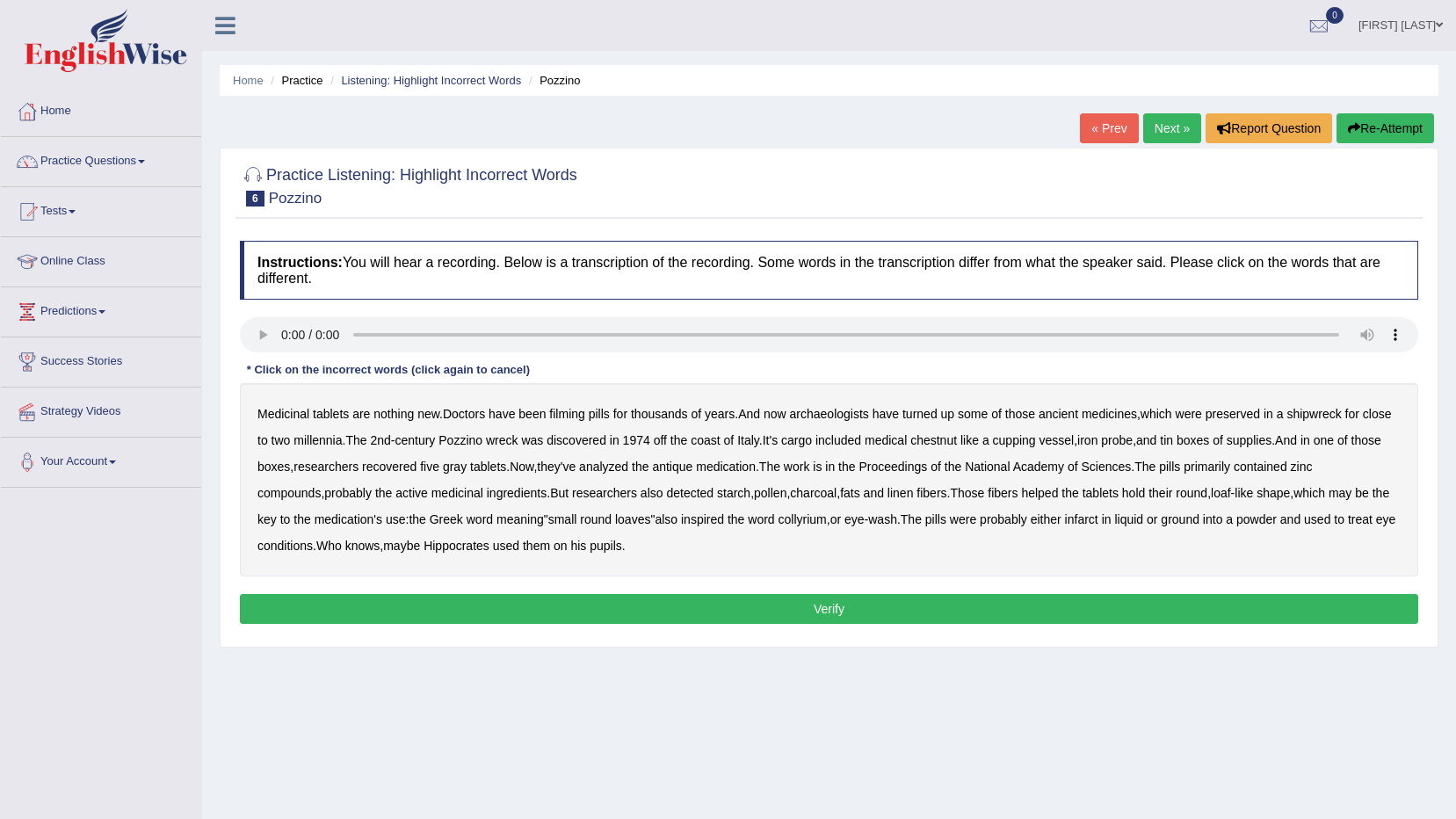 scroll, scrollTop: 0, scrollLeft: 0, axis: both 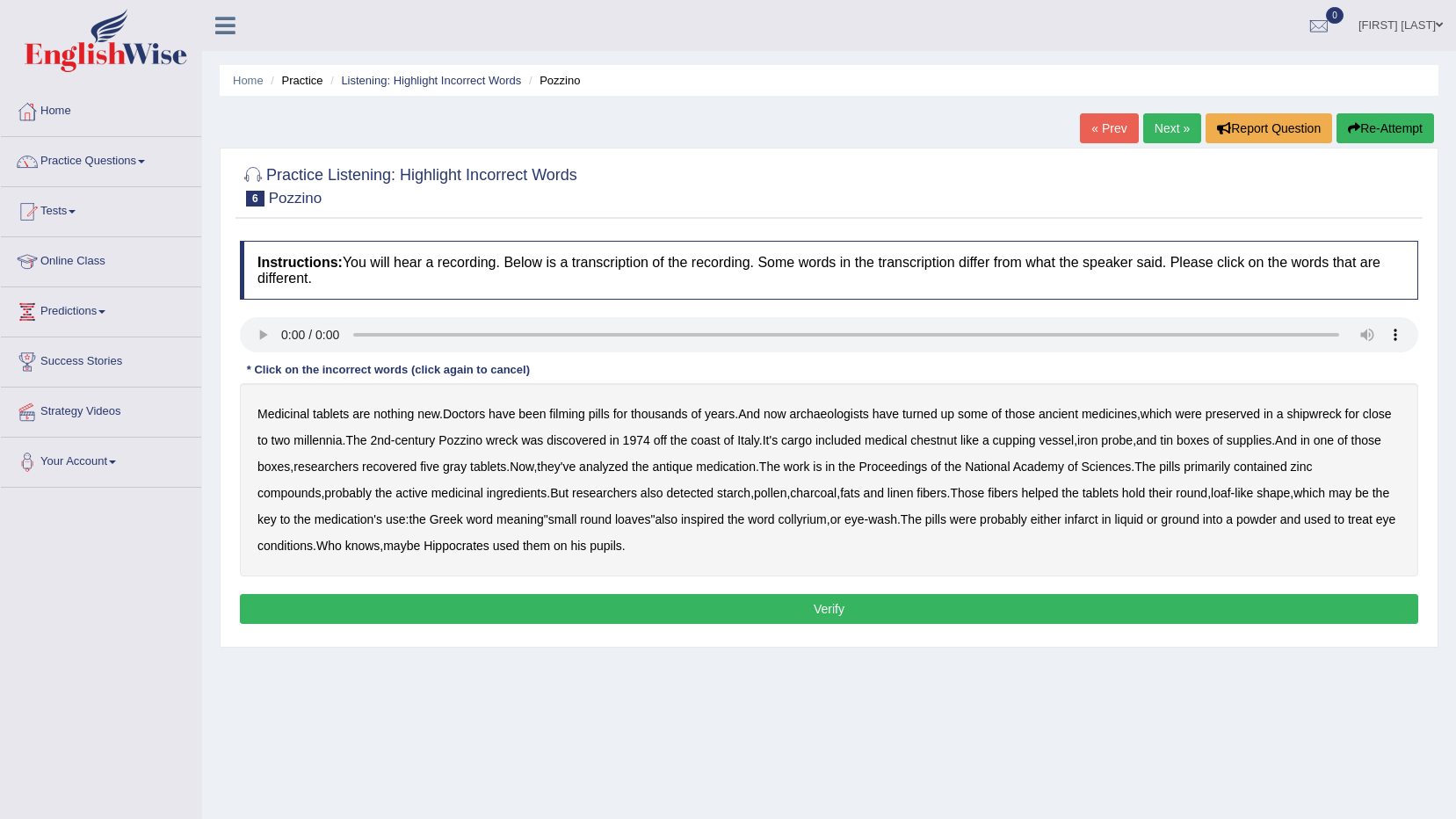 click on "Home
Practice
Listening: Highlight Incorrect Words
[PERSON]
« Prev Next »  Report Question  Re-Attempt
Practice Listening: Highlight Incorrect Words
6
[PERSON]
Instructions:  You will hear a recording. Below is a transcription of the recording. Some words in the transcription differ from what the speaker said. Please click on the words that are different.
Transcript: * Click on the incorrect words (click again to cancel) Medicinal   tablets   are   nothing   new .  Doctors   have   been   filming   pills   for   thousands   of   years .  And   now   archaeologists   have   turned   up   some   of   those   ancient   medicines ,  which   were   preserved   in   a   shipwreck   for   close   to   two   millennia .  The   2nd - century   [PERSON]   wreck   was   discovered   in   1974   off   the   coast   of   Italy ." at bounding box center (829, 439) 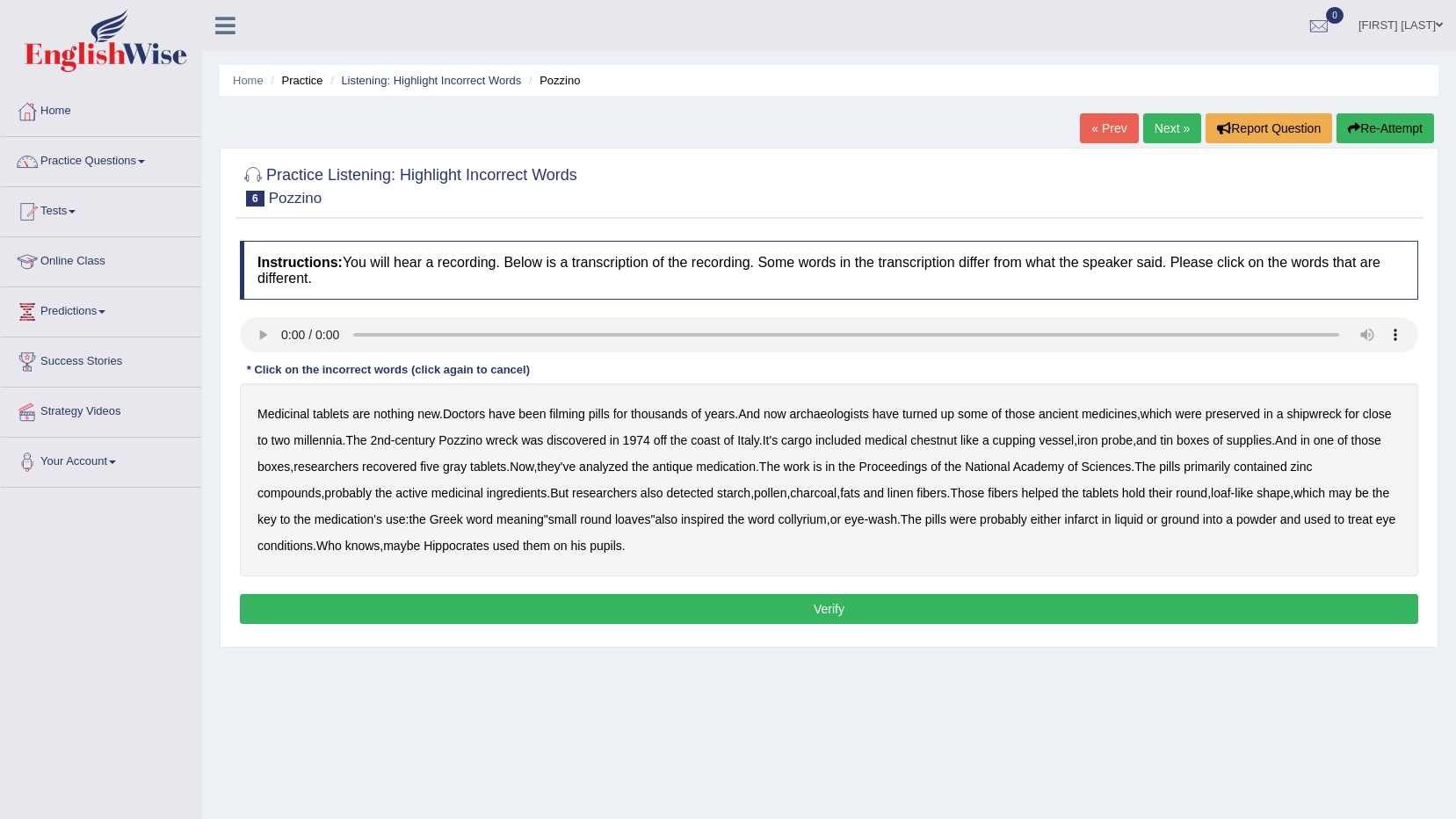 click on "Home
Practice
Listening: Highlight Incorrect Words
[PERSON]
« Prev Next »  Report Question  Re-Attempt
Practice Listening: Highlight Incorrect Words
6
[PERSON]
Instructions:  You will hear a recording. Below is a transcription of the recording. Some words in the transcription differ from what the speaker said. Please click on the words that are different.
Transcript: * Click on the incorrect words (click again to cancel) Medicinal   tablets   are   nothing   new .  Doctors   have   been   filming   pills   for   thousands   of   years .  And   now   archaeologists   have   turned   up   some   of   those   ancient   medicines ,  which   were   preserved   in   a   shipwreck   for   close   to   two   millennia .  The   2nd - century   [PERSON]   wreck   was   discovered   in   1974   off   the   coast   of   Italy ." at bounding box center (829, 439) 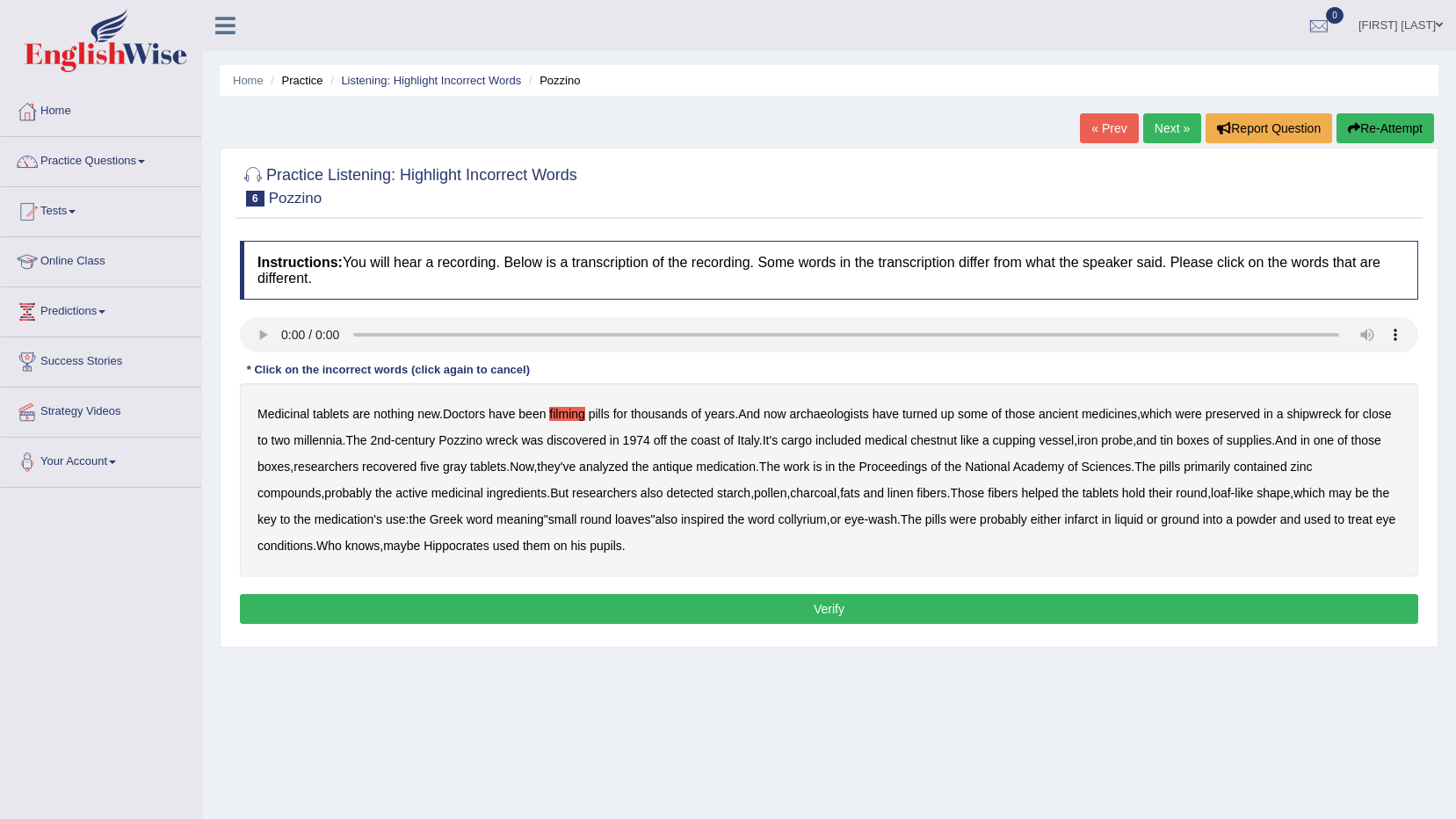 click on "chestnut" at bounding box center [933, 440] 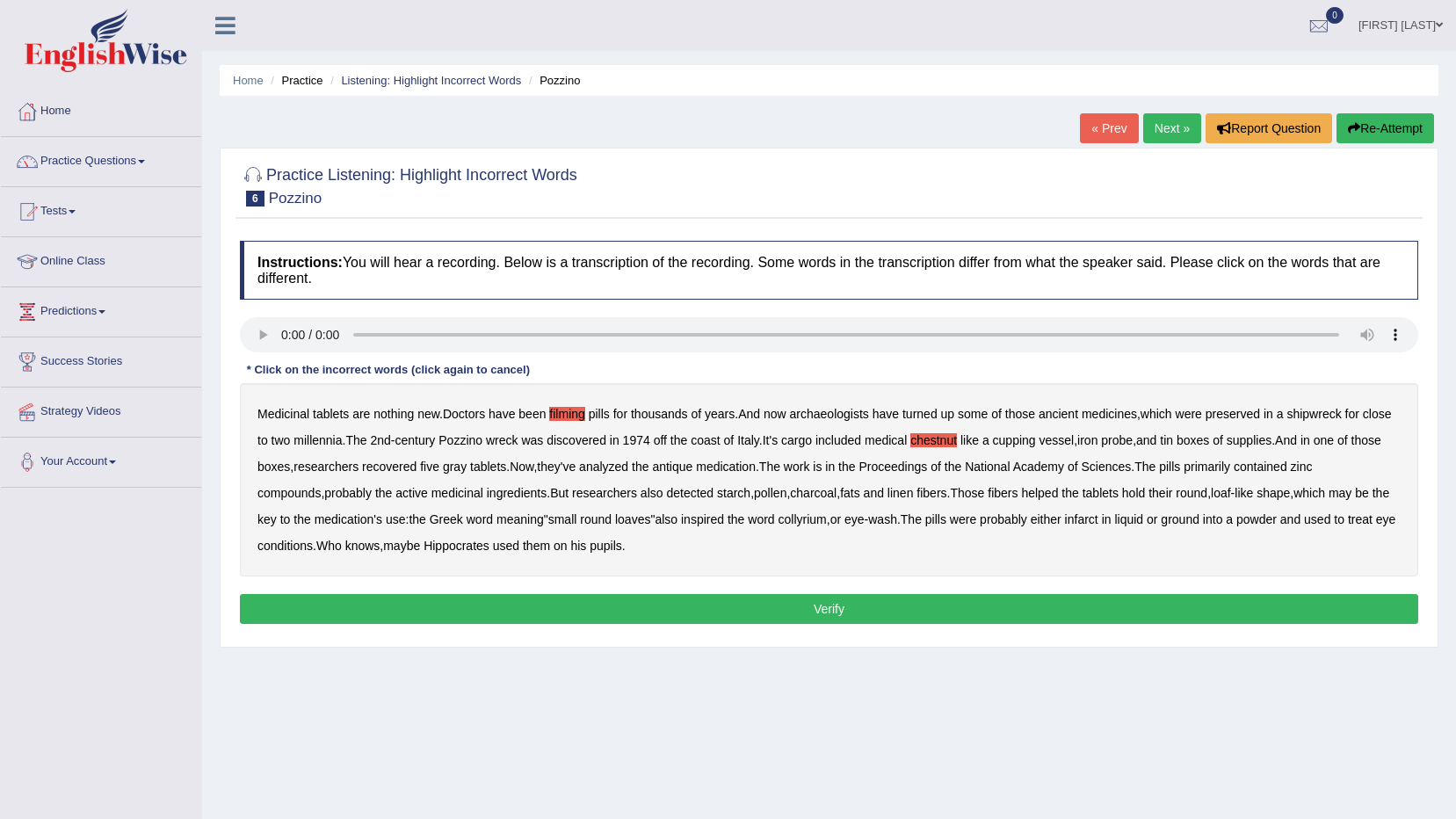 click on "infarct" at bounding box center (1082, 519) 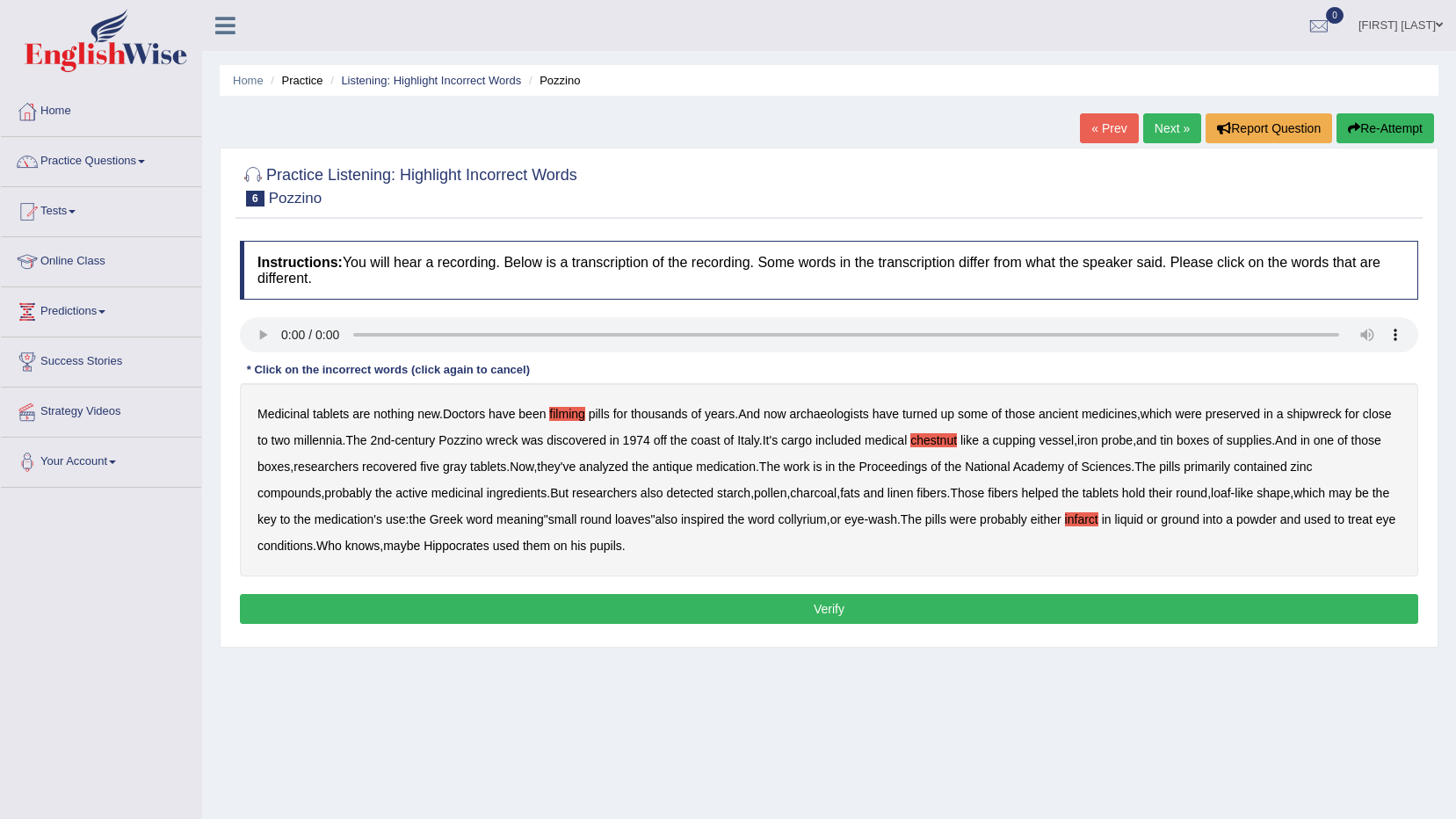 click on "Verify" at bounding box center (829, 609) 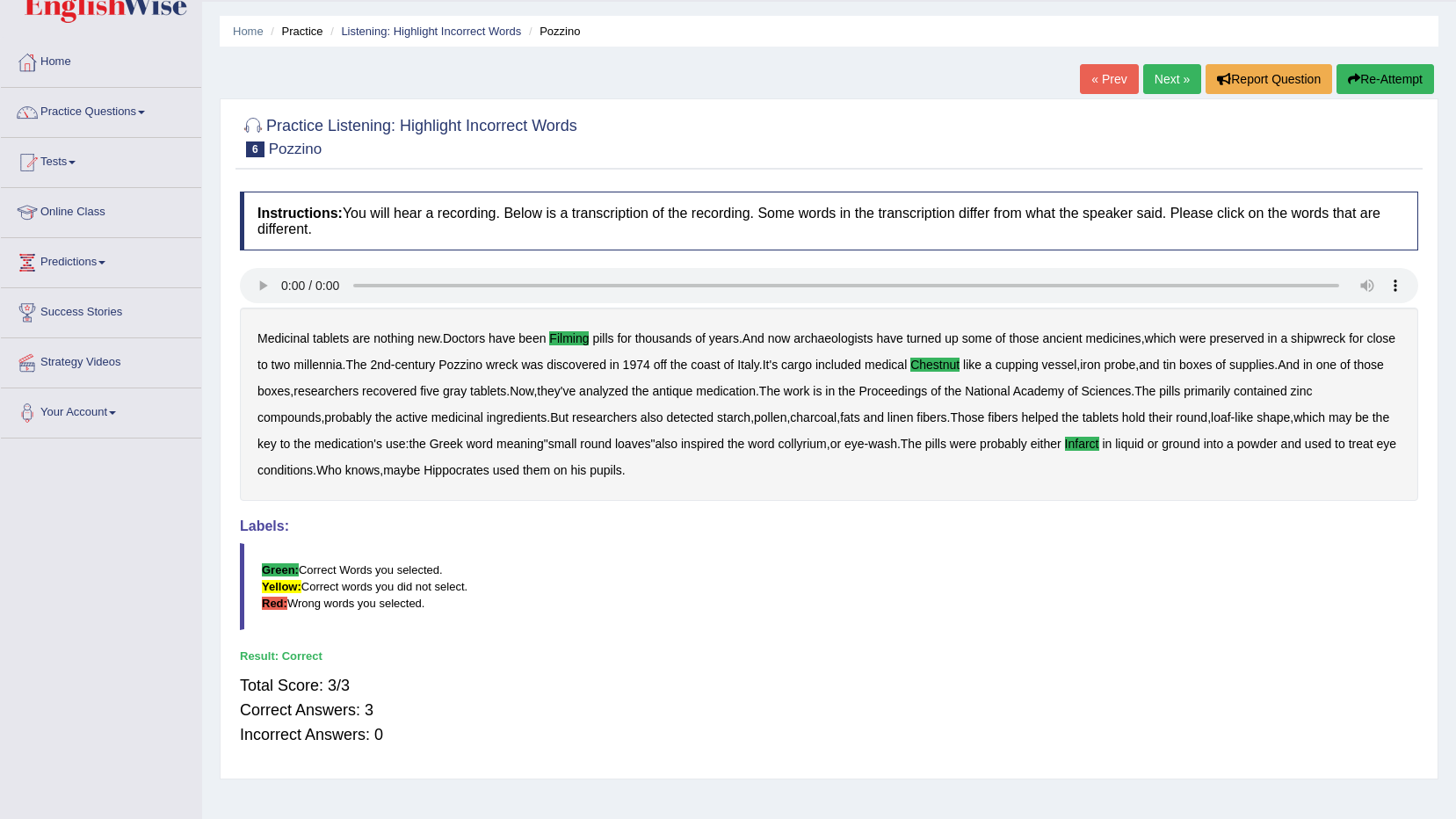 scroll, scrollTop: 0, scrollLeft: 0, axis: both 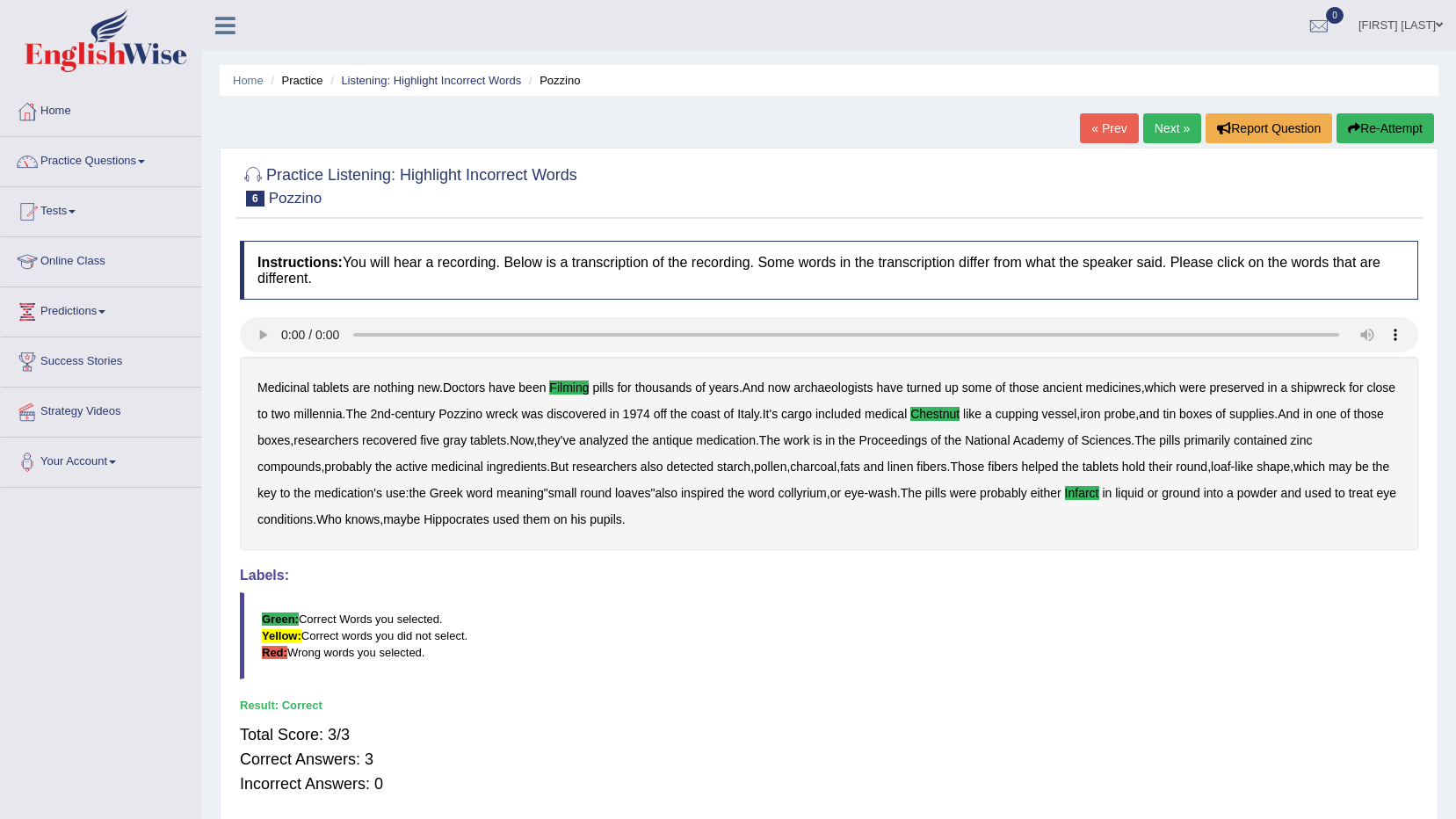 click on "Next »" at bounding box center (1172, 128) 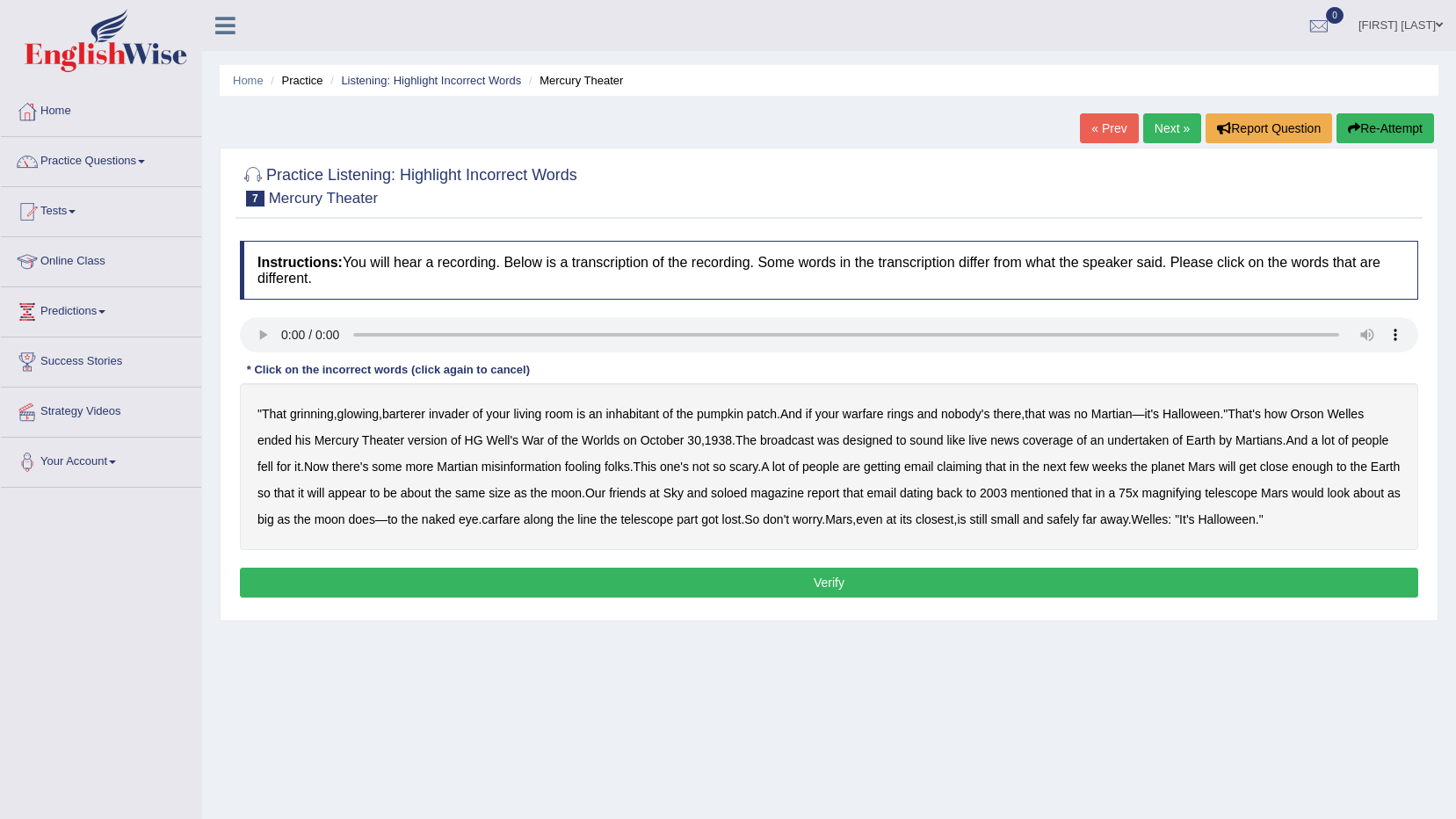 scroll, scrollTop: 0, scrollLeft: 0, axis: both 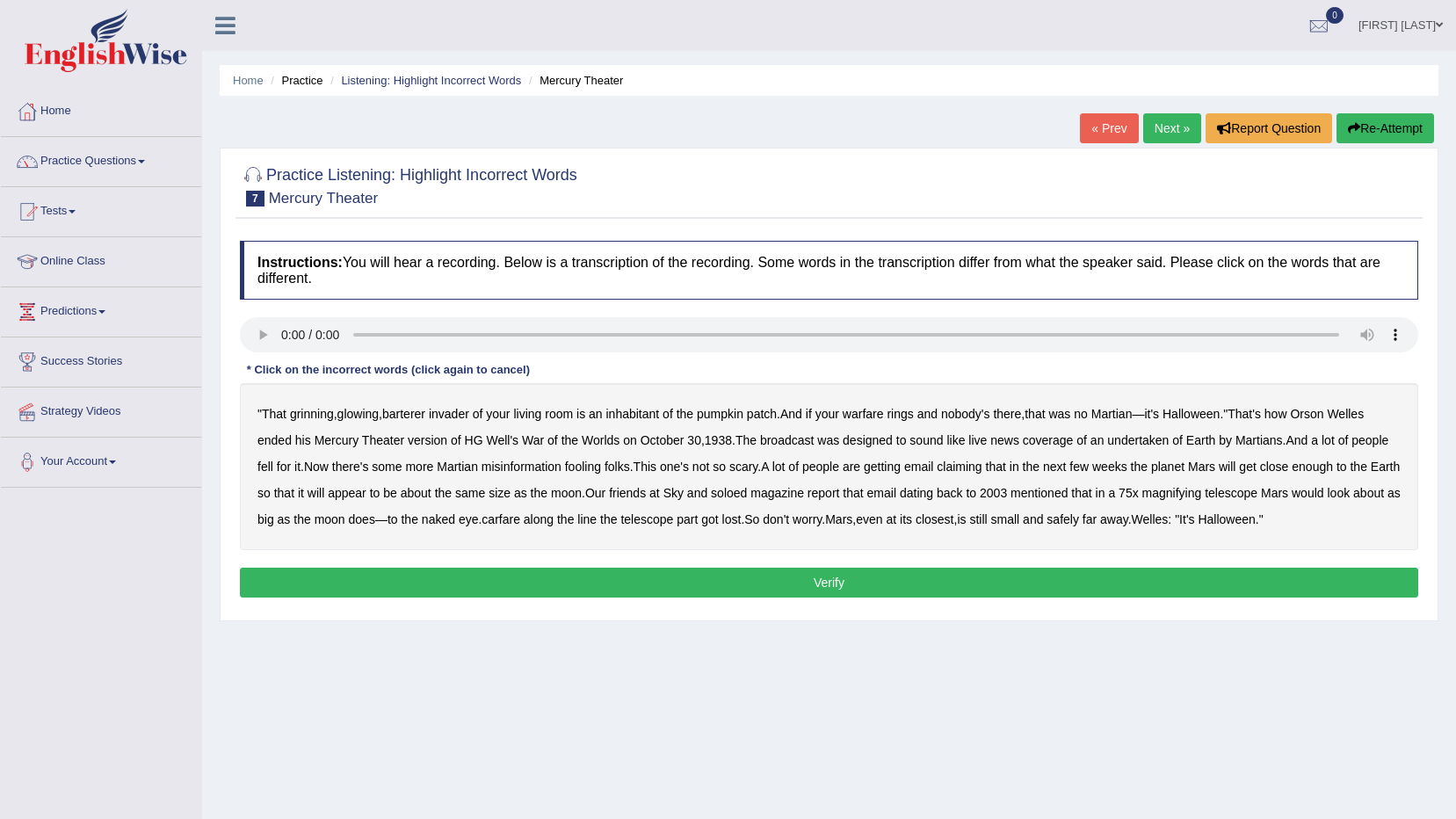 click on "barterer" at bounding box center [403, 414] 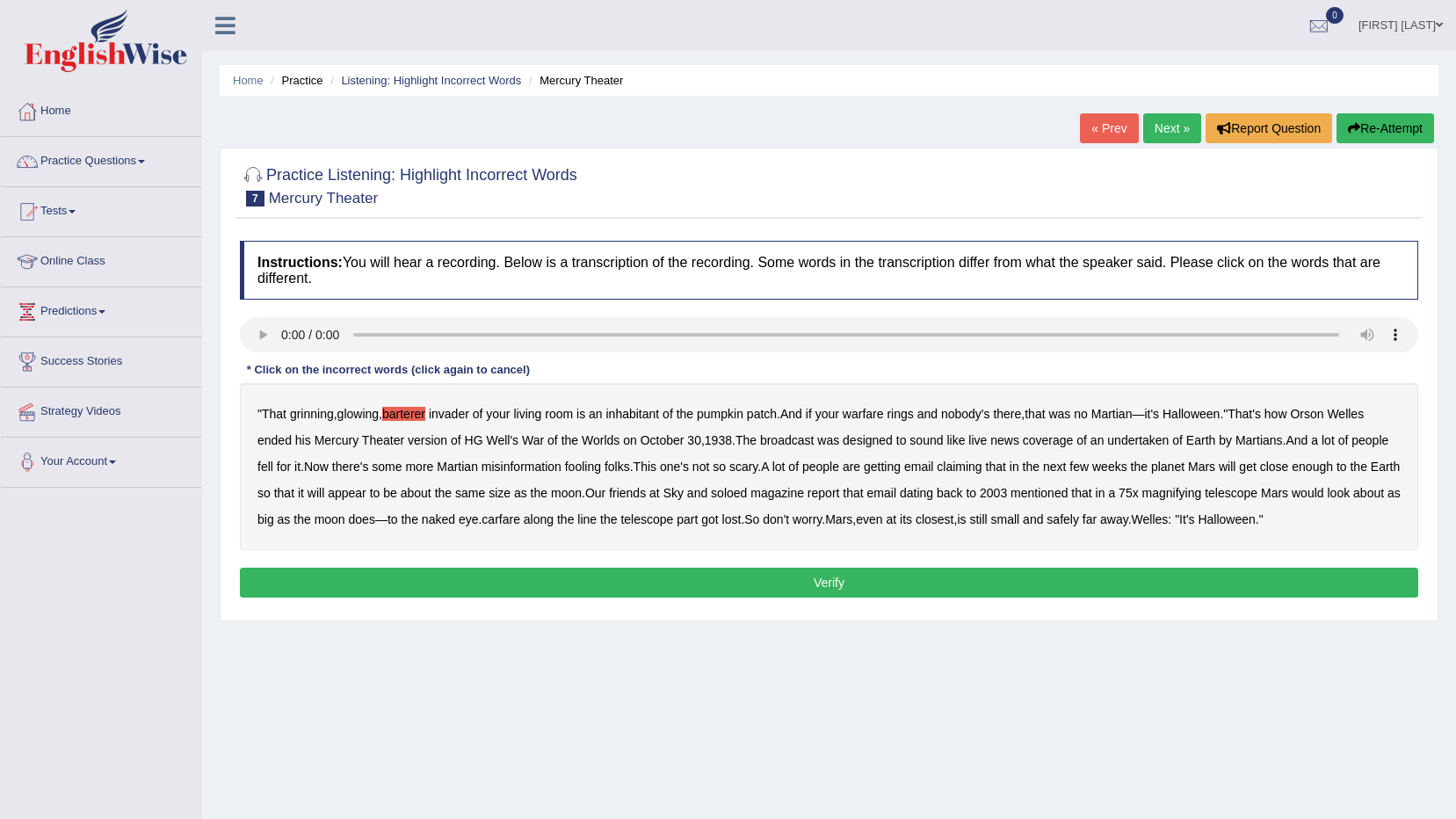 click on "warfare" at bounding box center [863, 414] 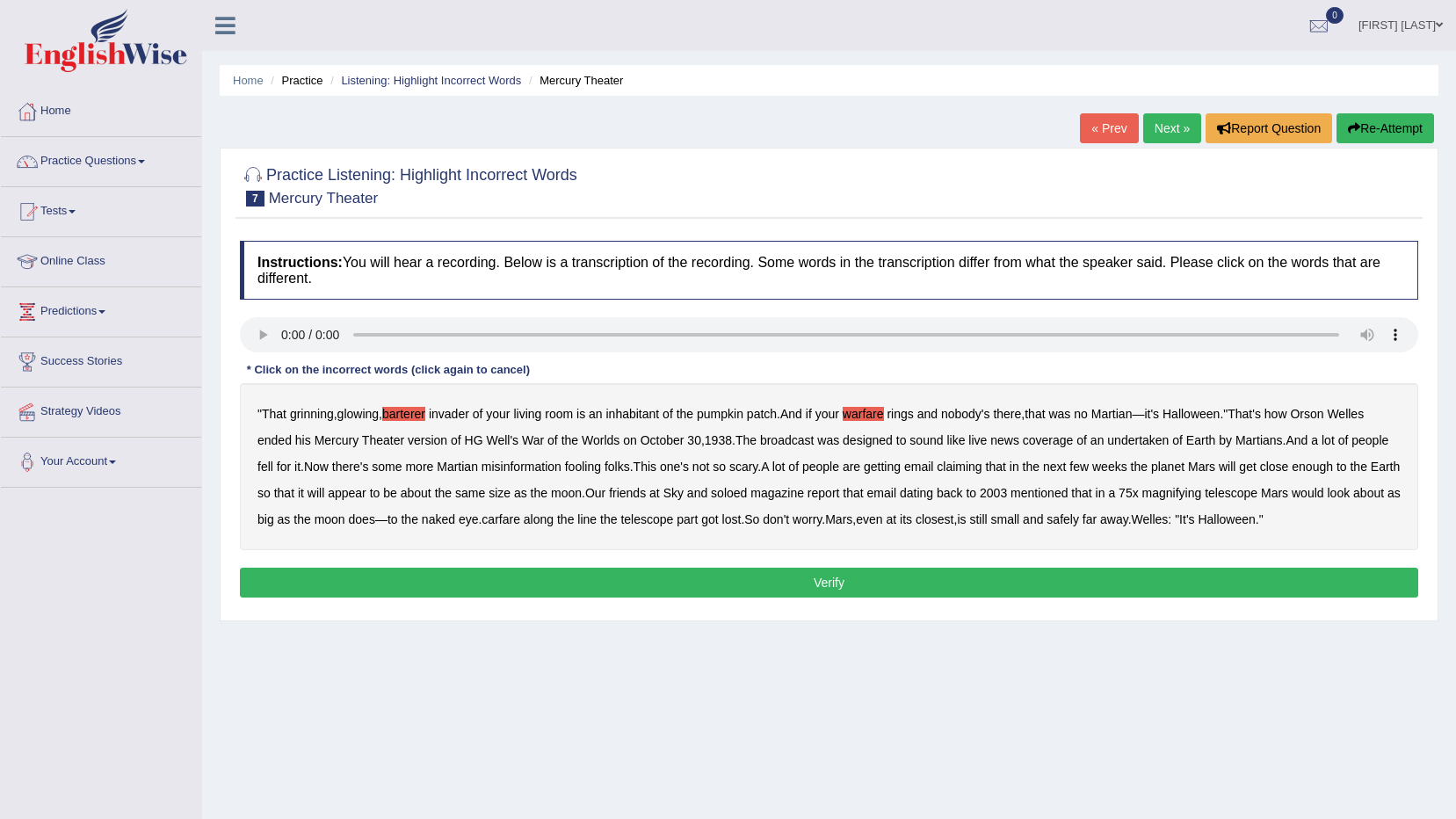 click on "undertaken" at bounding box center [1138, 440] 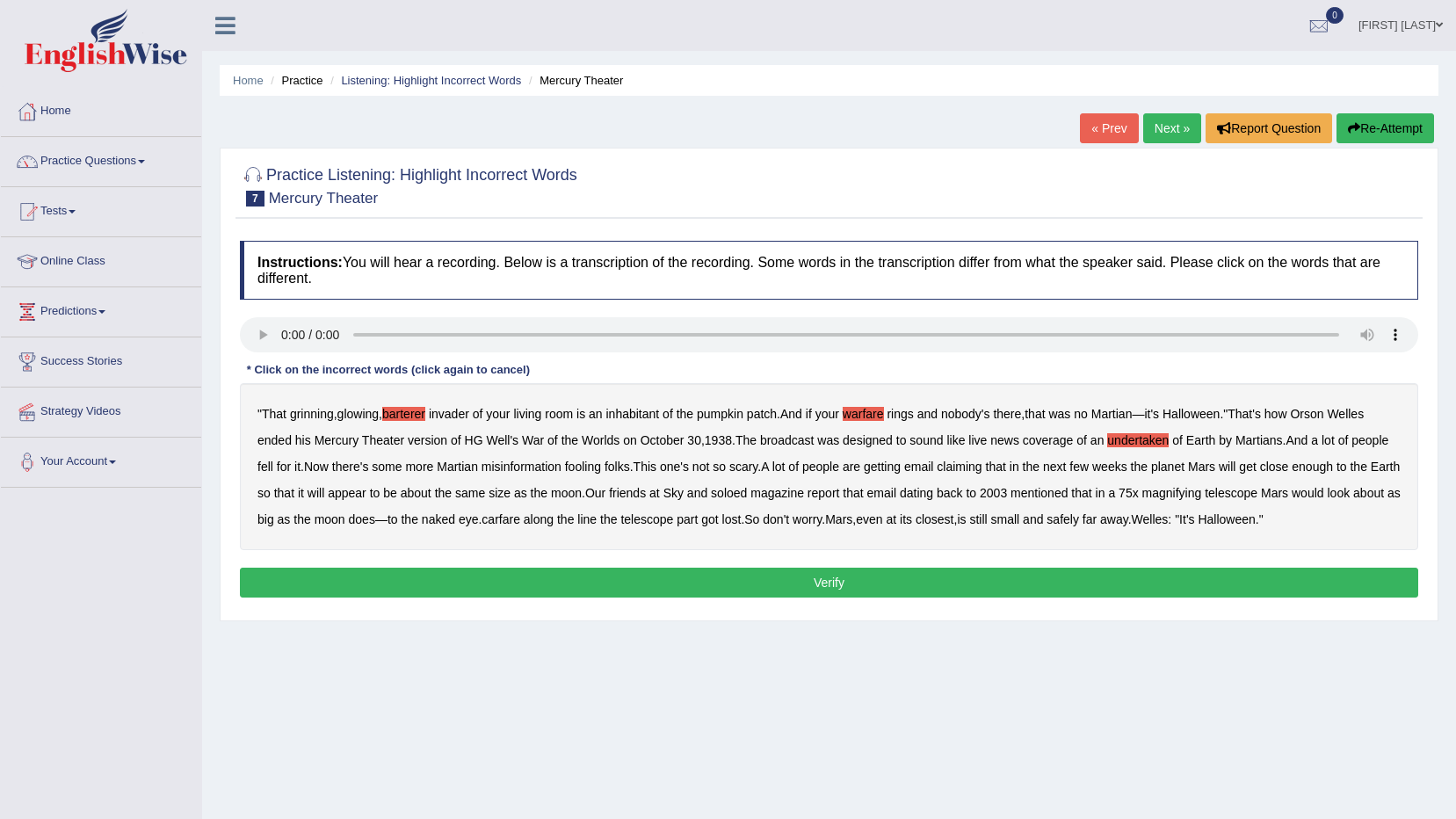 click on "soloed" at bounding box center (728, 493) 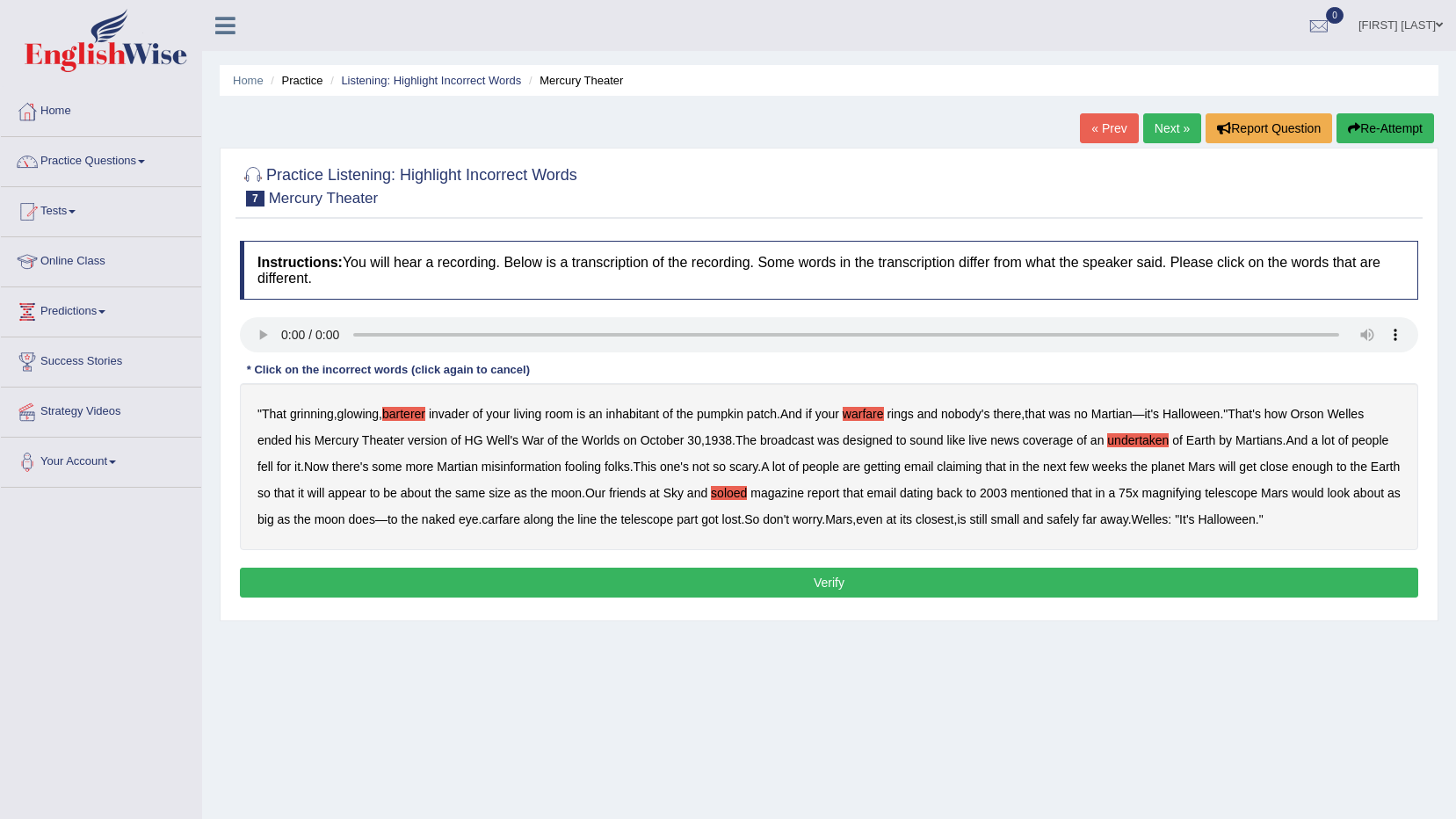 click on "carfare" at bounding box center [501, 519] 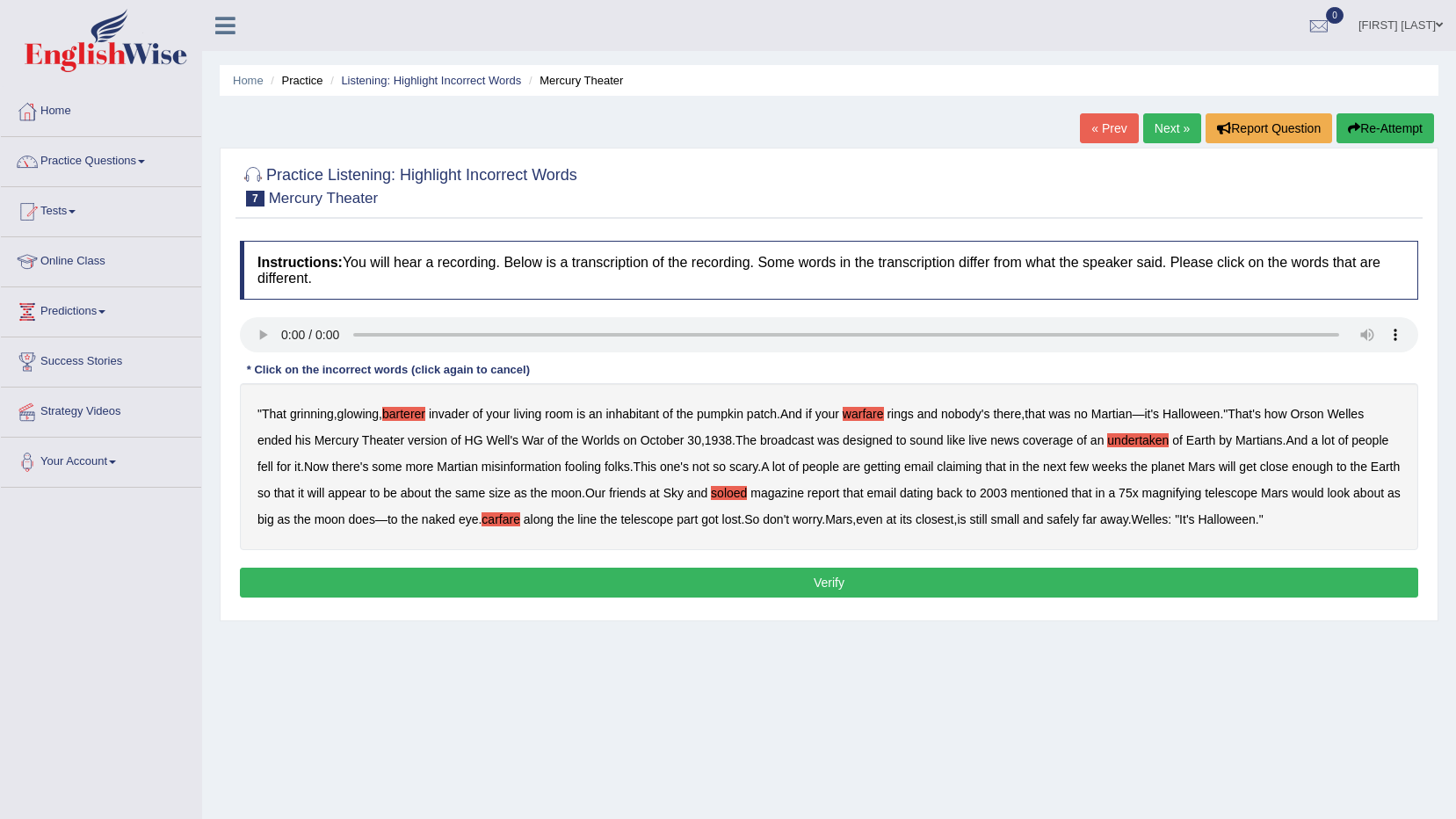 click on "Welles" at bounding box center [1150, 519] 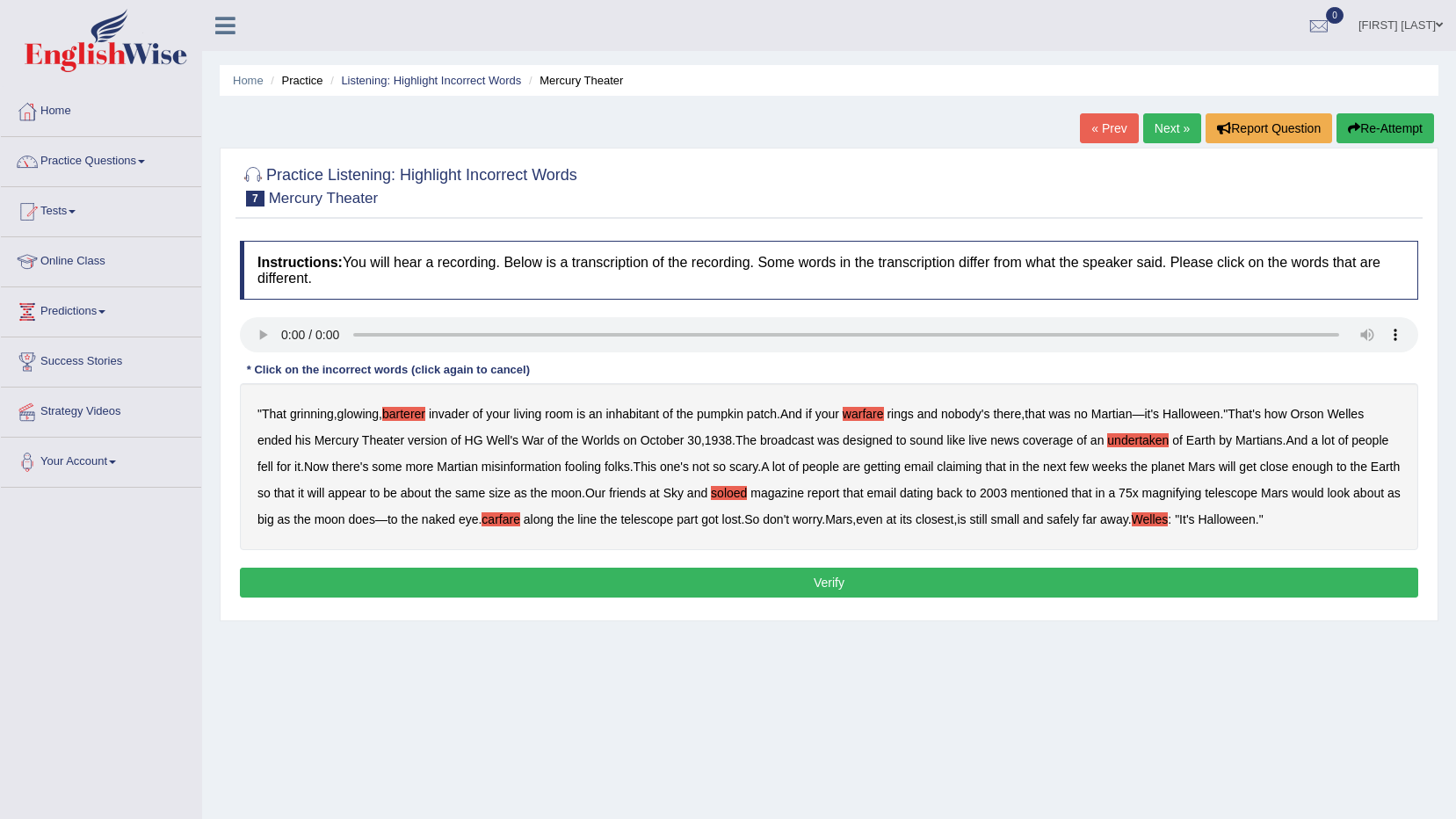 click on "Verify" at bounding box center [829, 583] 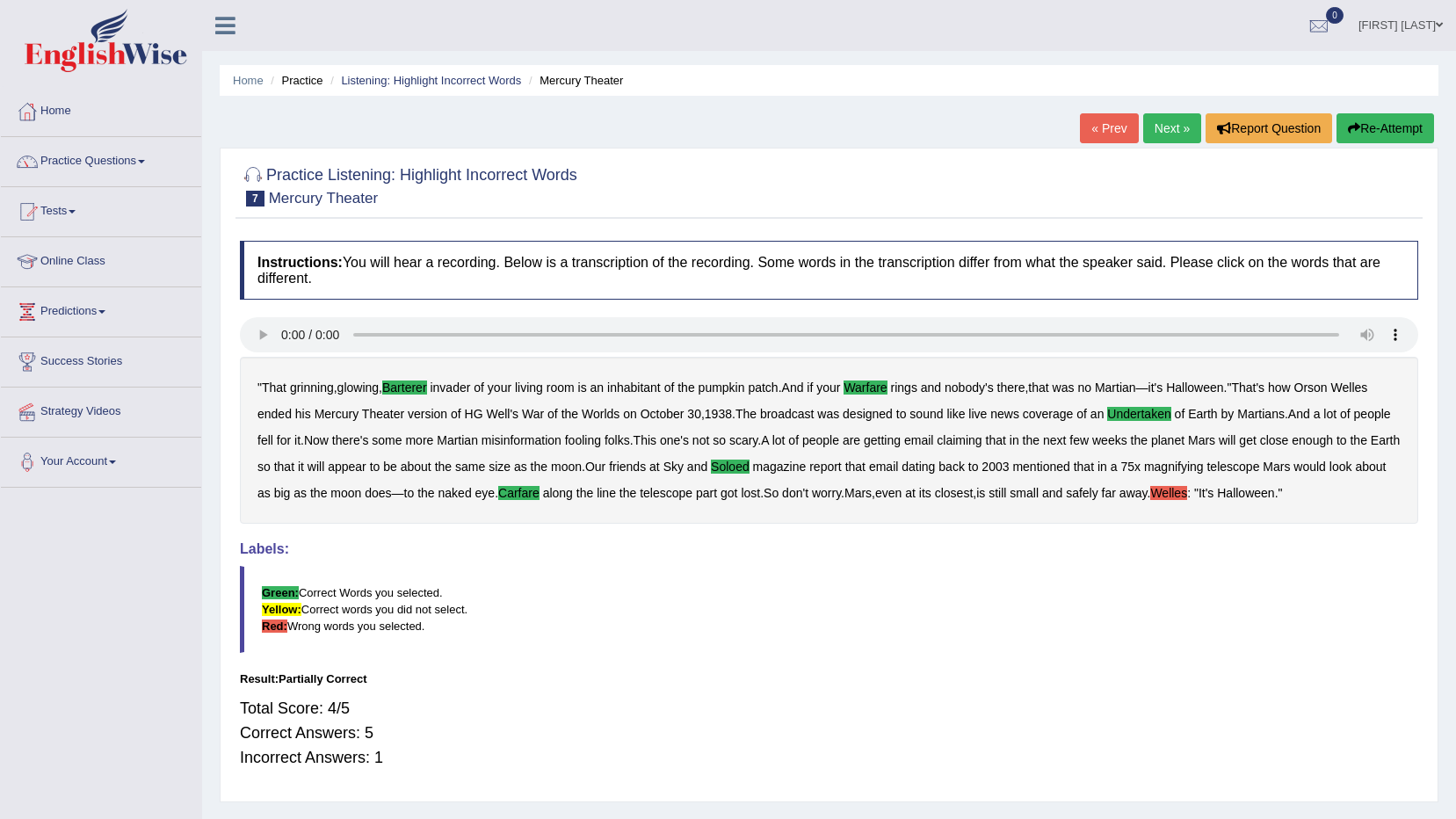type 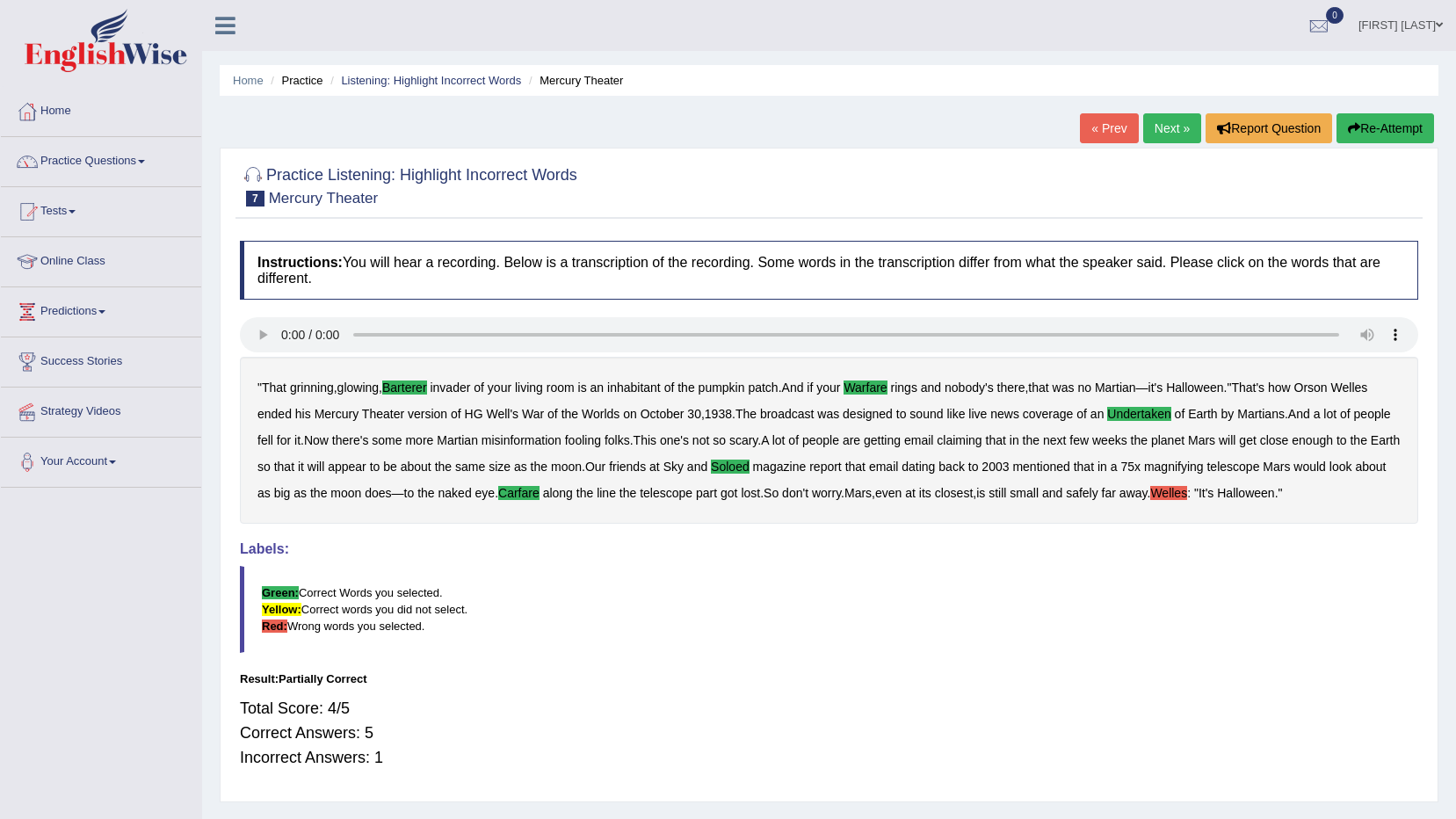 click on "Next »" at bounding box center [1172, 128] 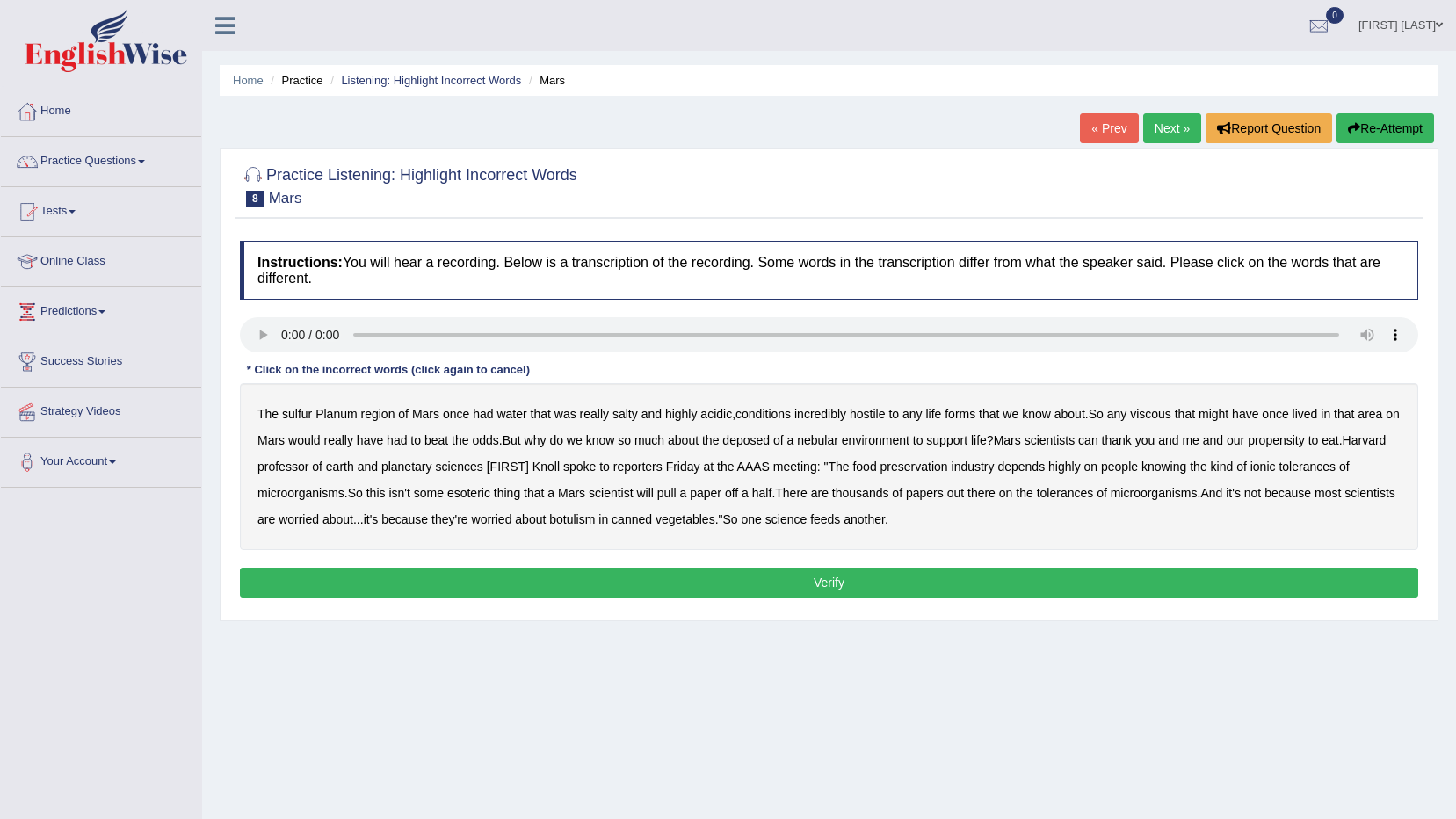 scroll, scrollTop: 0, scrollLeft: 0, axis: both 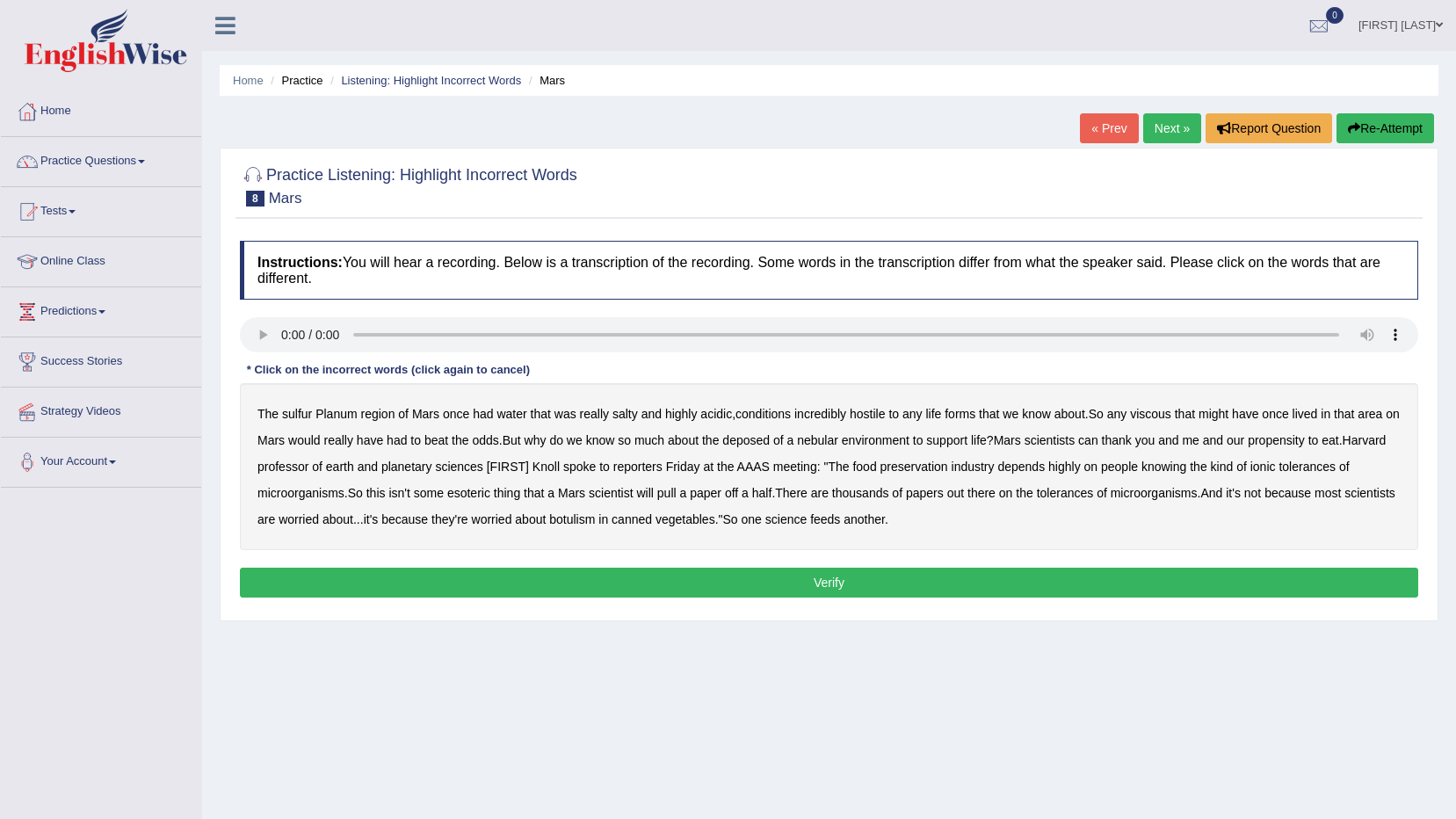 click on "sulfur" at bounding box center (297, 414) 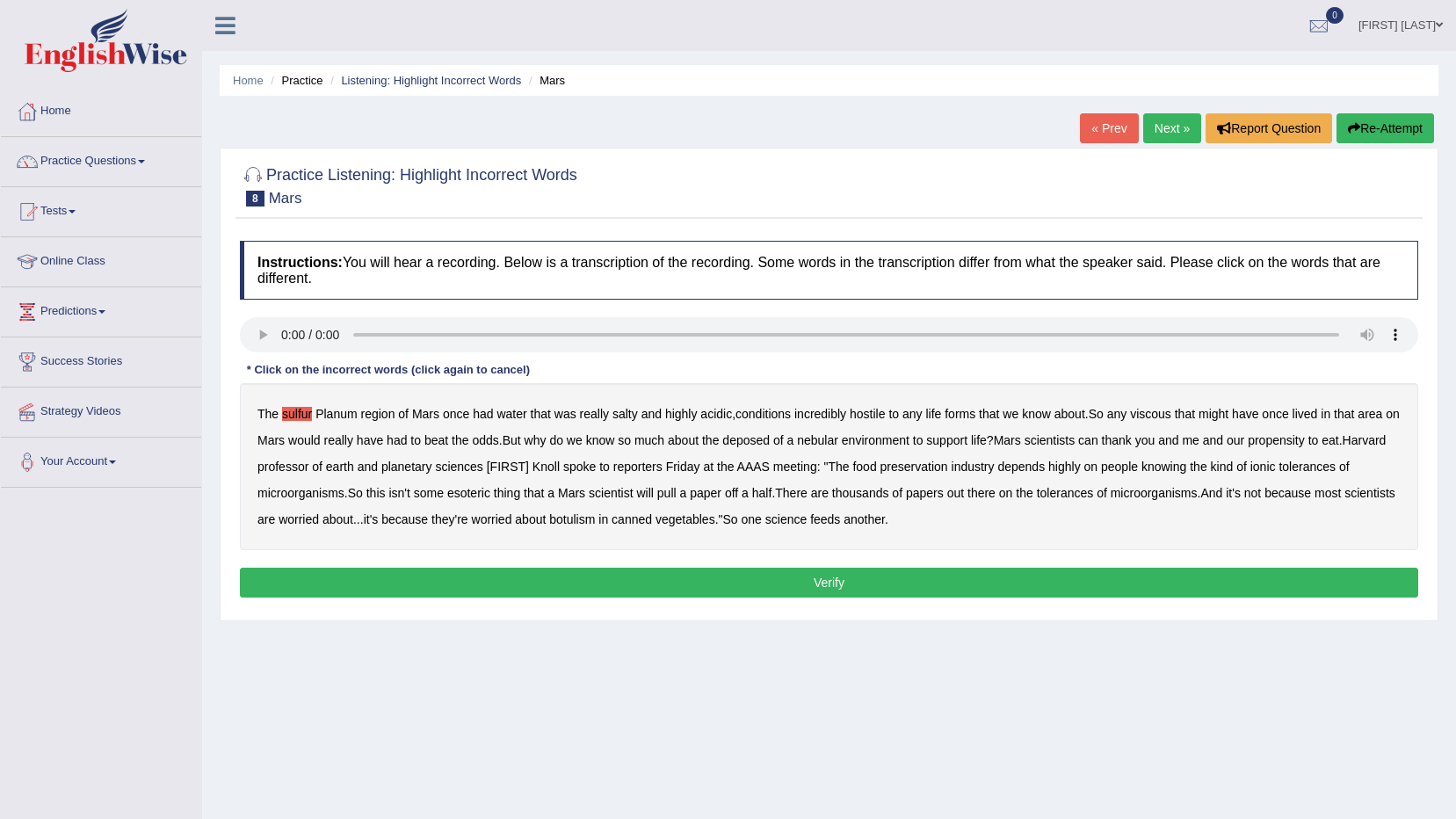 type 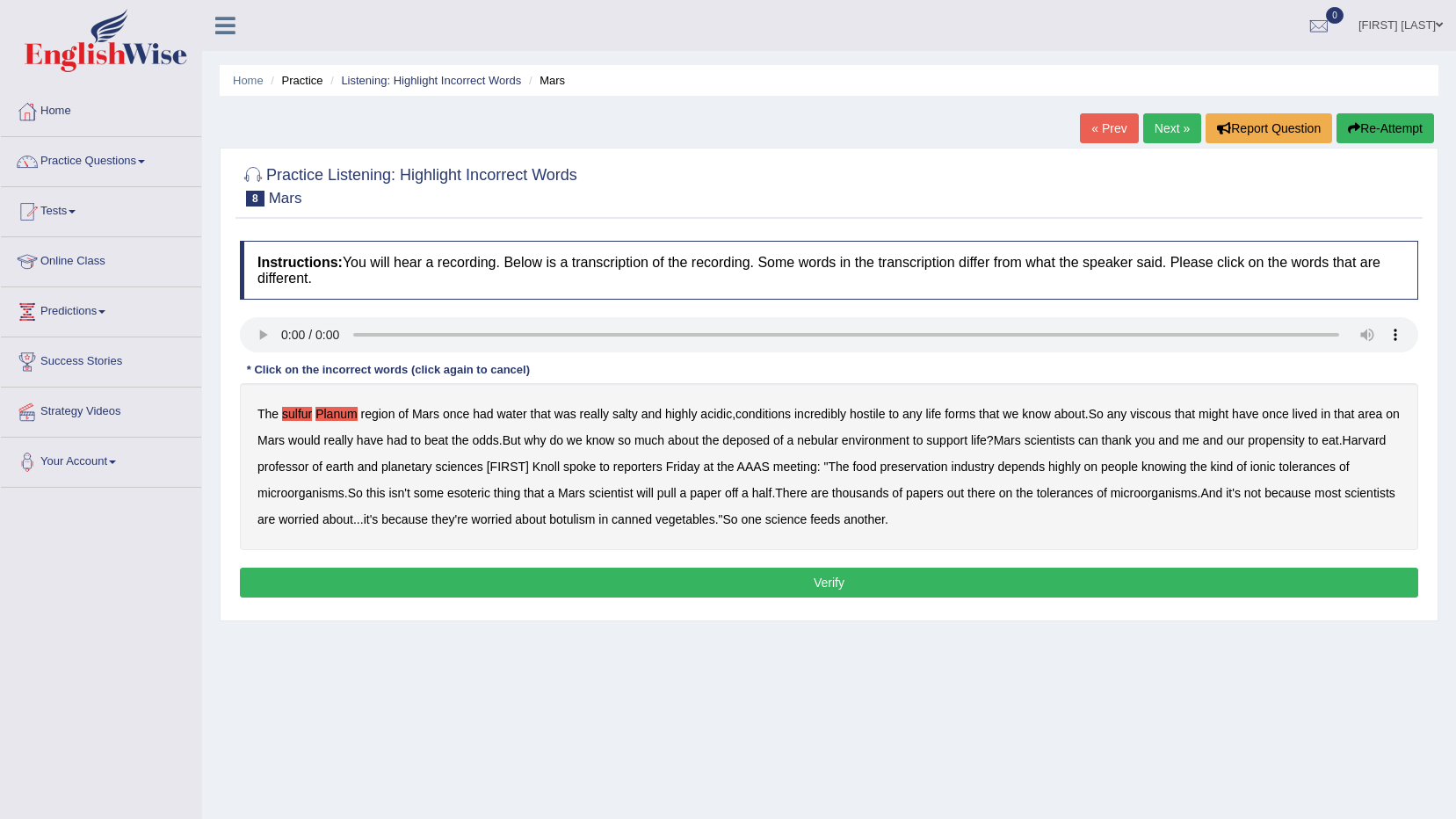 click on "region" at bounding box center [378, 414] 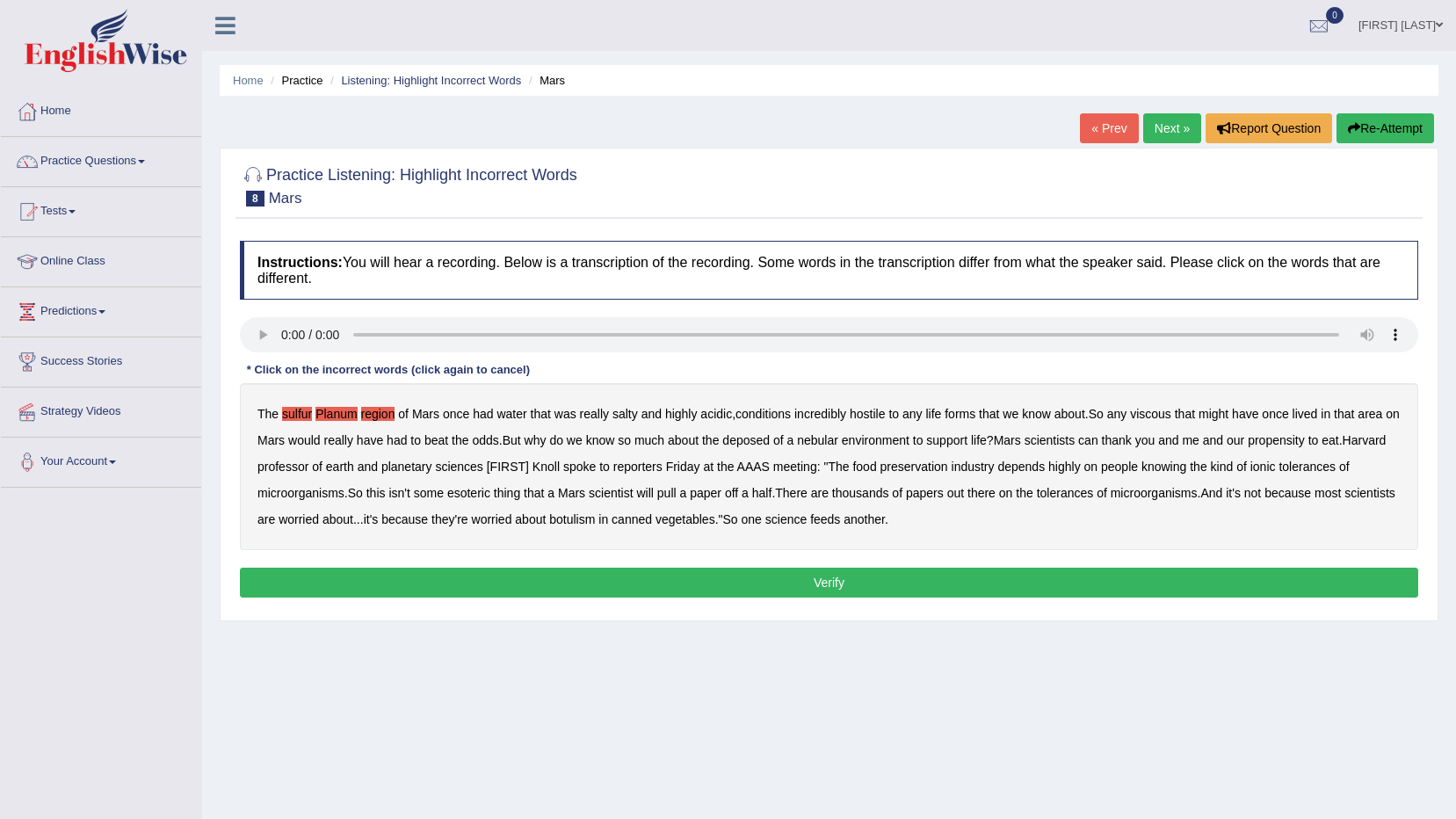 click on "region" at bounding box center (378, 414) 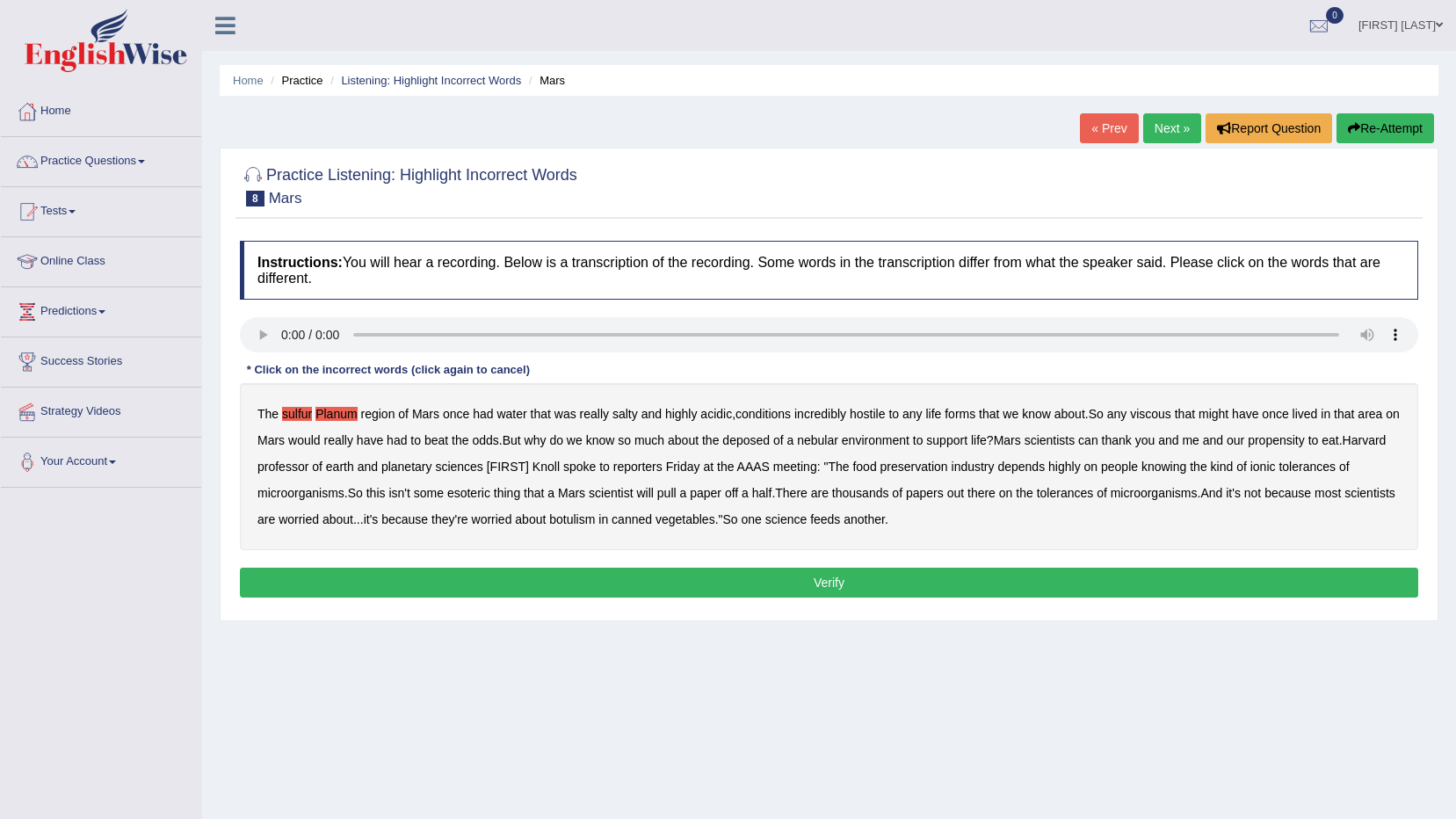 click on "viscous" at bounding box center (1150, 414) 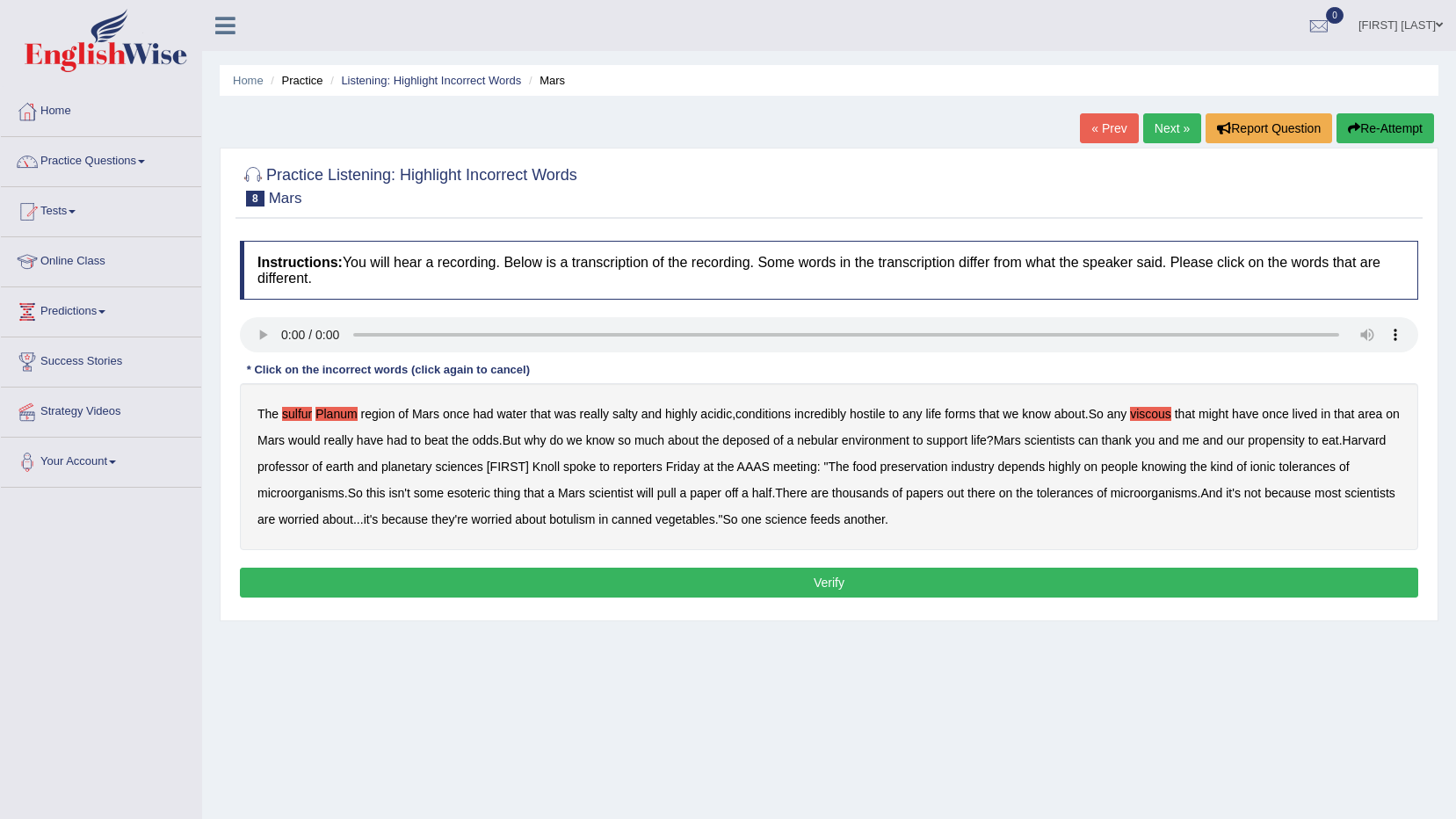 click on "deposed" at bounding box center (746, 440) 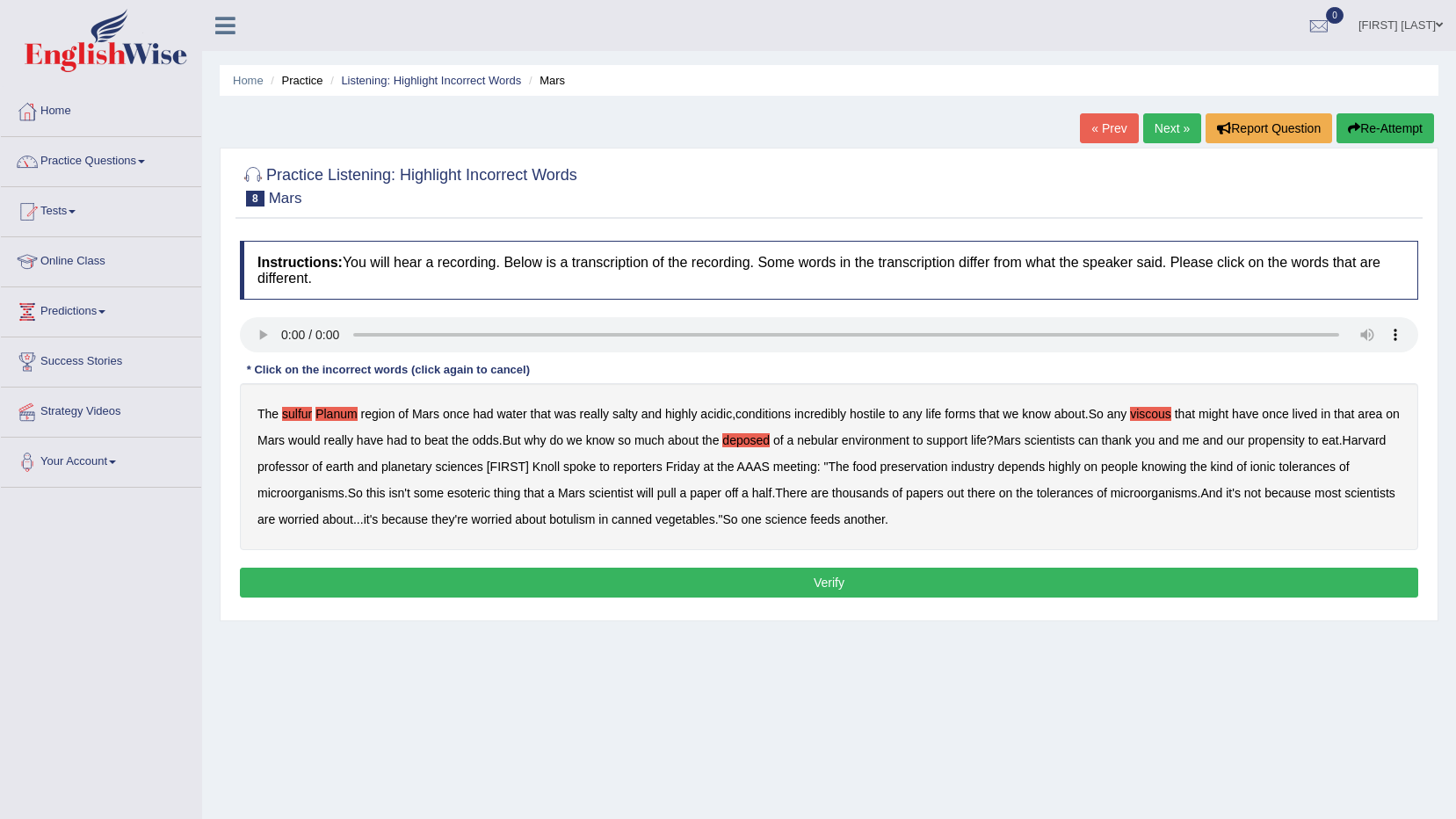 click on "nebular" at bounding box center [817, 440] 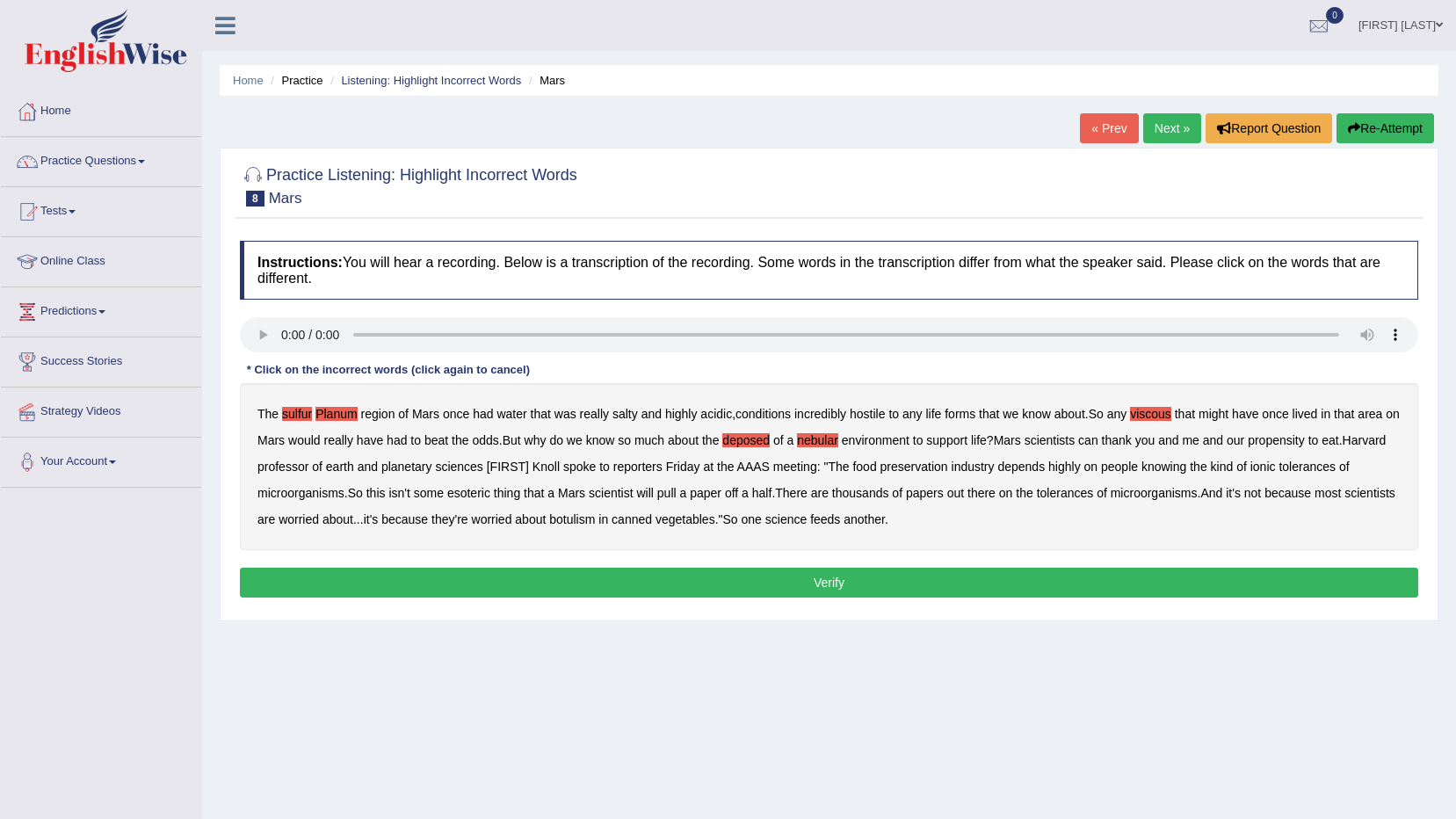 click on "nebular" at bounding box center [817, 440] 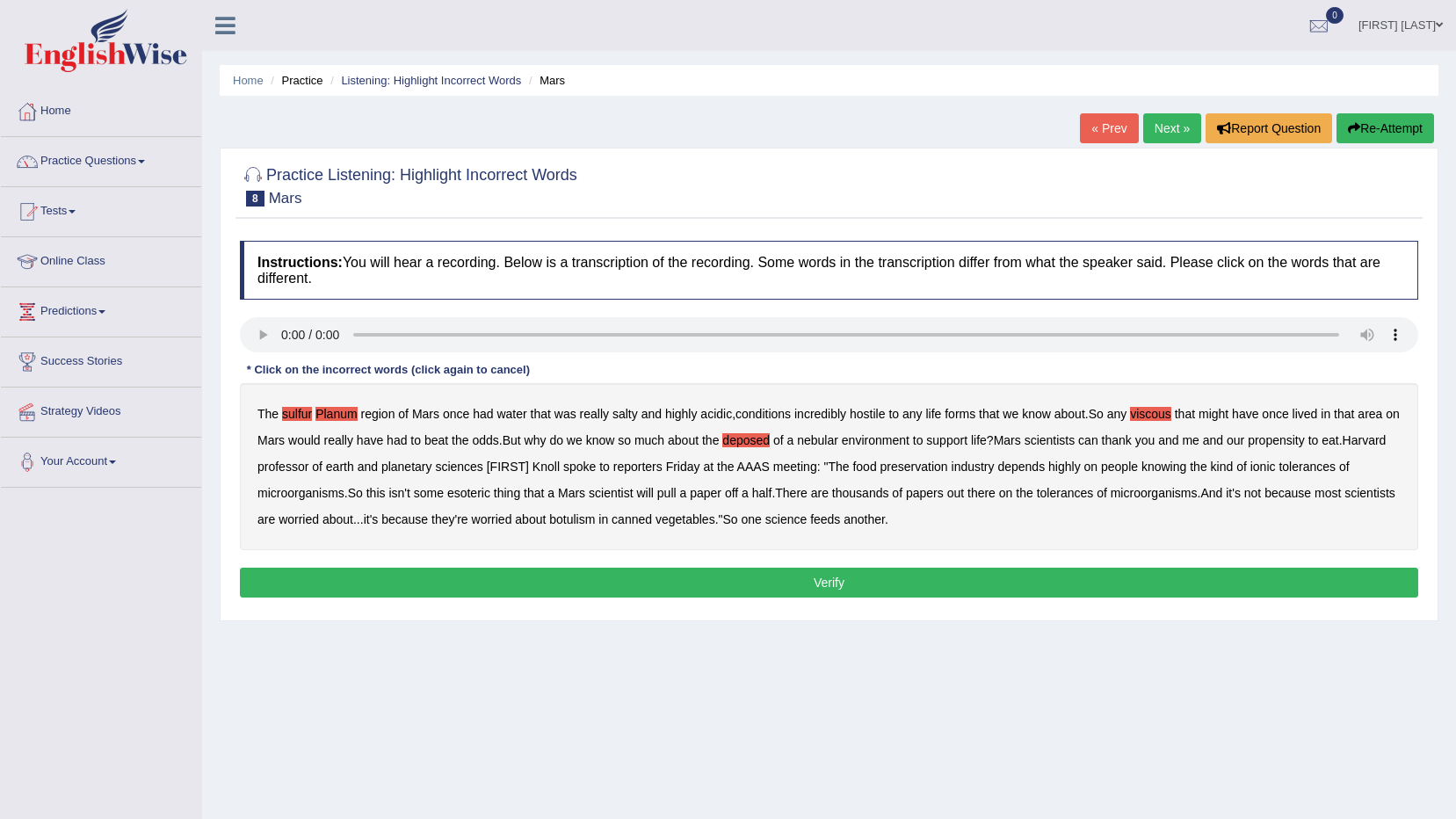 click on "esoteric" at bounding box center [468, 493] 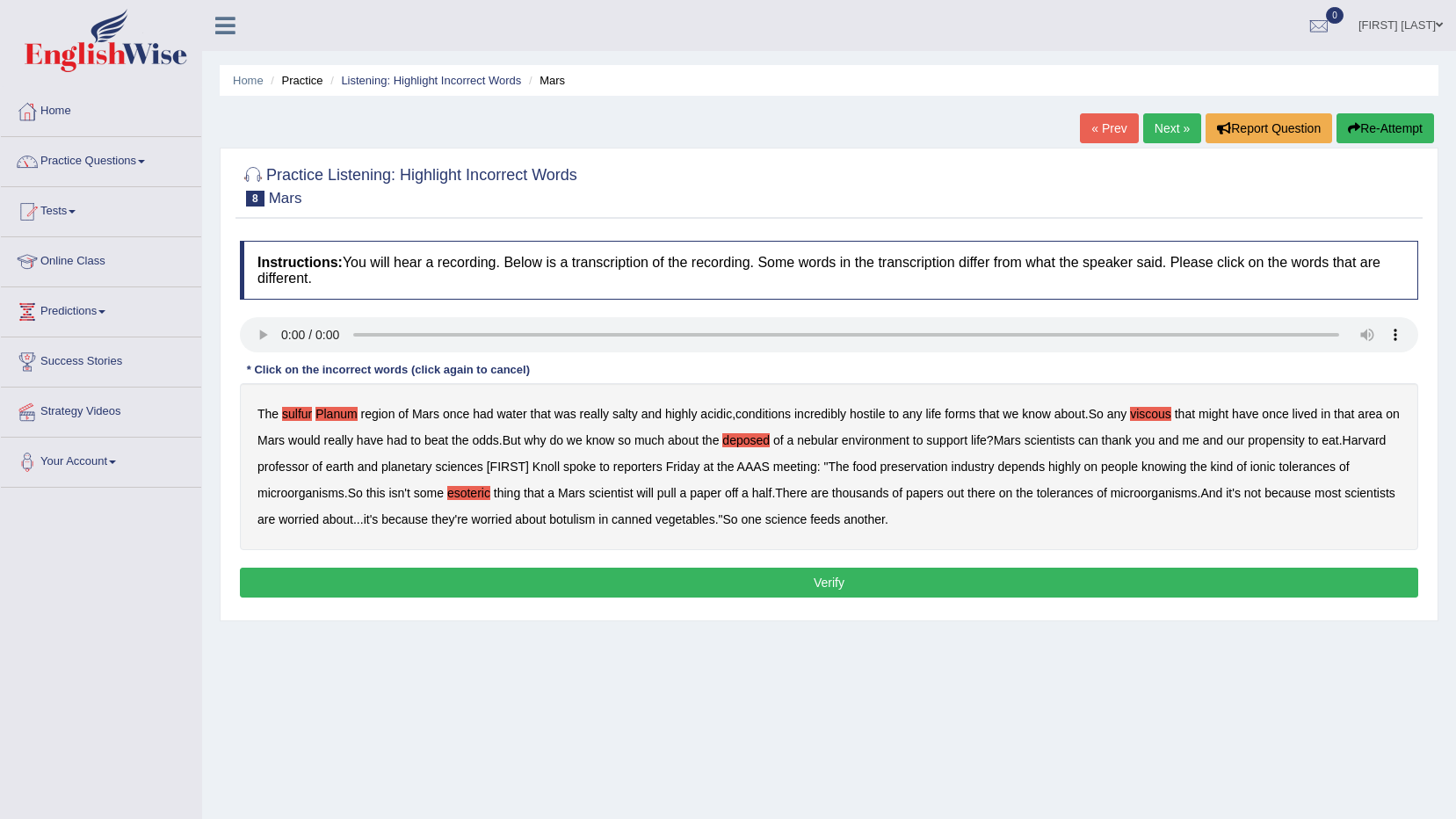 click on "Verify" at bounding box center (829, 583) 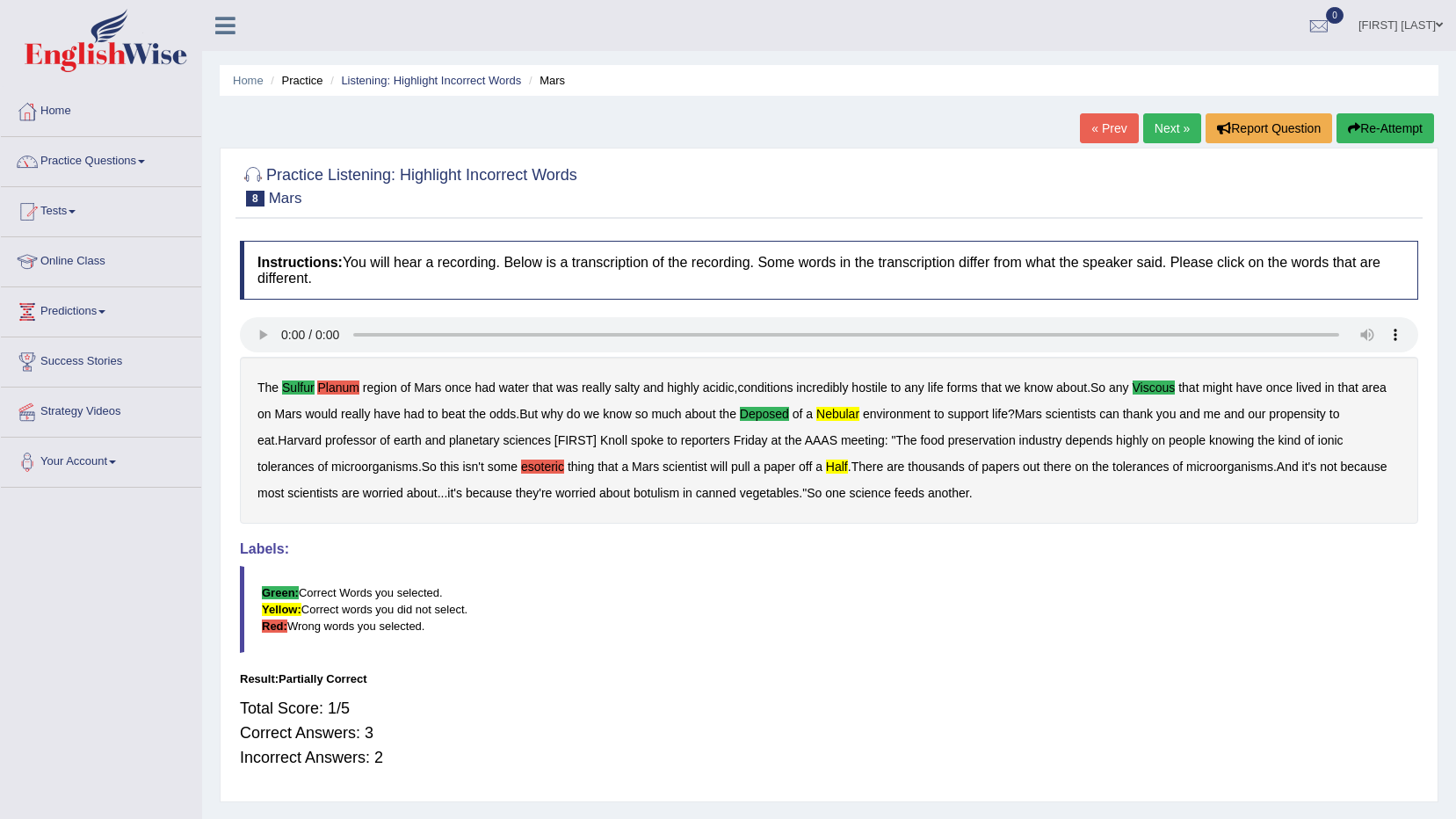 click on "Re-Attempt" at bounding box center (1385, 128) 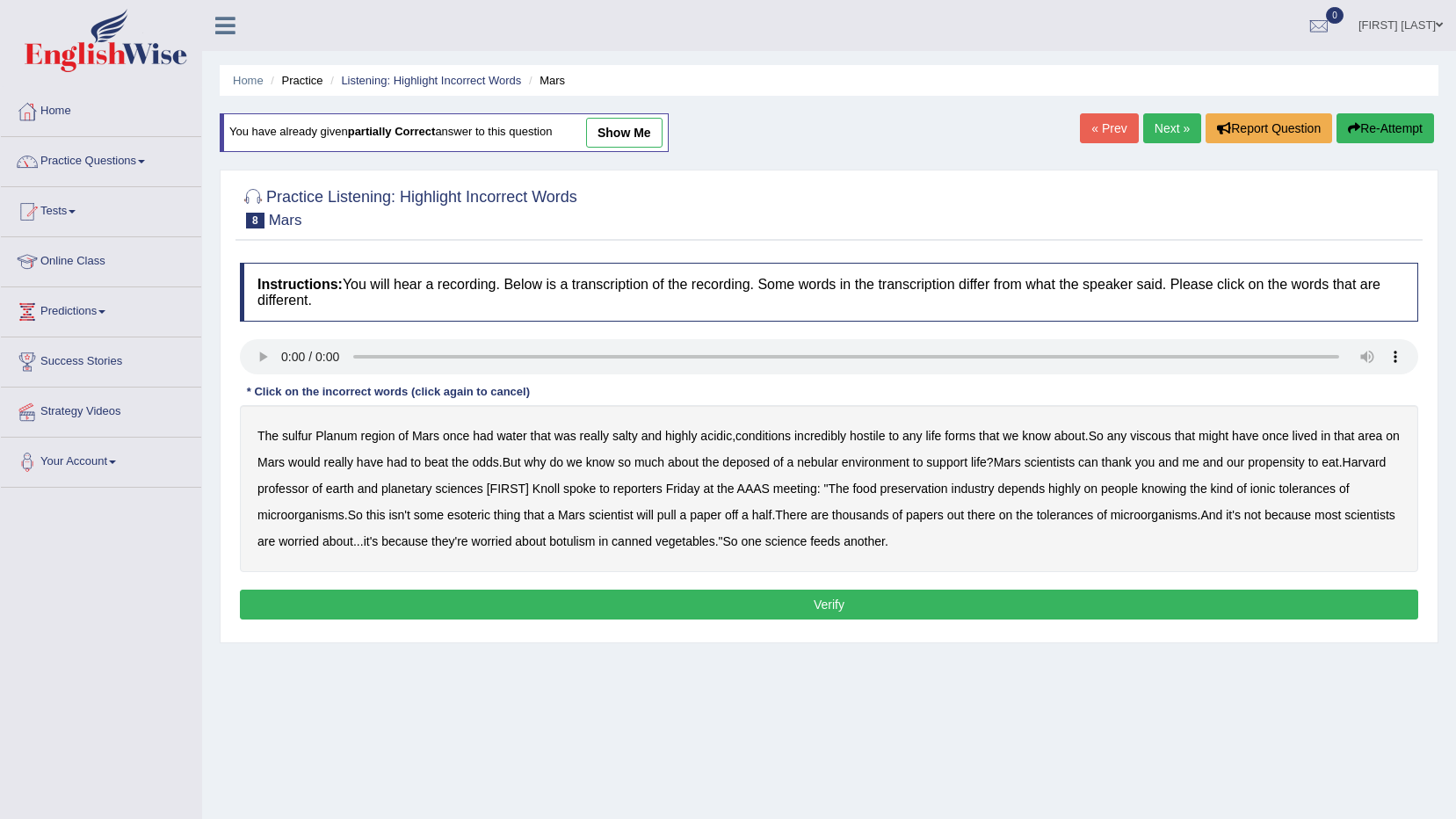 scroll, scrollTop: 0, scrollLeft: 0, axis: both 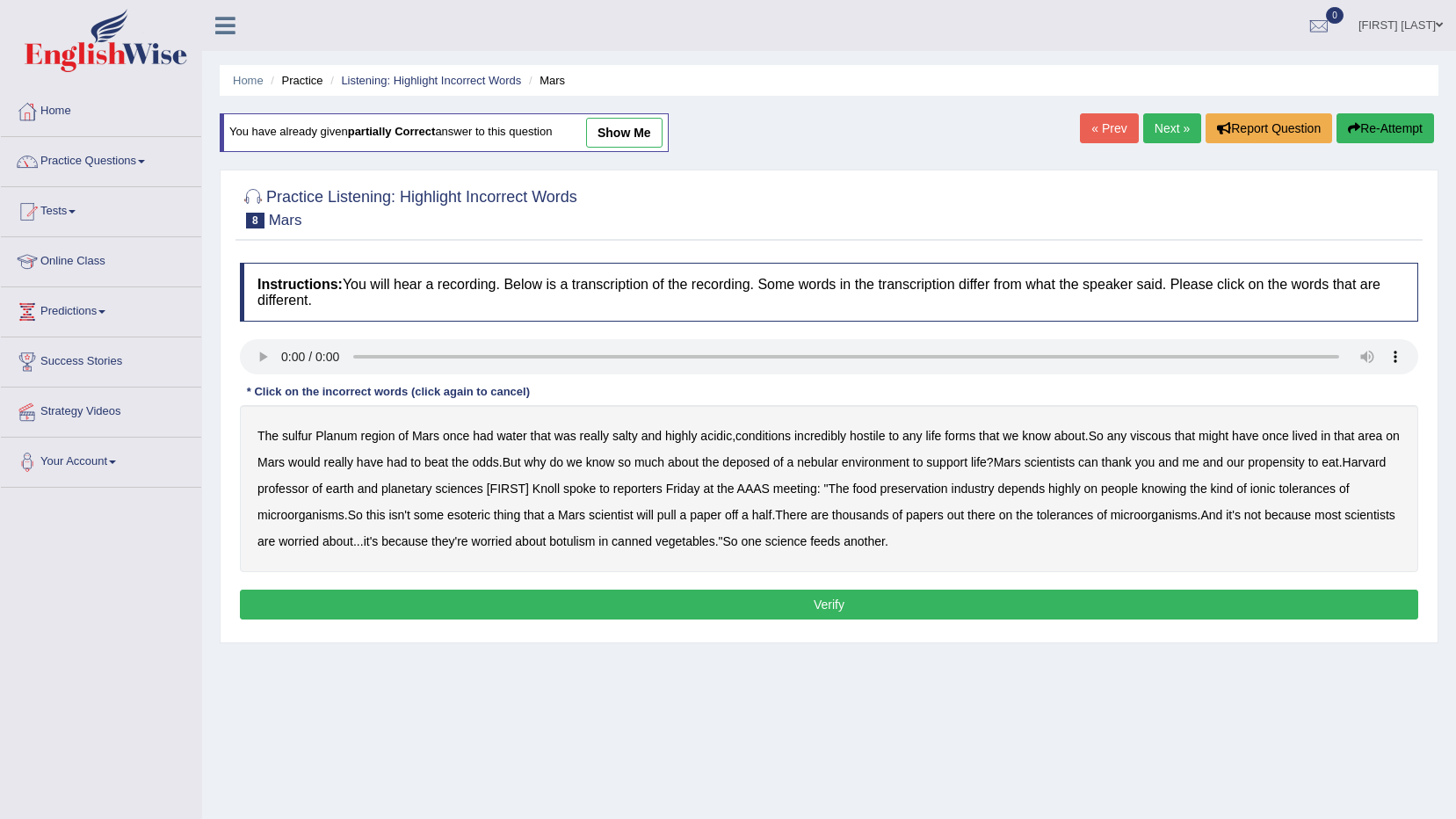 click on "sulfur" at bounding box center (297, 436) 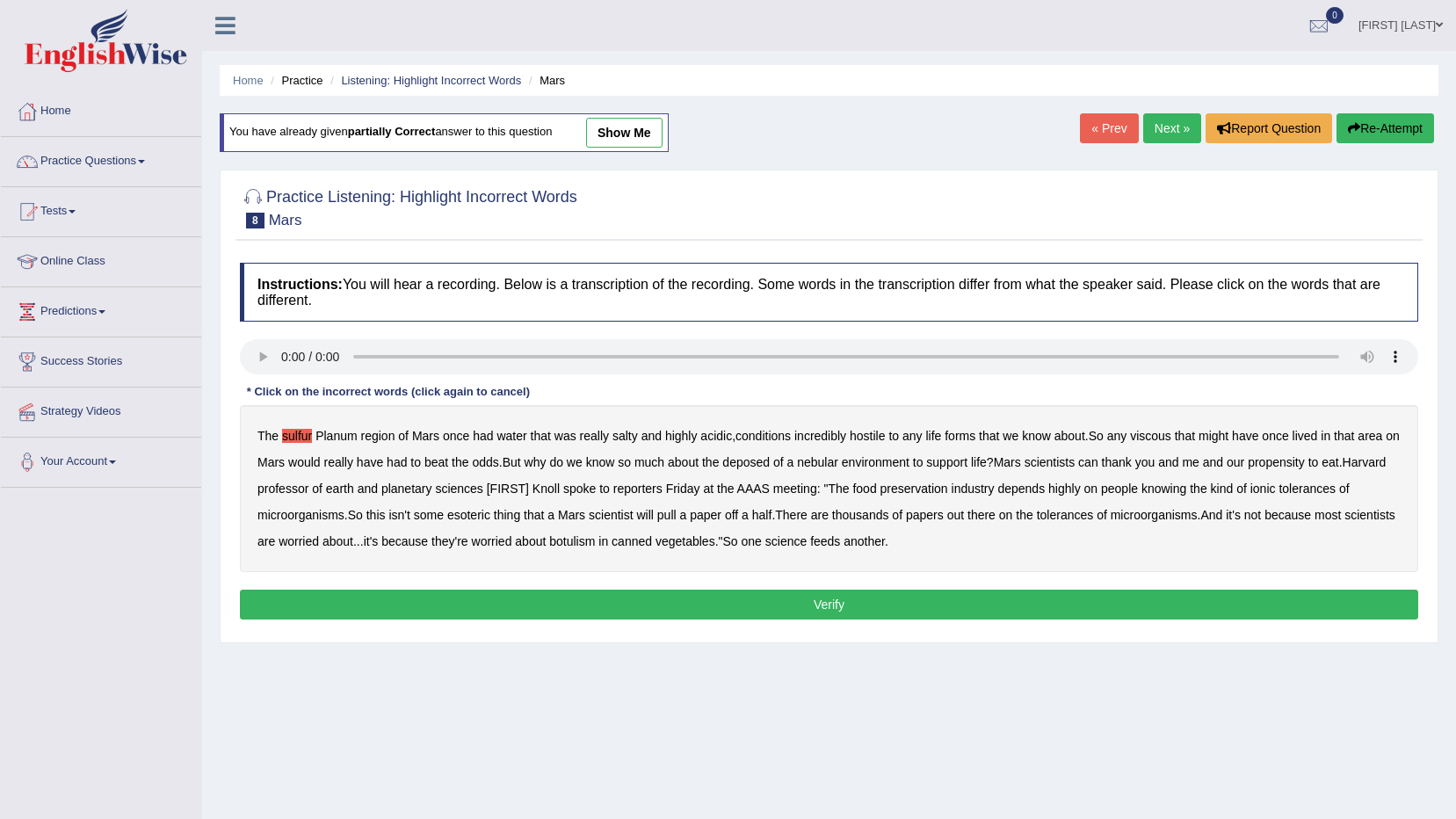type 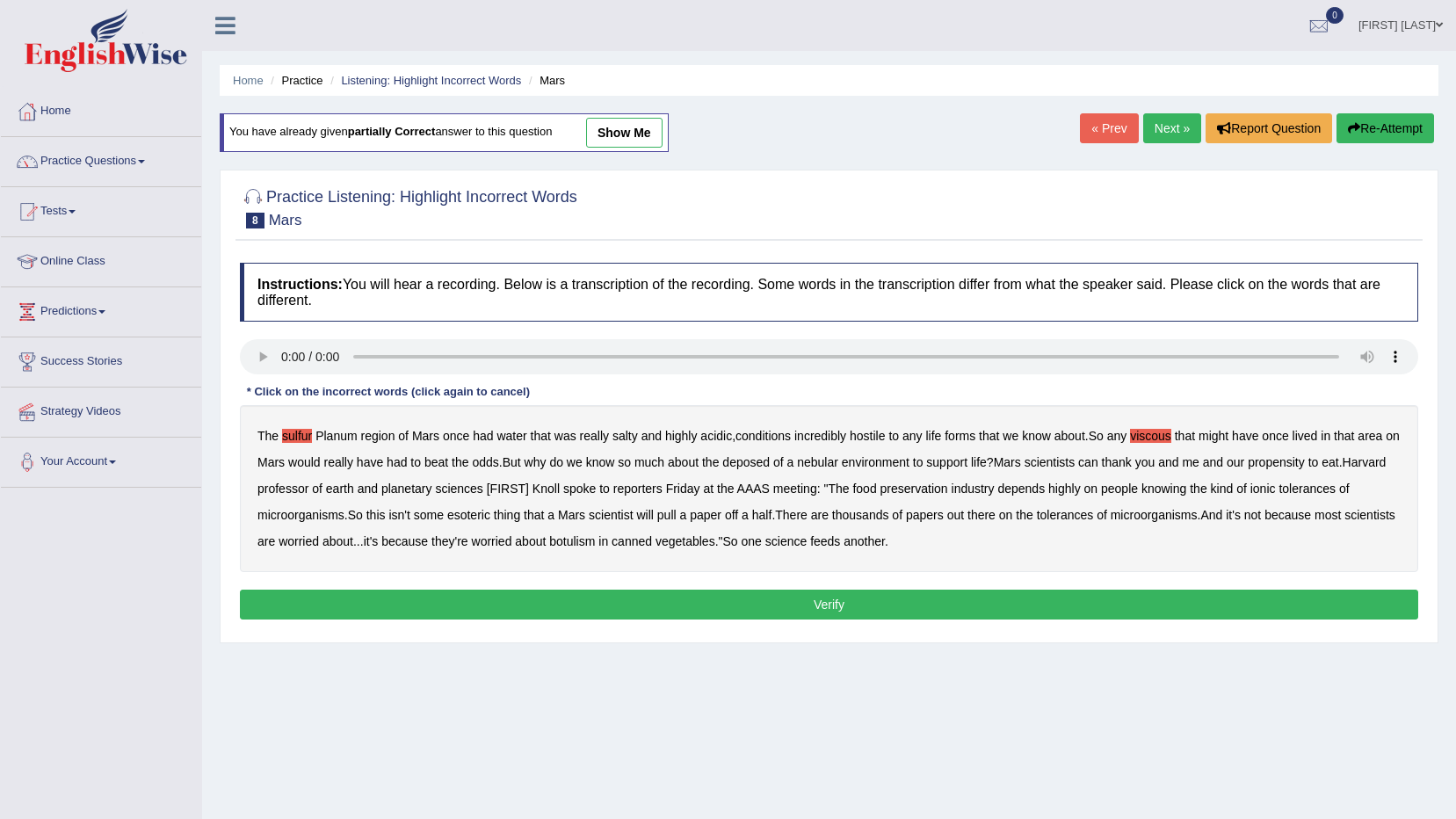 click on "deposed" at bounding box center [746, 462] 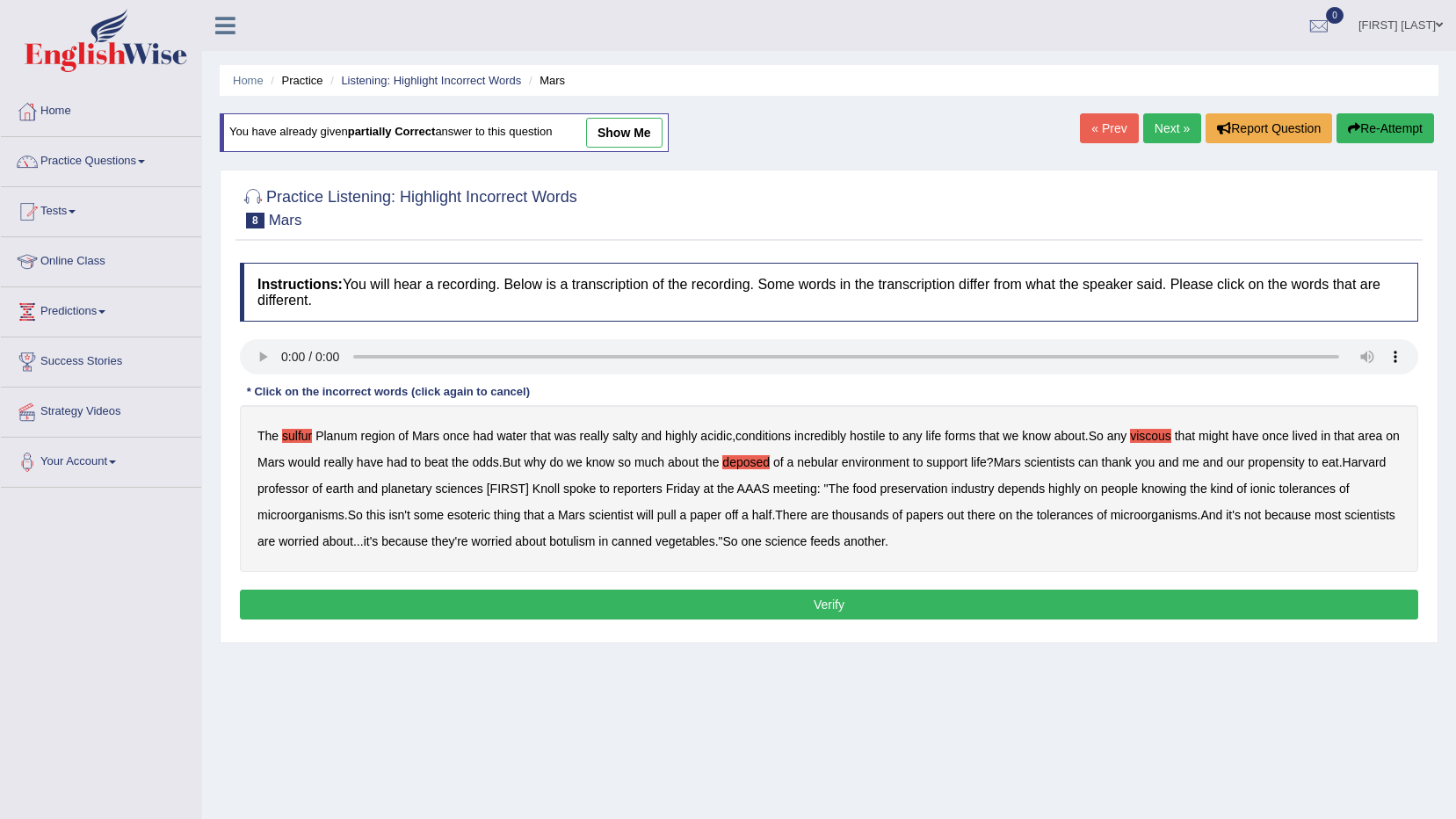 click on "nebular" at bounding box center [817, 462] 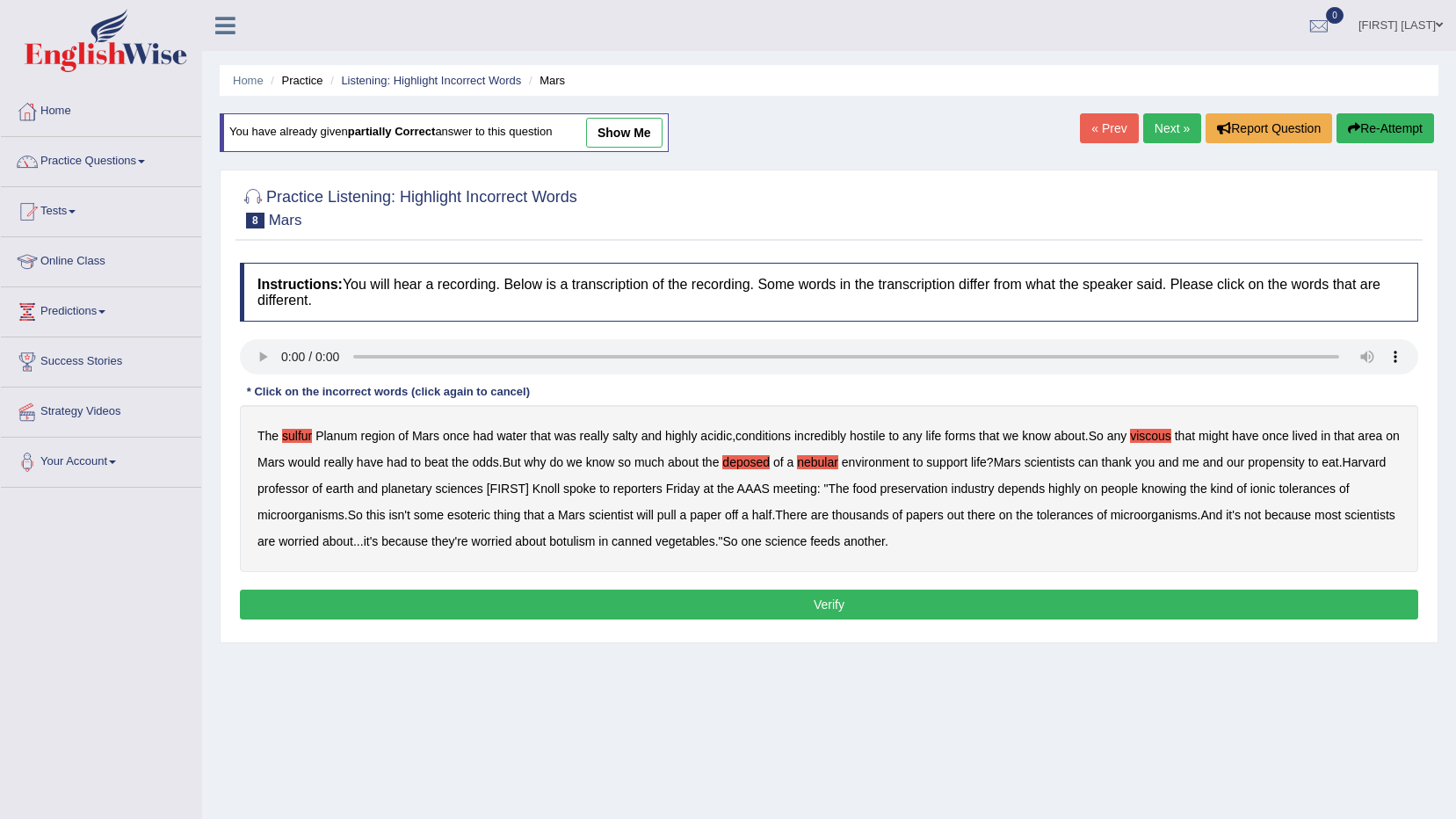 click on "half" at bounding box center (762, 515) 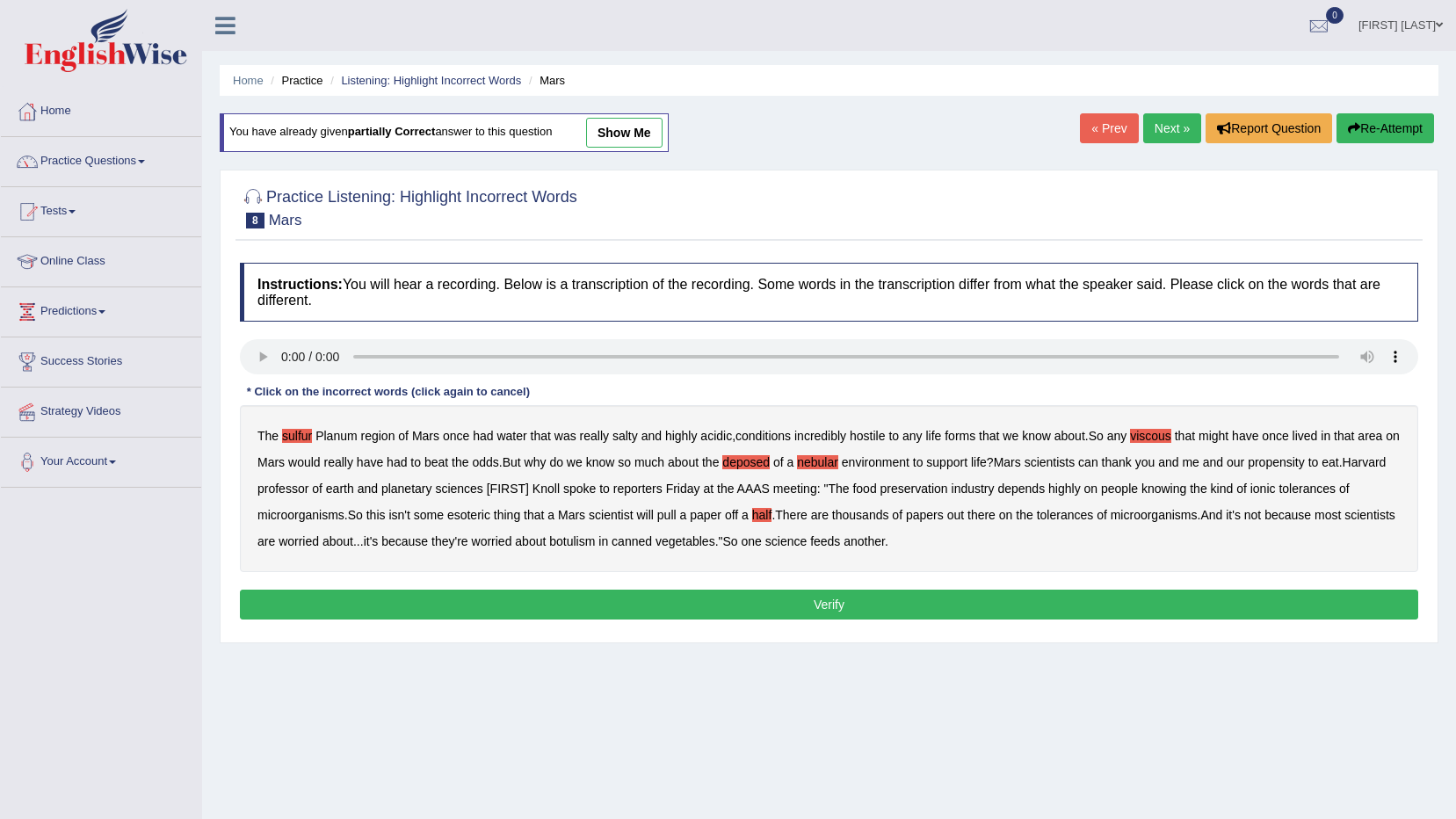 click on "Verify" at bounding box center (829, 605) 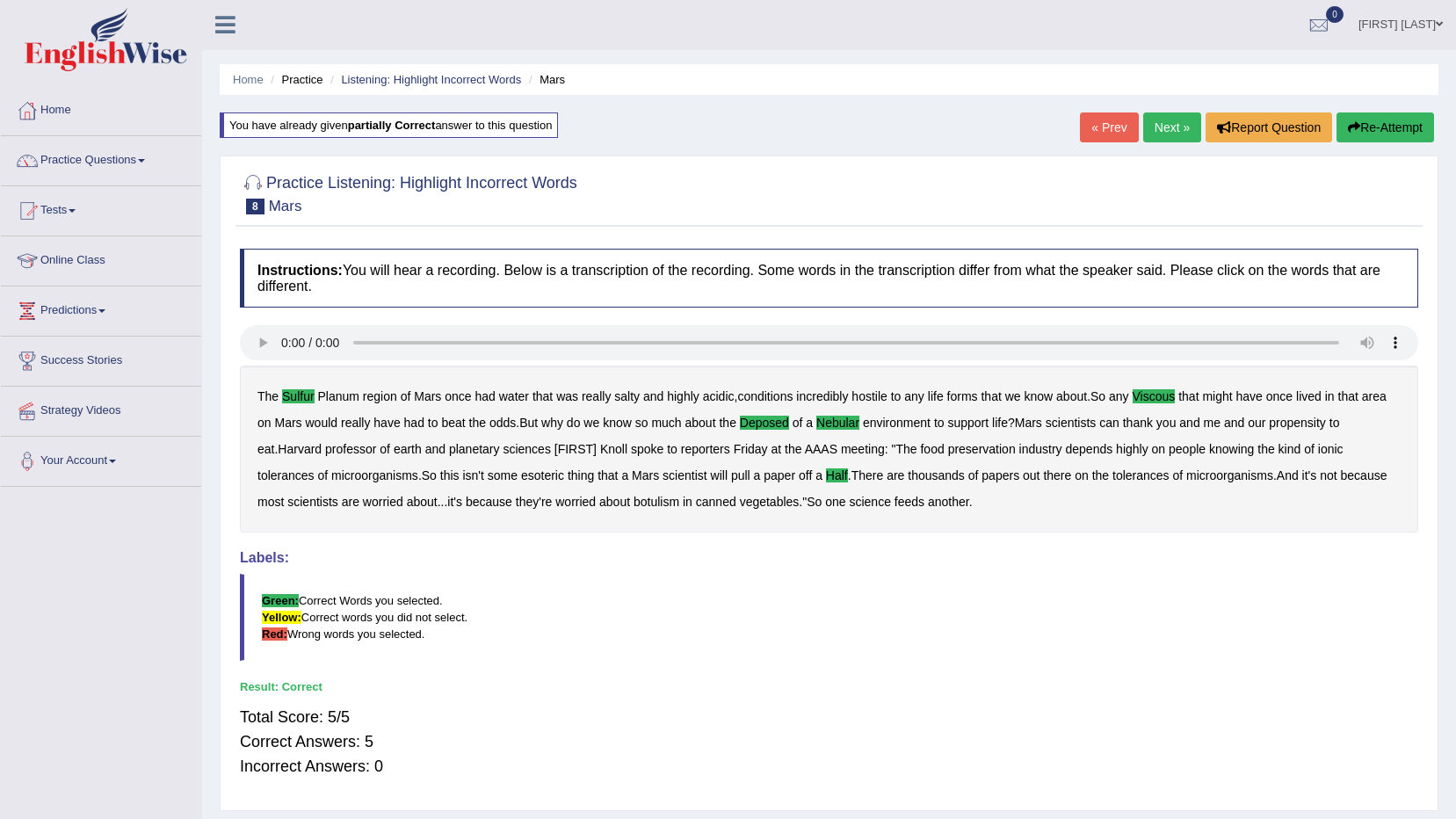scroll, scrollTop: 0, scrollLeft: 0, axis: both 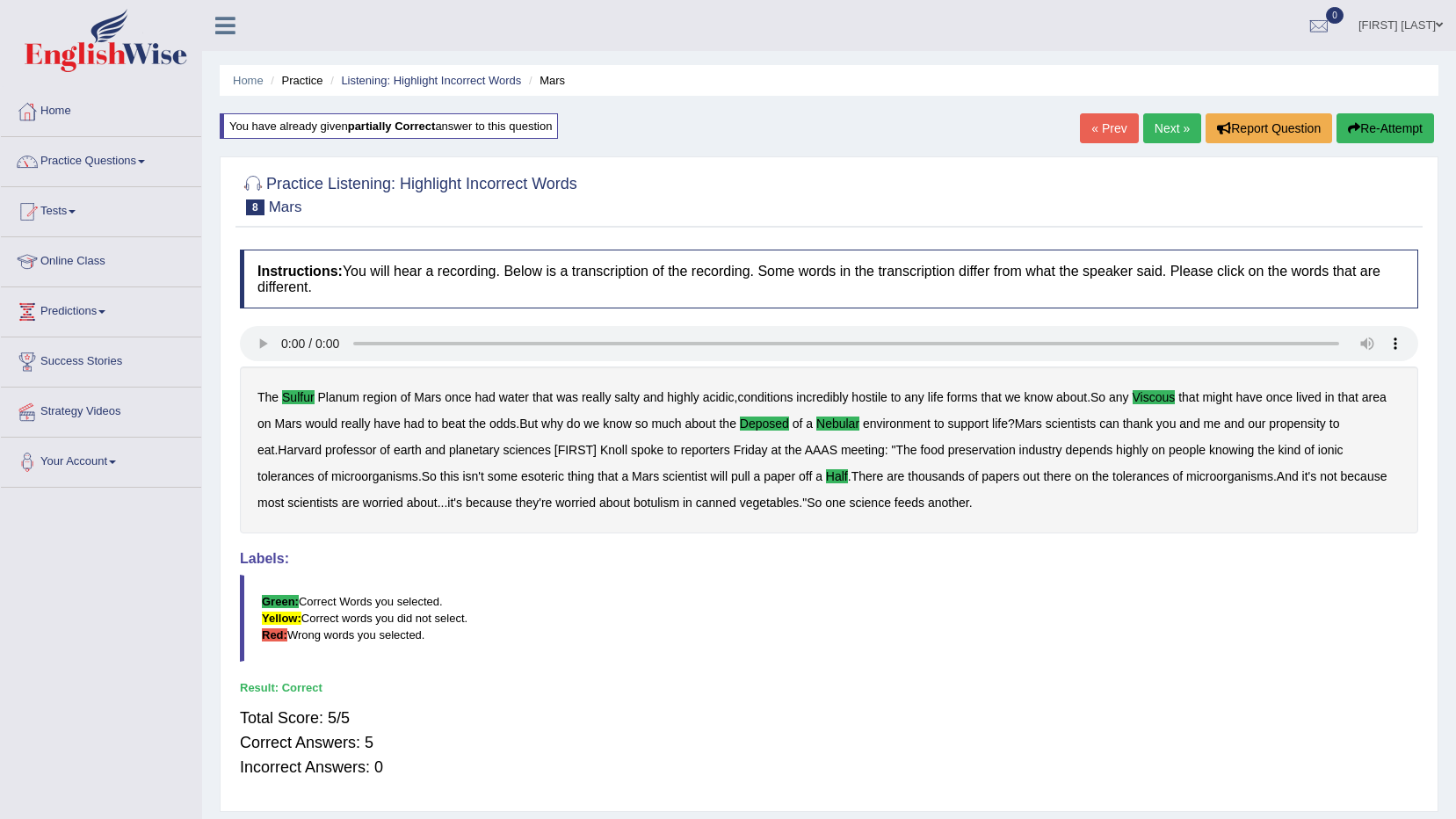 click on "Next »" at bounding box center (1172, 128) 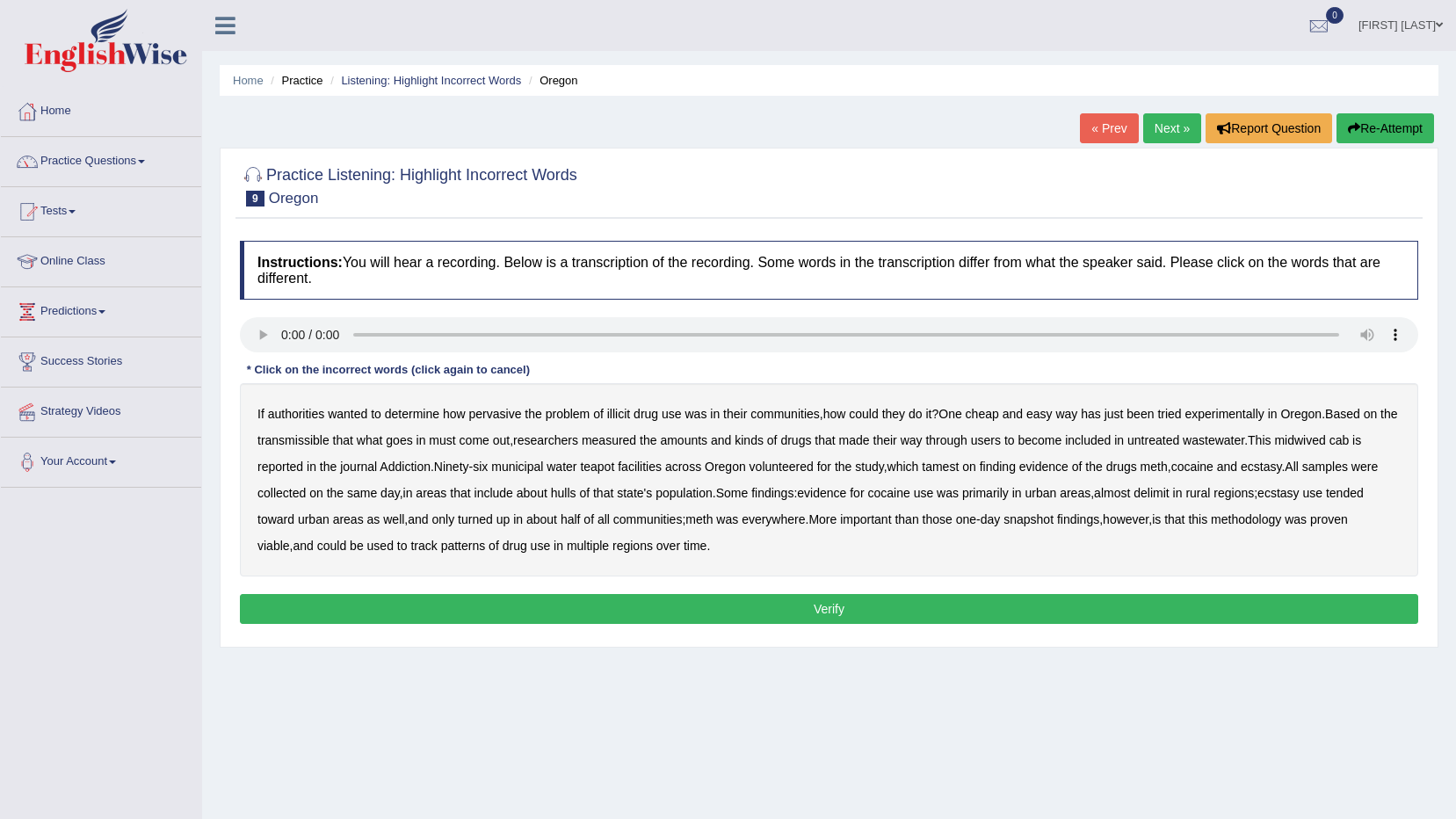 scroll, scrollTop: 0, scrollLeft: 0, axis: both 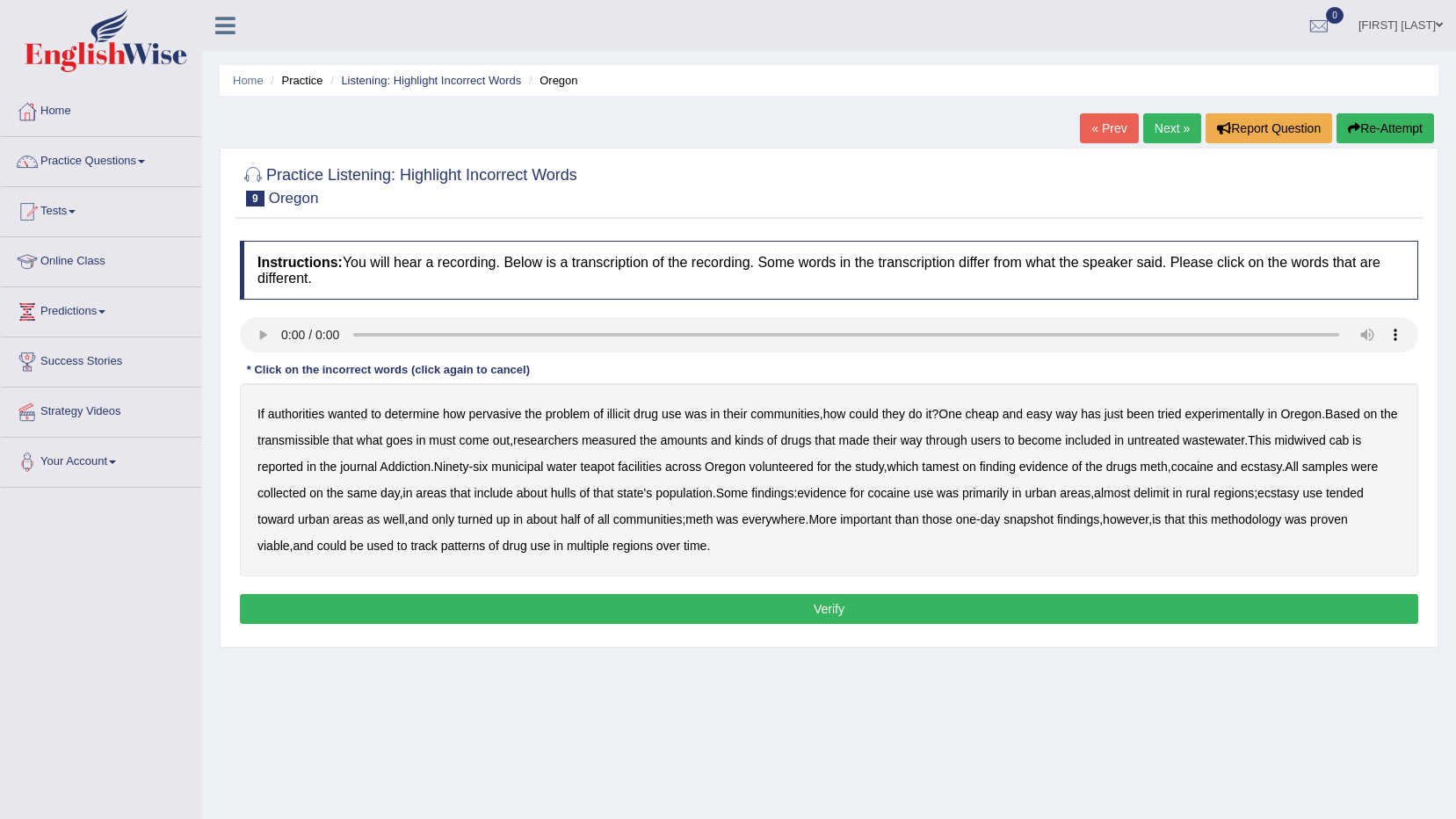 type 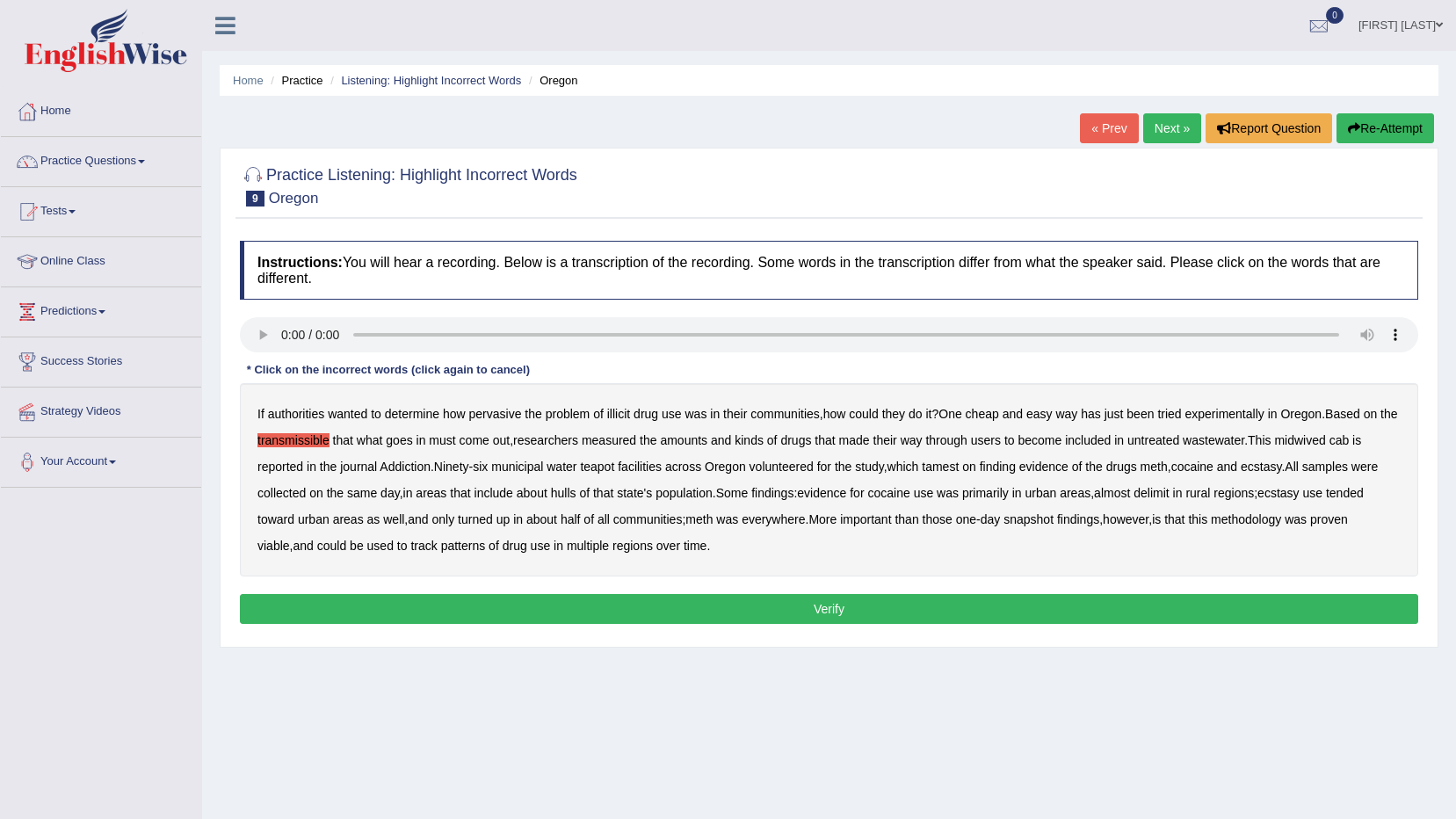 click on "midwived" at bounding box center [1300, 440] 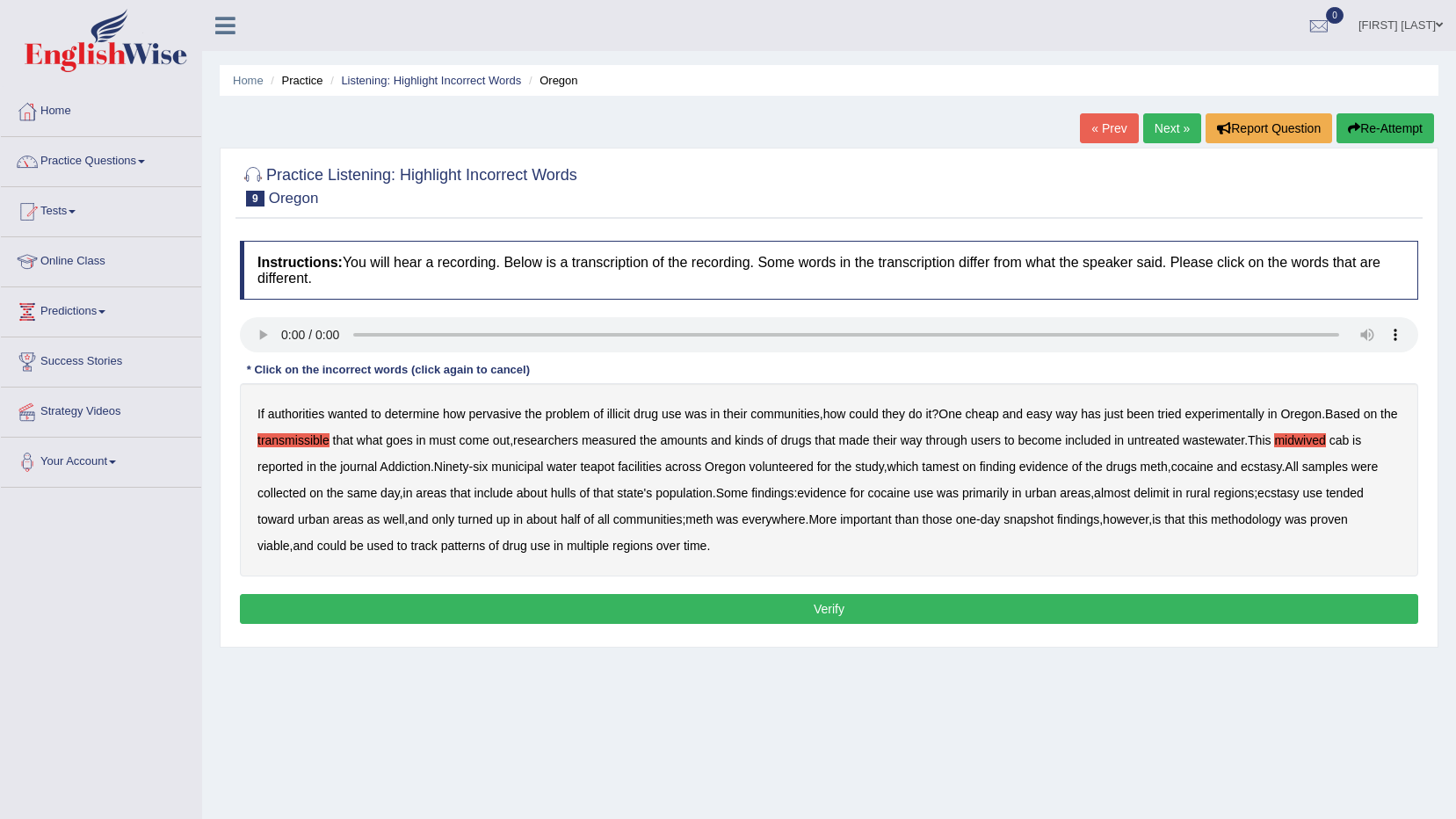 click on "tamest" at bounding box center (940, 467) 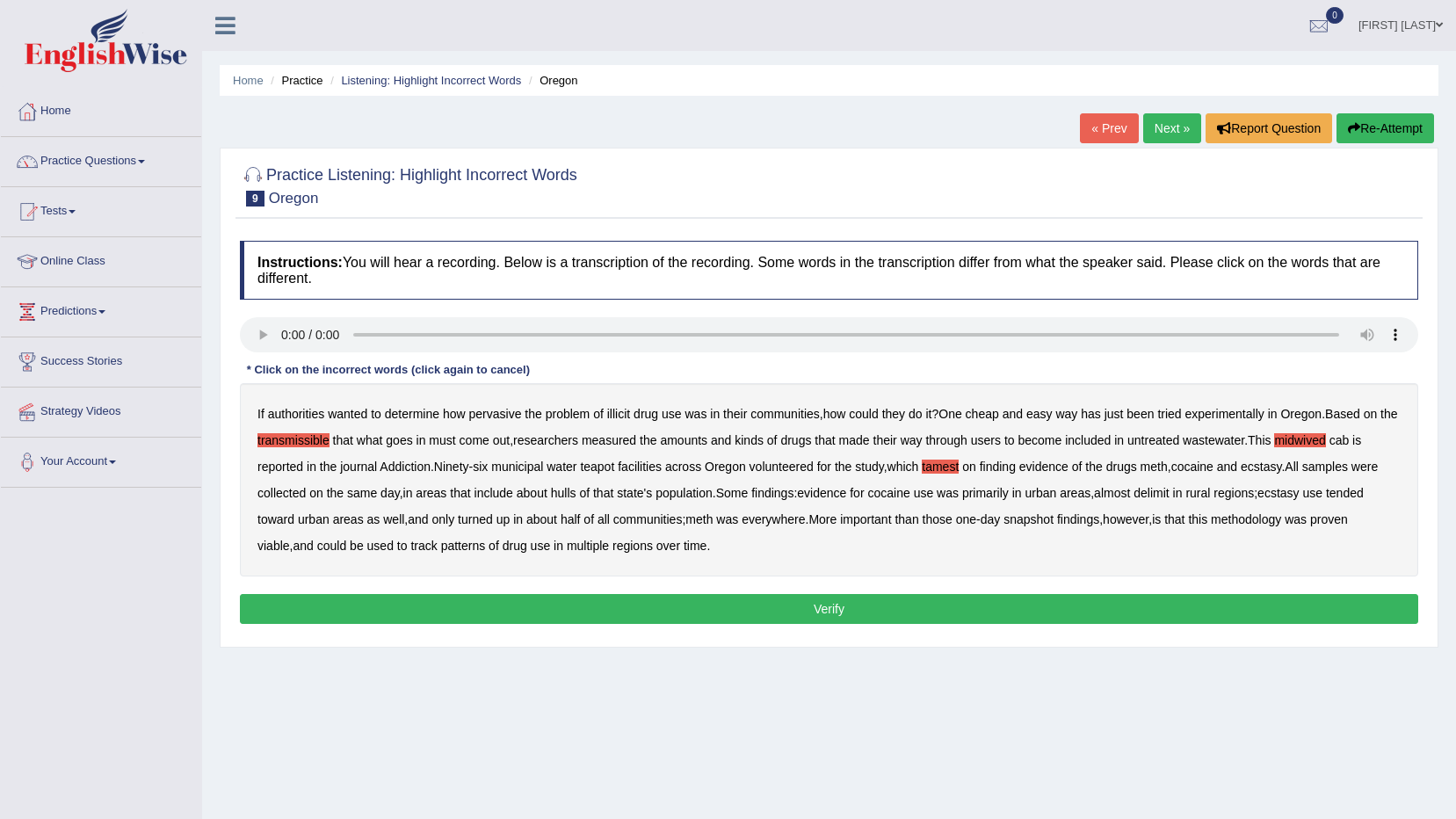 click on "hulls" at bounding box center [563, 493] 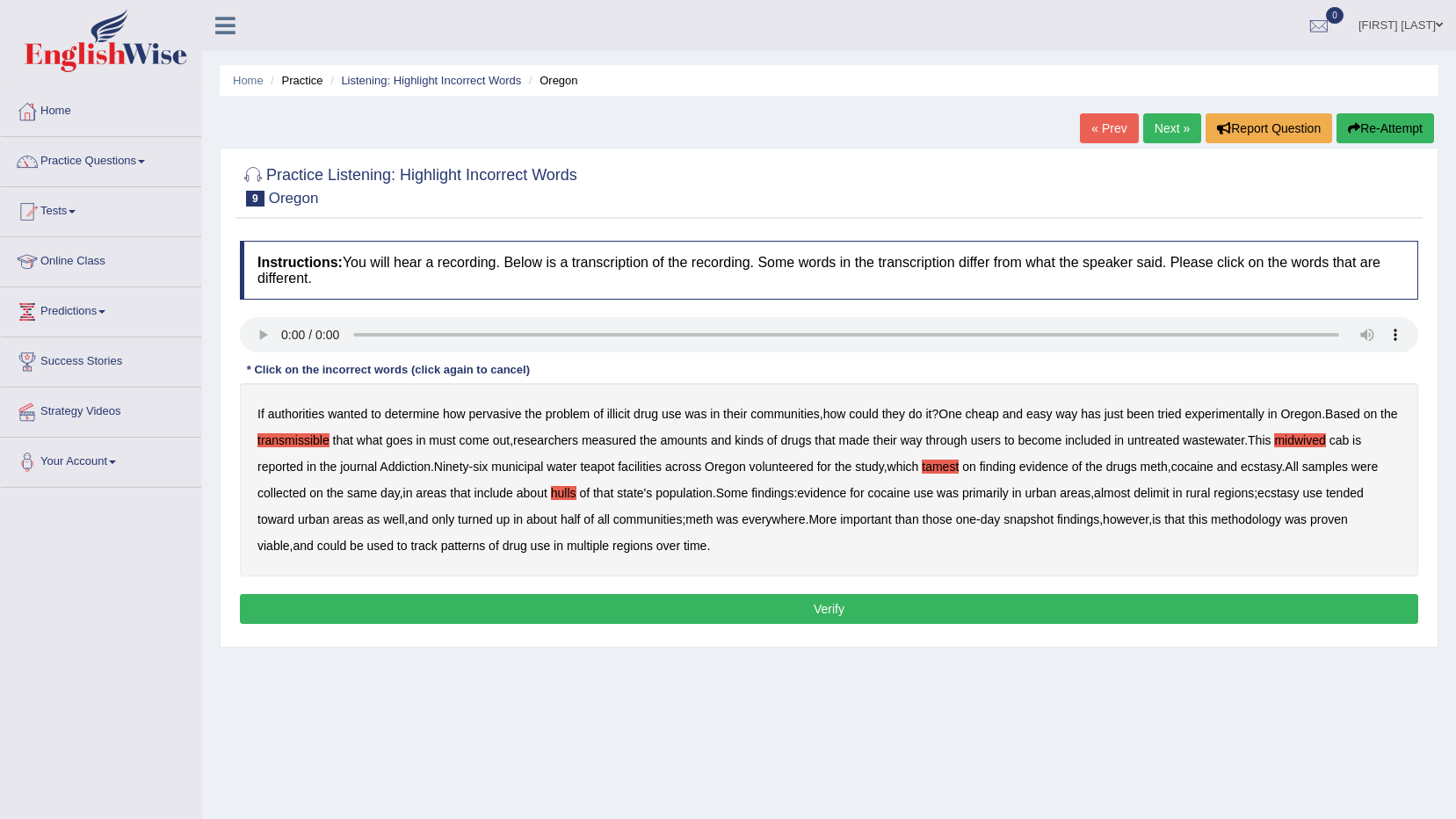 click on "delimit" at bounding box center (1151, 493) 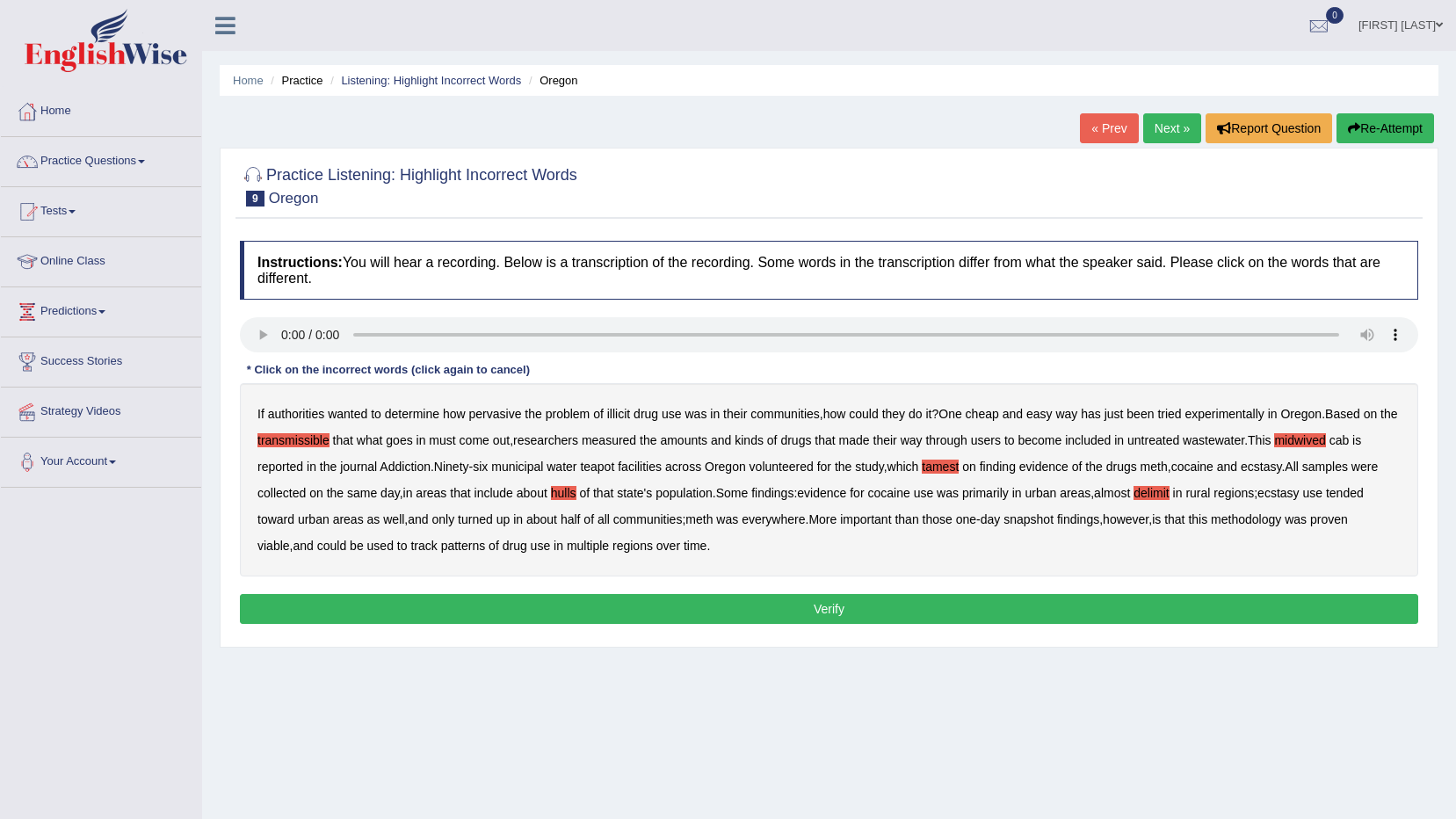 click on "Verify" at bounding box center [829, 609] 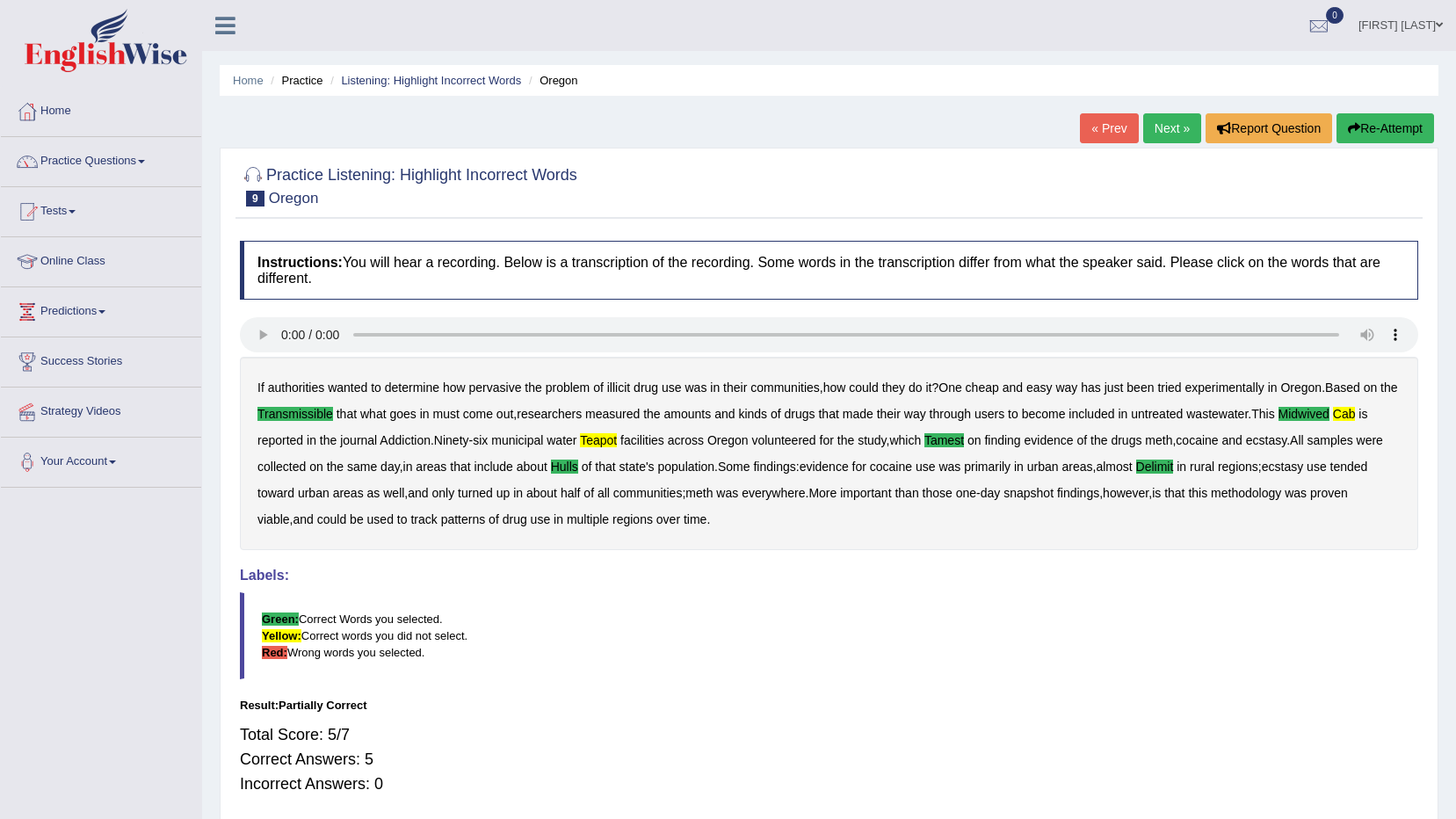 click on "Next »" at bounding box center [1172, 128] 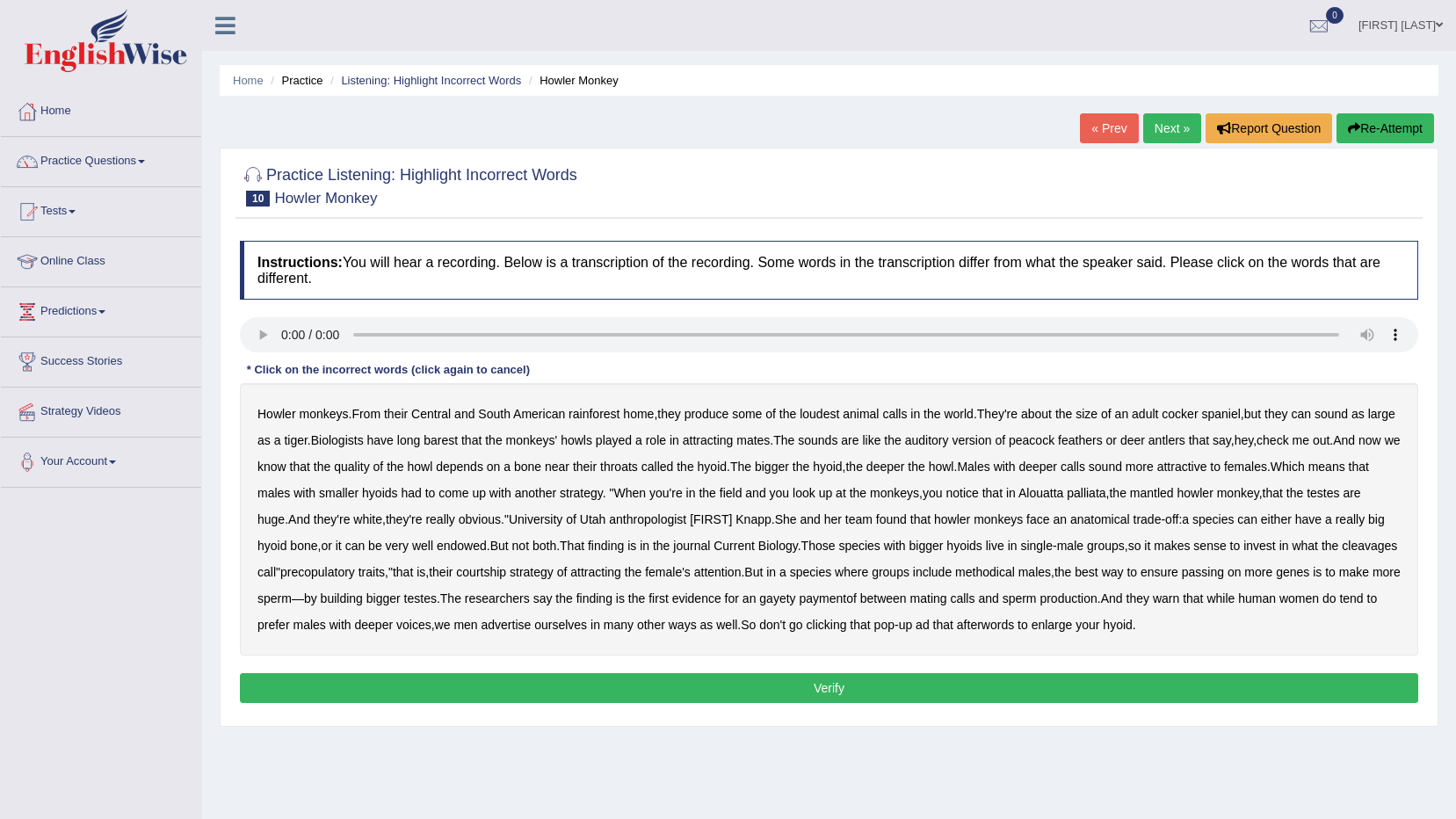 scroll, scrollTop: 0, scrollLeft: 0, axis: both 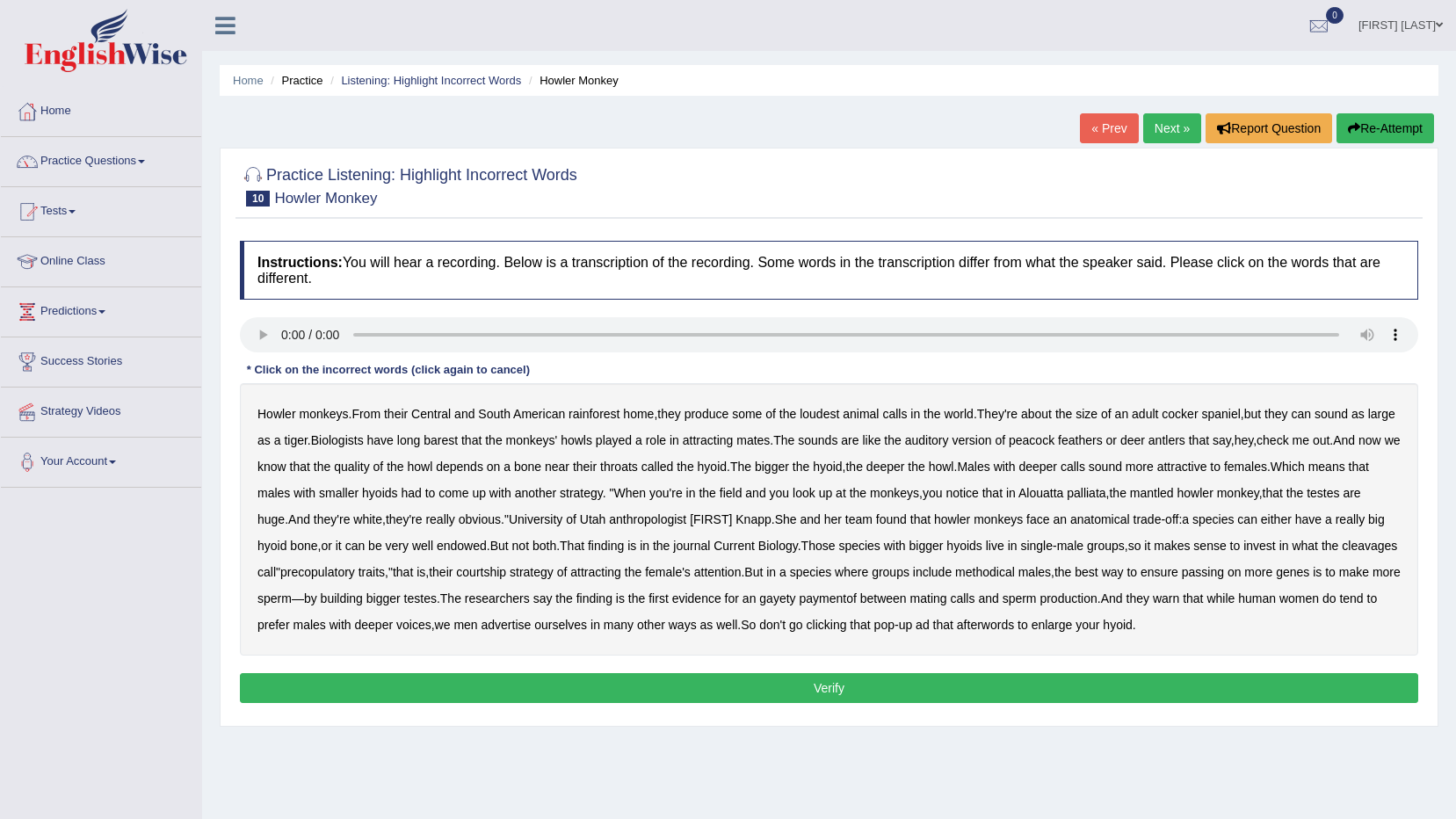 type 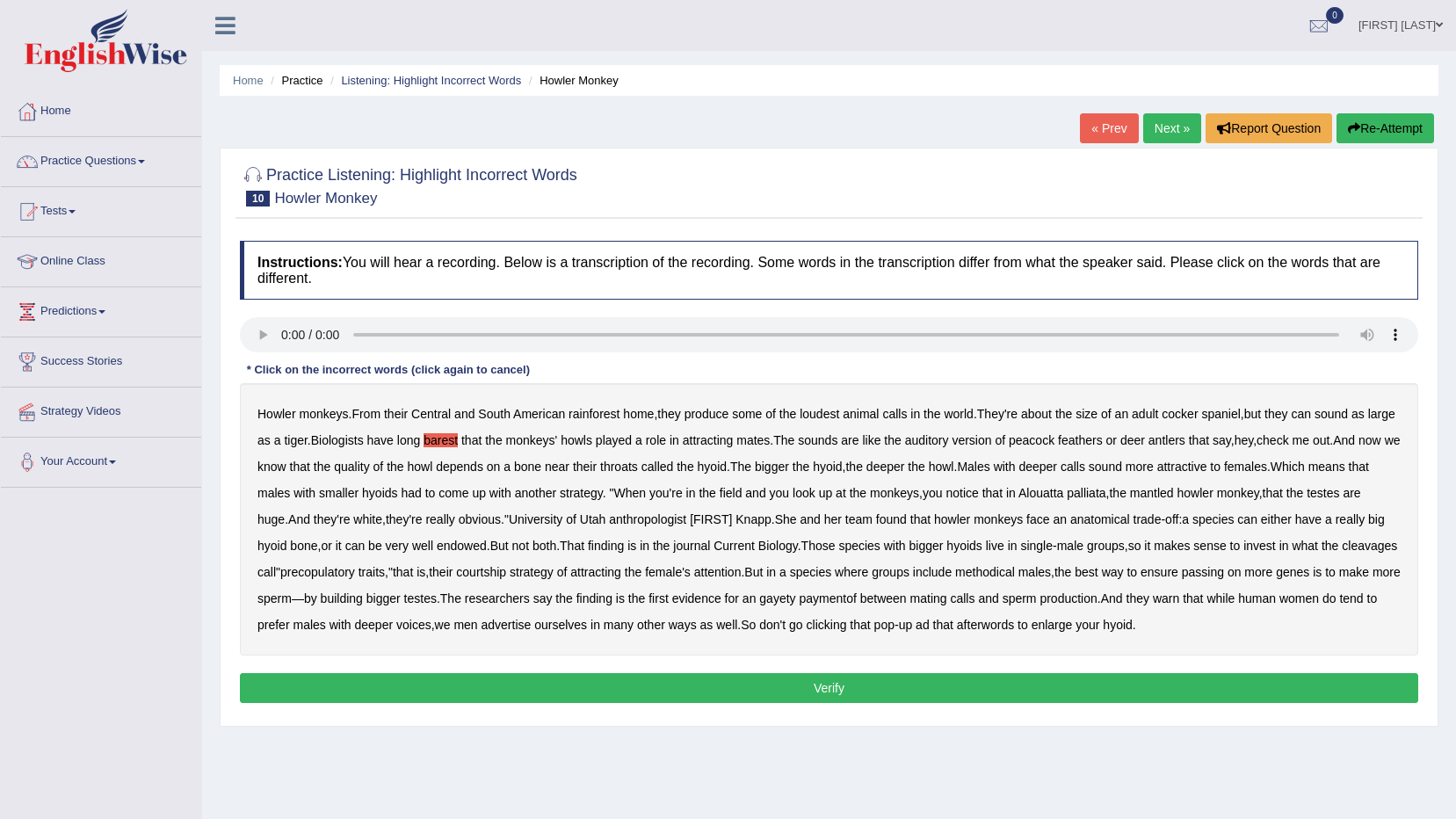 click on "antlers" at bounding box center [1167, 440] 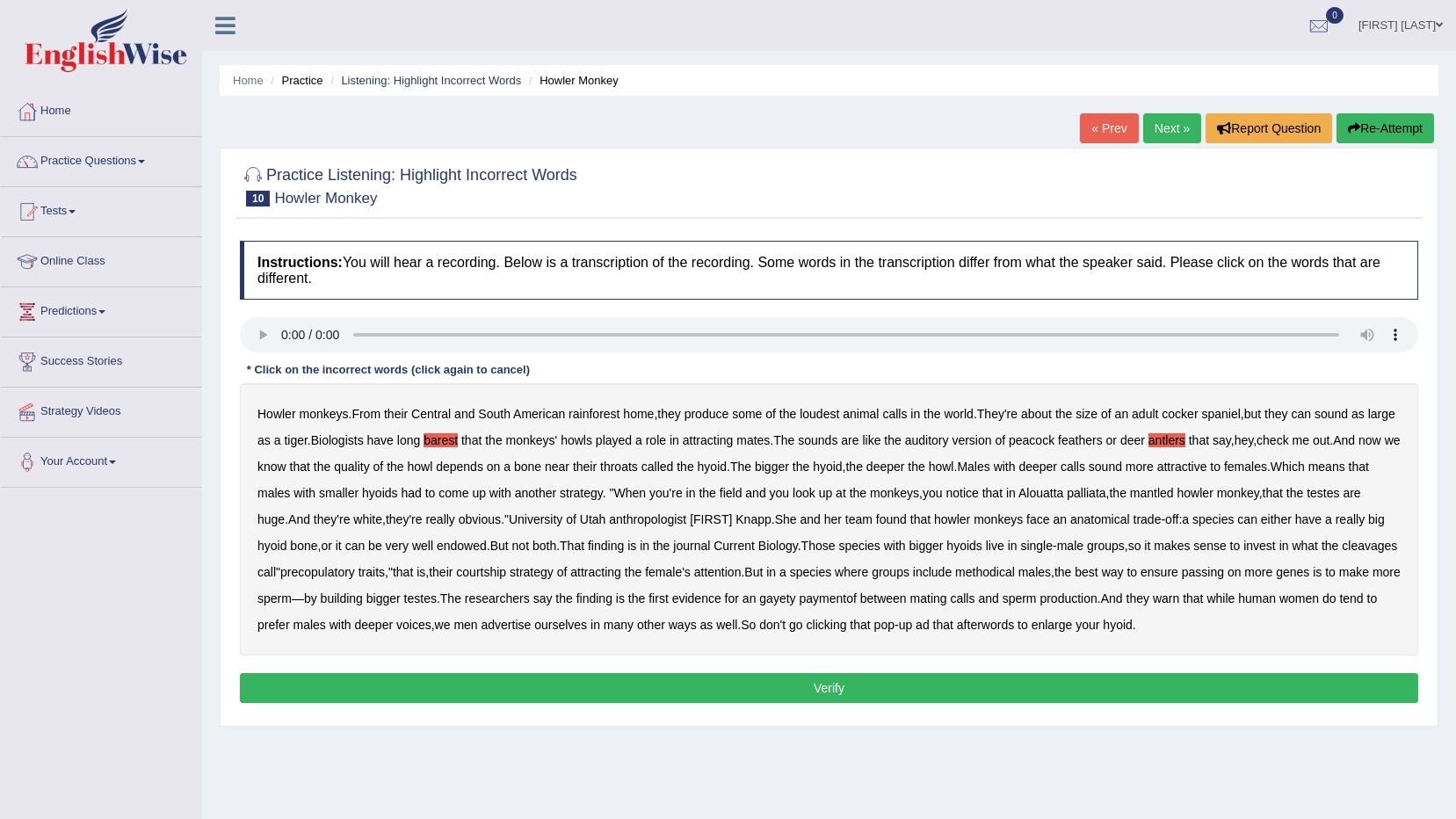 click on "antlers" at bounding box center [1167, 440] 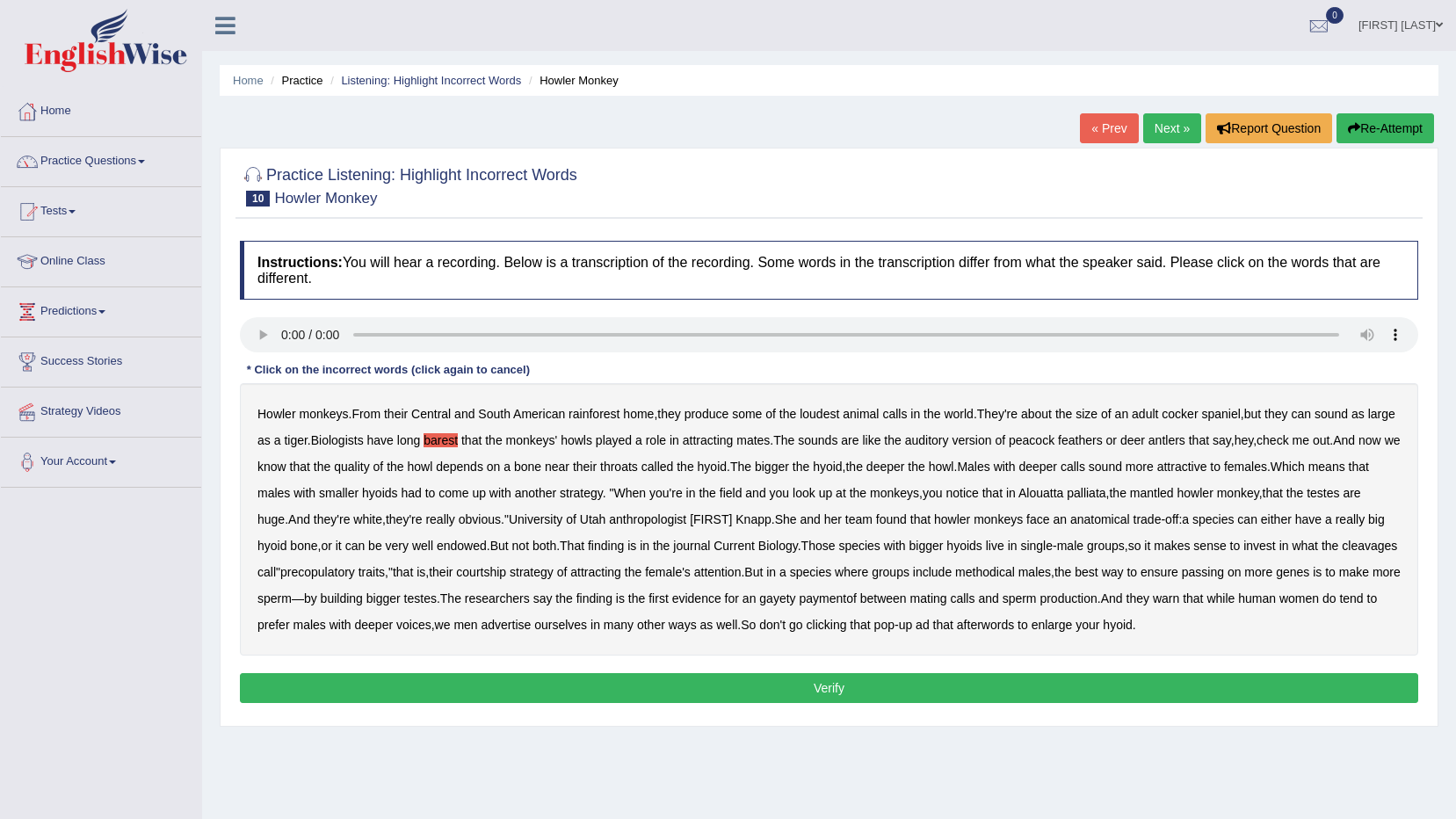 click on "cleavages" at bounding box center [1369, 546] 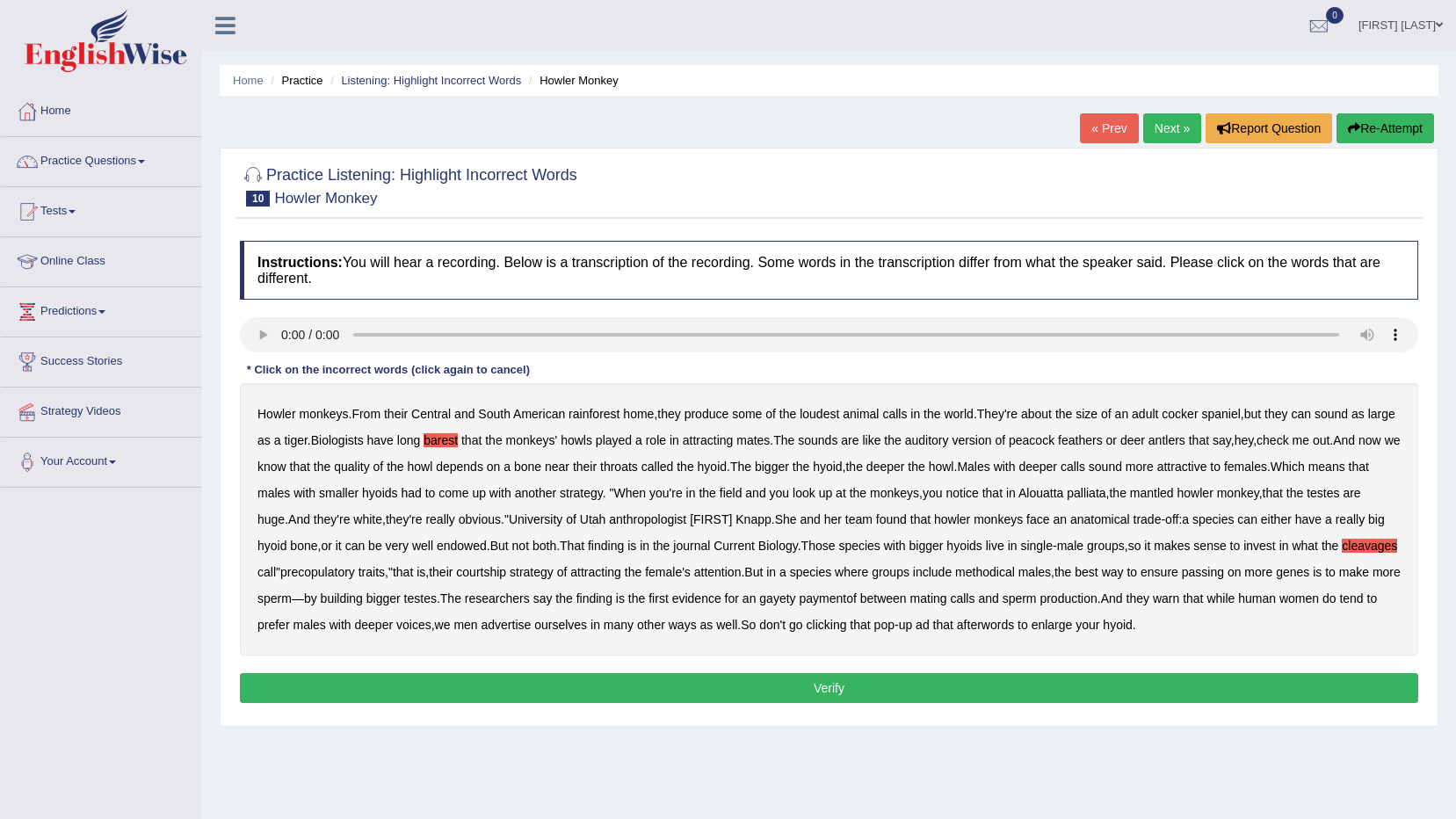 click on "methodical" at bounding box center (985, 572) 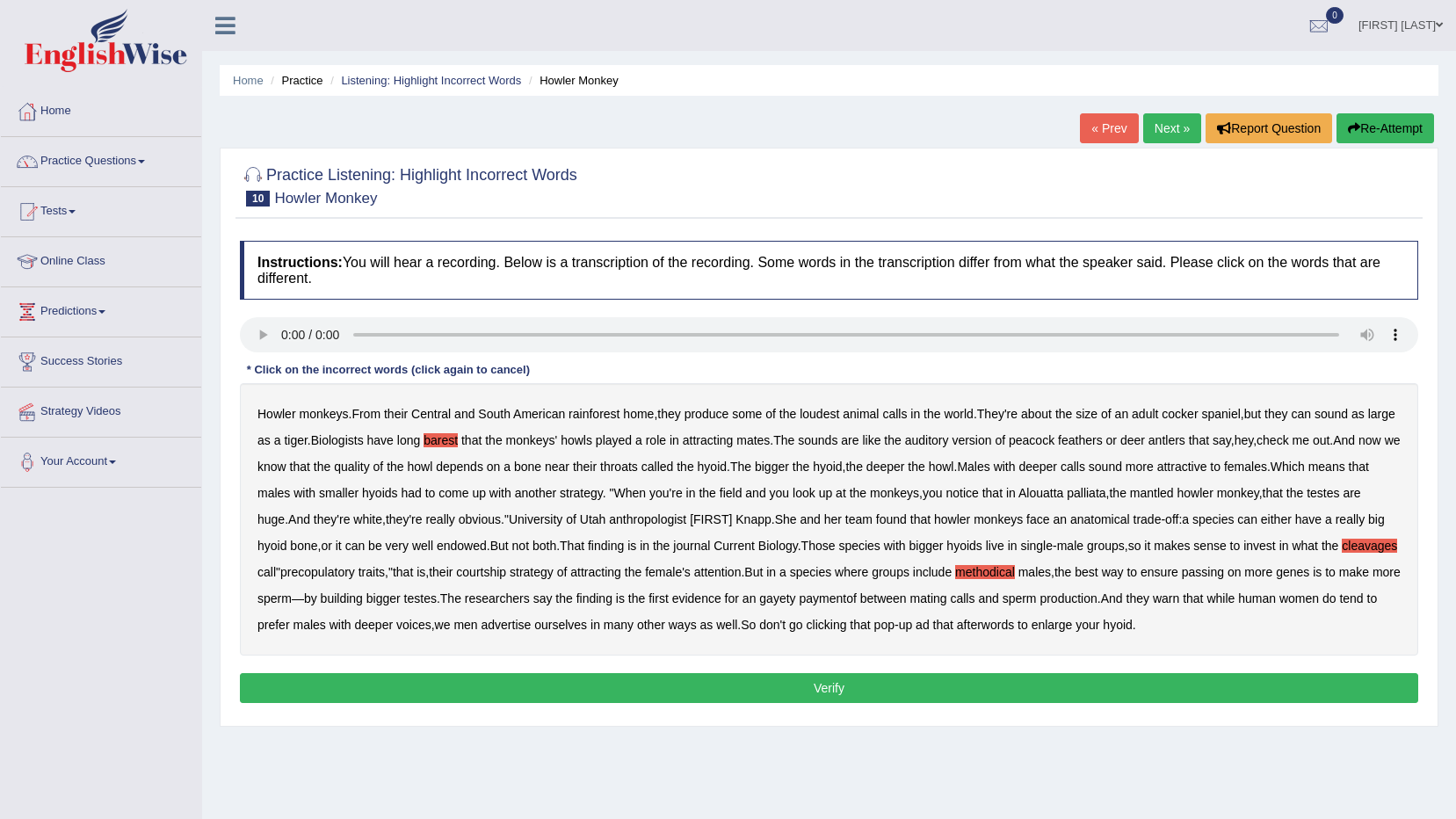 click on "gayety" at bounding box center (777, 598) 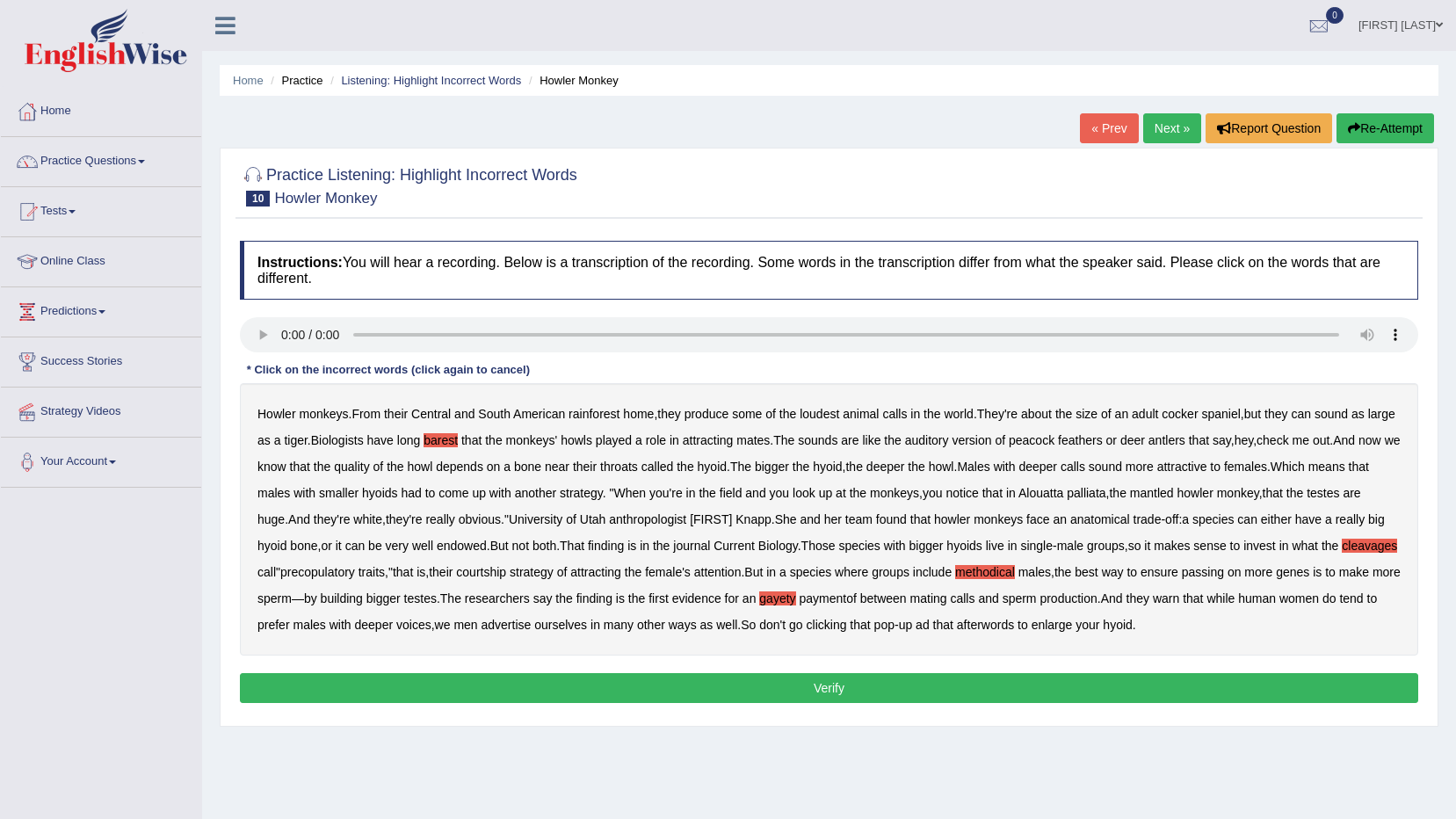 click on "paymentof" at bounding box center (827, 598) 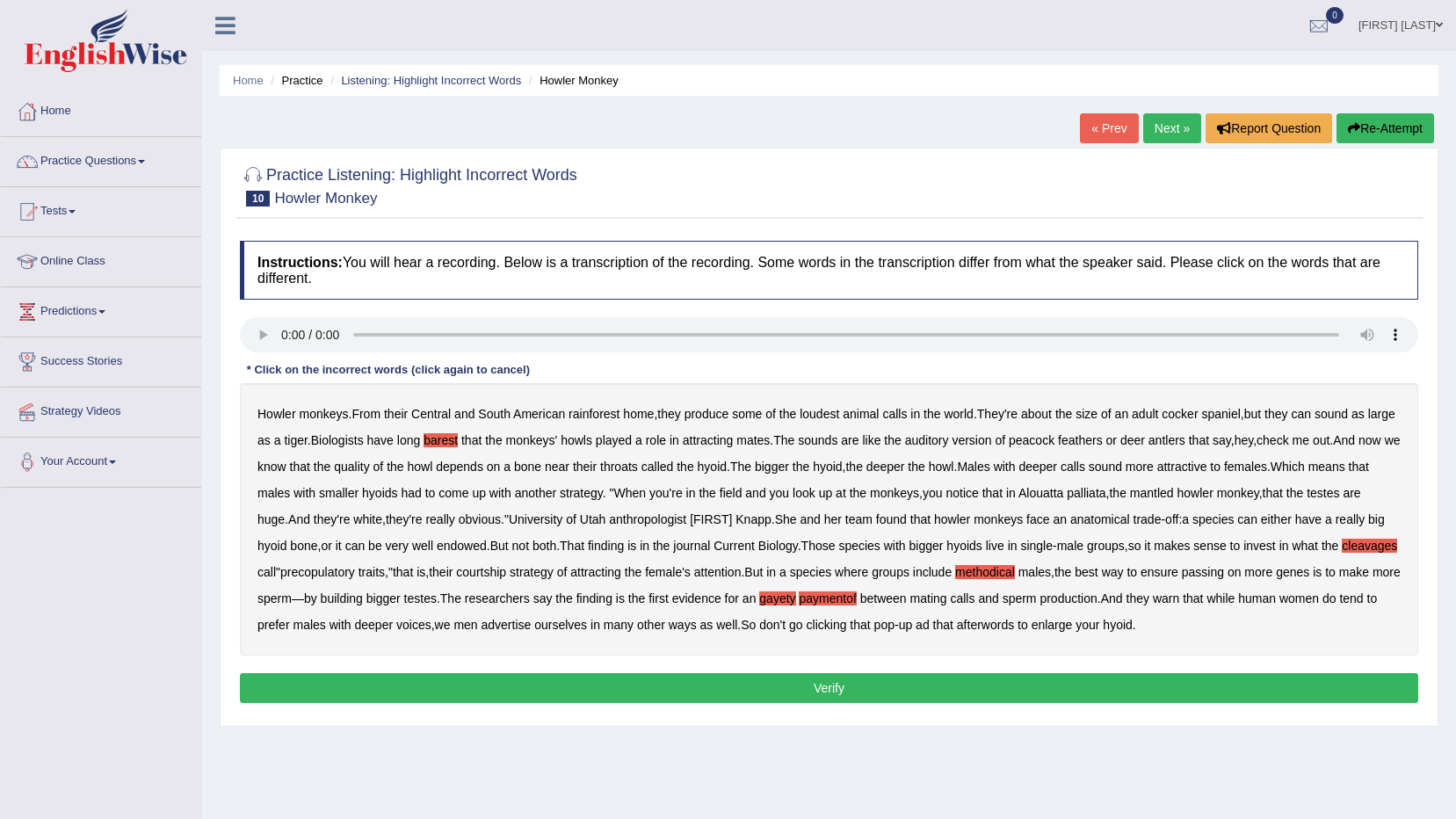 click on "clicking" at bounding box center [827, 625] 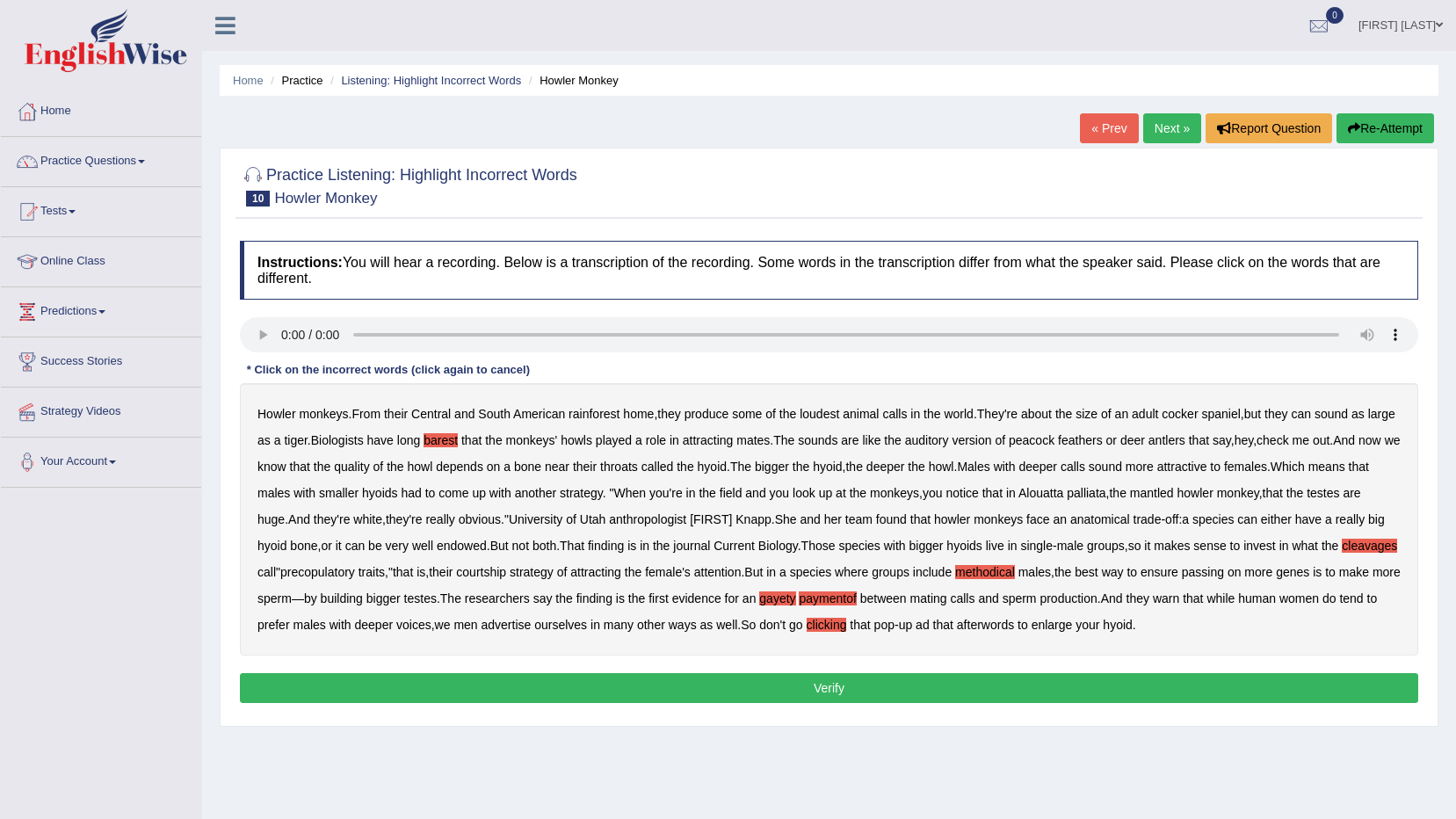 click on "clicking" at bounding box center [827, 625] 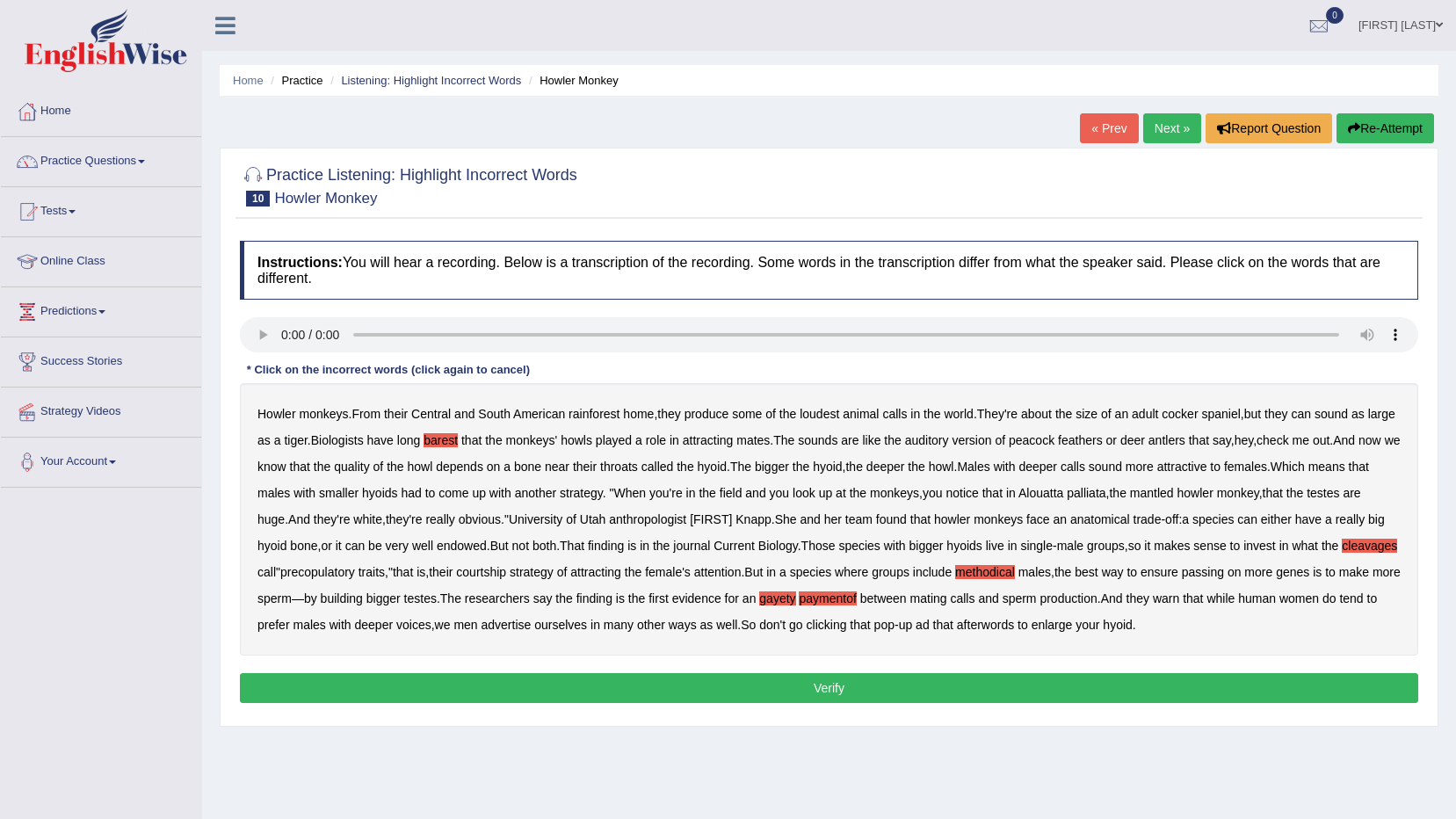 click on "Verify" at bounding box center (829, 688) 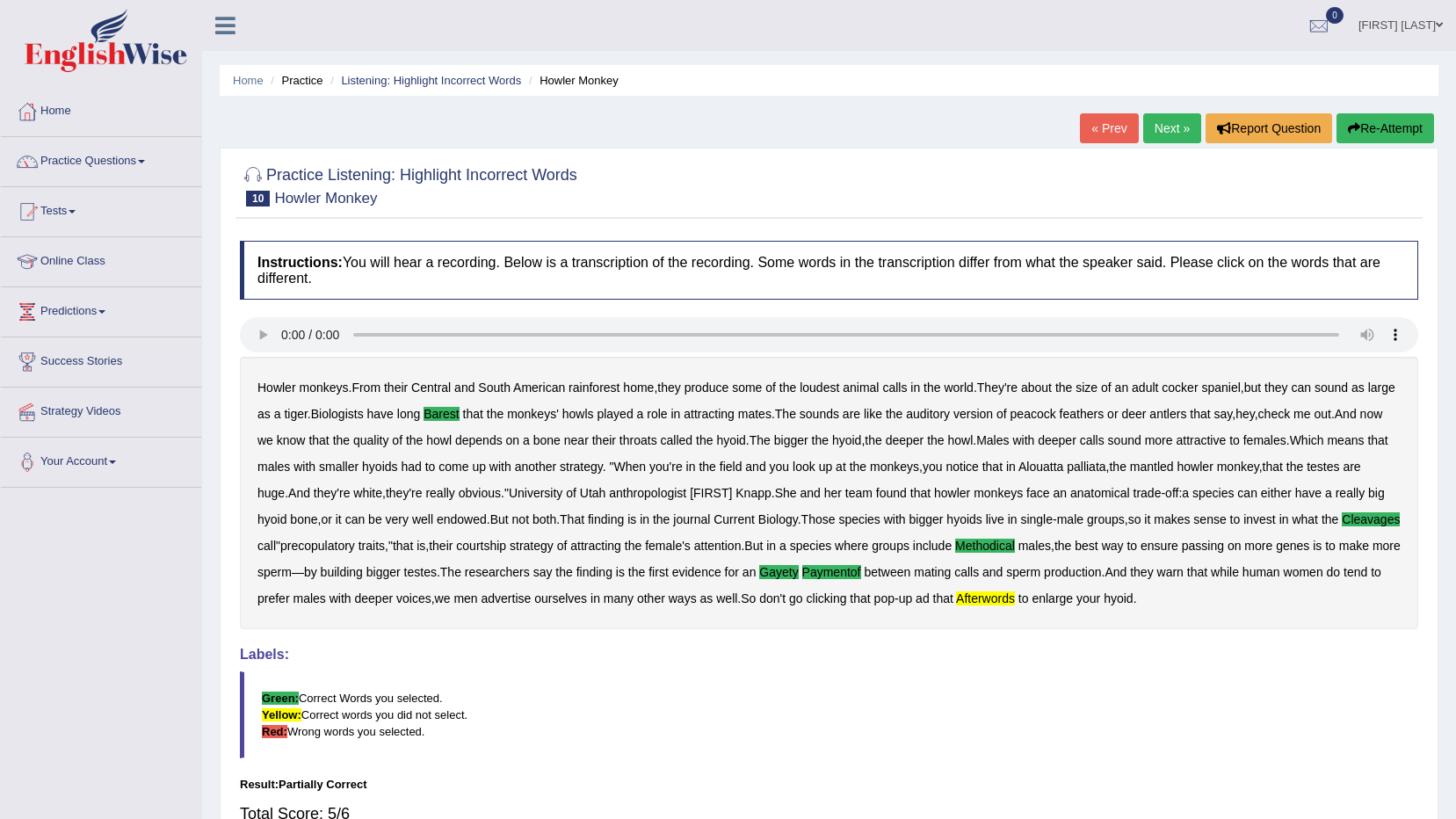 click on "[FIRST] [LAST]" at bounding box center (1401, 23) 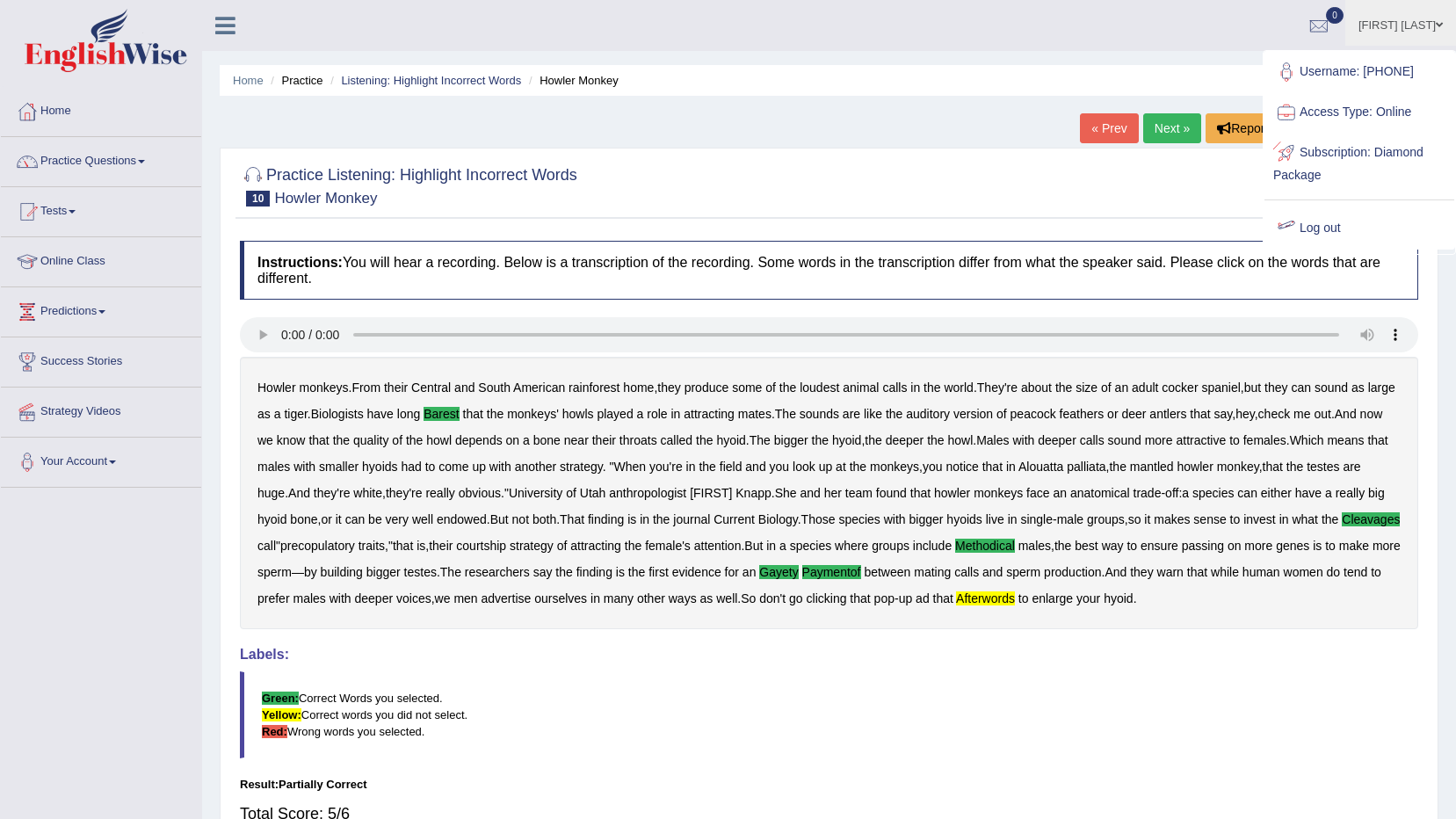 click on "Log out" at bounding box center [1359, 228] 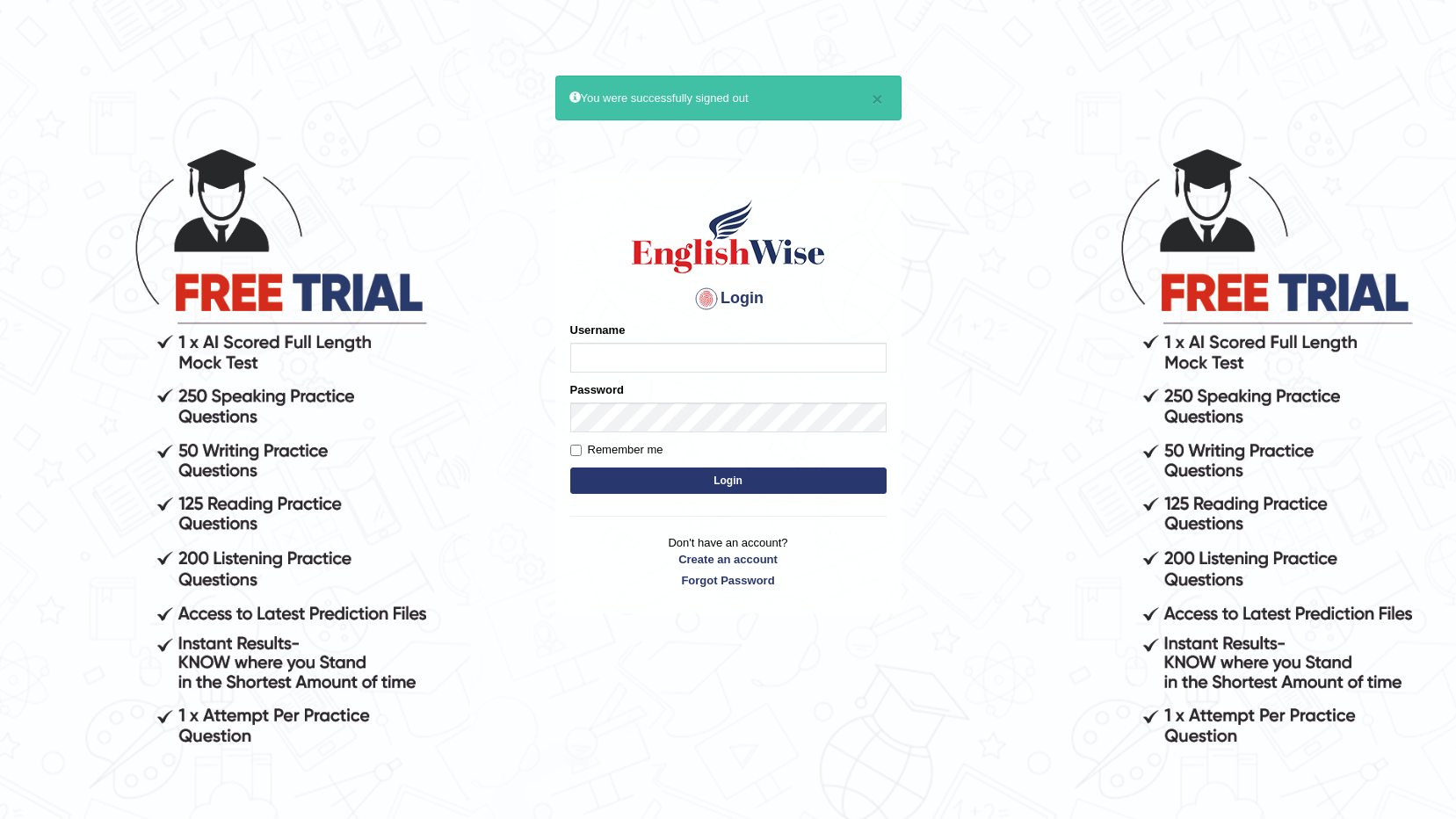 scroll, scrollTop: 0, scrollLeft: 0, axis: both 